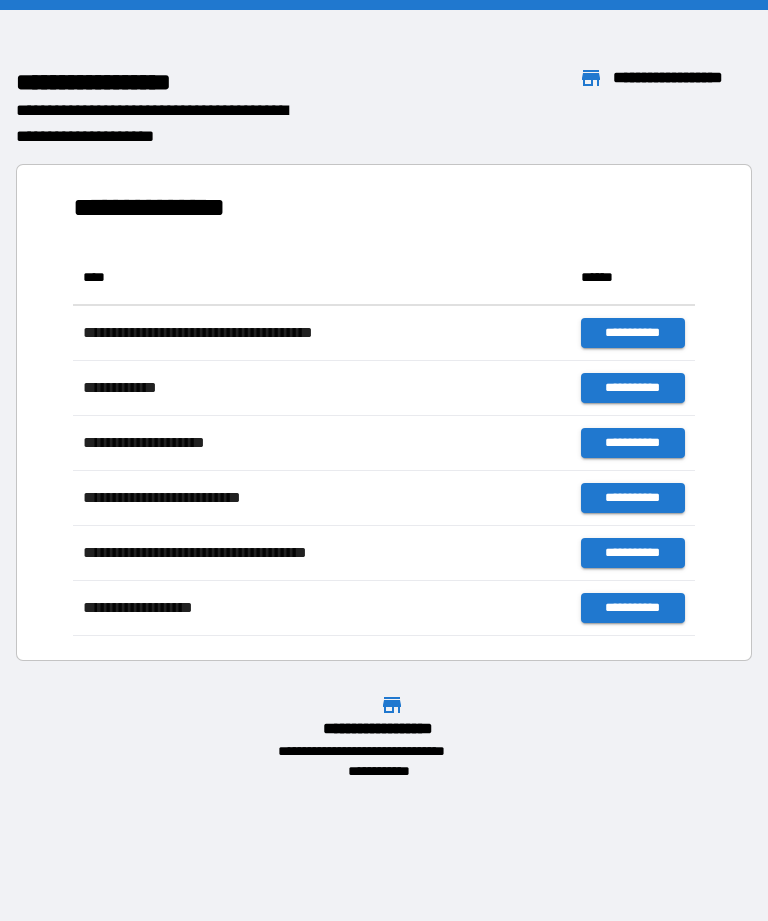 scroll, scrollTop: 0, scrollLeft: 0, axis: both 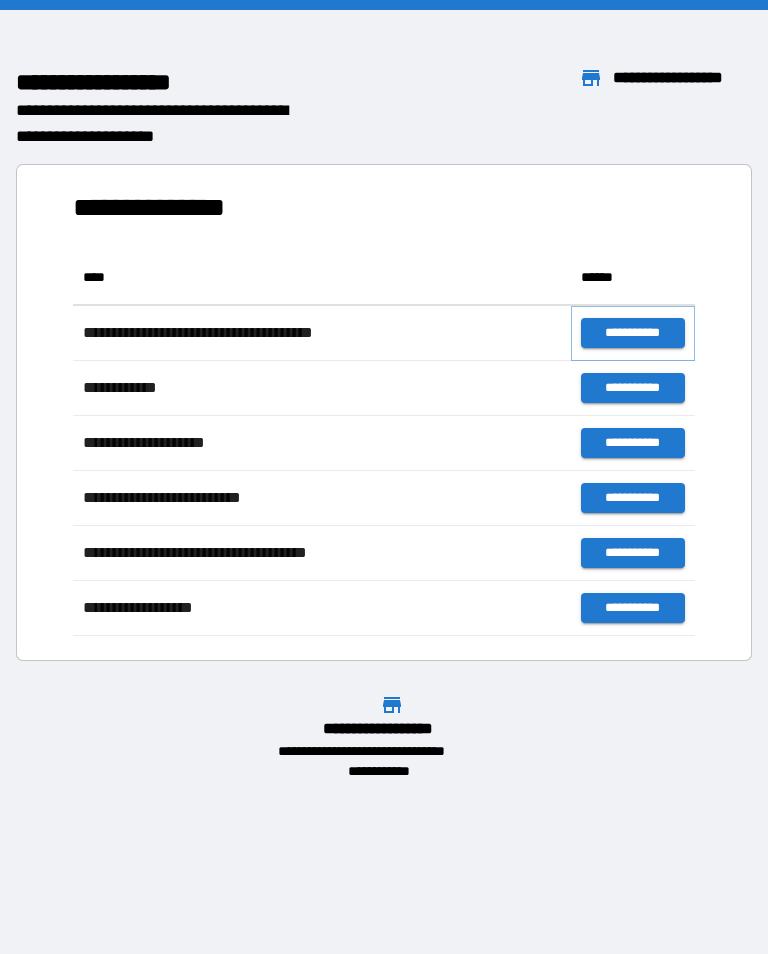 click on "**********" at bounding box center [633, 333] 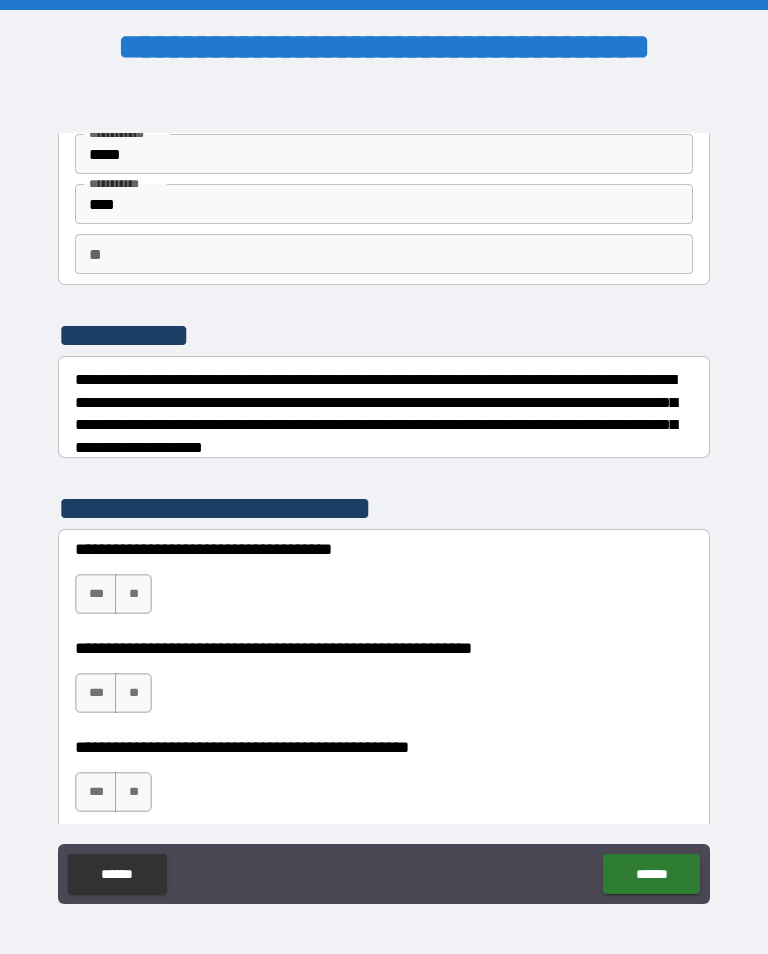 scroll, scrollTop: 96, scrollLeft: 0, axis: vertical 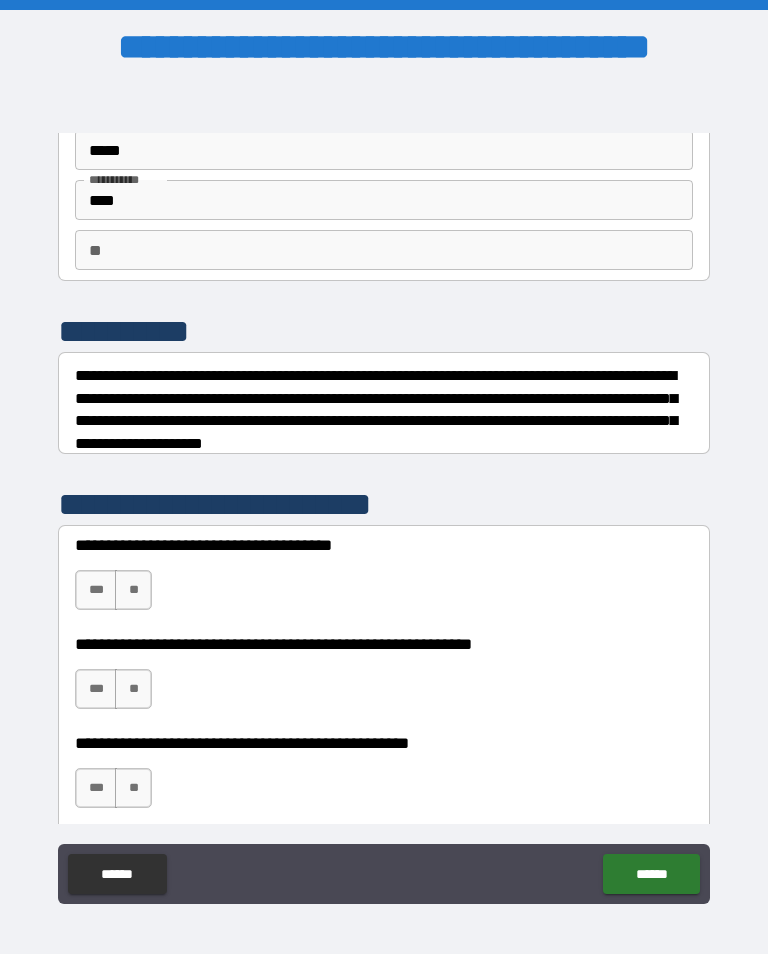 click on "**" at bounding box center (133, 590) 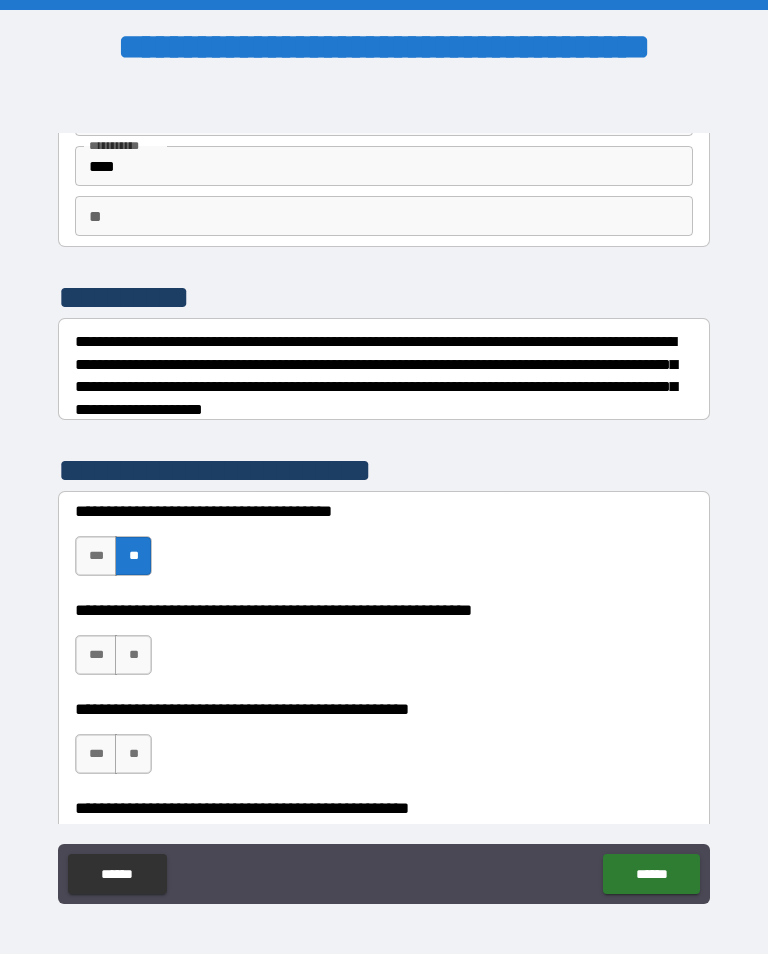 scroll, scrollTop: 131, scrollLeft: 0, axis: vertical 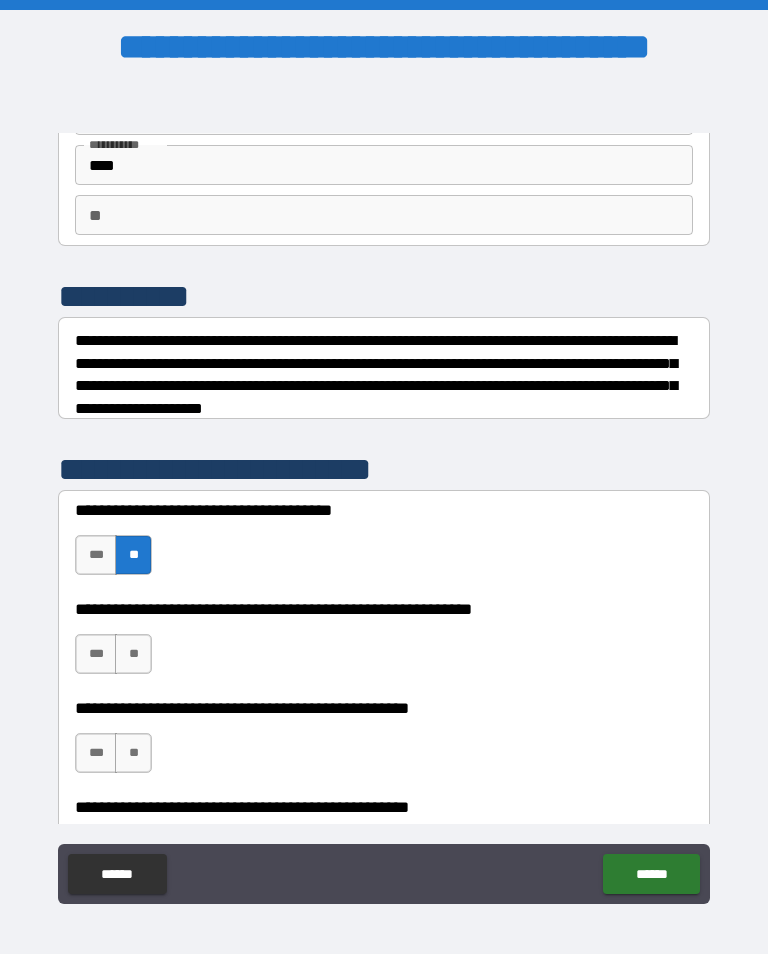 click on "**" at bounding box center [133, 654] 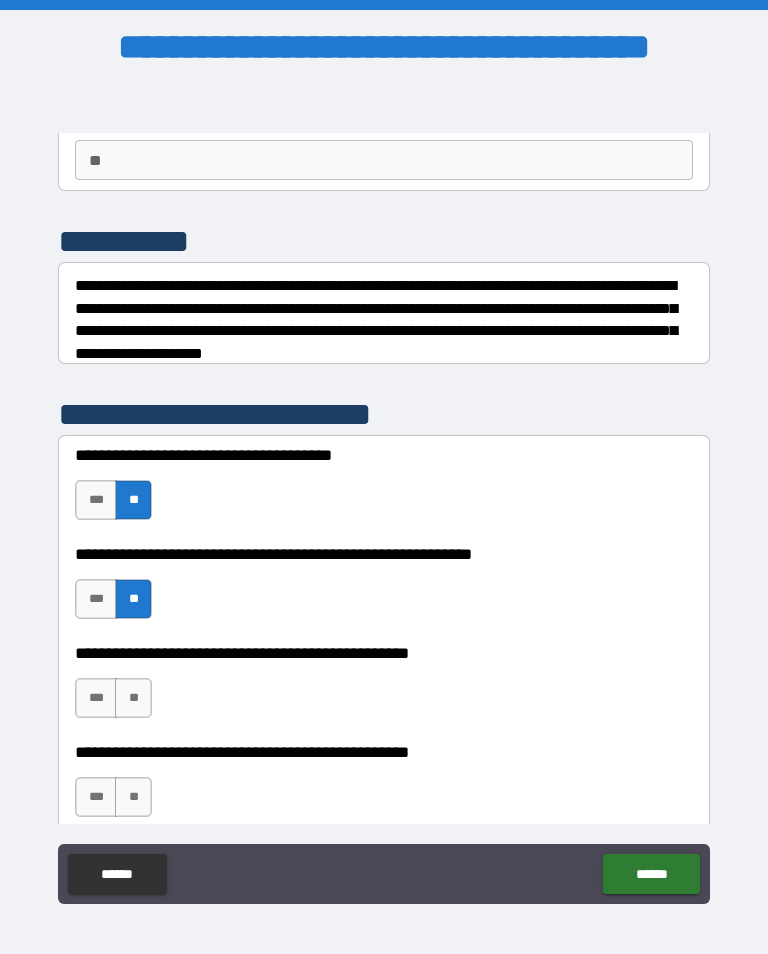 scroll, scrollTop: 190, scrollLeft: 0, axis: vertical 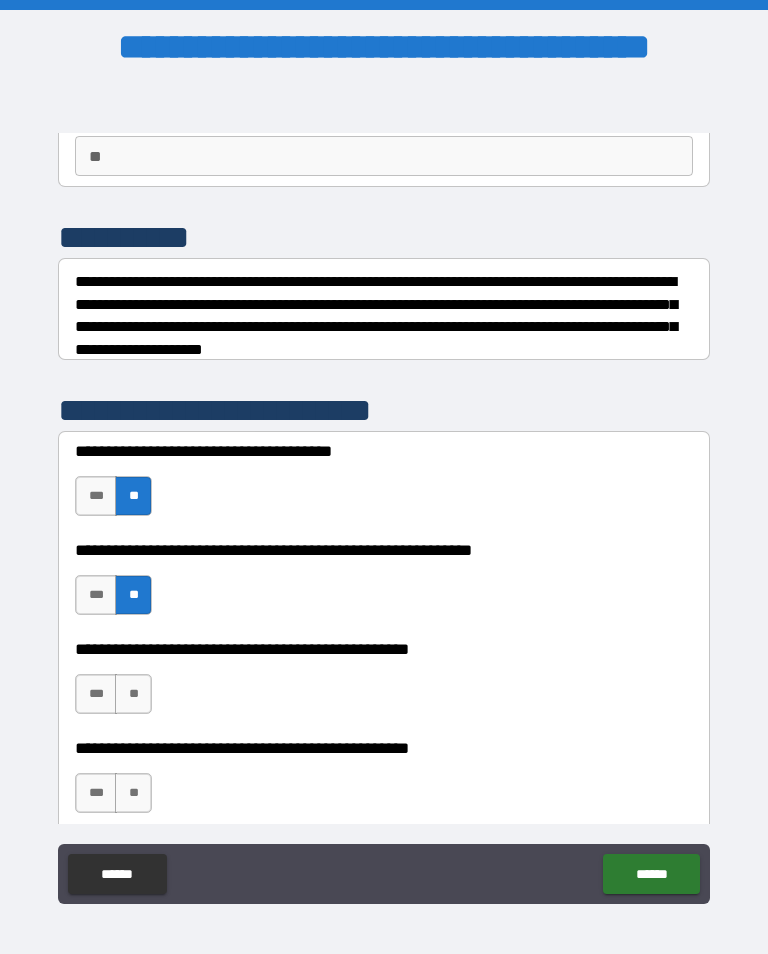 click on "**" at bounding box center [133, 694] 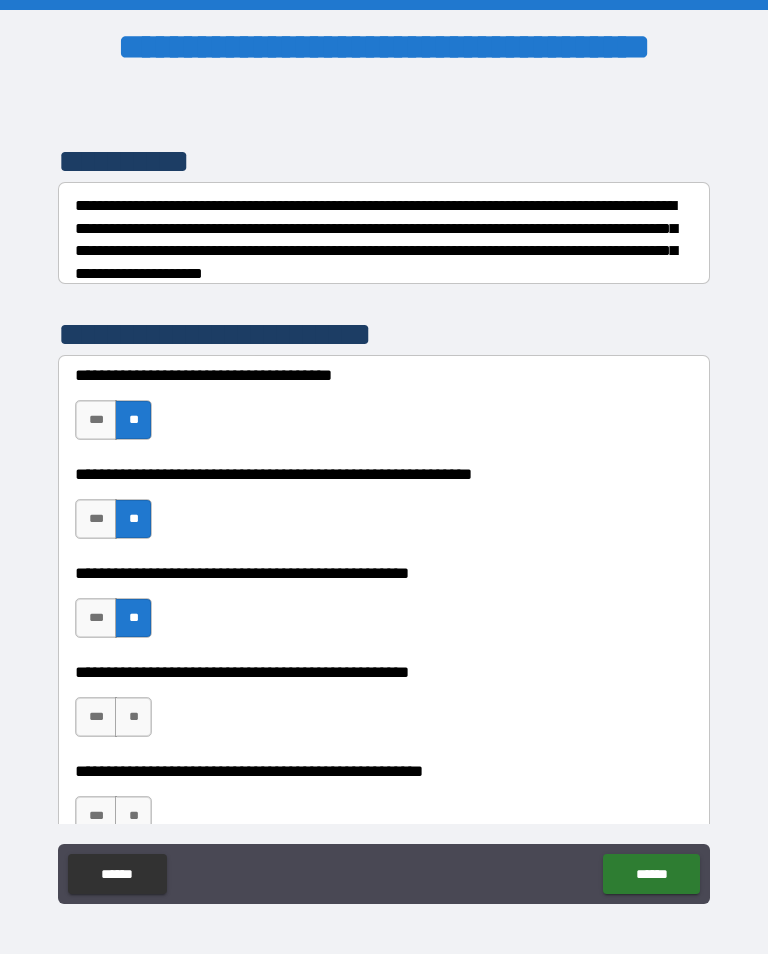 scroll, scrollTop: 266, scrollLeft: 0, axis: vertical 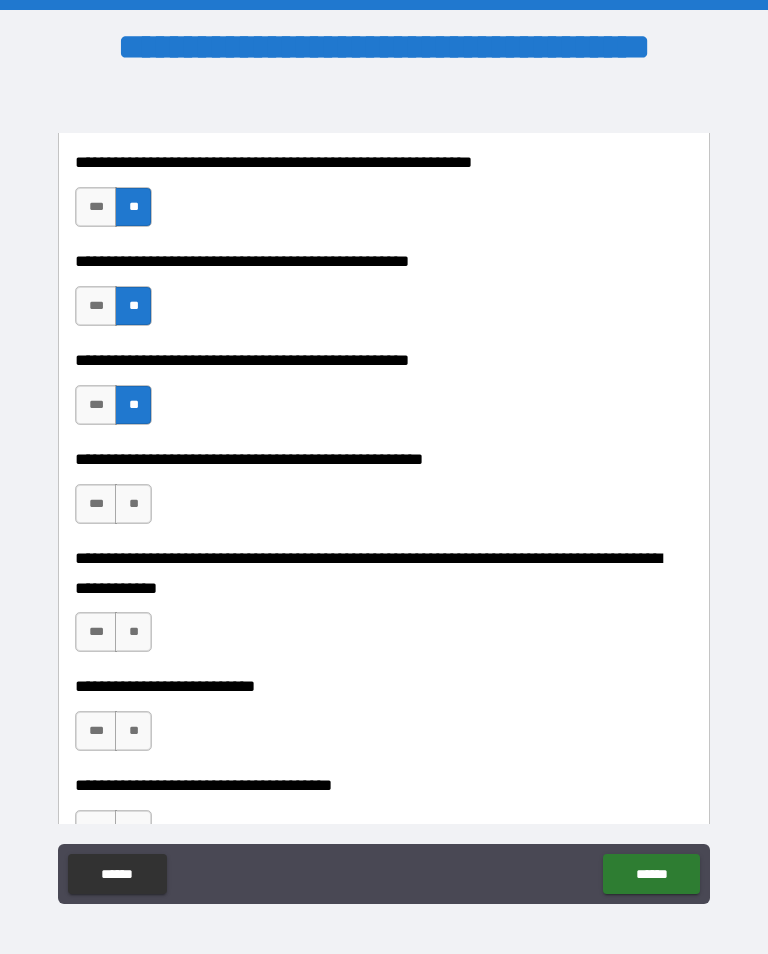 click on "**" at bounding box center [133, 504] 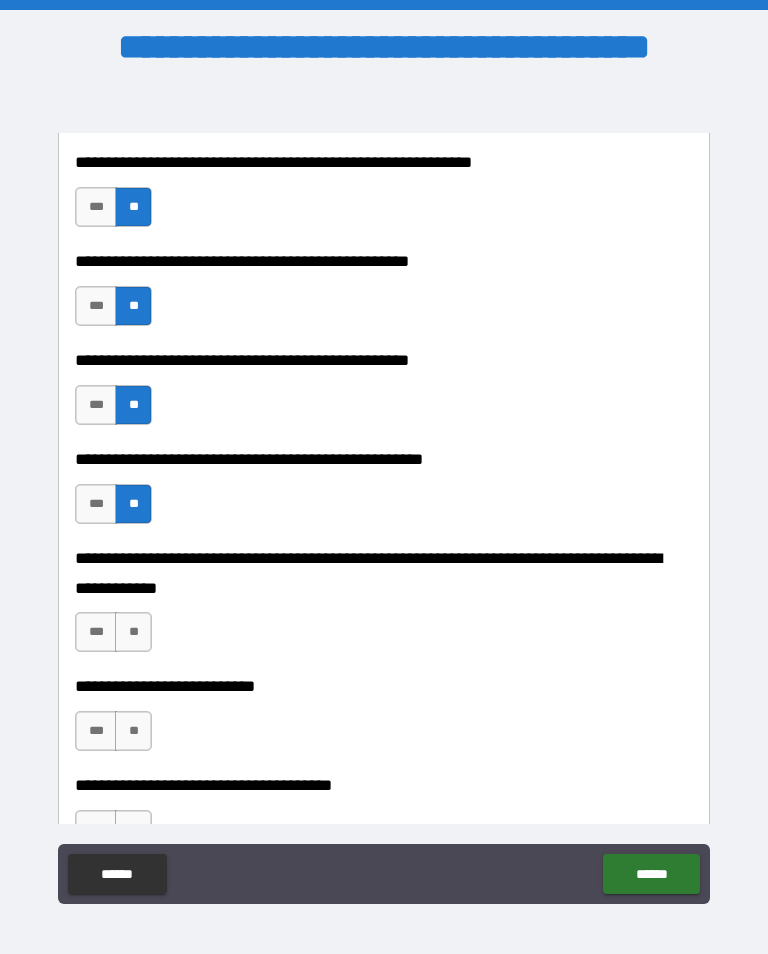 click on "**" at bounding box center [133, 632] 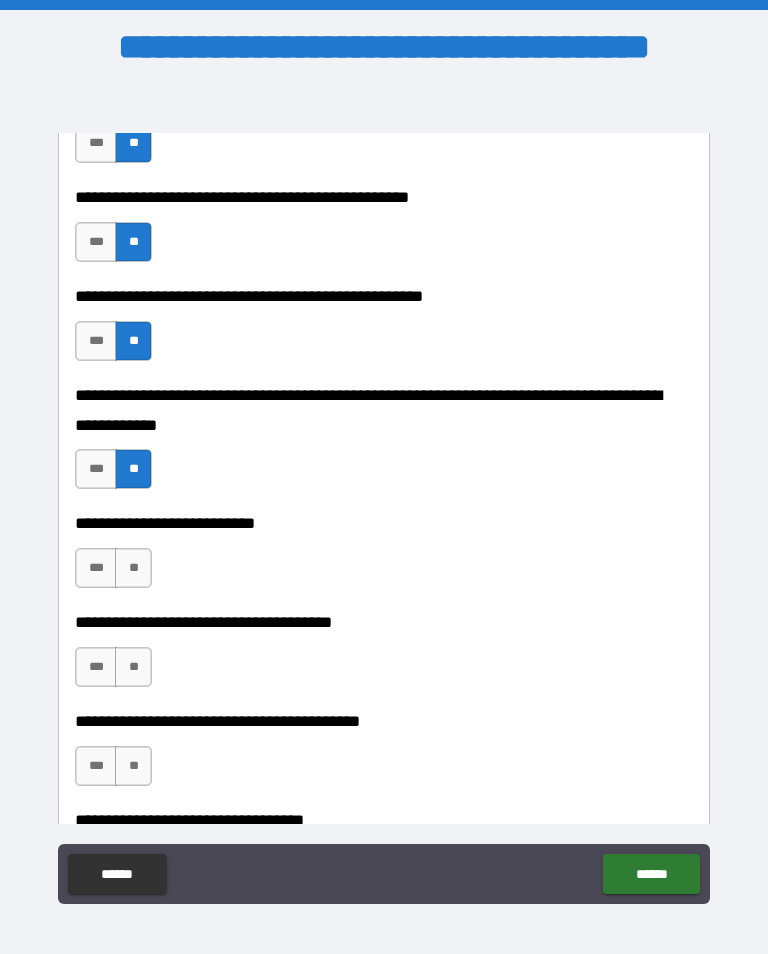 scroll, scrollTop: 743, scrollLeft: 0, axis: vertical 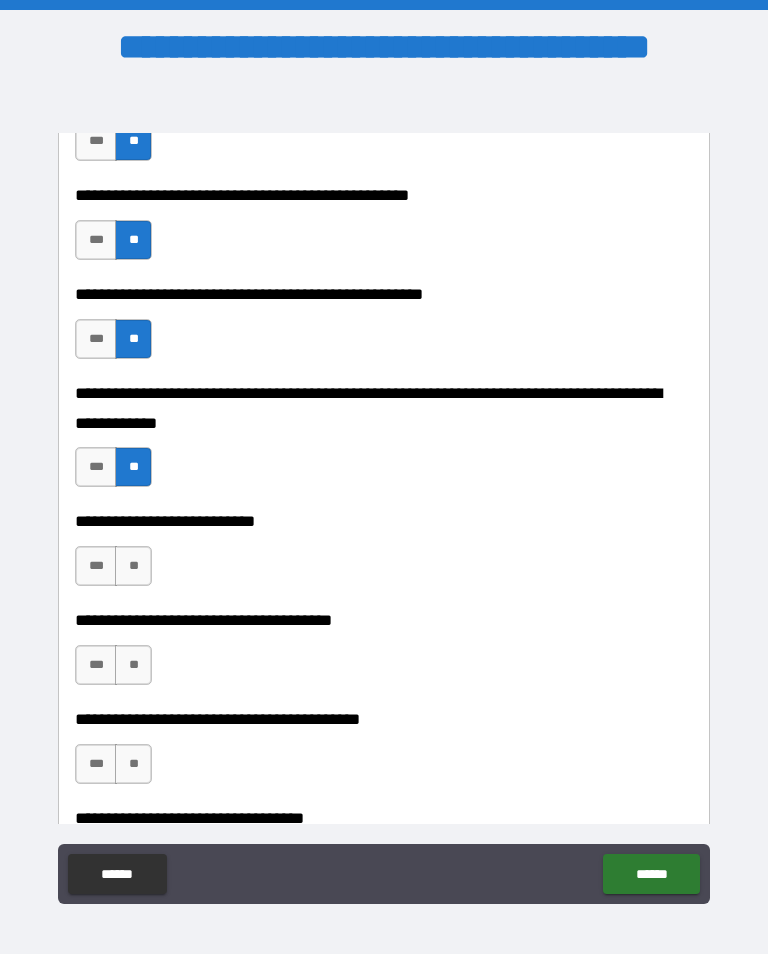 click on "**" at bounding box center (133, 566) 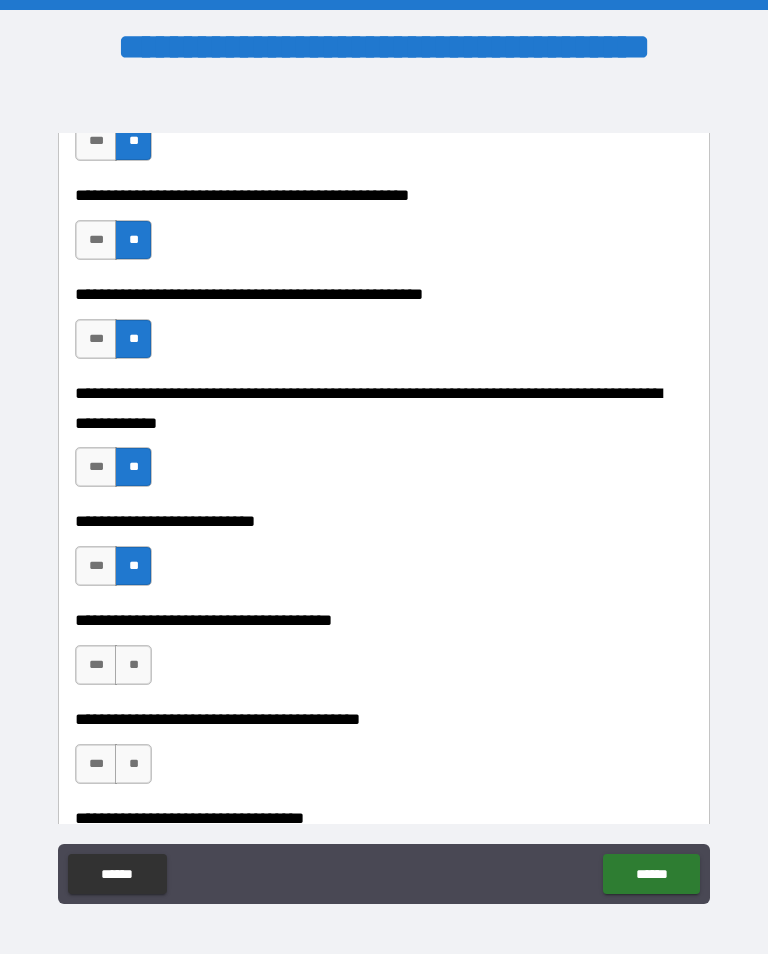 click on "***" at bounding box center (96, 665) 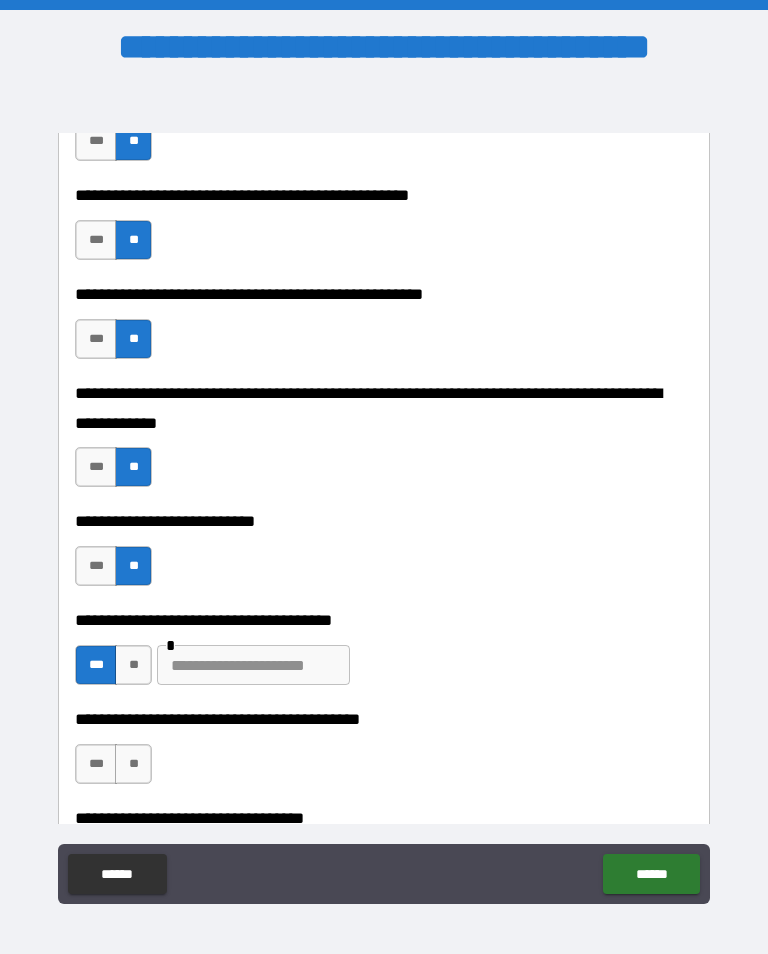 click at bounding box center (253, 665) 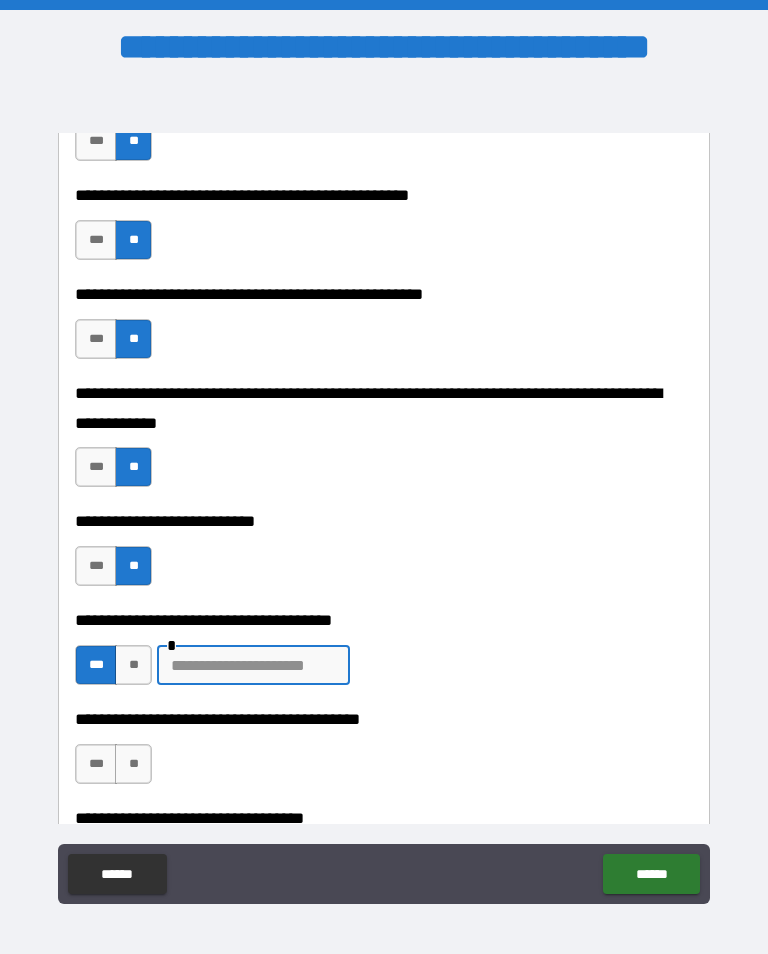 scroll, scrollTop: 30, scrollLeft: 0, axis: vertical 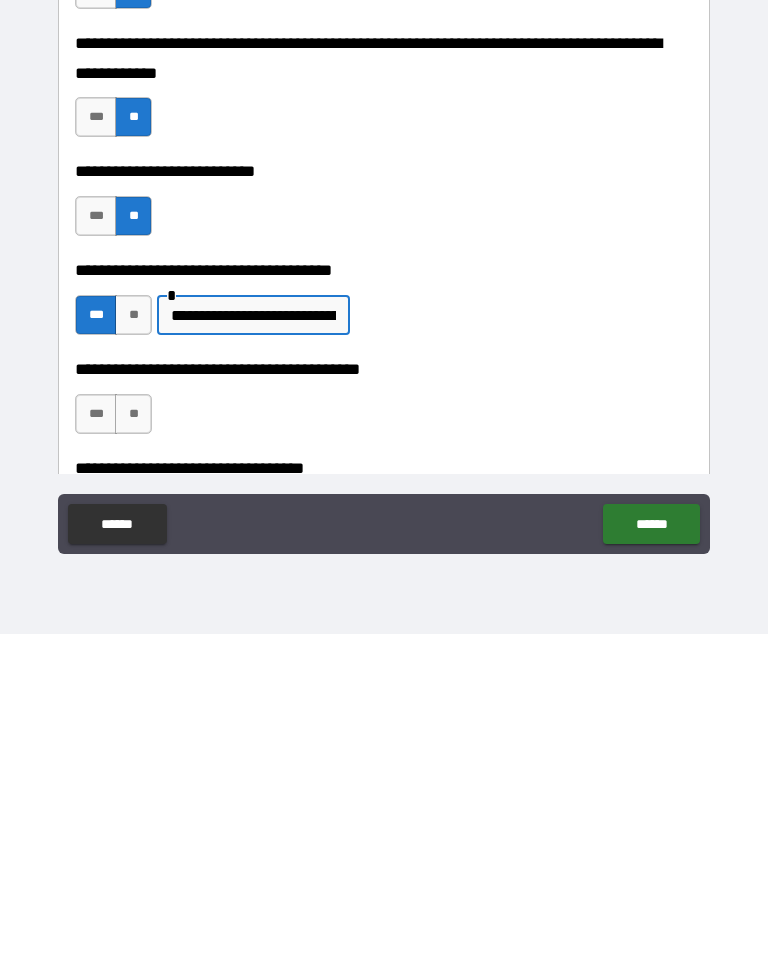 type on "**********" 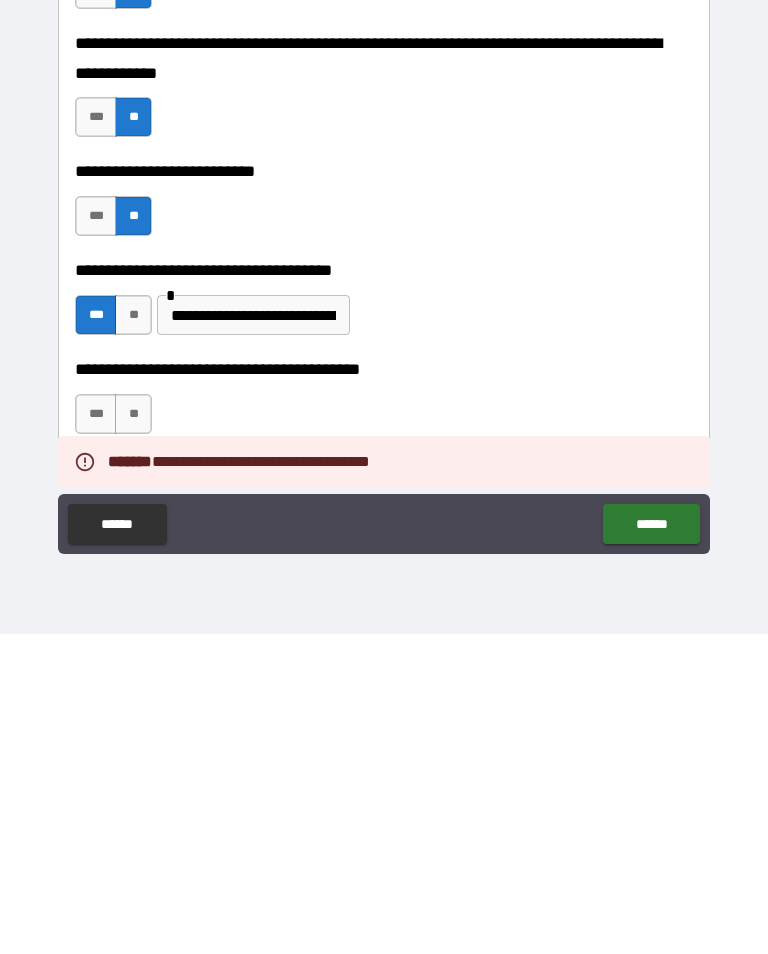 scroll, scrollTop: 31, scrollLeft: 0, axis: vertical 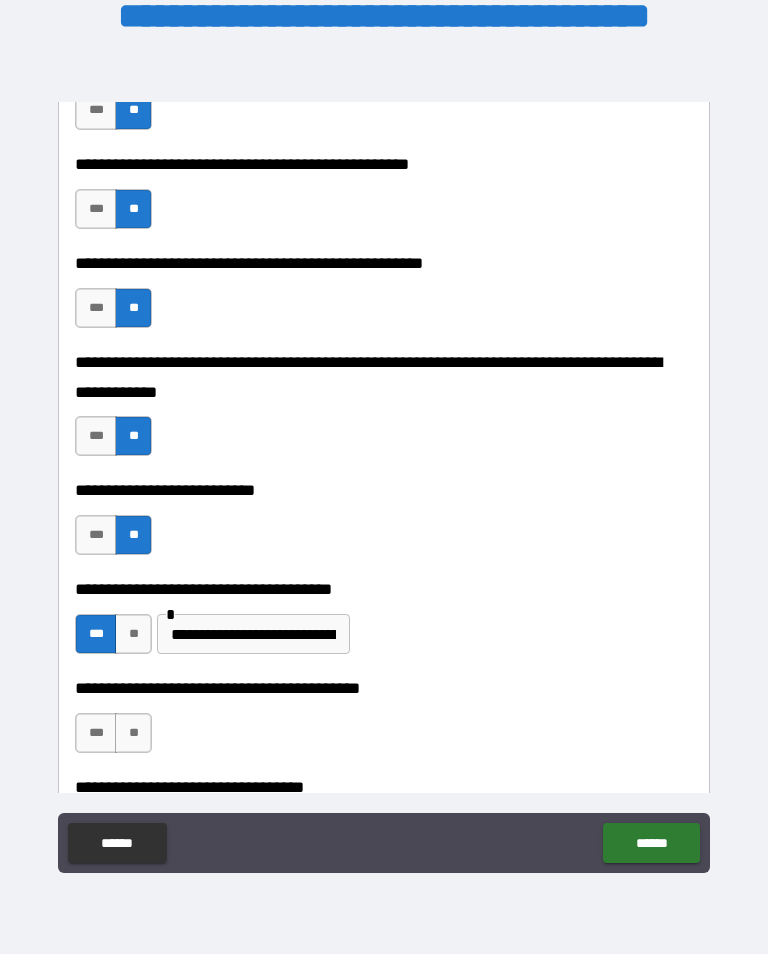 click on "**" at bounding box center [133, 733] 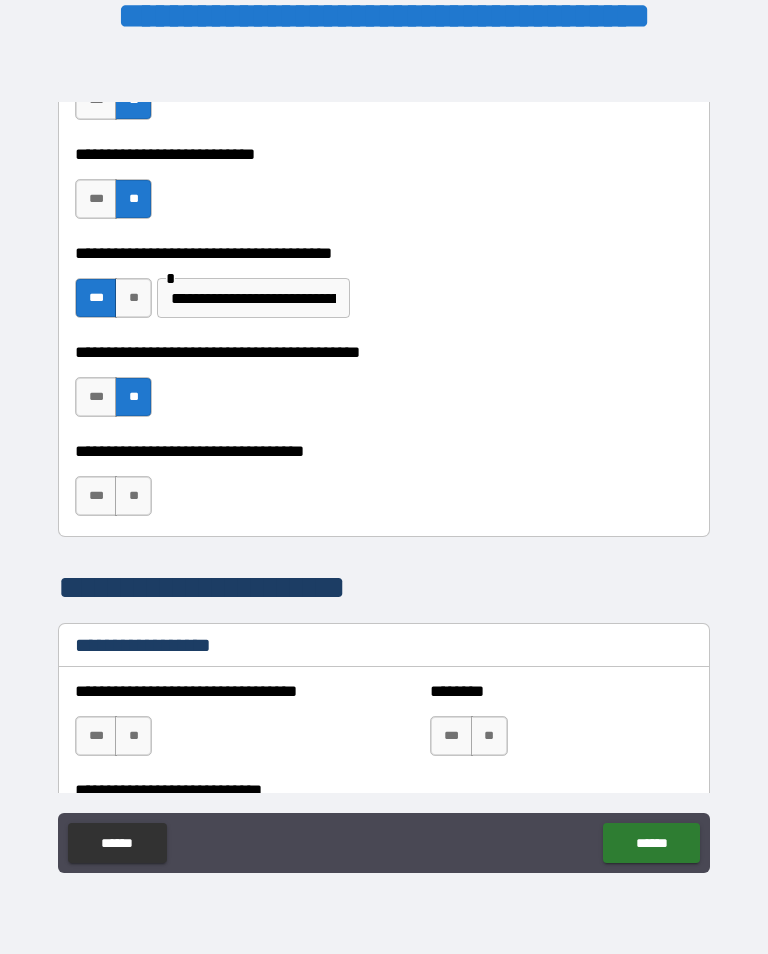 scroll, scrollTop: 1080, scrollLeft: 0, axis: vertical 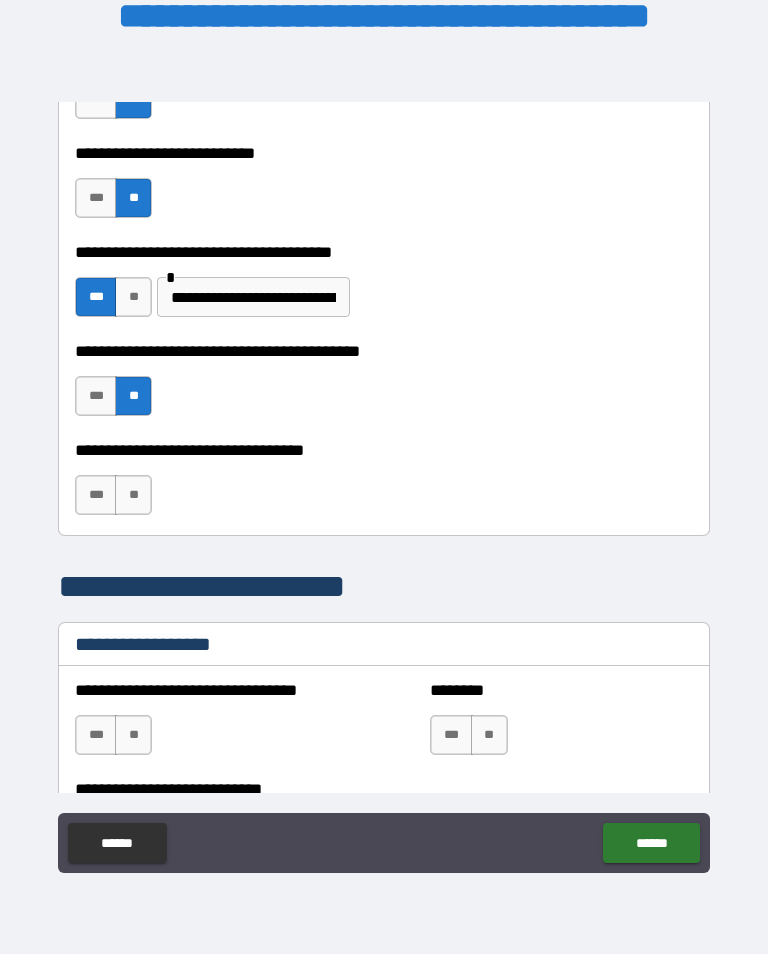 click on "***" at bounding box center [96, 495] 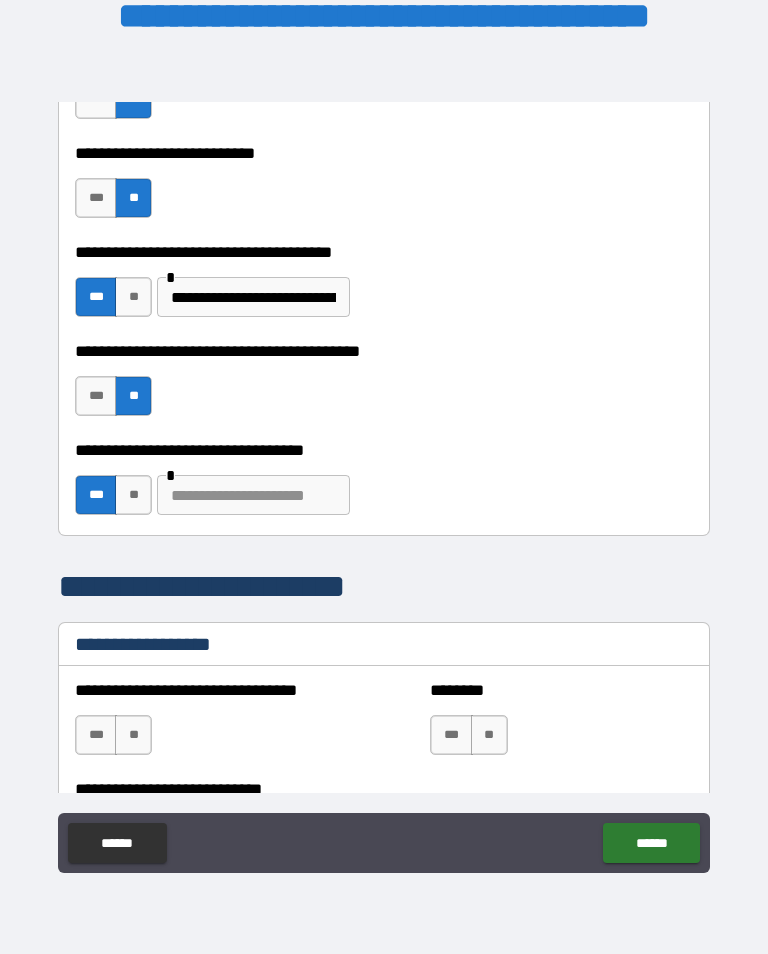click at bounding box center (253, 495) 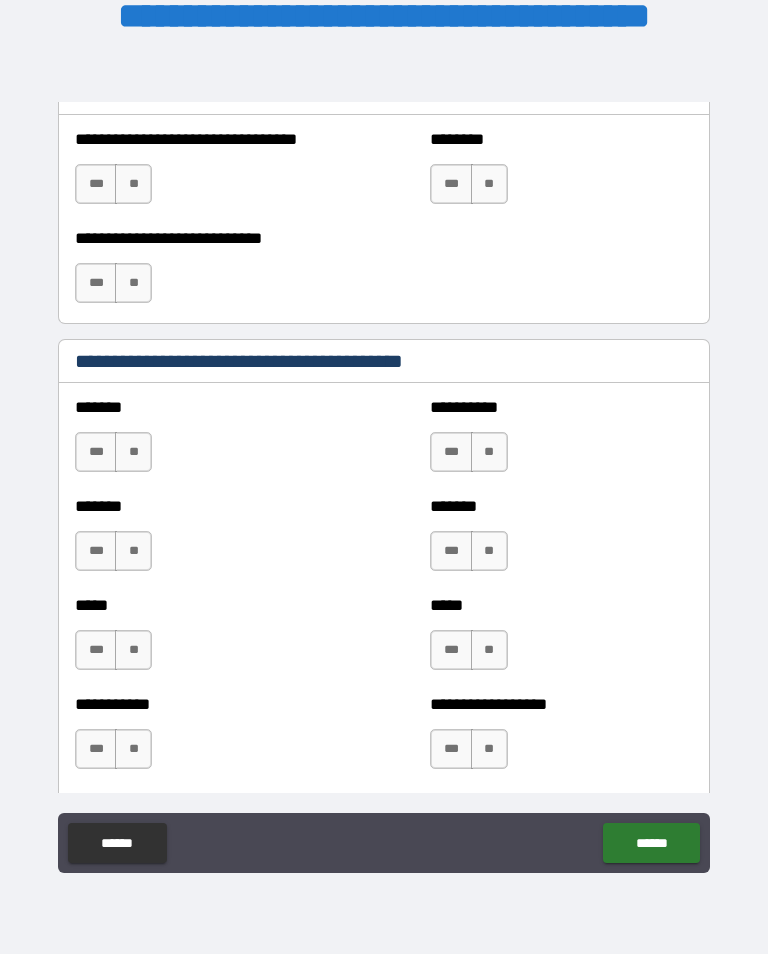 scroll, scrollTop: 1632, scrollLeft: 0, axis: vertical 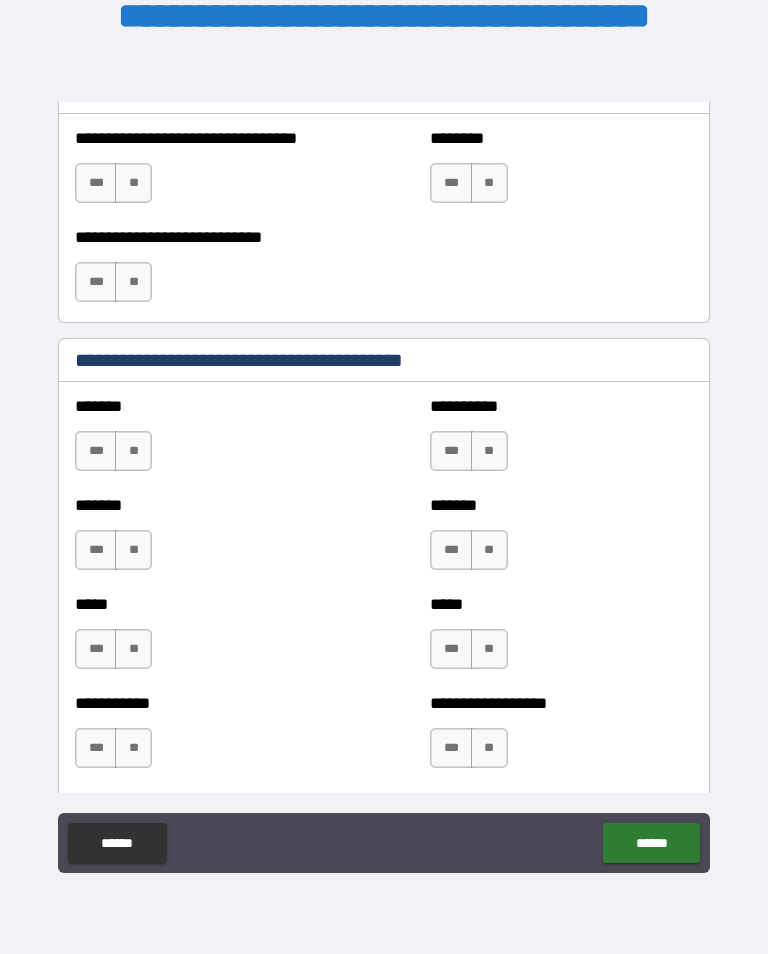 type on "**********" 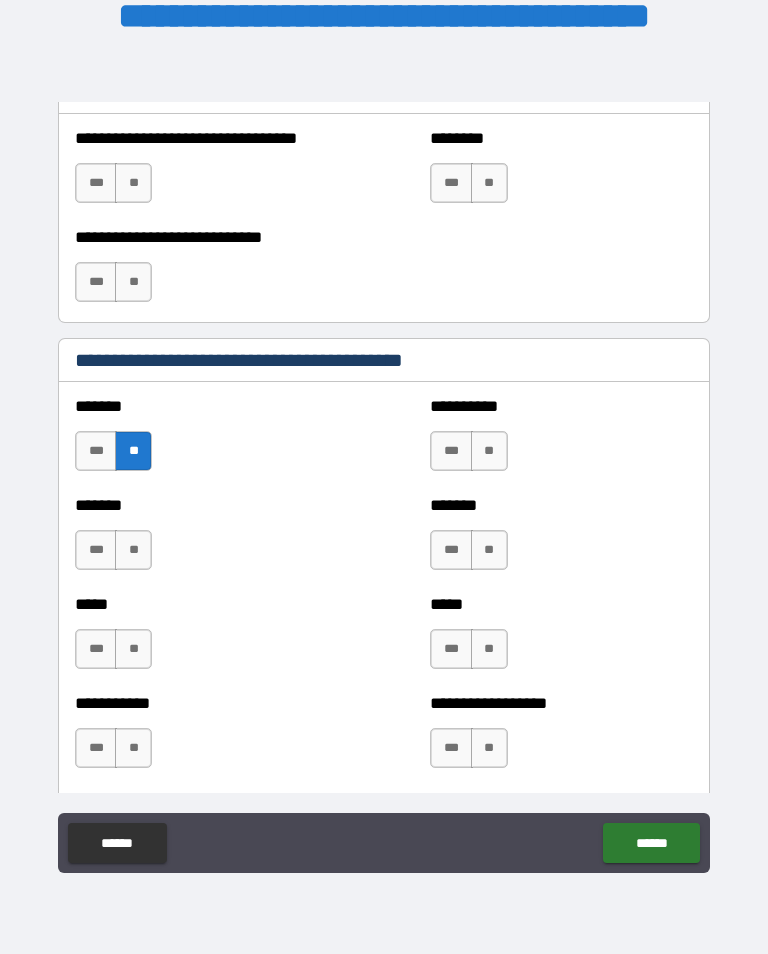 click on "**" at bounding box center (133, 550) 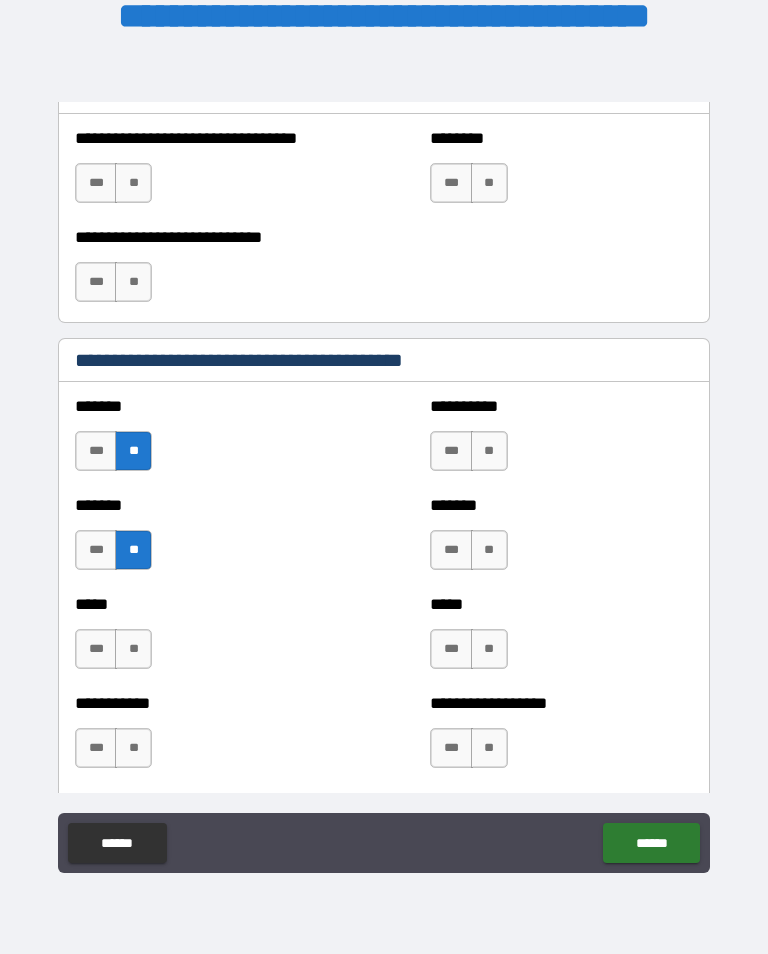 click on "**" at bounding box center [133, 649] 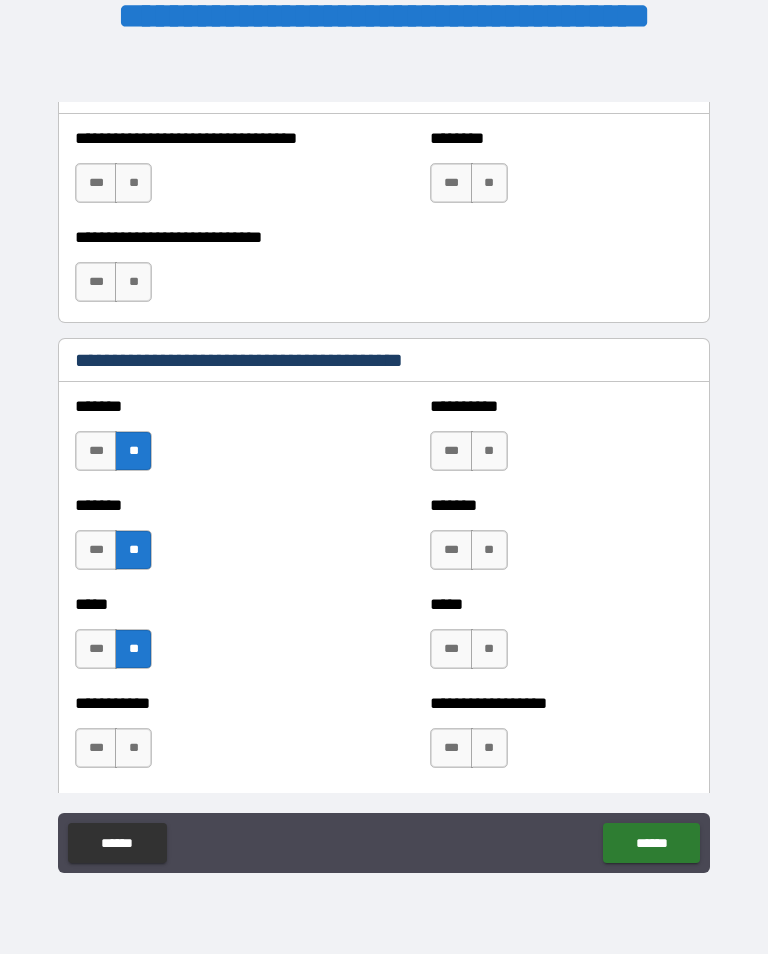click on "**" at bounding box center (133, 748) 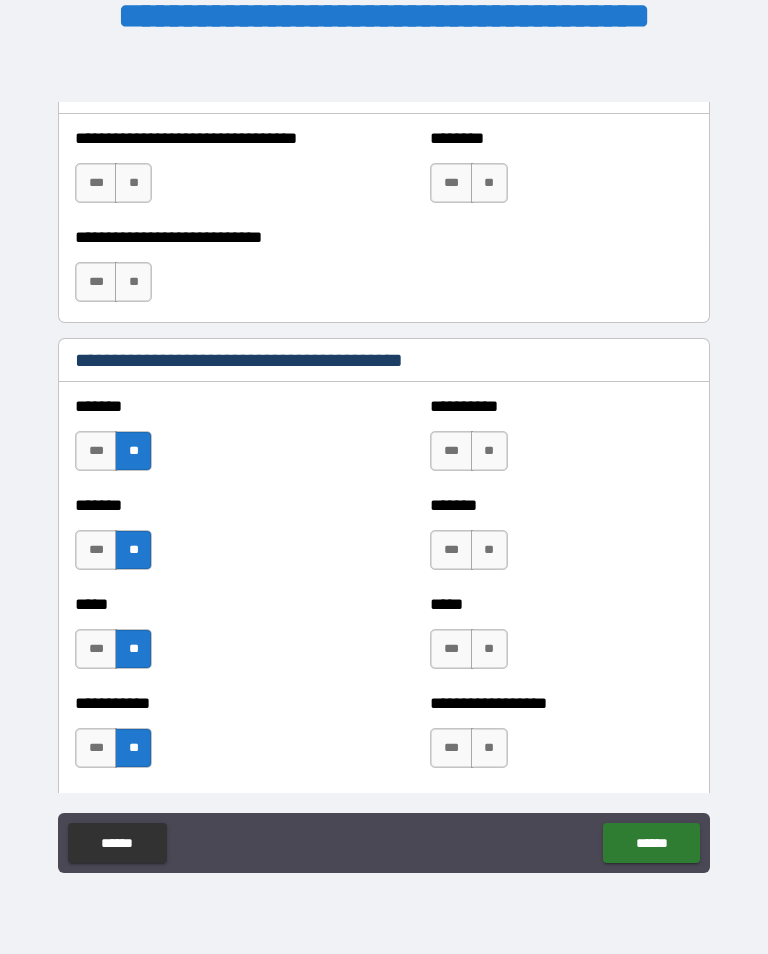 click on "**" at bounding box center (489, 451) 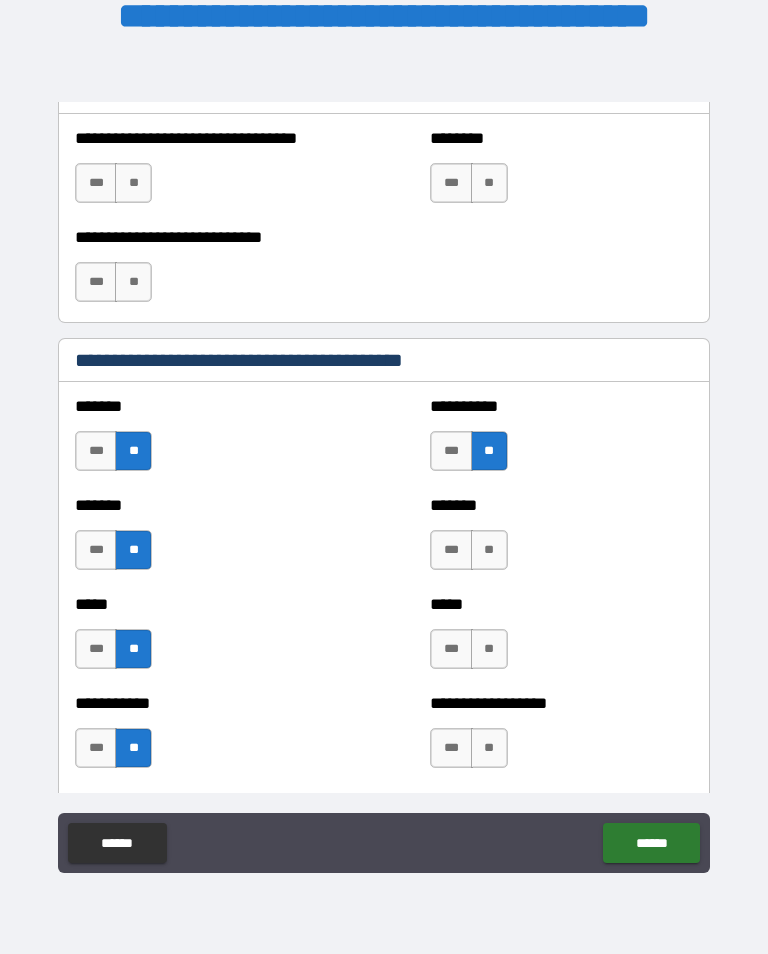 click on "**" at bounding box center (489, 550) 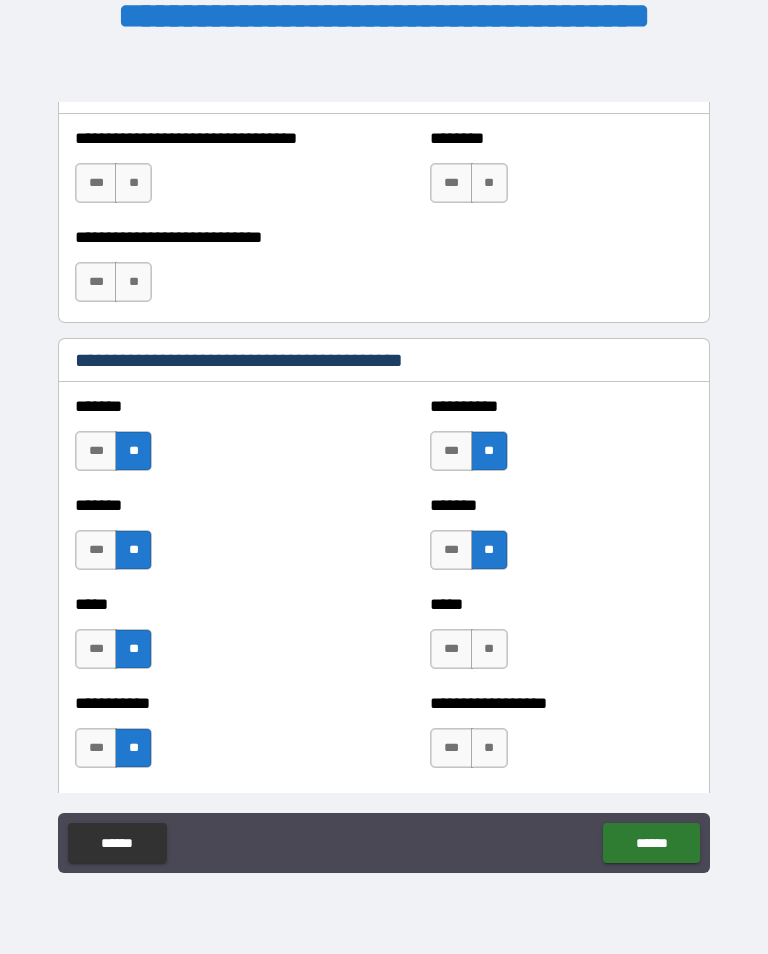 click on "**" at bounding box center [489, 649] 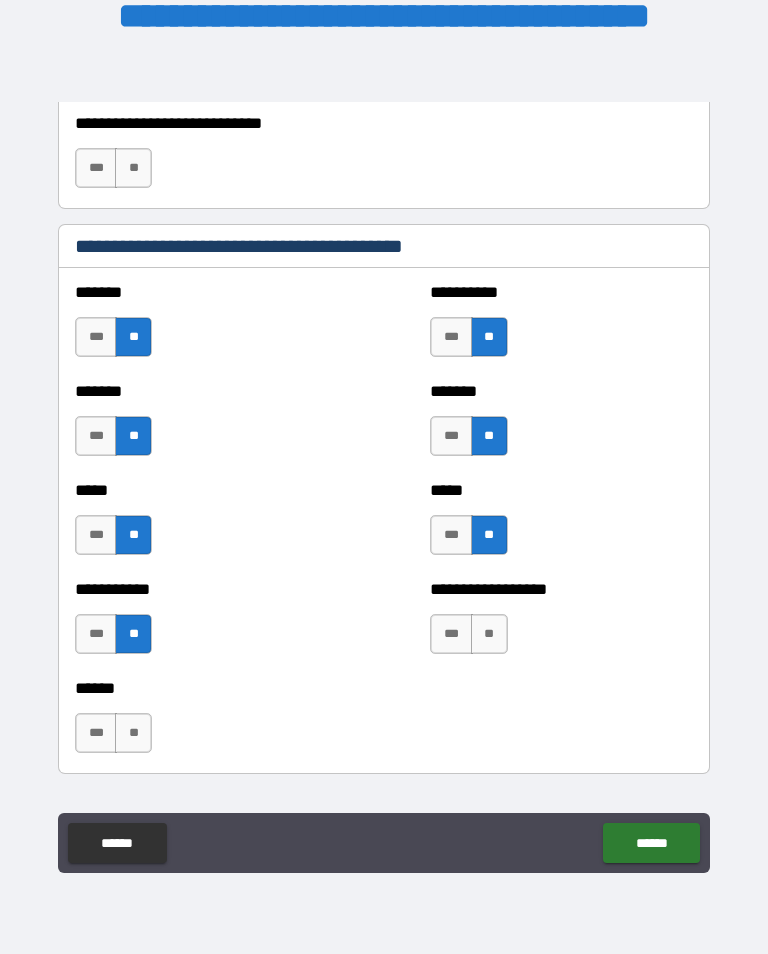 scroll, scrollTop: 1769, scrollLeft: 0, axis: vertical 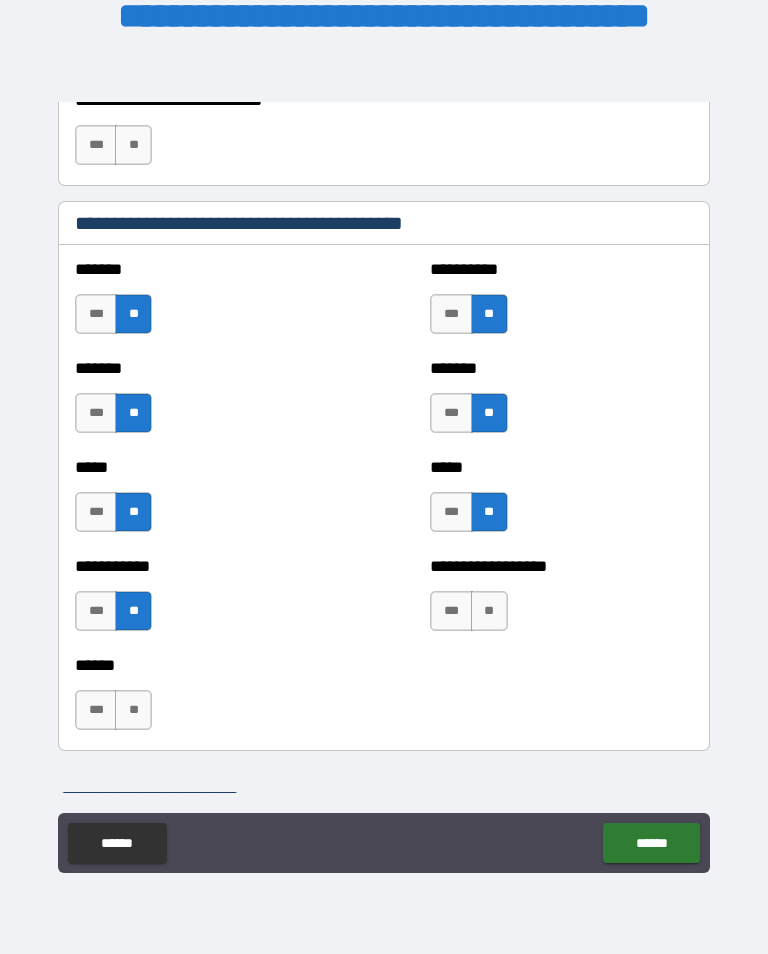 click on "**" at bounding box center [489, 611] 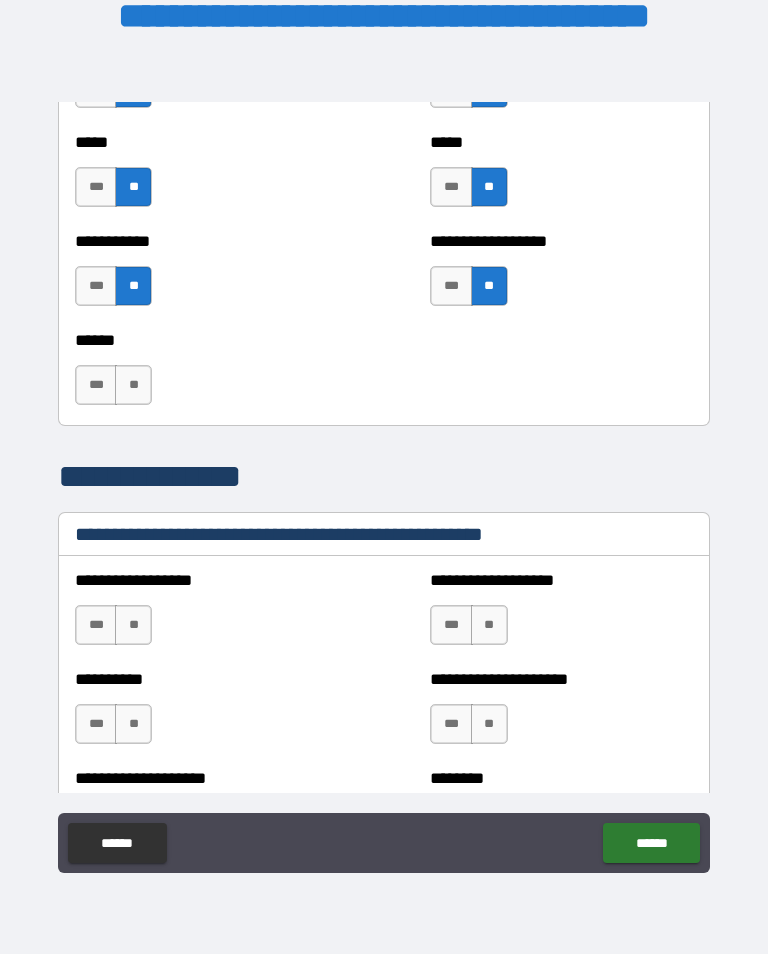 scroll, scrollTop: 2100, scrollLeft: 0, axis: vertical 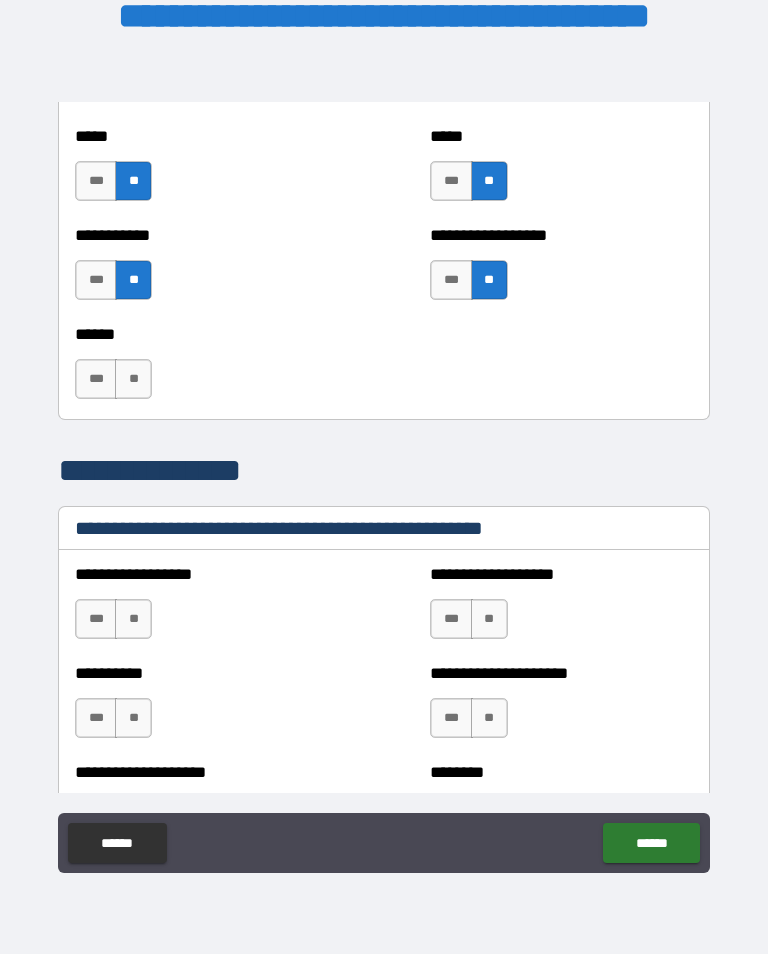 click on "**" at bounding box center [133, 619] 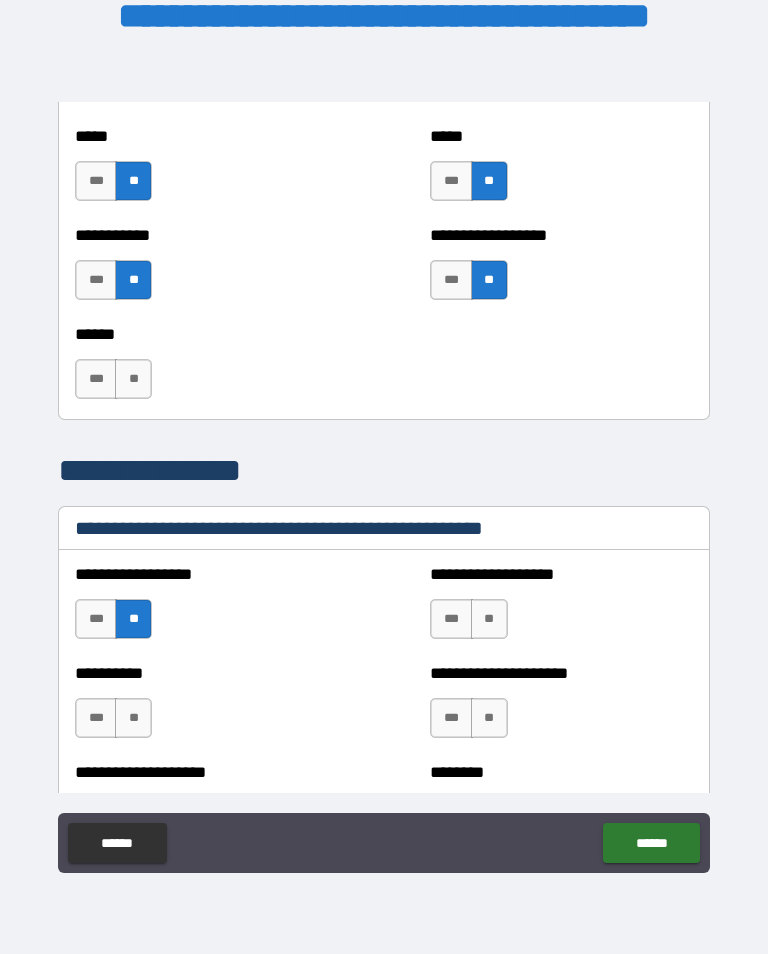 click on "**" at bounding box center (133, 718) 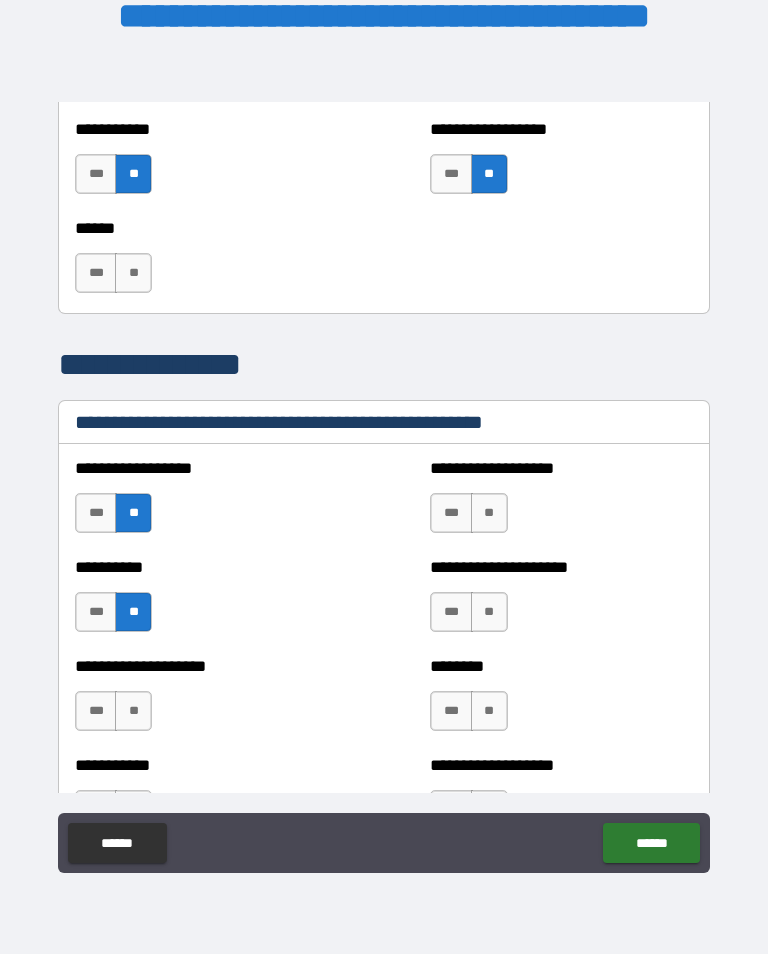 scroll, scrollTop: 2209, scrollLeft: 0, axis: vertical 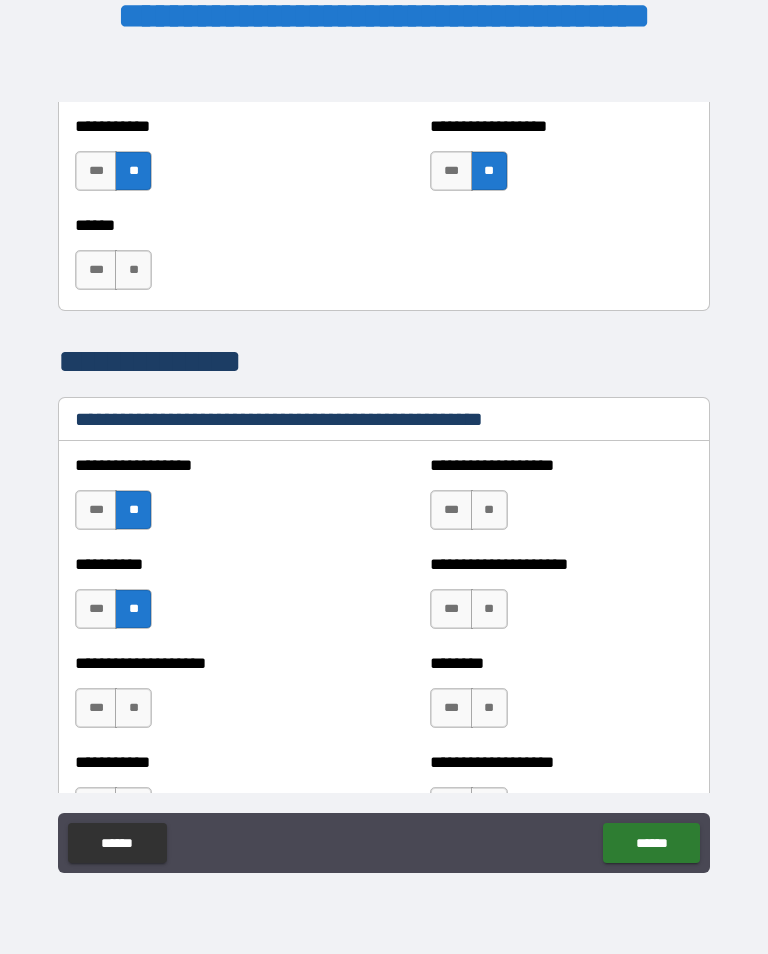 click on "**" at bounding box center (489, 510) 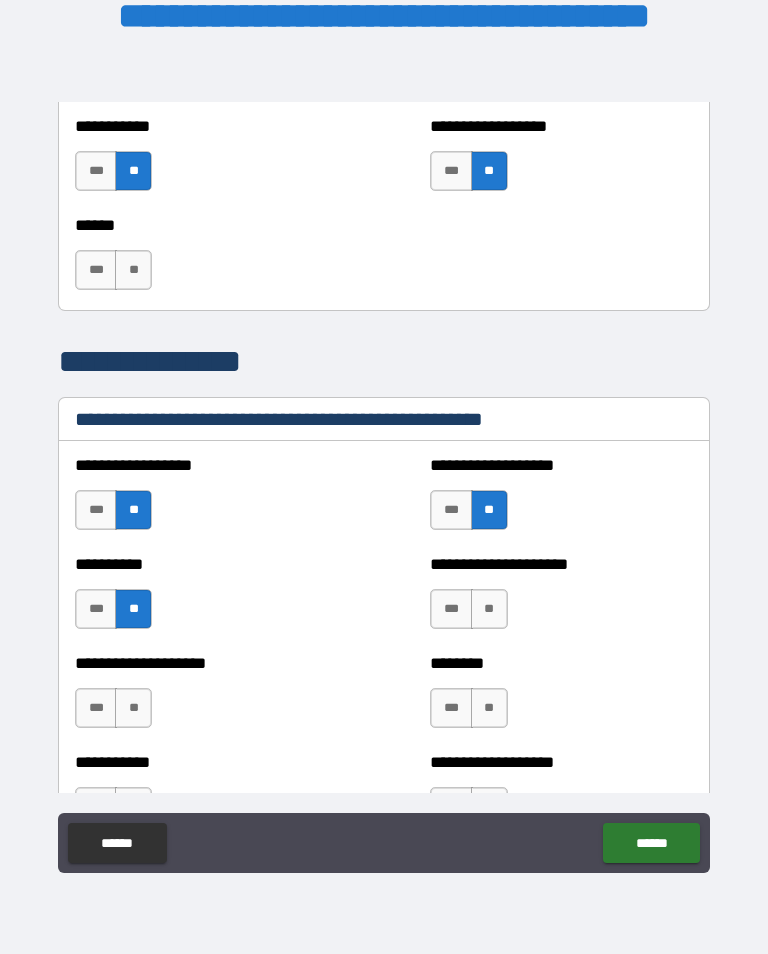 click on "**" at bounding box center (489, 609) 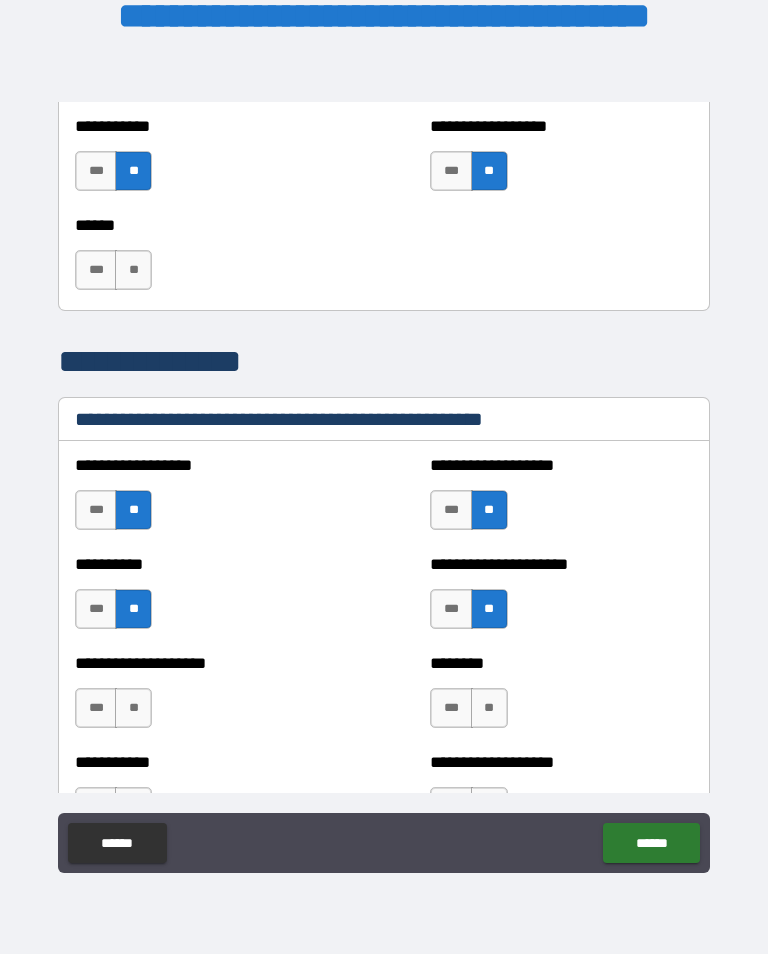 click on "**" at bounding box center [133, 708] 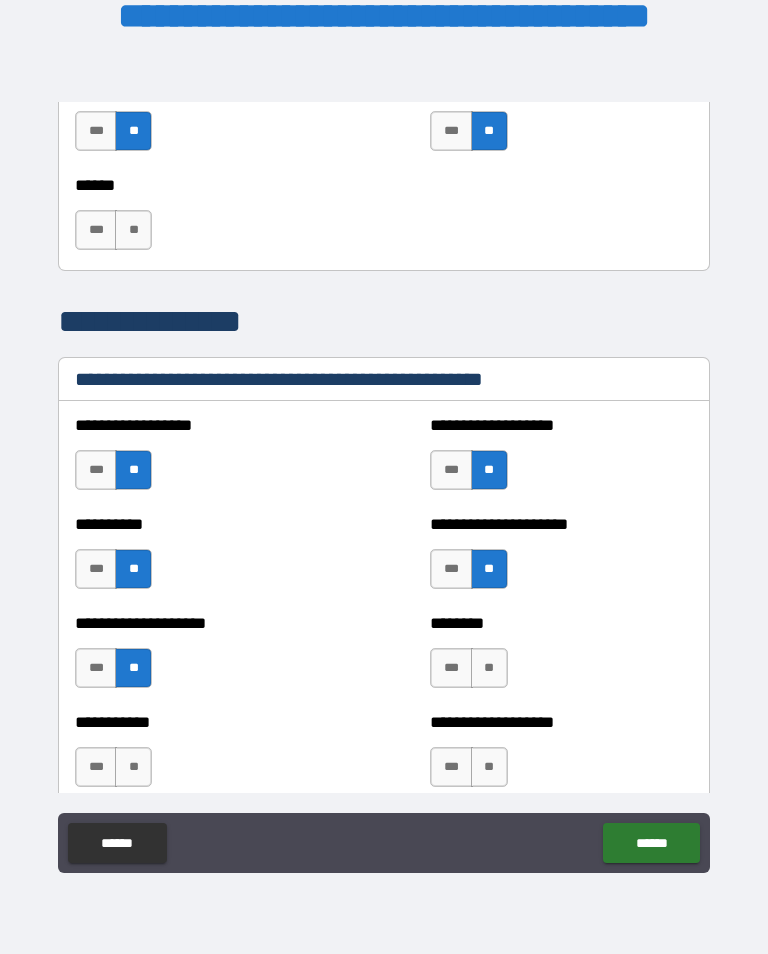 scroll, scrollTop: 2249, scrollLeft: 0, axis: vertical 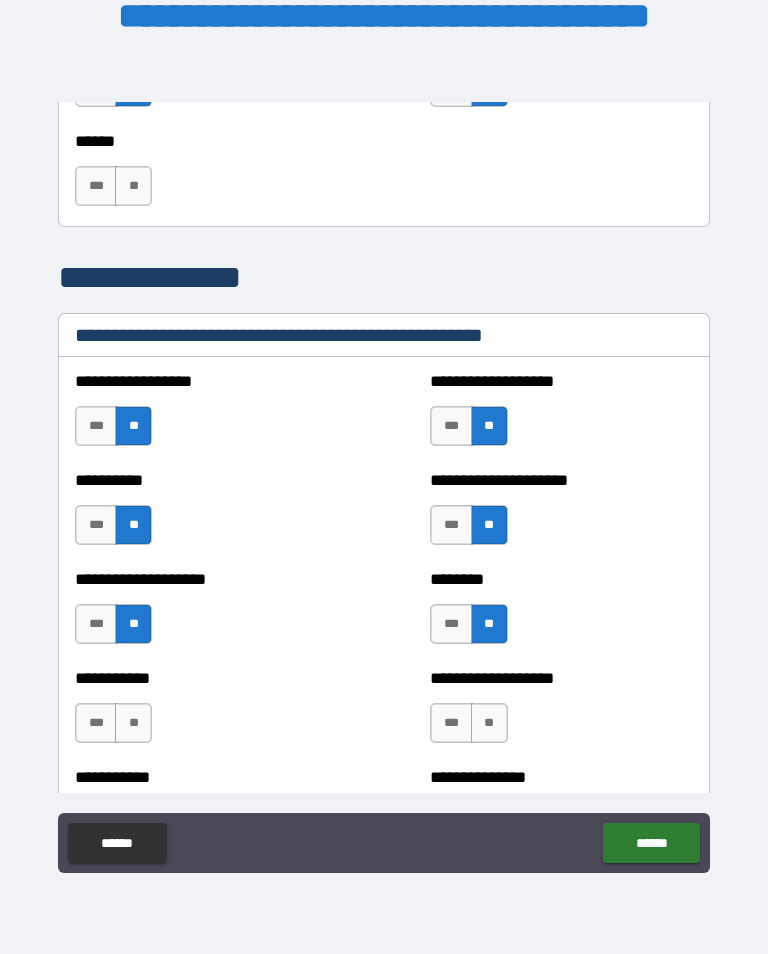 click on "**" at bounding box center [133, 723] 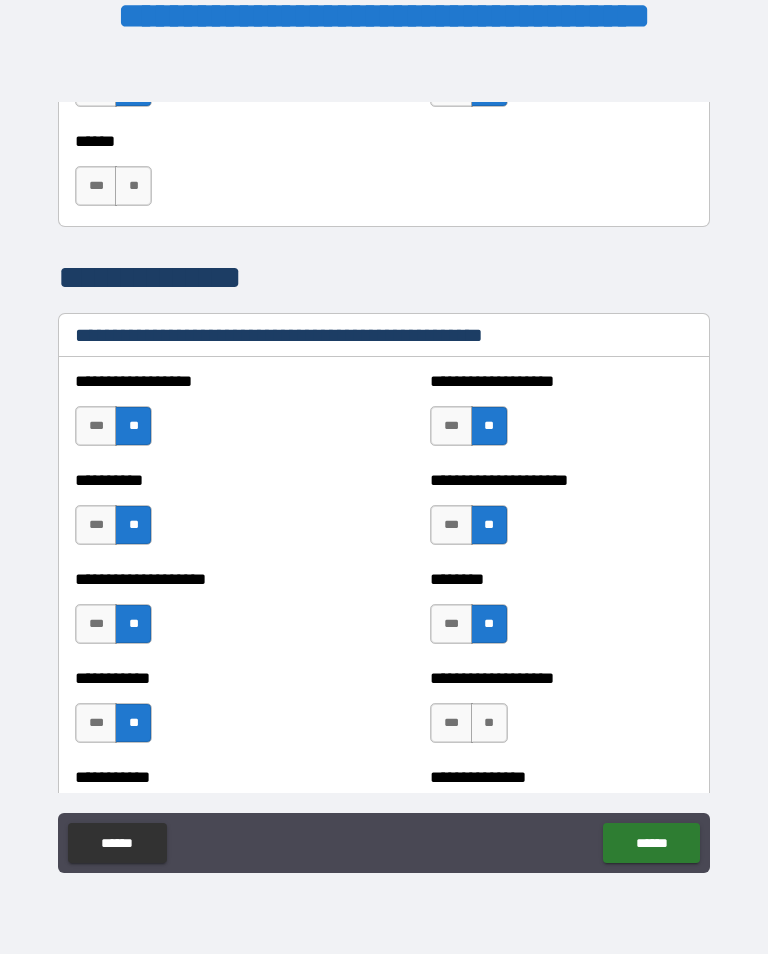 click on "**" at bounding box center [489, 723] 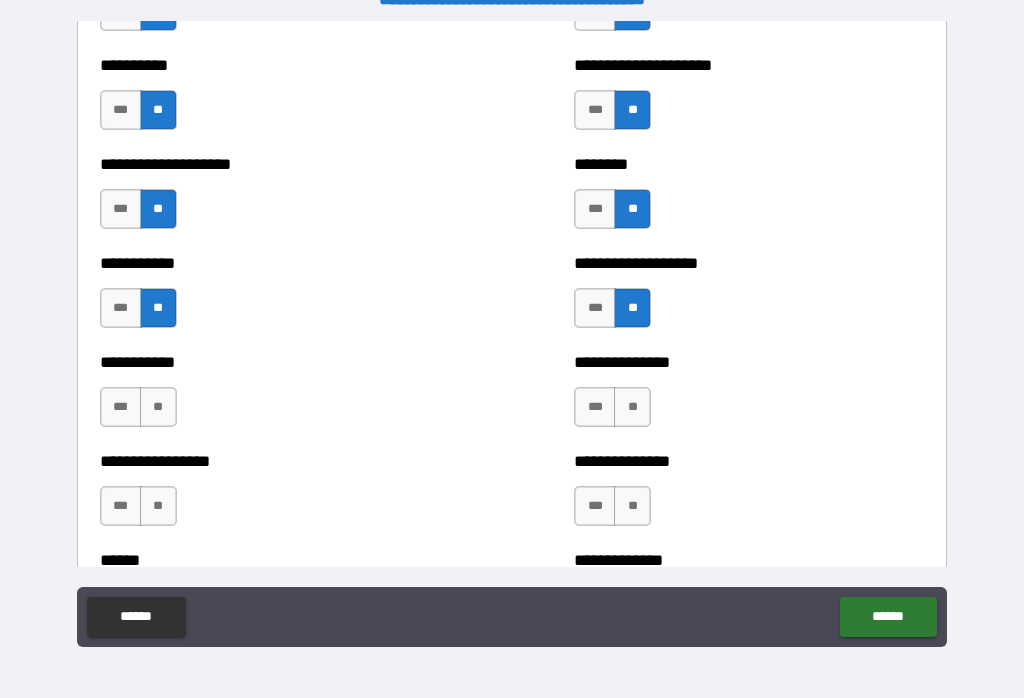 scroll, scrollTop: 2577, scrollLeft: 0, axis: vertical 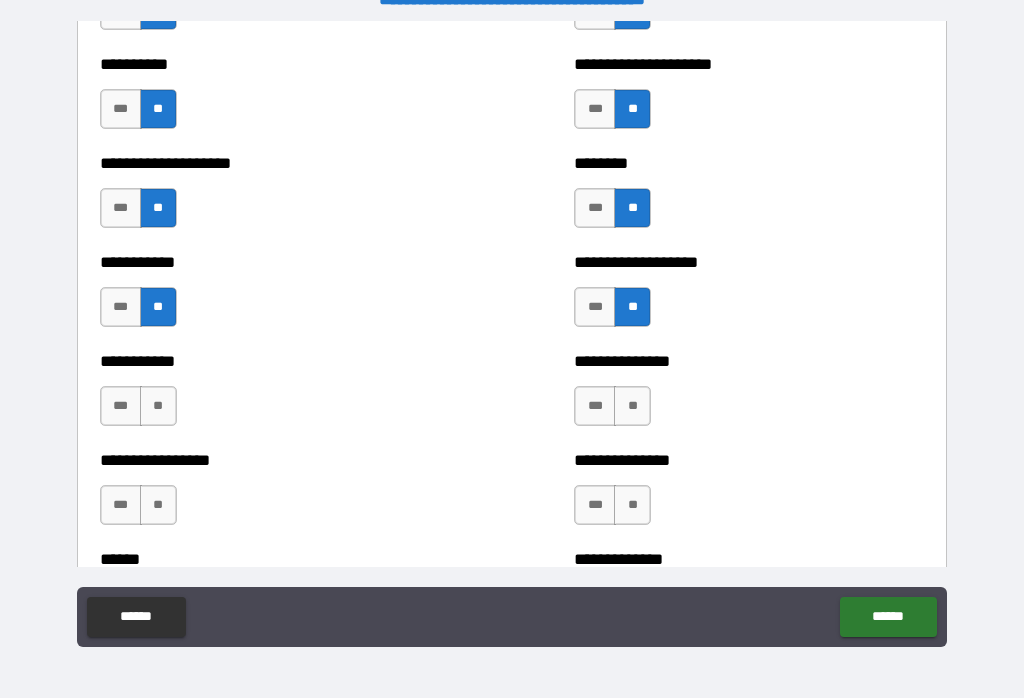 click on "**" at bounding box center [158, 406] 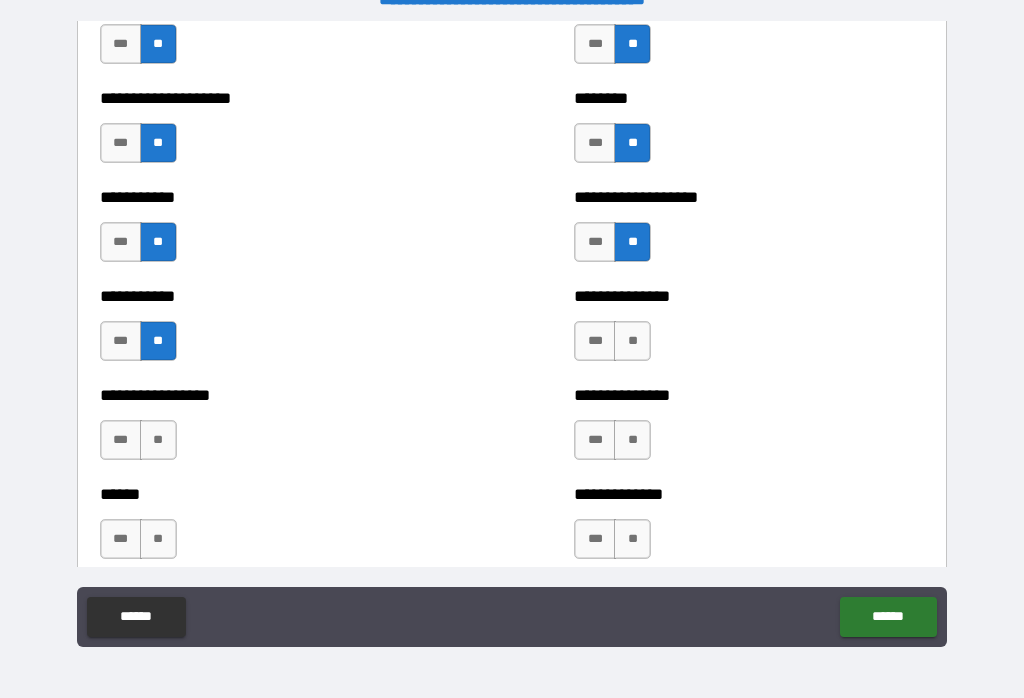 scroll, scrollTop: 2645, scrollLeft: 0, axis: vertical 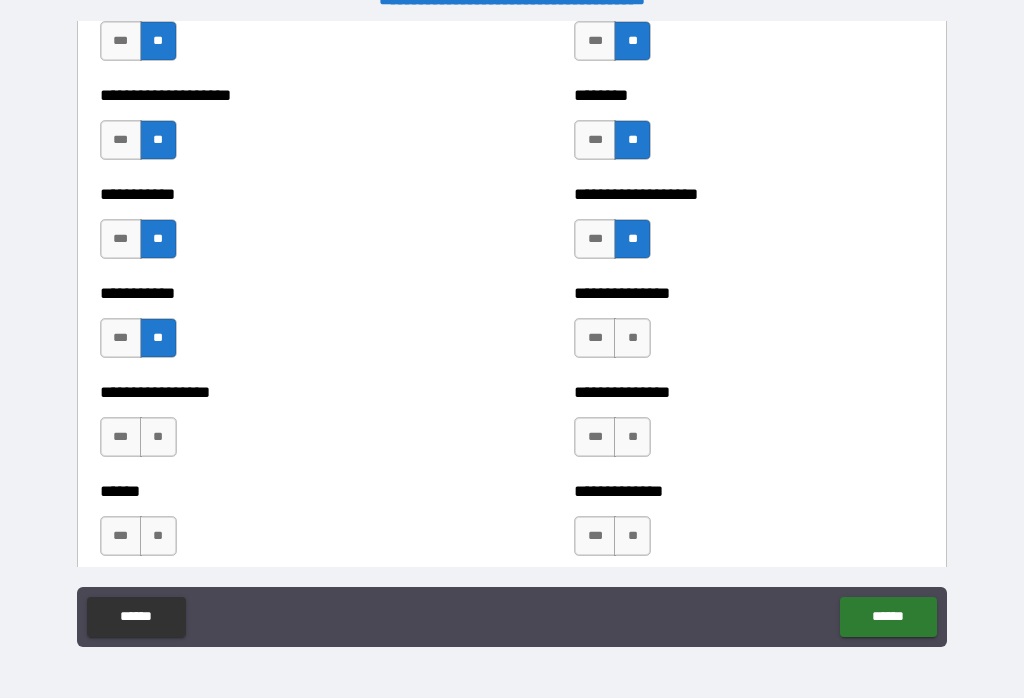 click on "**" at bounding box center [632, 338] 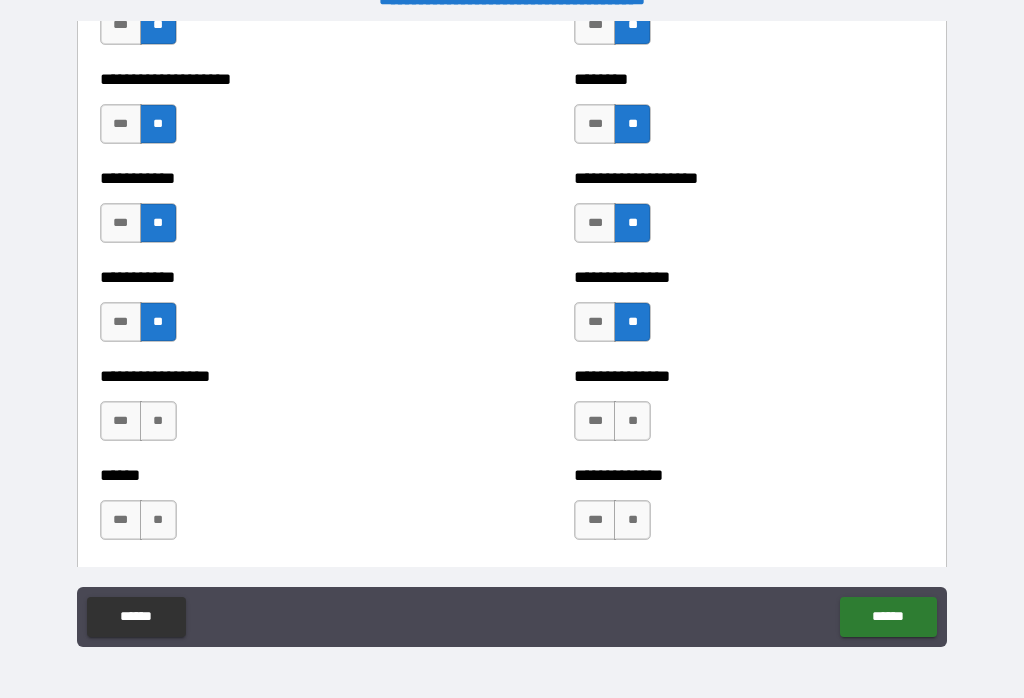 scroll, scrollTop: 2665, scrollLeft: 0, axis: vertical 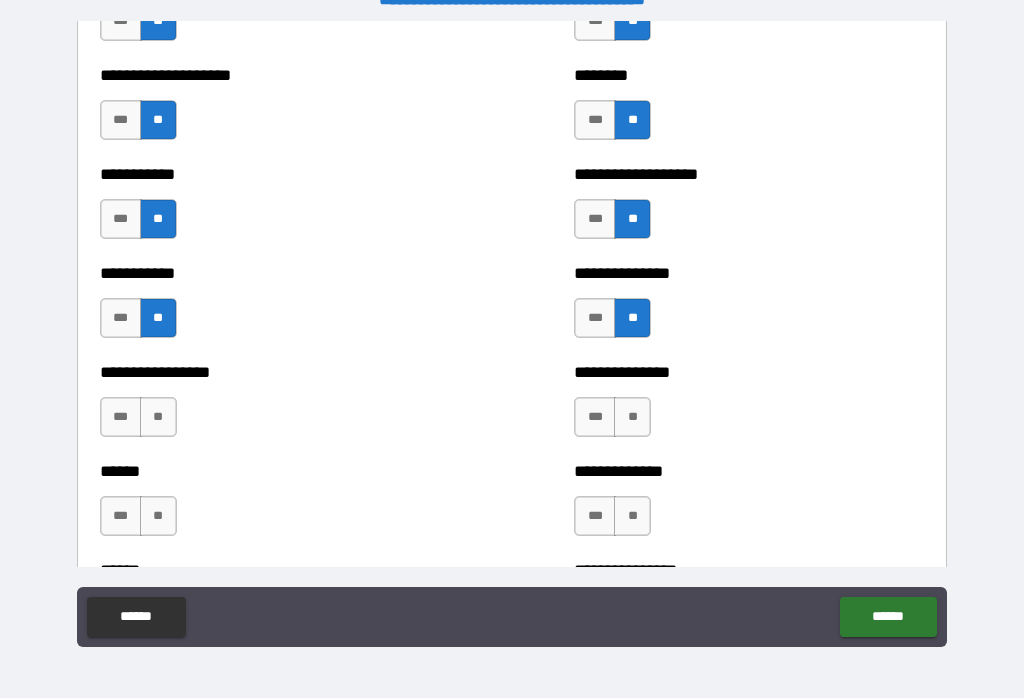 click on "**" at bounding box center (158, 417) 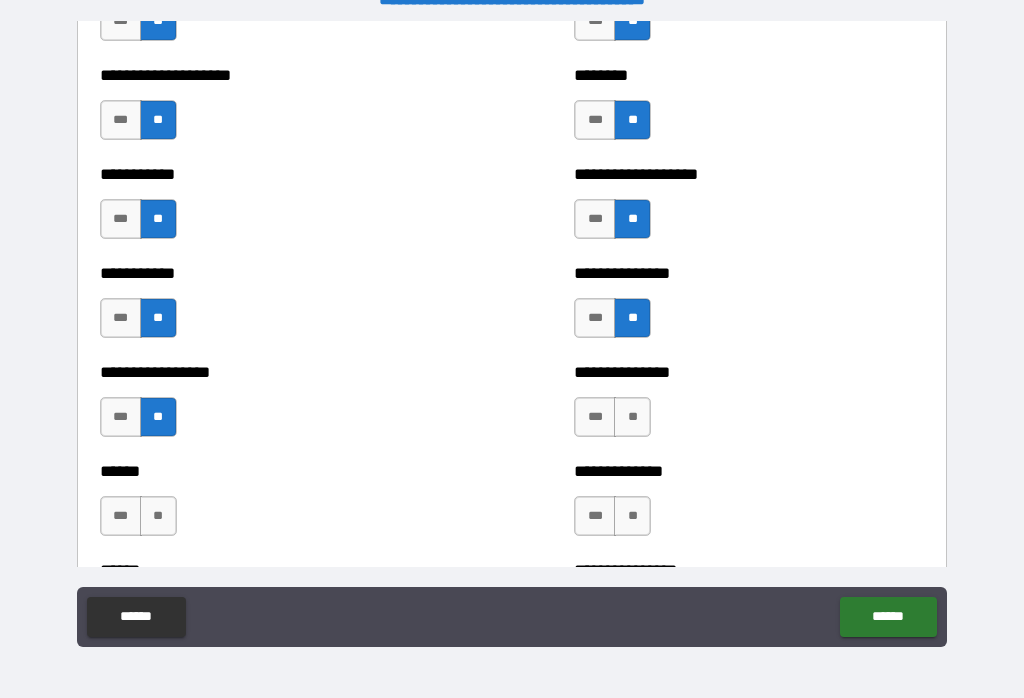 click on "**" at bounding box center [632, 417] 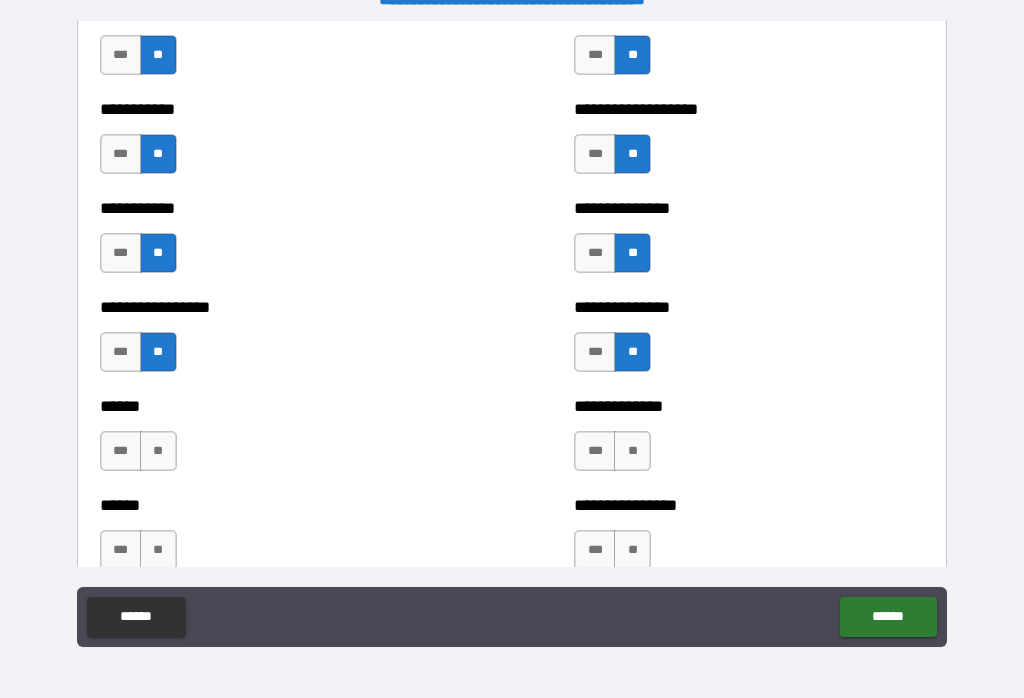 scroll, scrollTop: 2733, scrollLeft: 0, axis: vertical 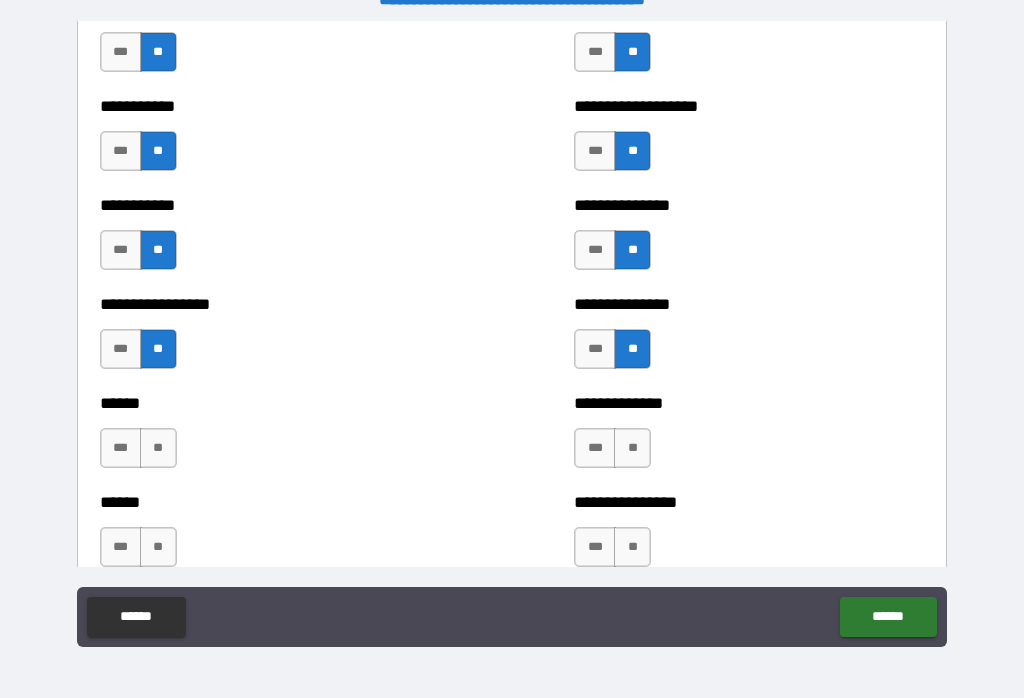 click on "**" at bounding box center (158, 448) 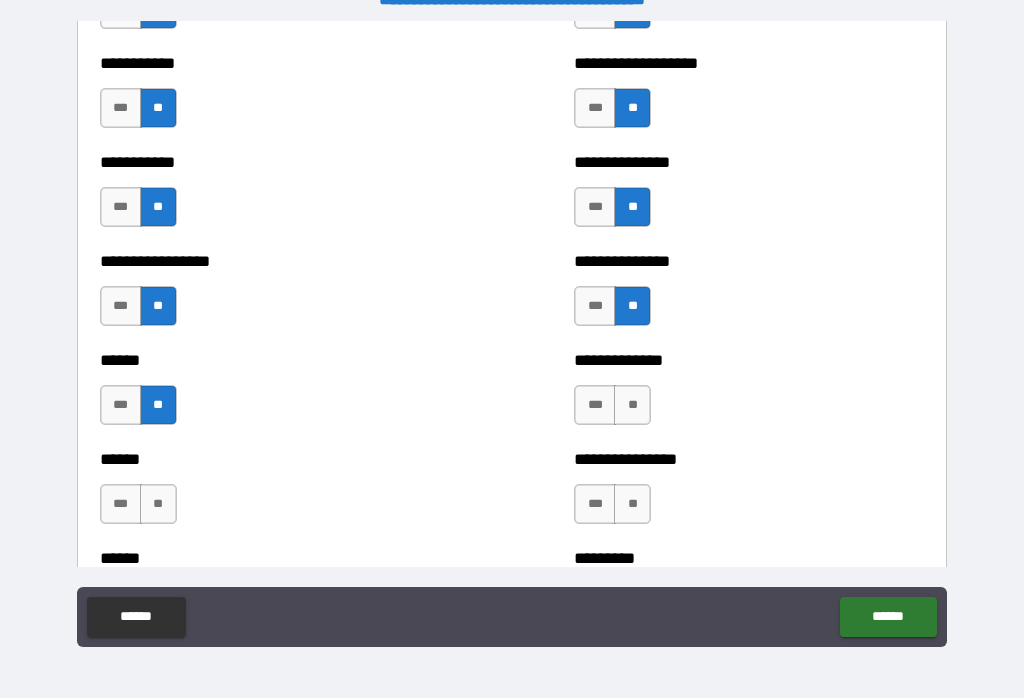 scroll, scrollTop: 2790, scrollLeft: 0, axis: vertical 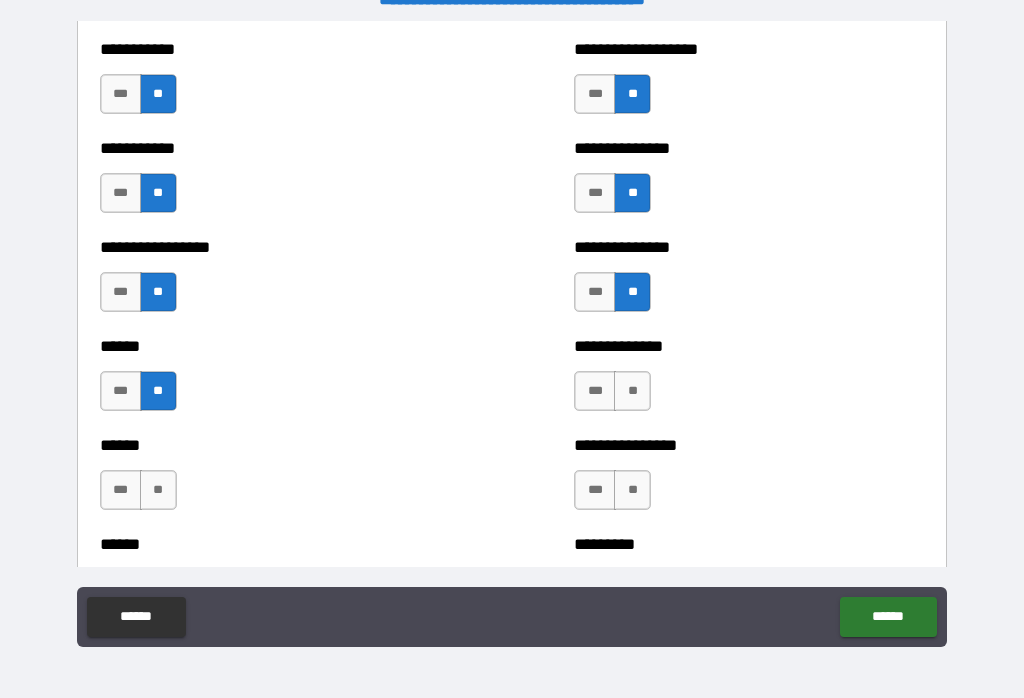 click on "**" at bounding box center [632, 391] 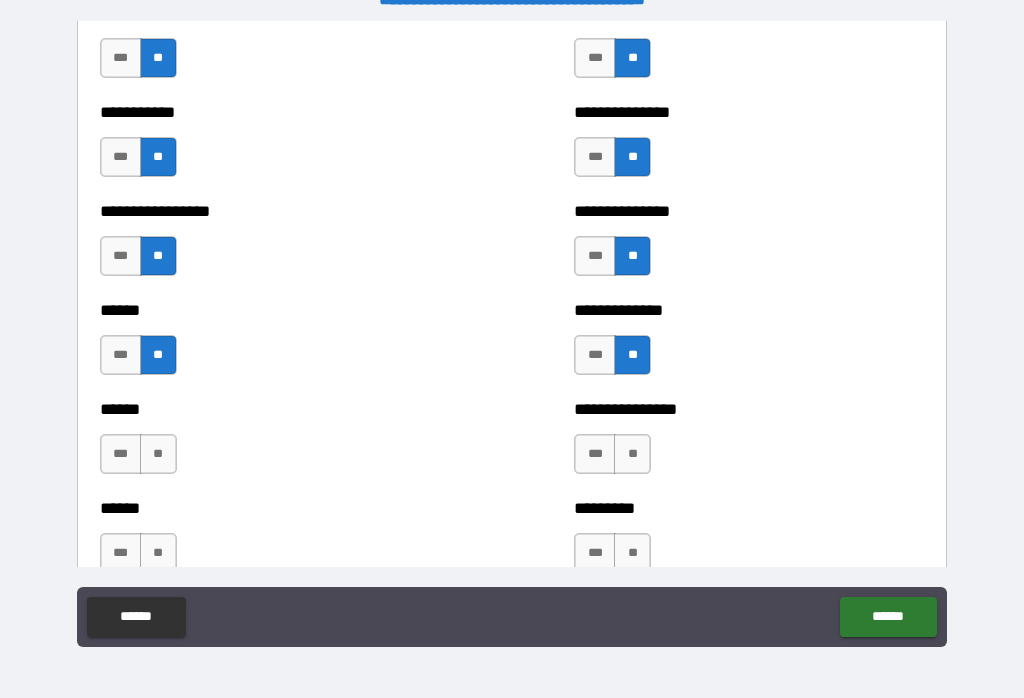 scroll, scrollTop: 2827, scrollLeft: 0, axis: vertical 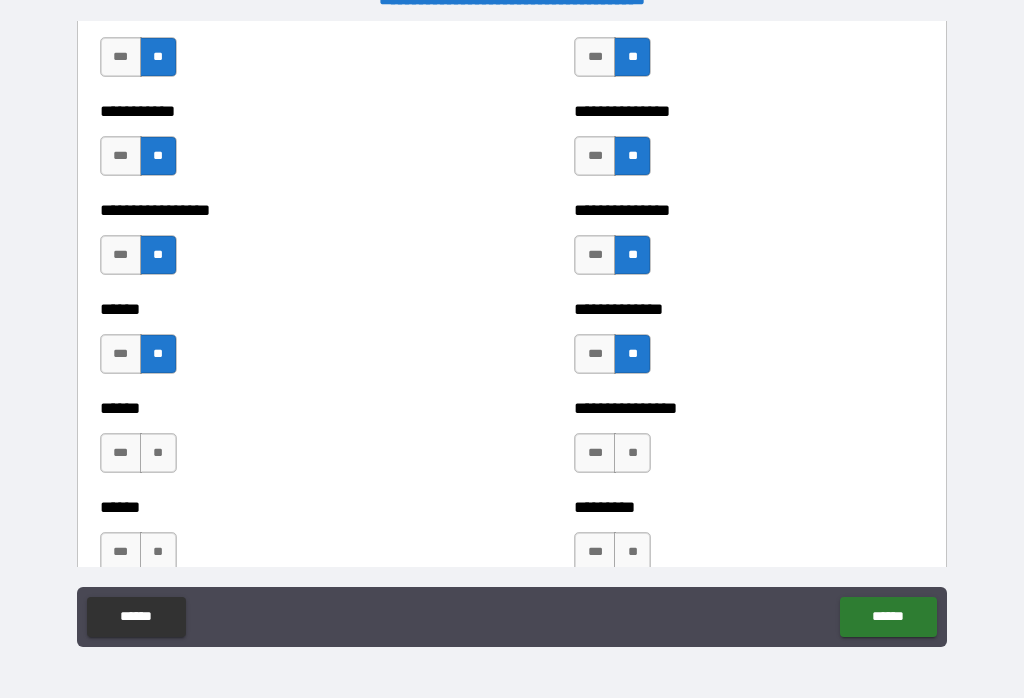 click on "**" at bounding box center [158, 453] 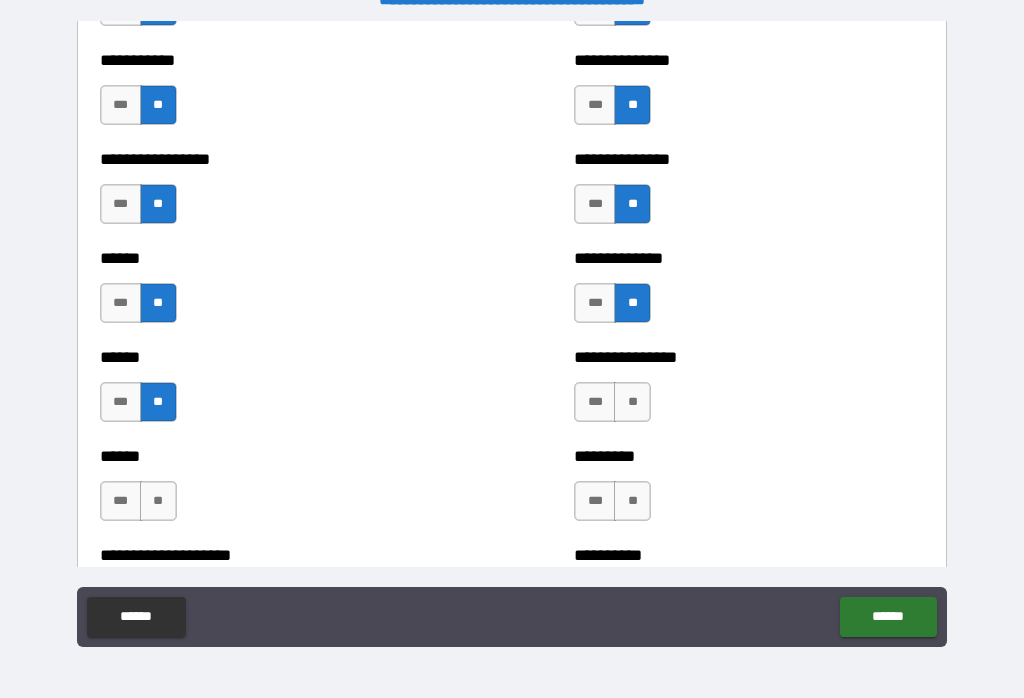 scroll, scrollTop: 2878, scrollLeft: 0, axis: vertical 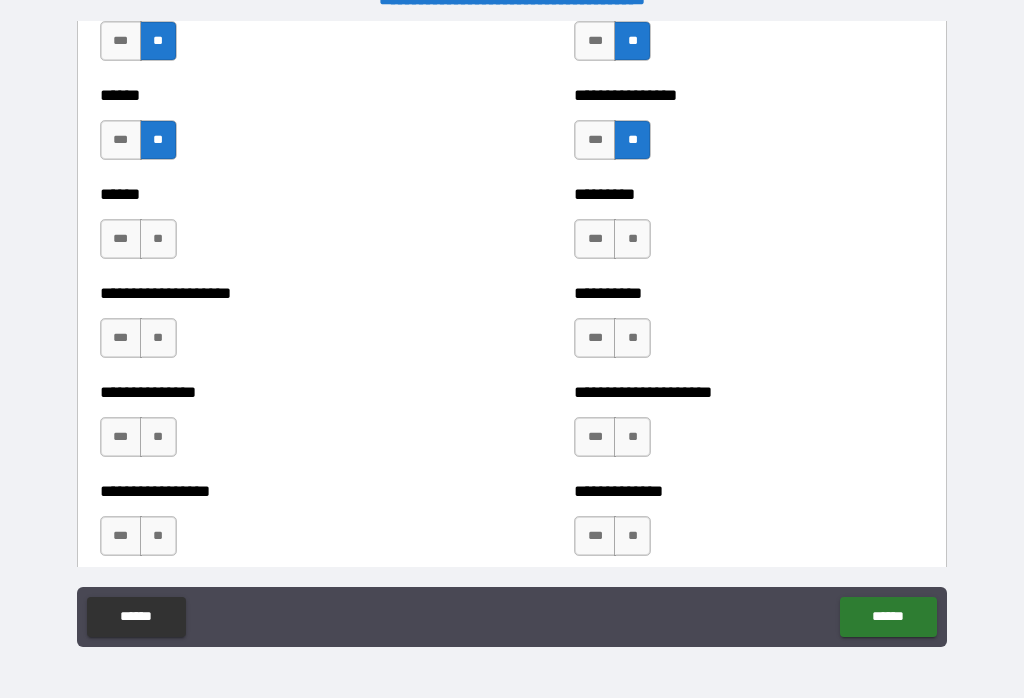 click on "**" at bounding box center (632, 338) 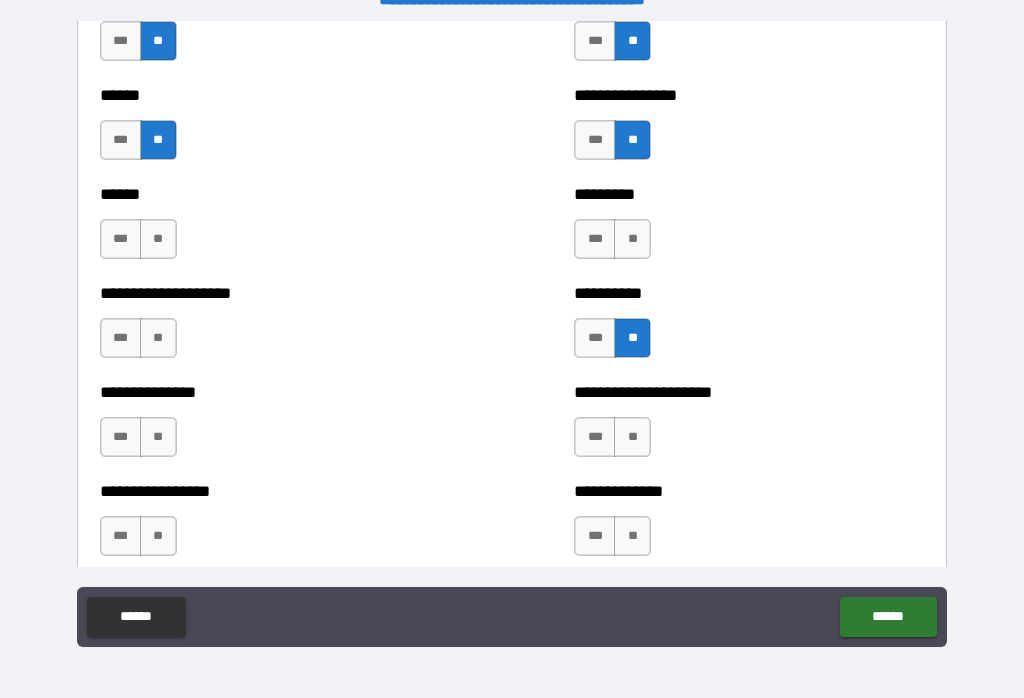 click on "**" at bounding box center [158, 239] 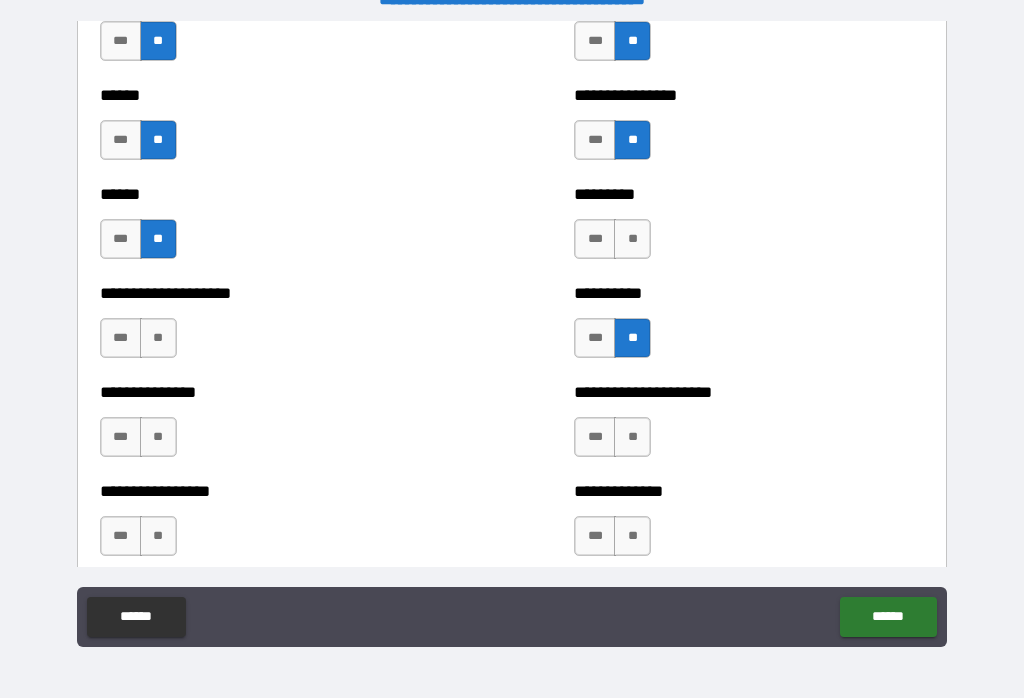 click on "**" at bounding box center (158, 338) 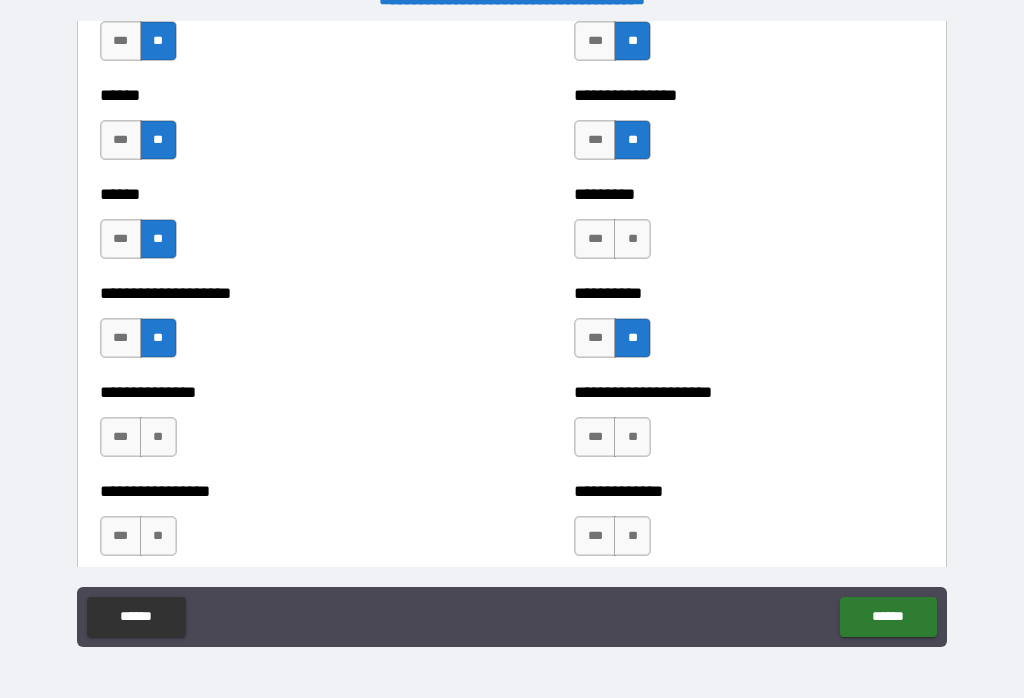 click on "**" at bounding box center [158, 437] 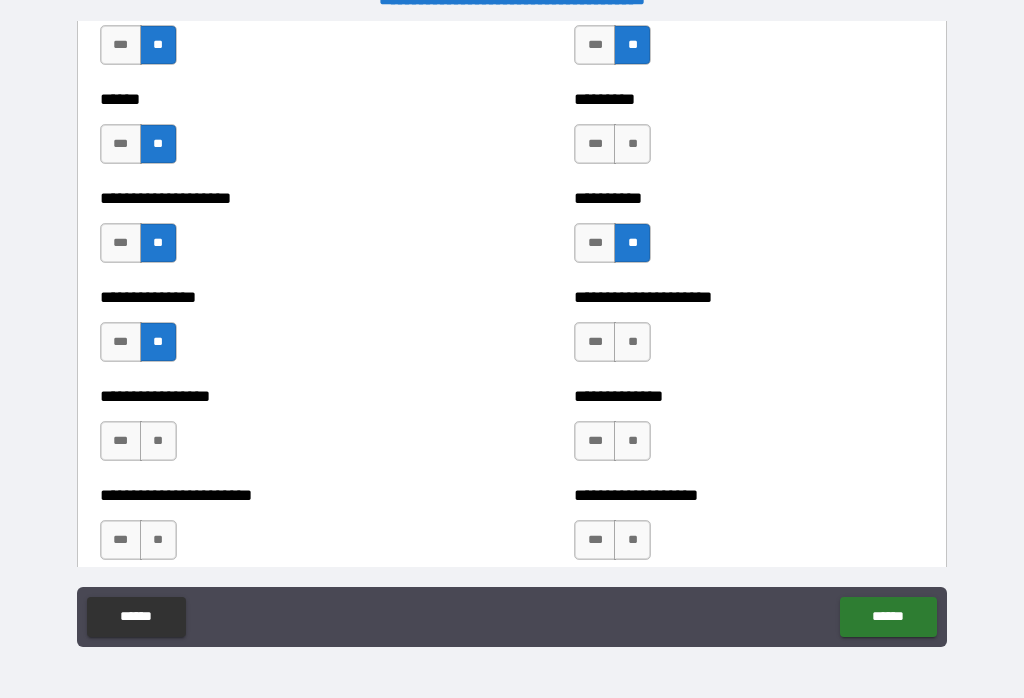 scroll, scrollTop: 3240, scrollLeft: 0, axis: vertical 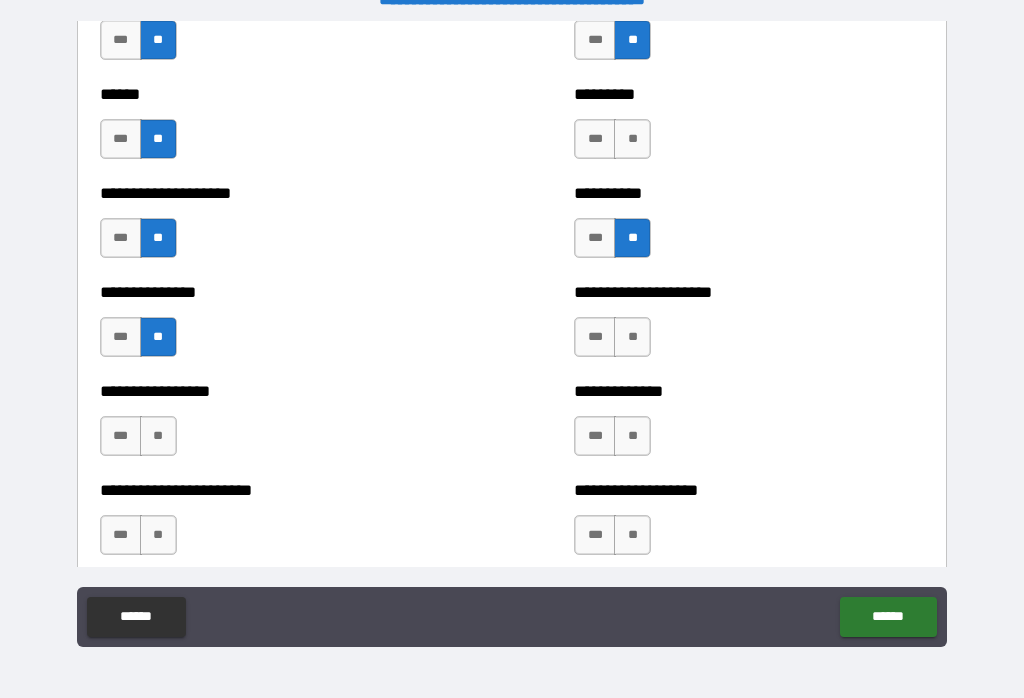click on "**" at bounding box center (632, 337) 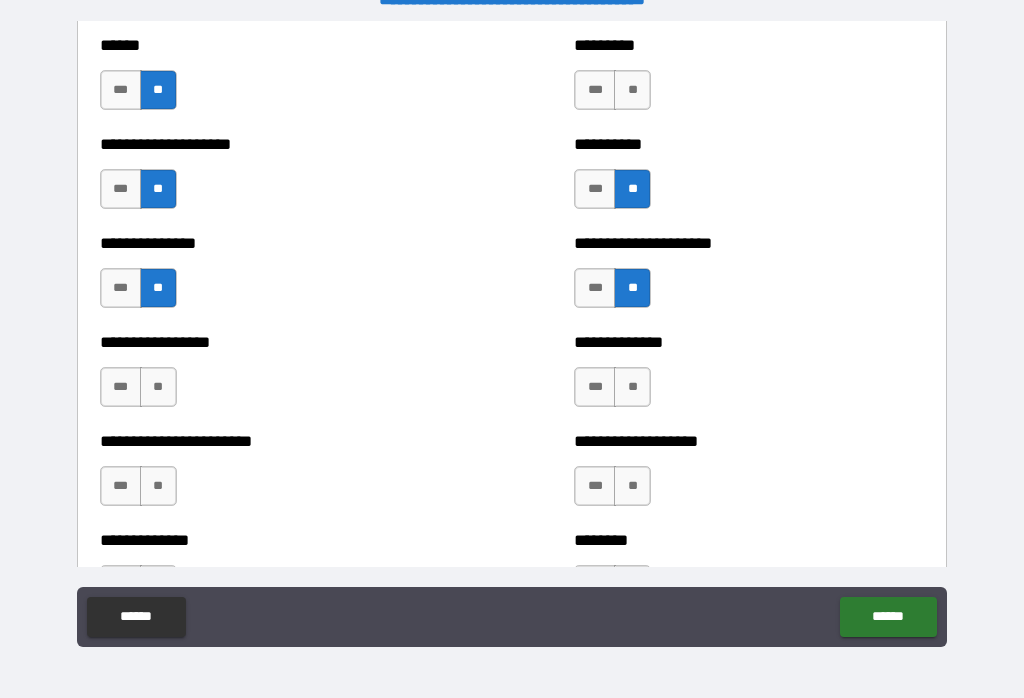 scroll, scrollTop: 3290, scrollLeft: 0, axis: vertical 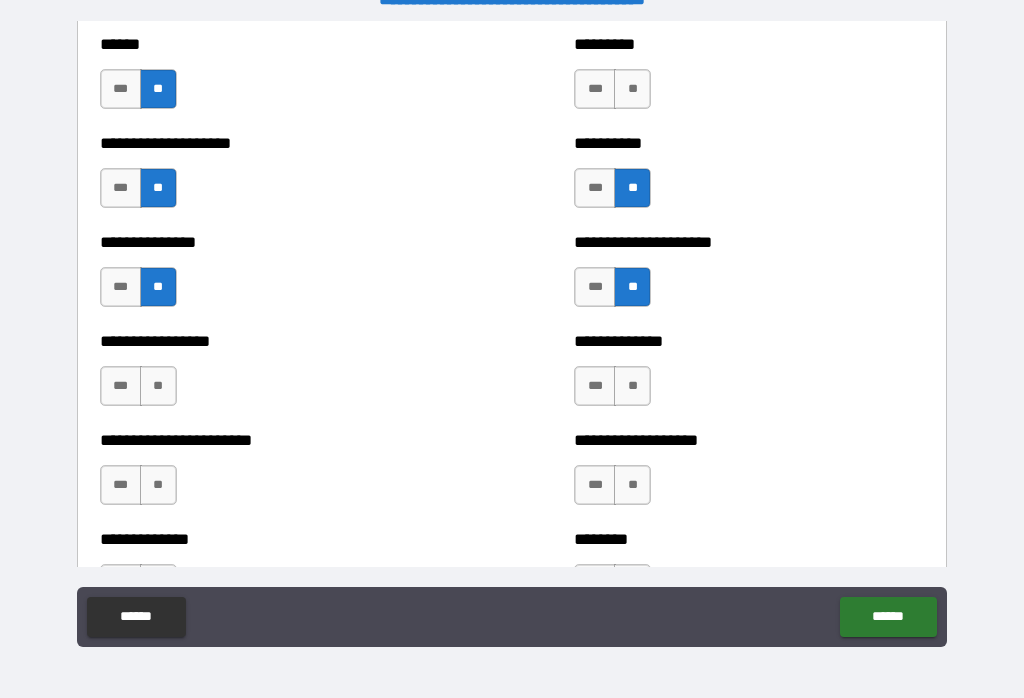 click on "**" at bounding box center (158, 386) 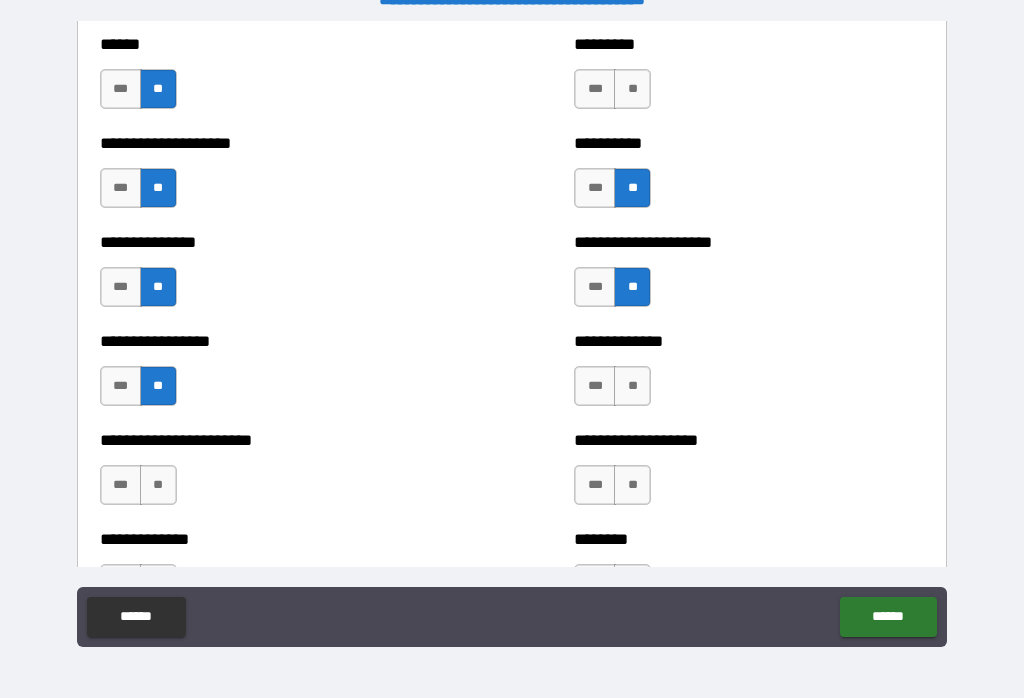 click on "**" at bounding box center (632, 386) 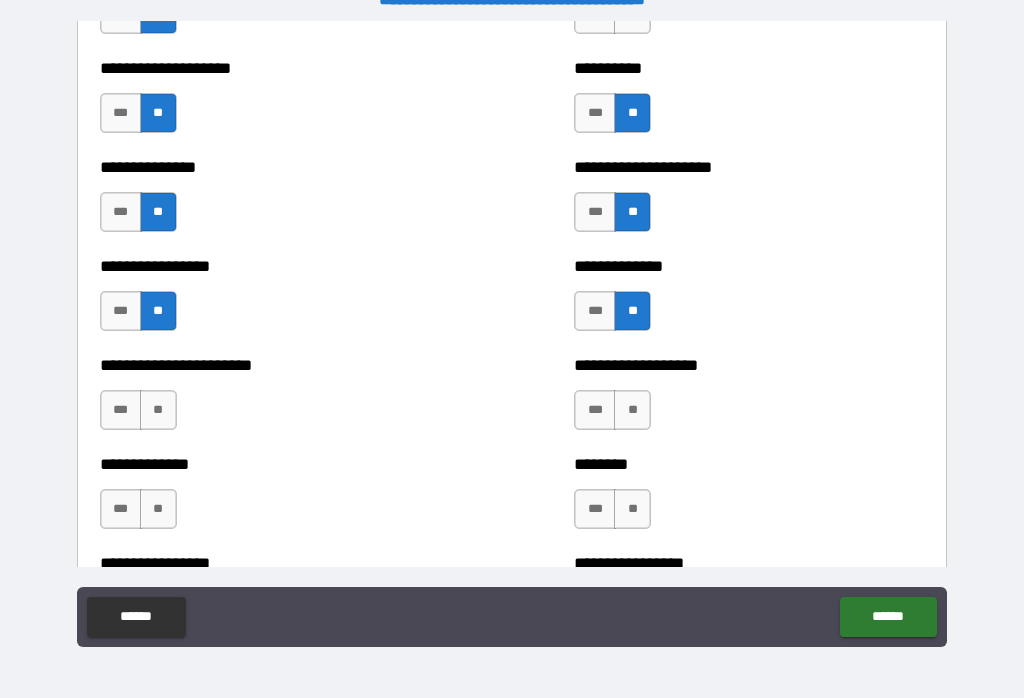 scroll, scrollTop: 3367, scrollLeft: 0, axis: vertical 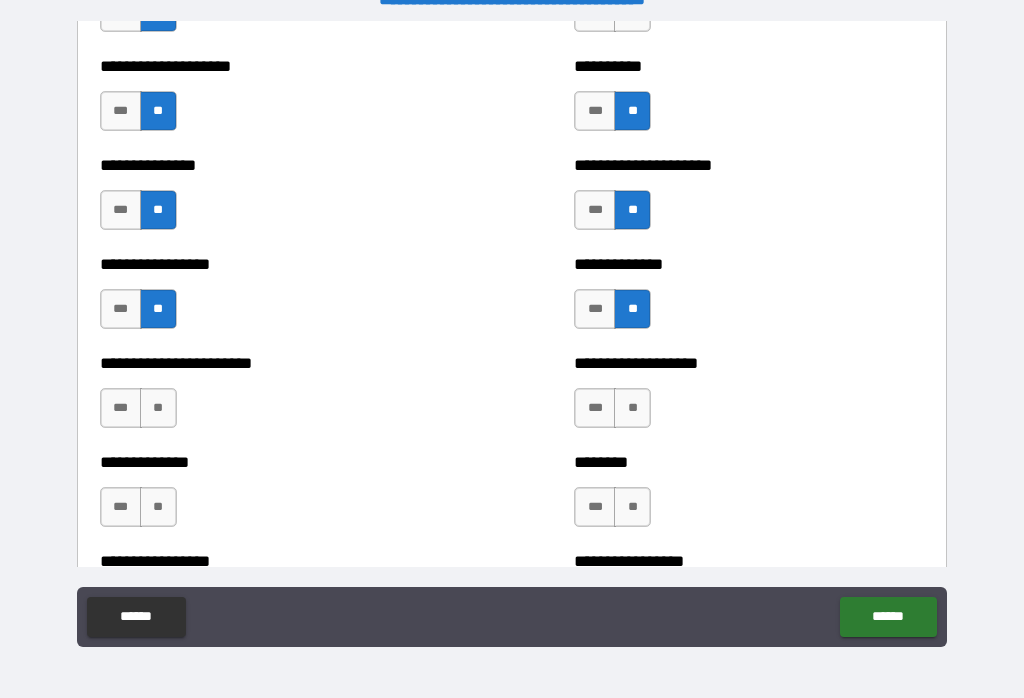 click on "**" at bounding box center (158, 408) 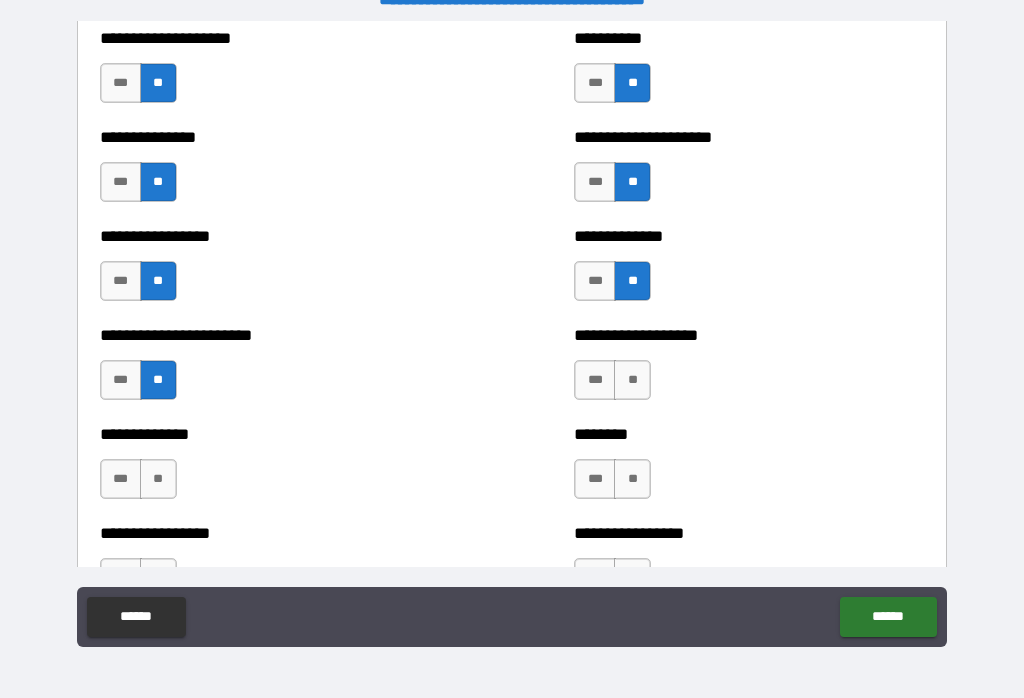 scroll, scrollTop: 3425, scrollLeft: 0, axis: vertical 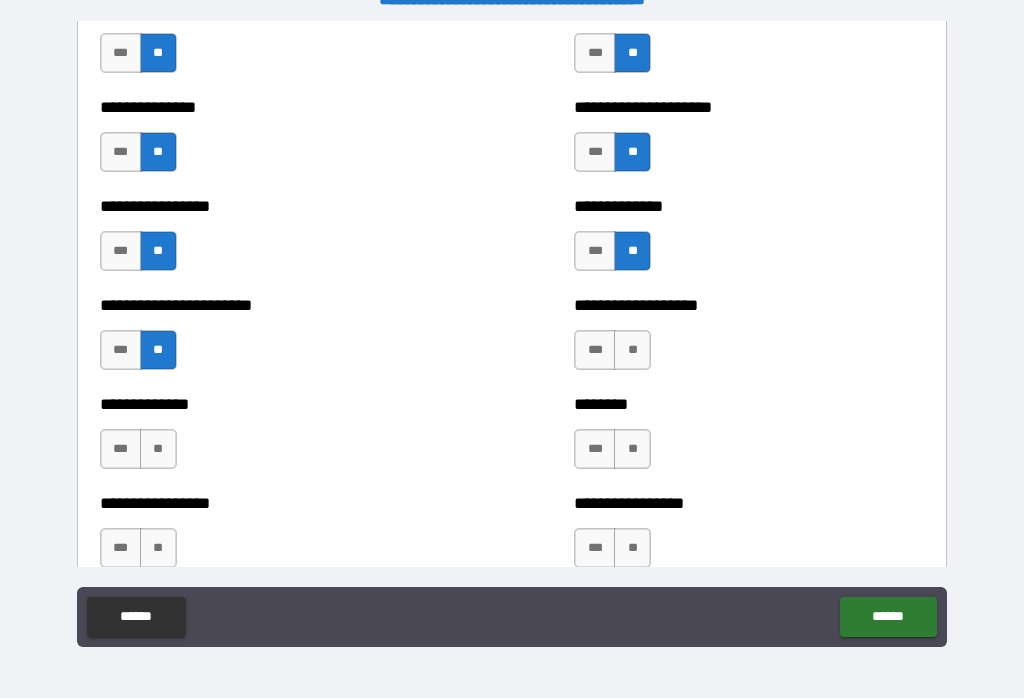 click on "**" at bounding box center [632, 350] 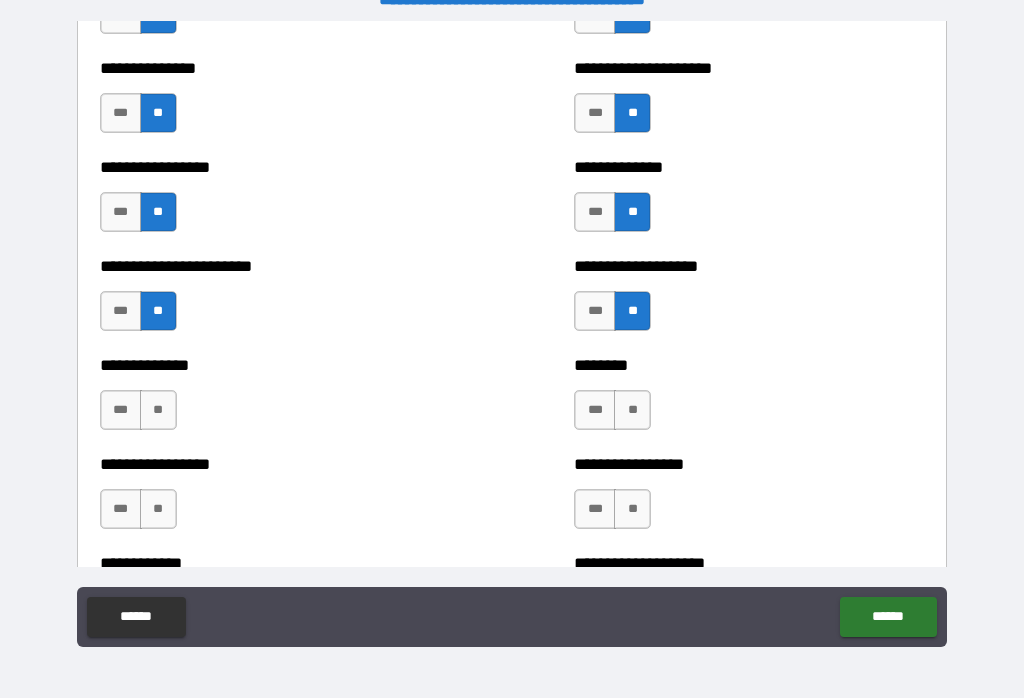 scroll, scrollTop: 3474, scrollLeft: 0, axis: vertical 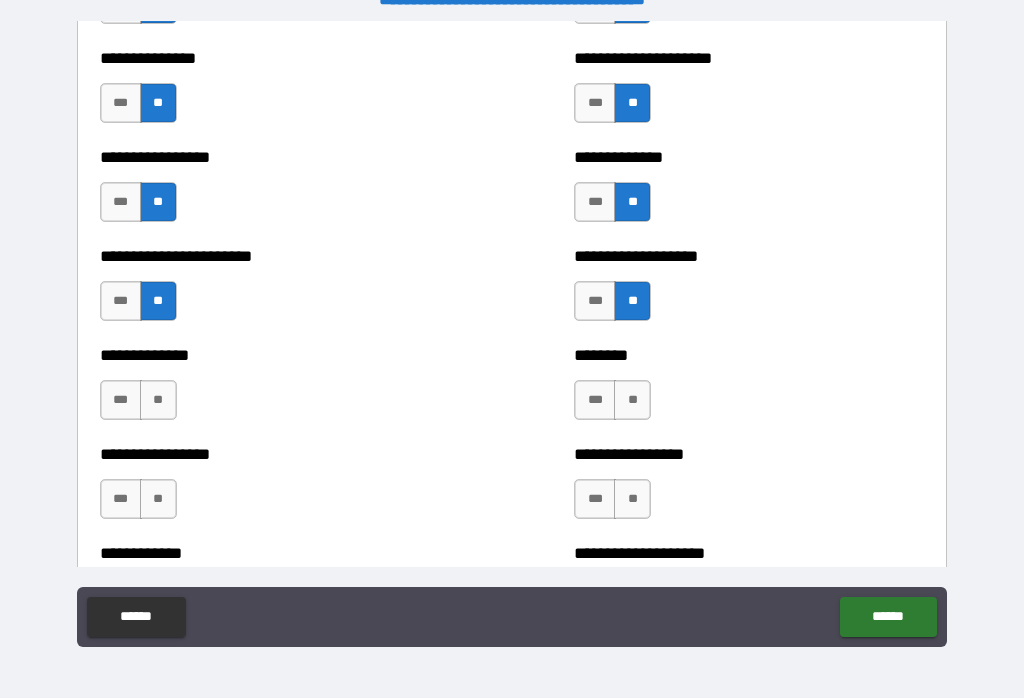 click on "**" at bounding box center [158, 400] 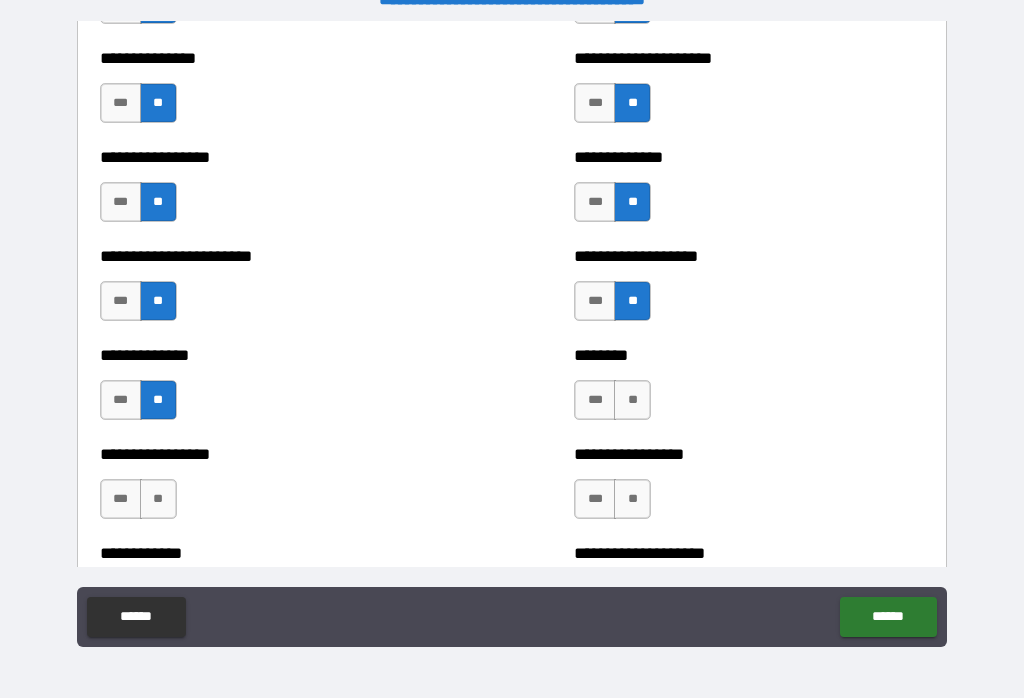 click on "**" at bounding box center [632, 400] 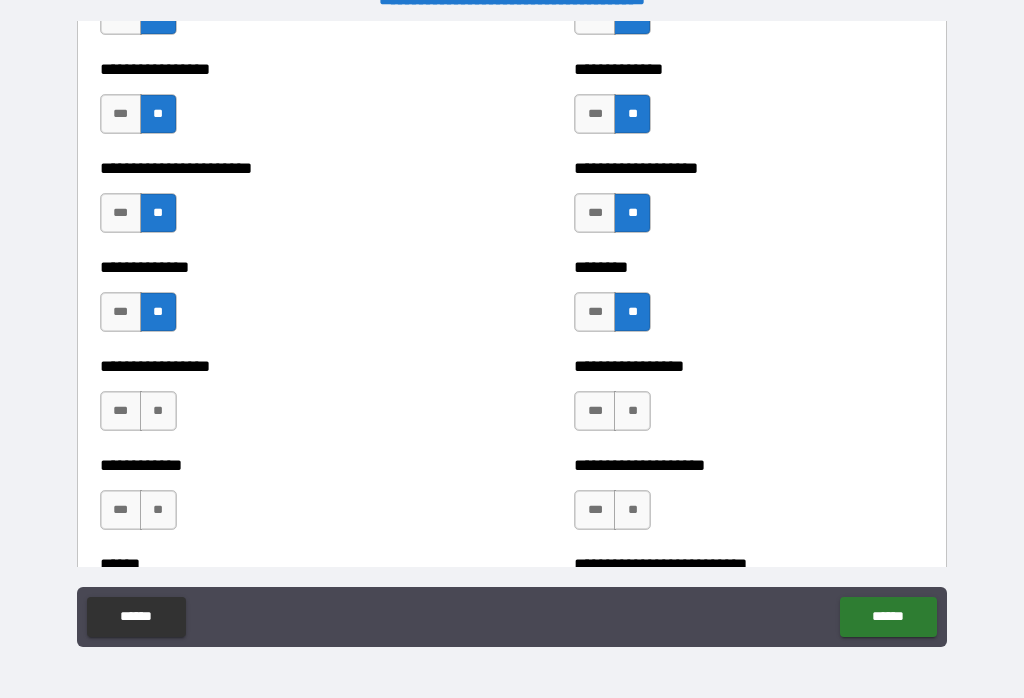 scroll, scrollTop: 3563, scrollLeft: 0, axis: vertical 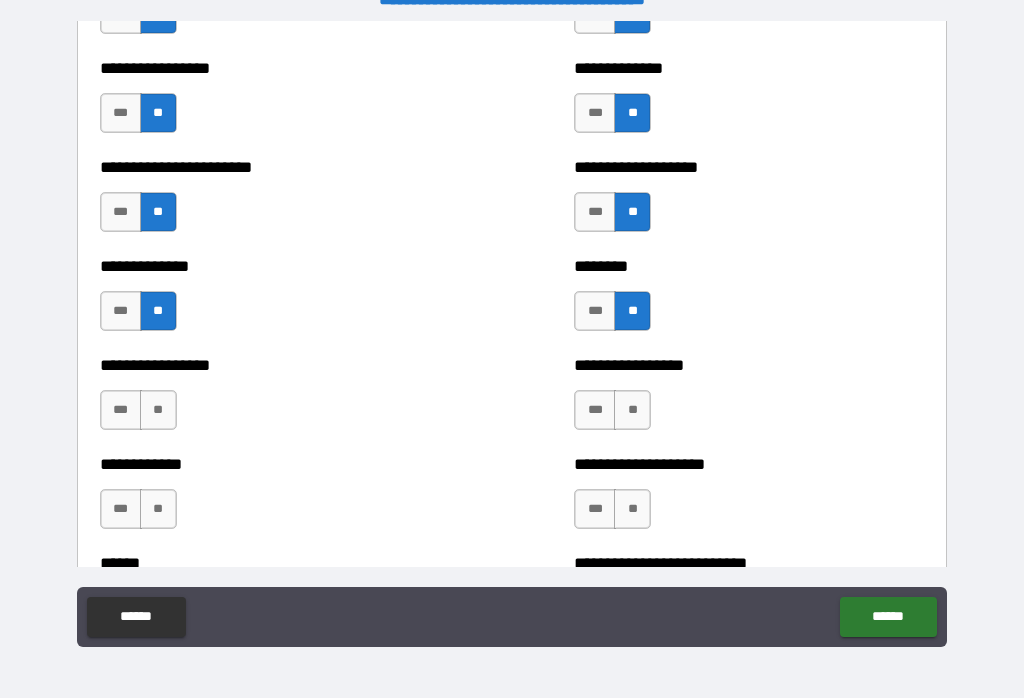 click on "**" at bounding box center [158, 410] 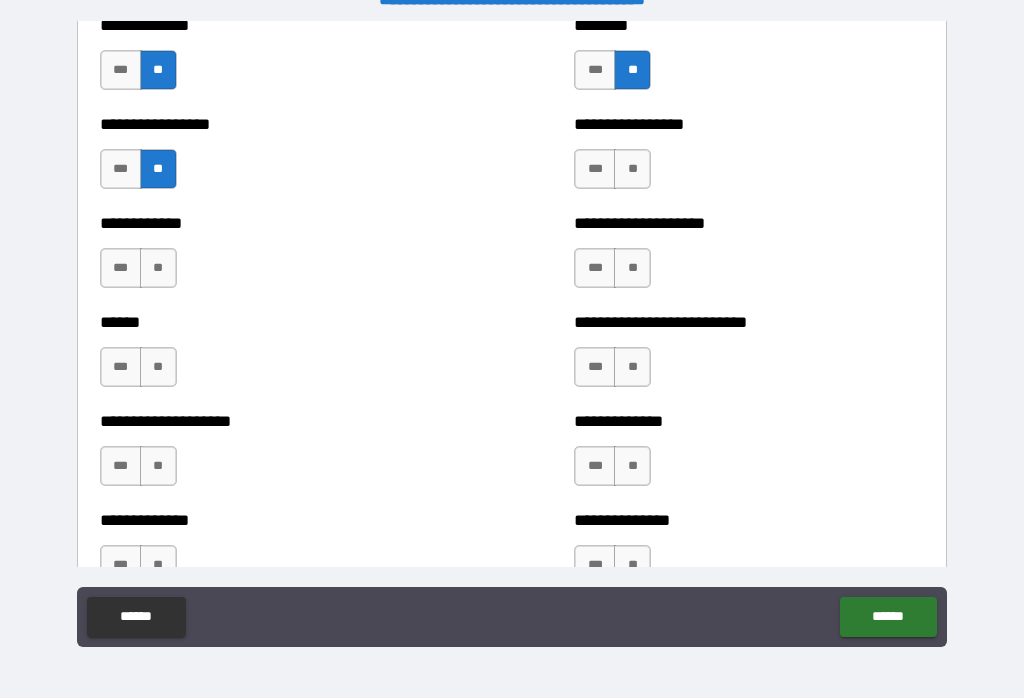 scroll, scrollTop: 3809, scrollLeft: 0, axis: vertical 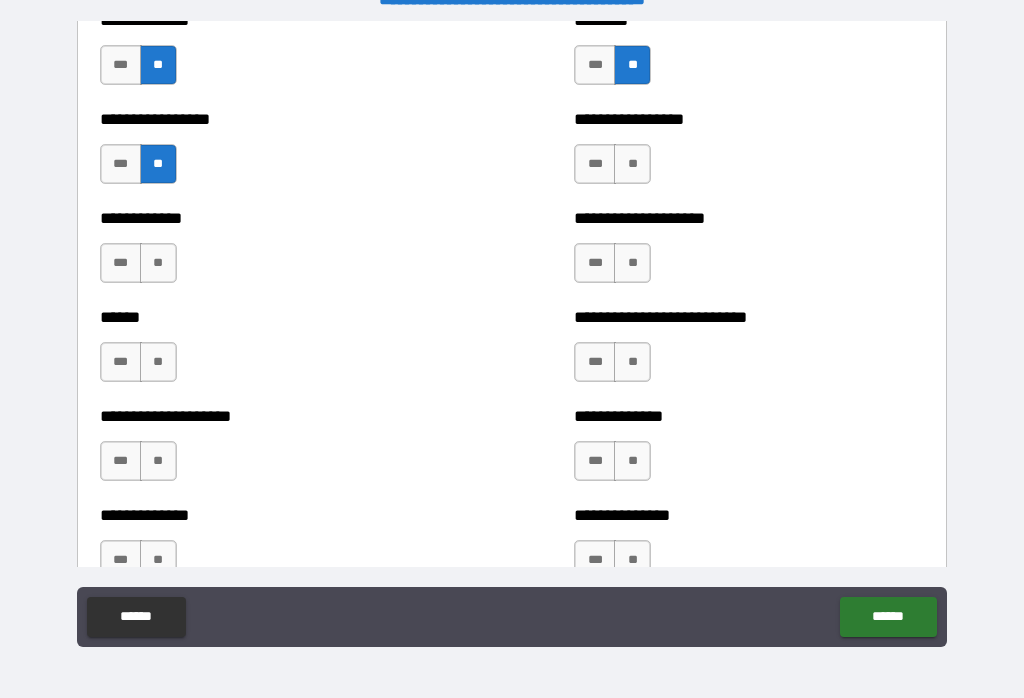 click on "**" at bounding box center (158, 263) 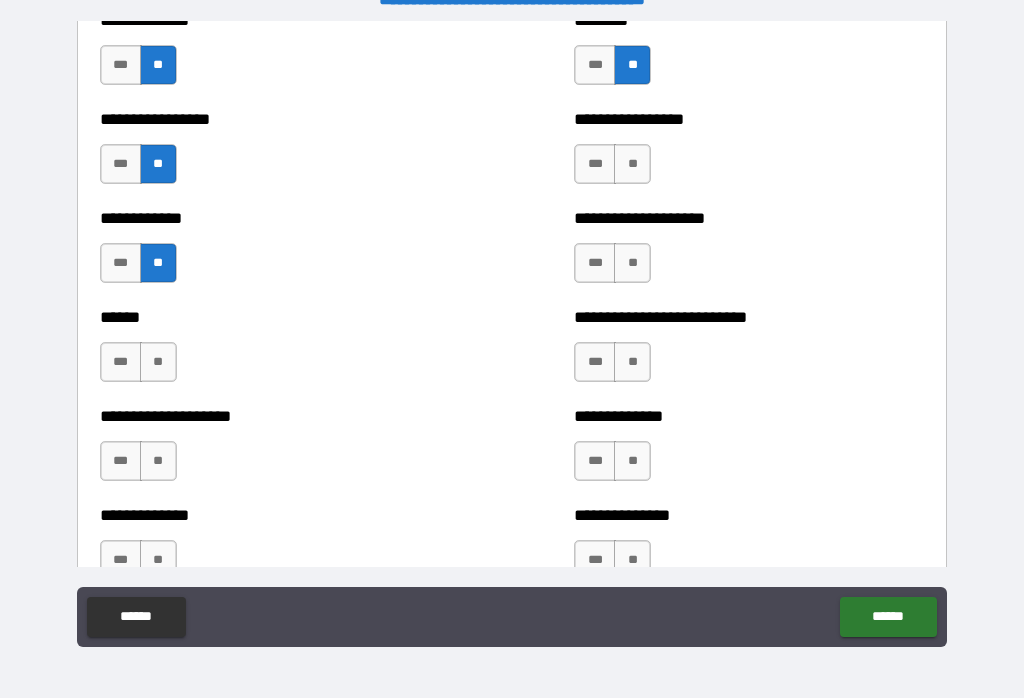 click on "**" at bounding box center (632, 263) 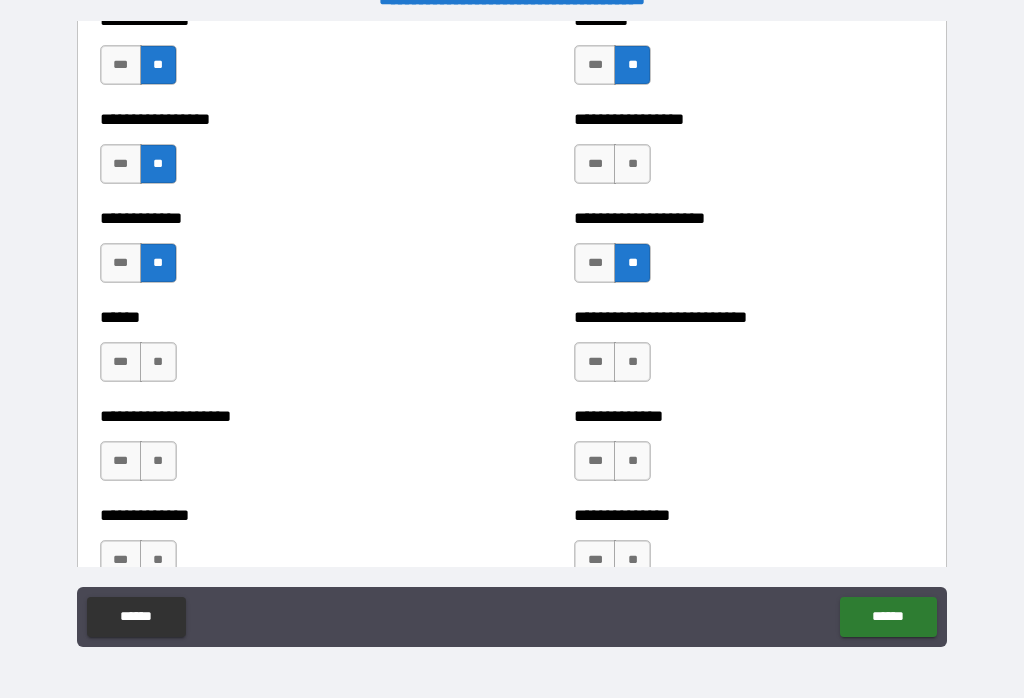 click on "**" at bounding box center (158, 362) 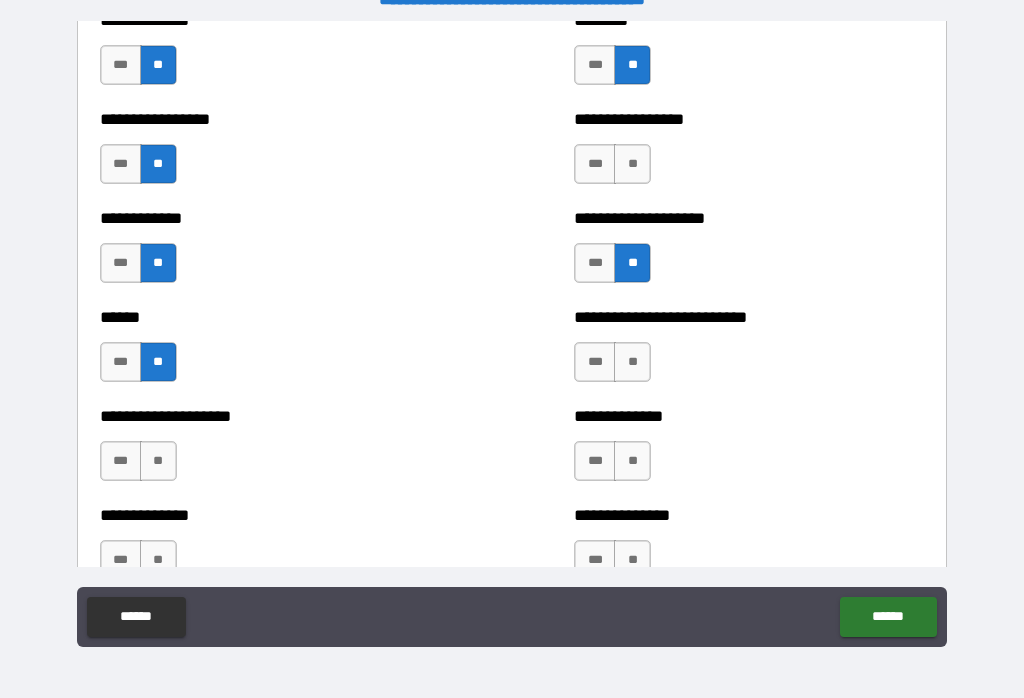 click on "**" at bounding box center [632, 362] 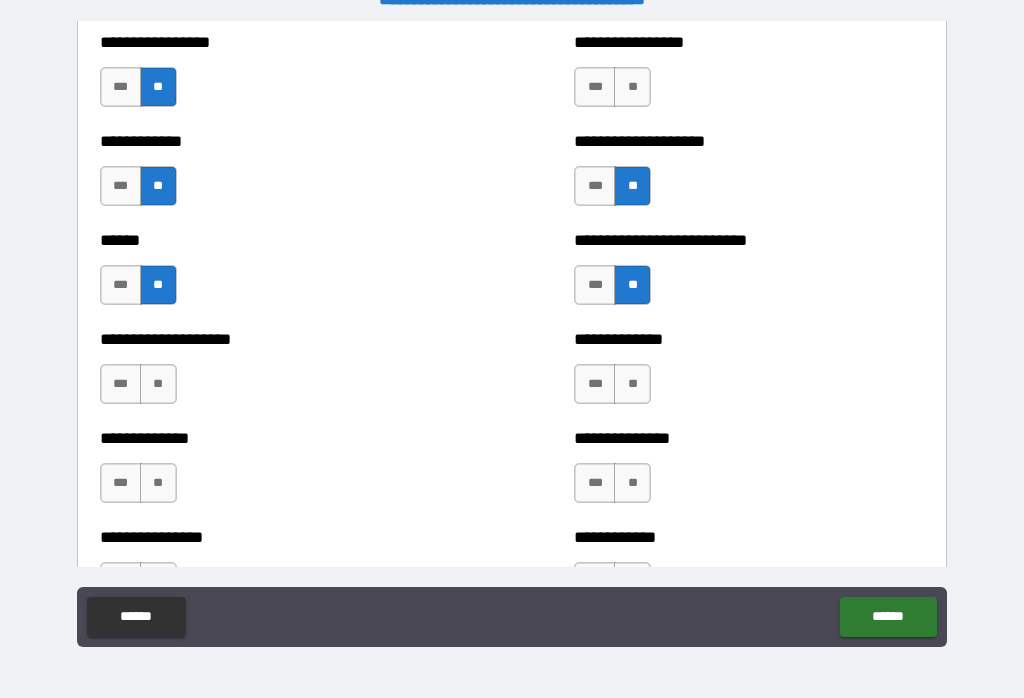 scroll, scrollTop: 3894, scrollLeft: 0, axis: vertical 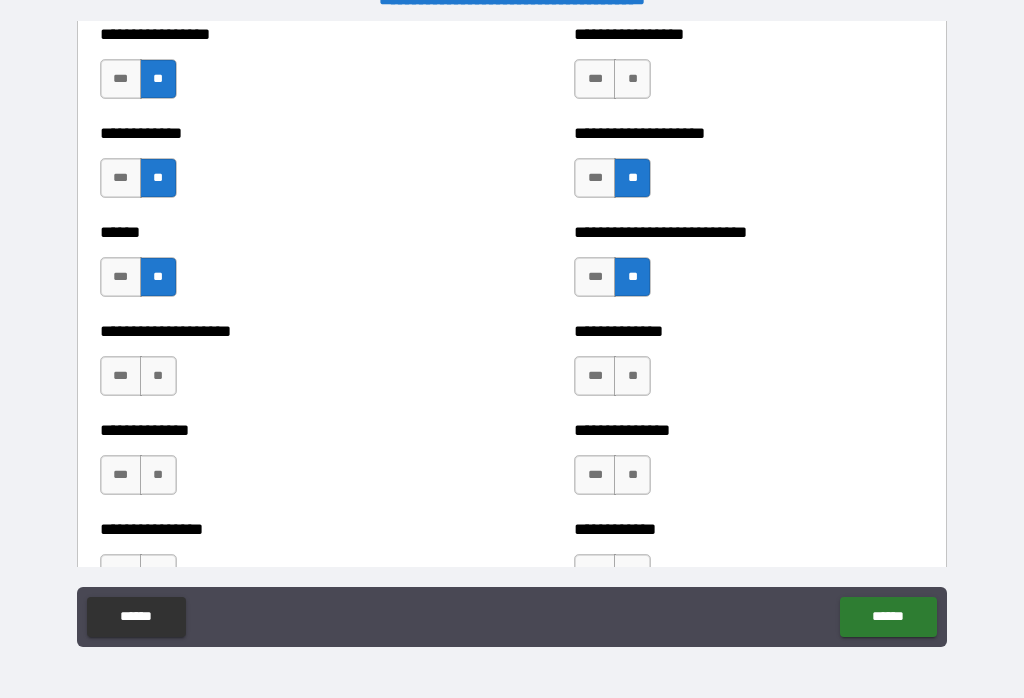 click on "**" at bounding box center [158, 376] 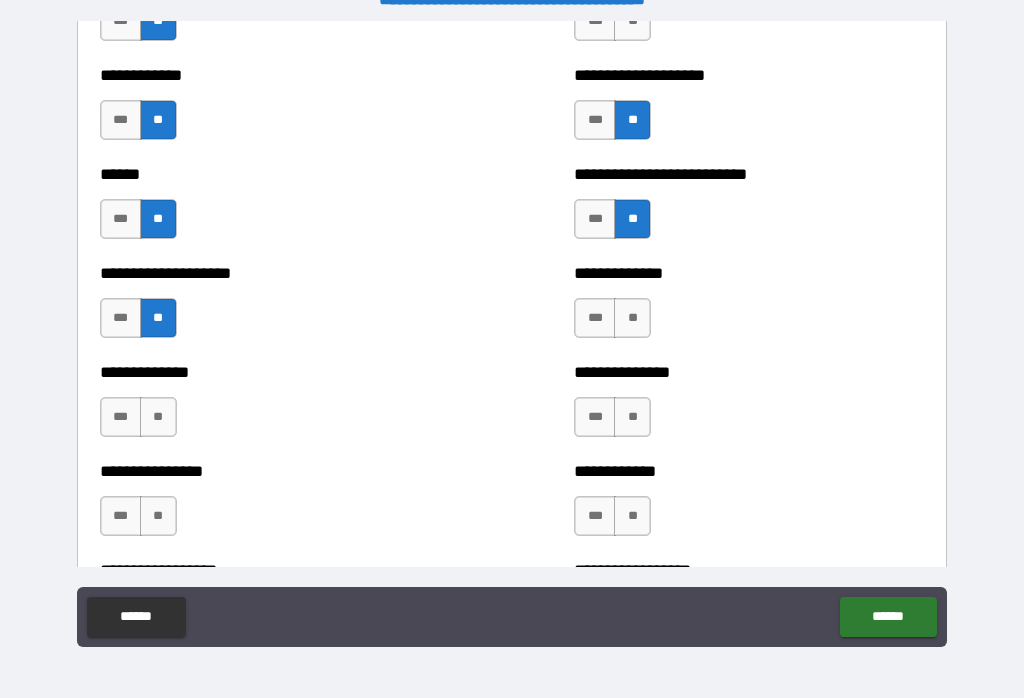 scroll, scrollTop: 3952, scrollLeft: 0, axis: vertical 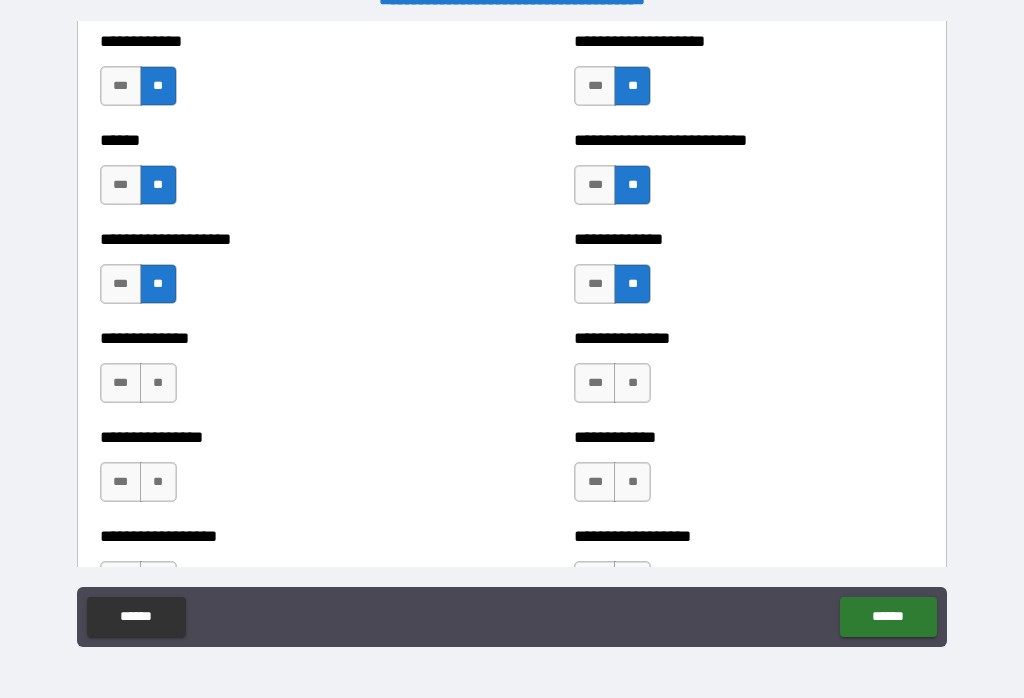 click on "**" at bounding box center (158, 383) 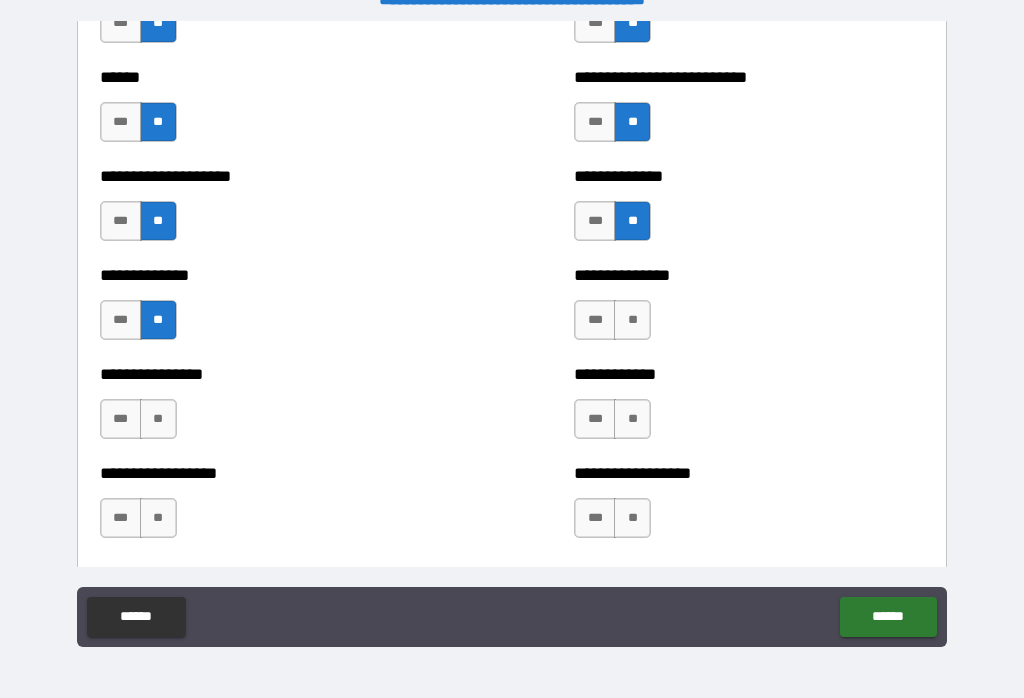 scroll, scrollTop: 4058, scrollLeft: 0, axis: vertical 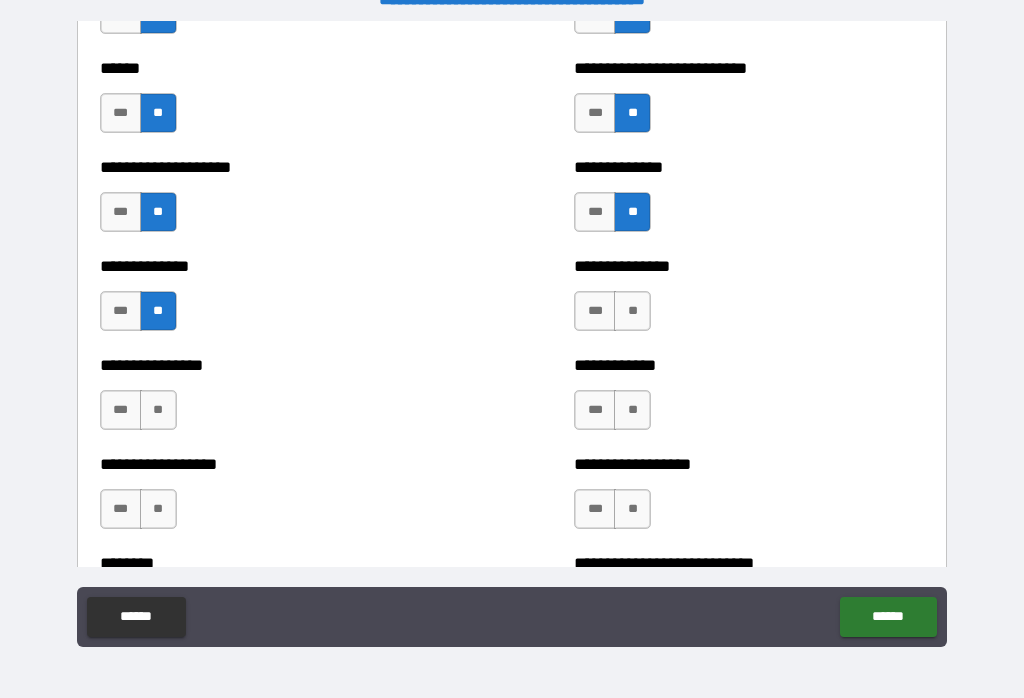 click on "**" at bounding box center (632, 311) 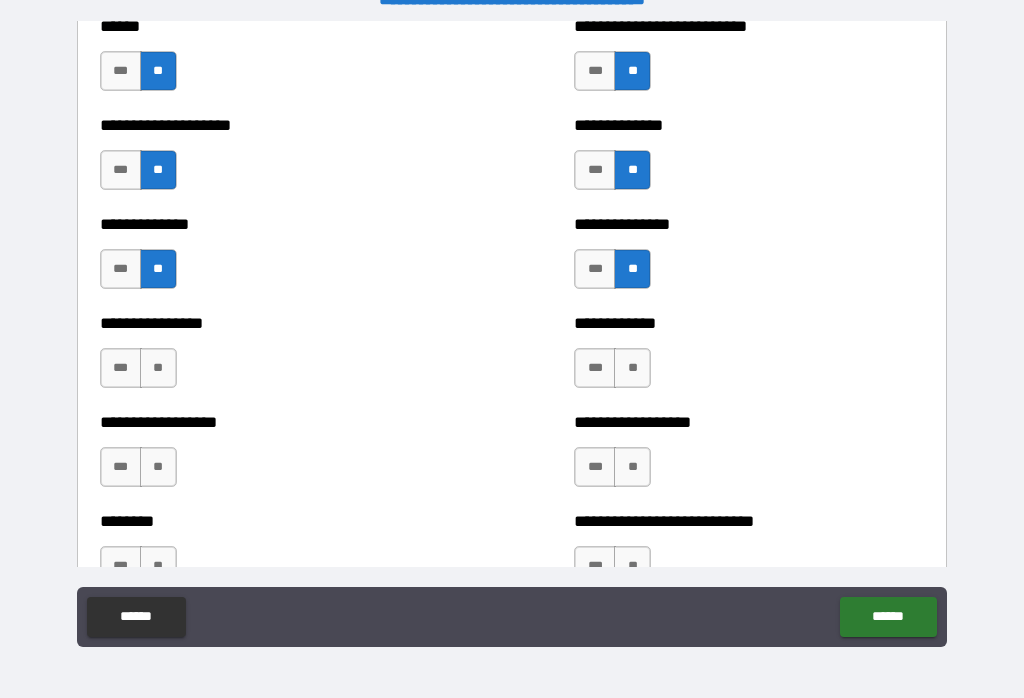 click on "**" at bounding box center (158, 368) 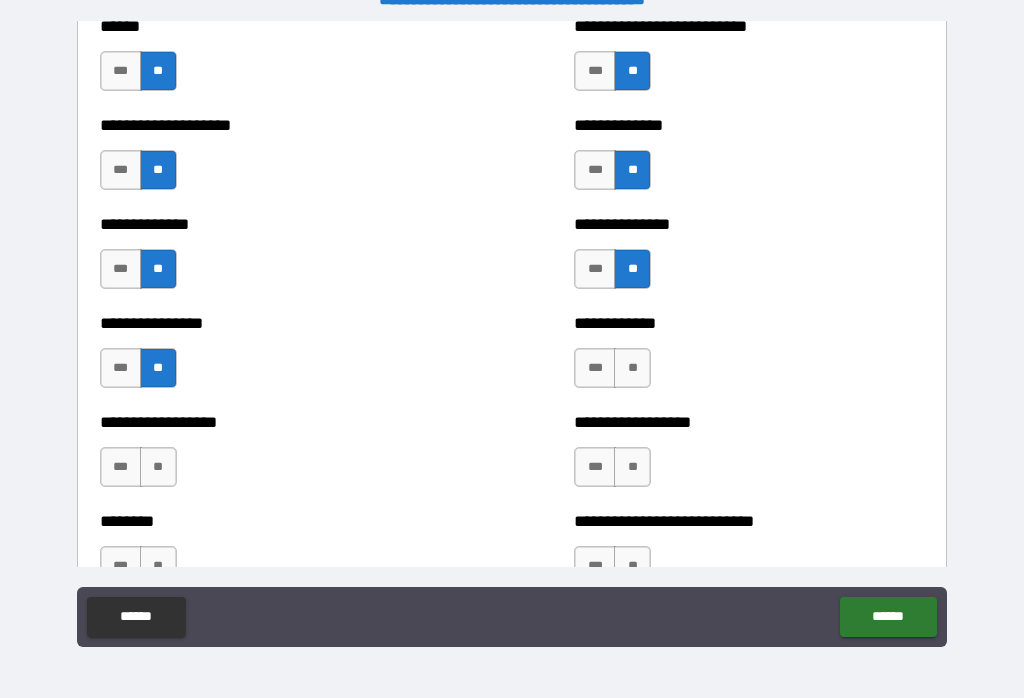 scroll, scrollTop: 4145, scrollLeft: 0, axis: vertical 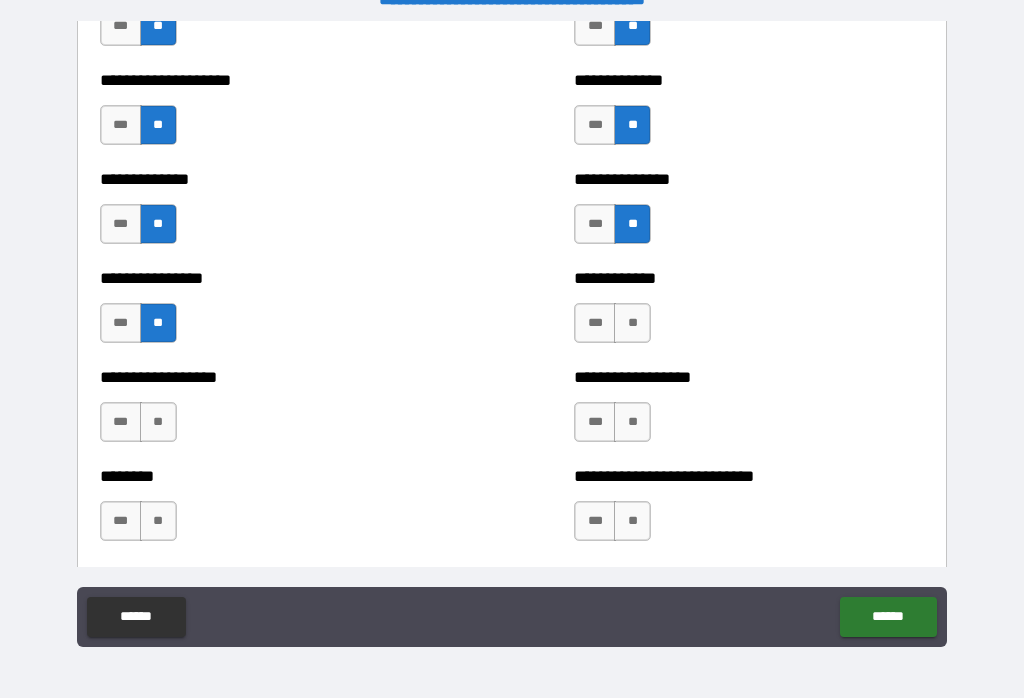 click on "**" at bounding box center (632, 323) 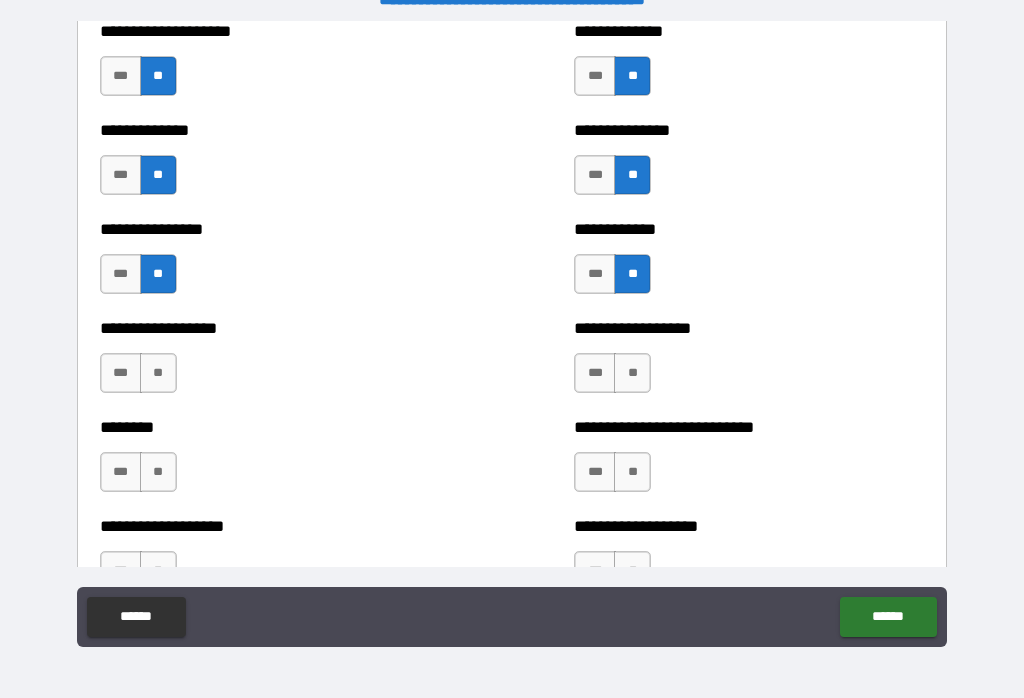 scroll, scrollTop: 4195, scrollLeft: 0, axis: vertical 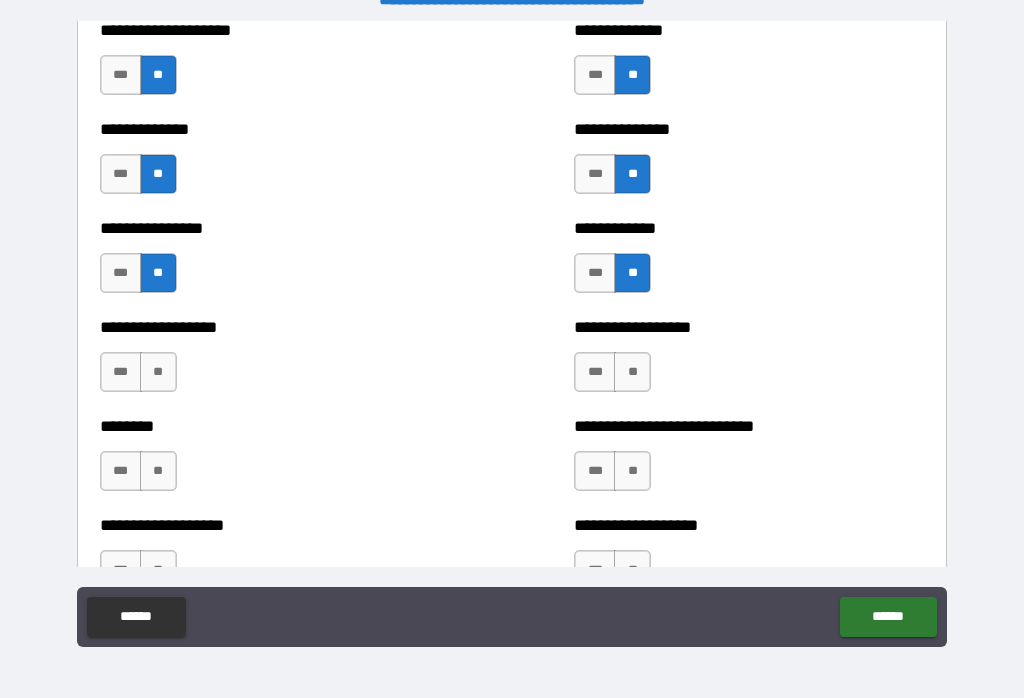 click on "**" at bounding box center [158, 372] 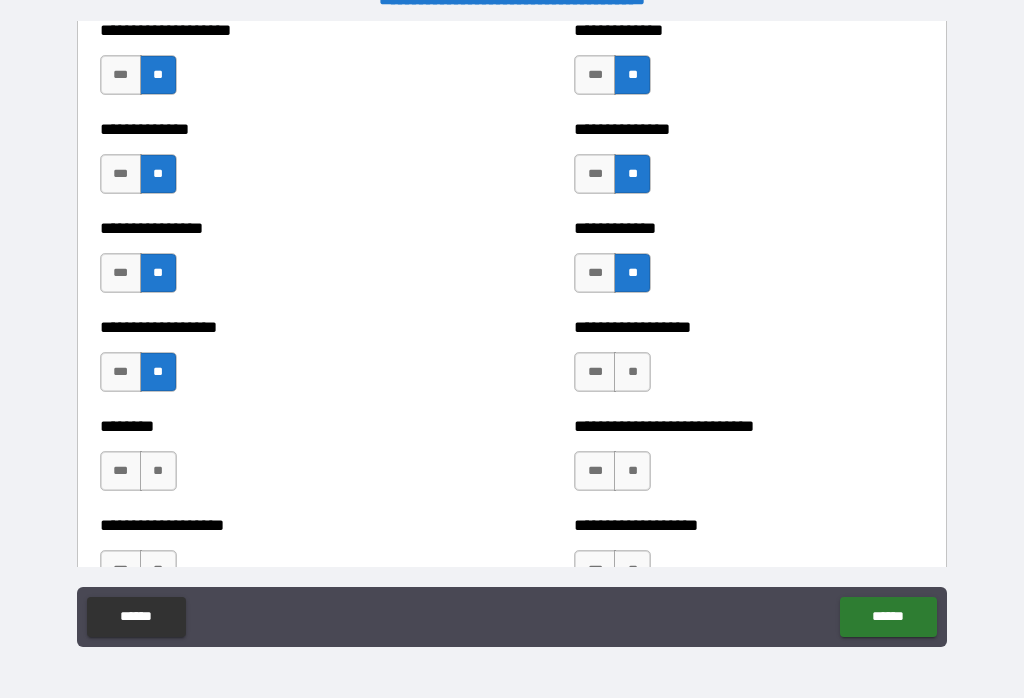 scroll, scrollTop: 4248, scrollLeft: 0, axis: vertical 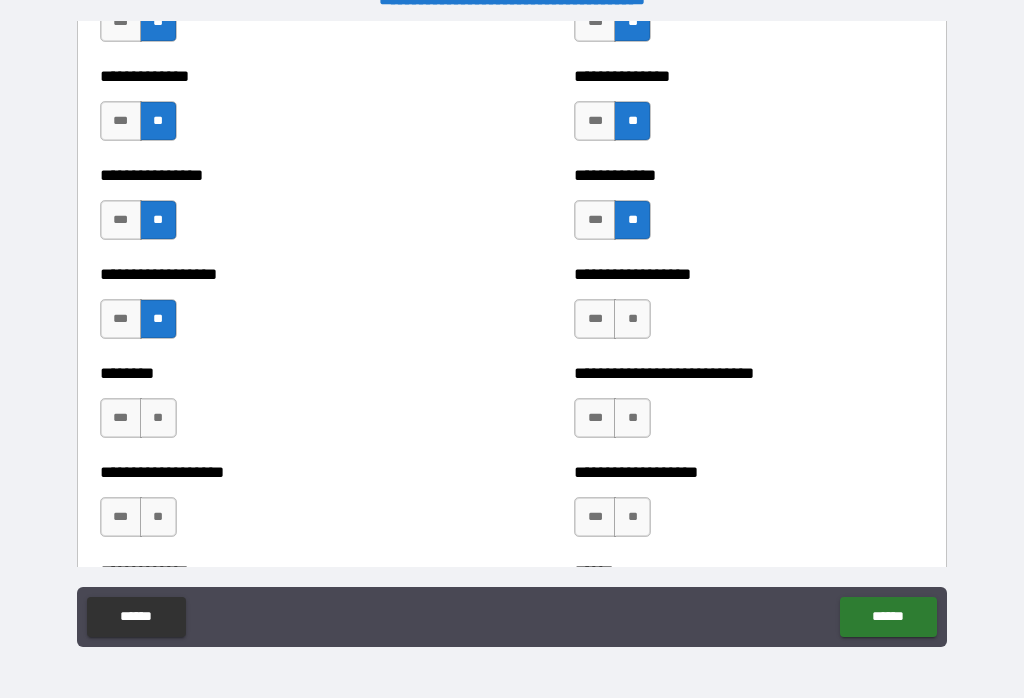 click on "**" at bounding box center (632, 319) 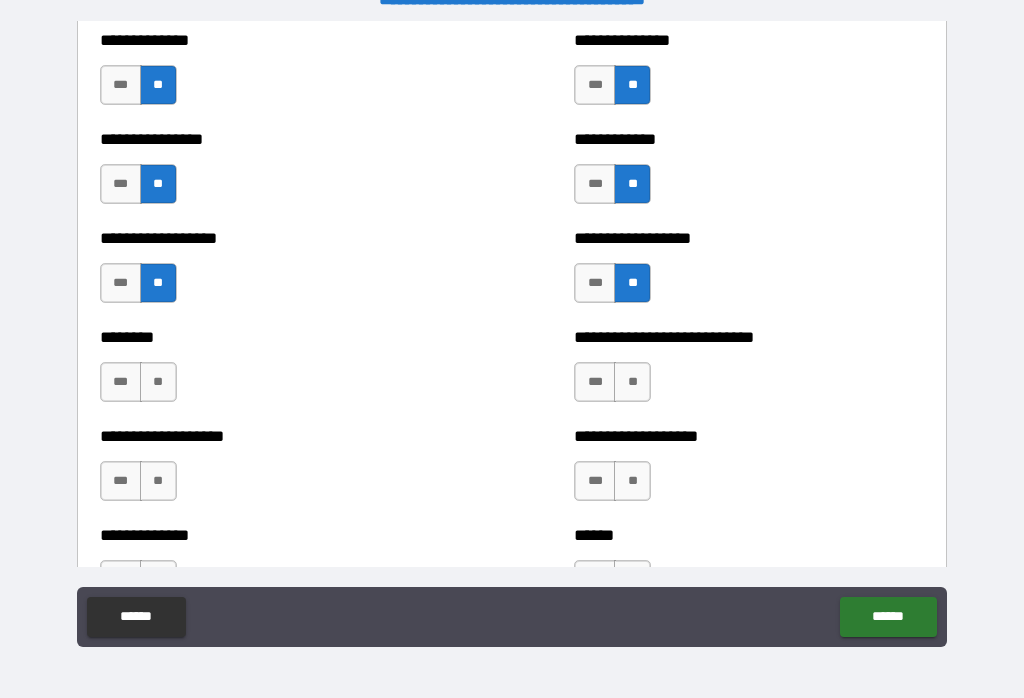 scroll, scrollTop: 4284, scrollLeft: 0, axis: vertical 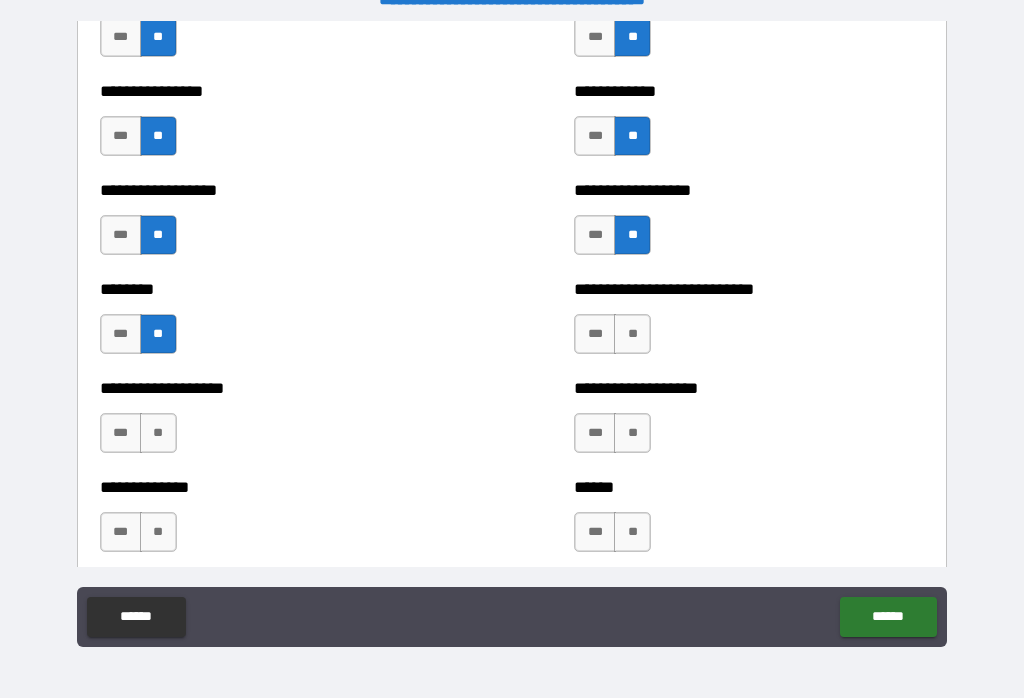 click on "**" at bounding box center (632, 334) 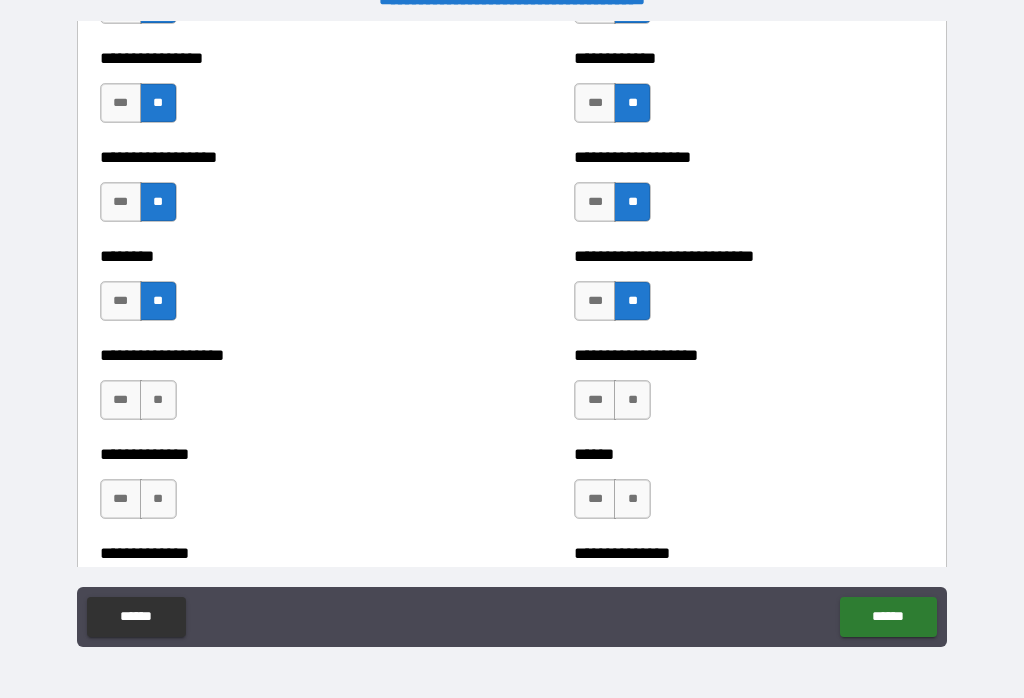 scroll, scrollTop: 4377, scrollLeft: 0, axis: vertical 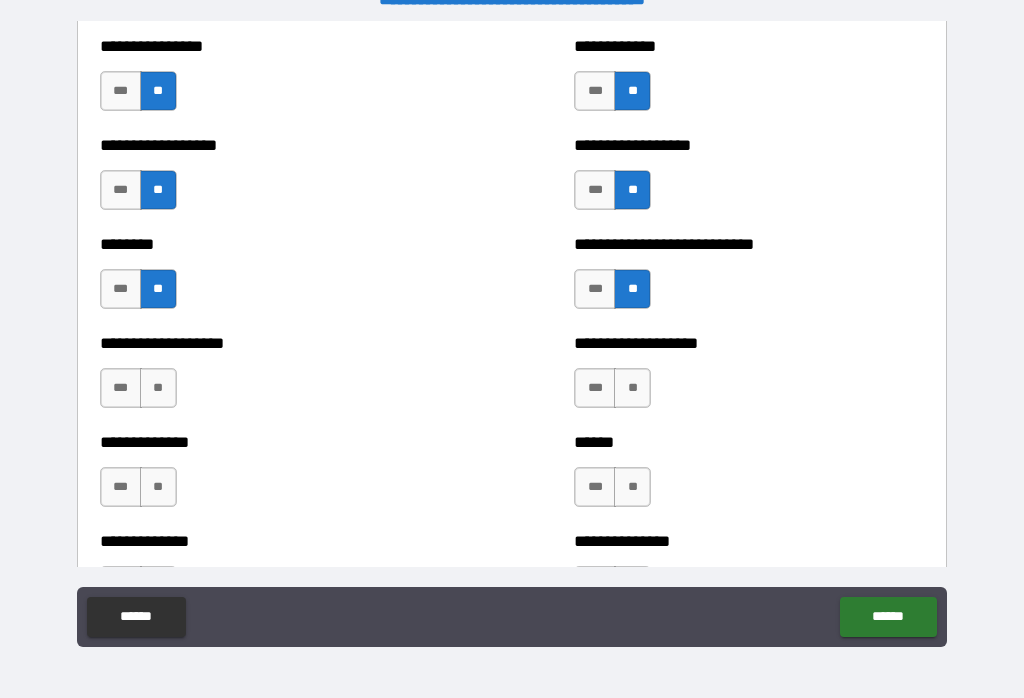 click on "**" at bounding box center [158, 388] 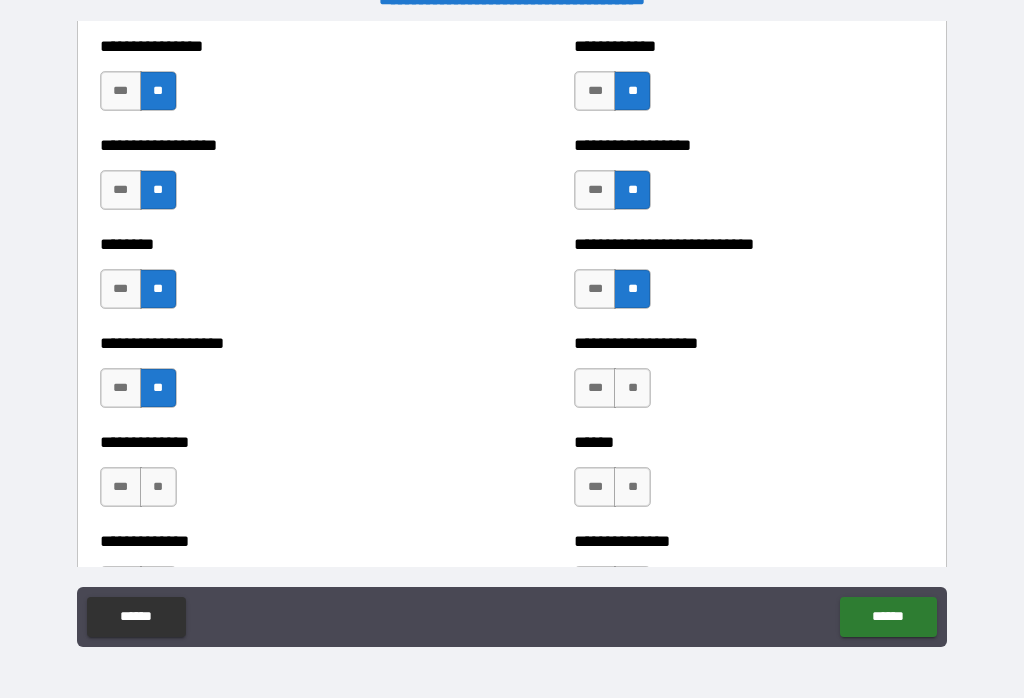 click on "**" at bounding box center [632, 388] 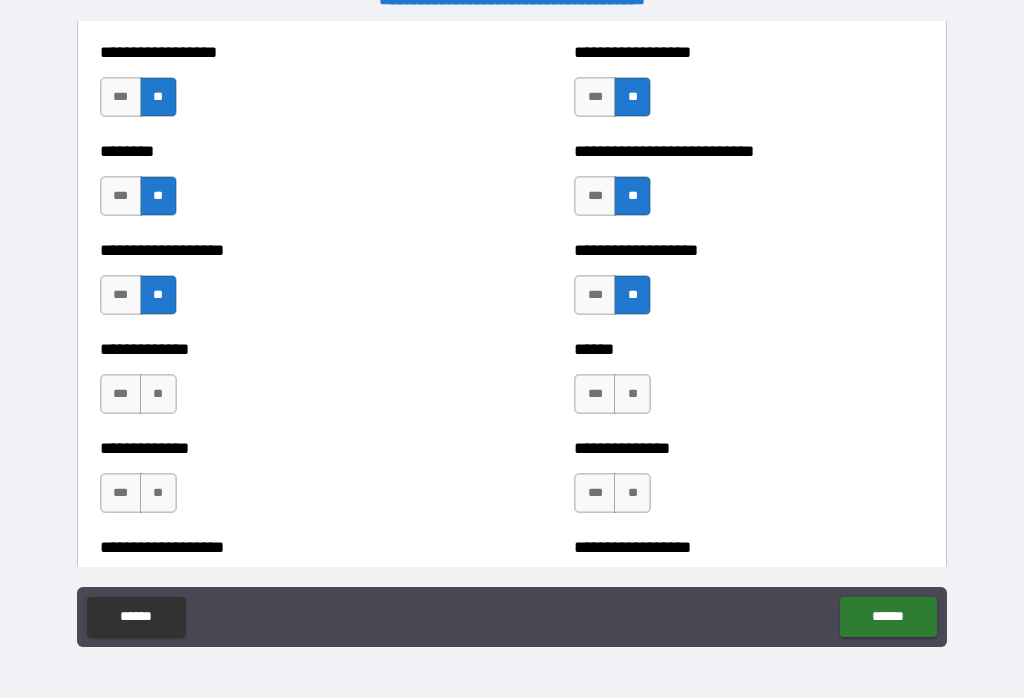 scroll, scrollTop: 4471, scrollLeft: 0, axis: vertical 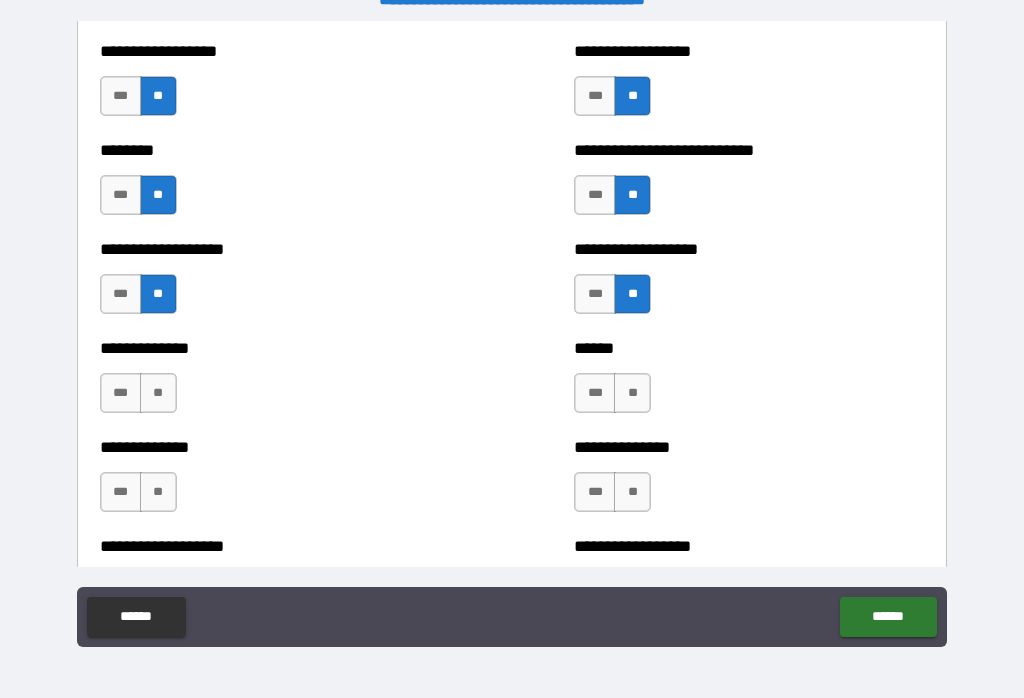 click on "**" at bounding box center (158, 393) 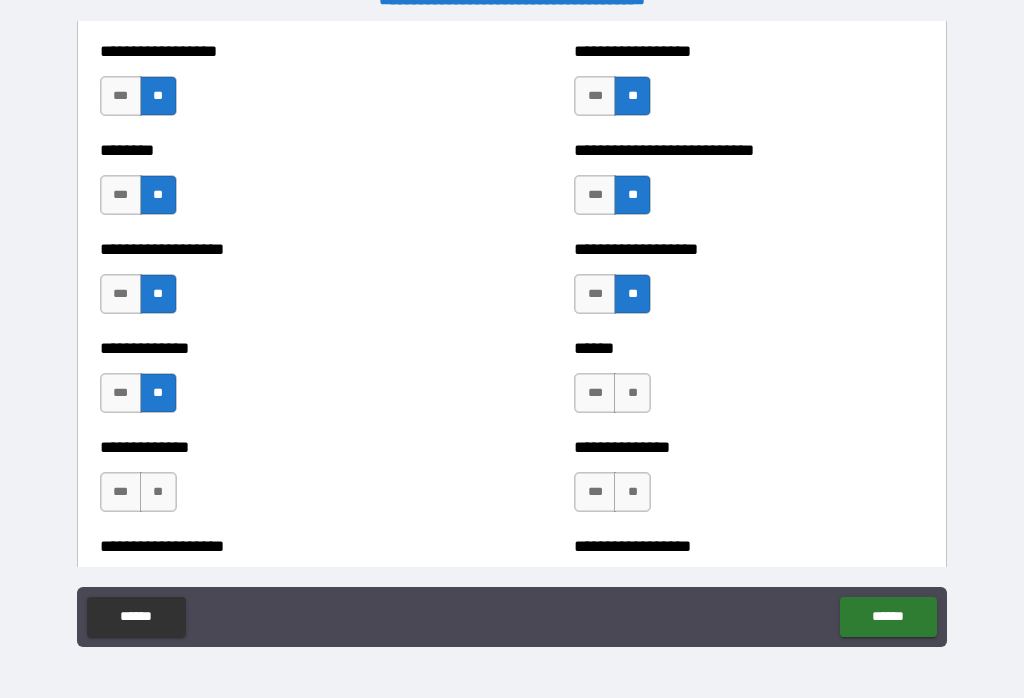 click on "**" at bounding box center (632, 393) 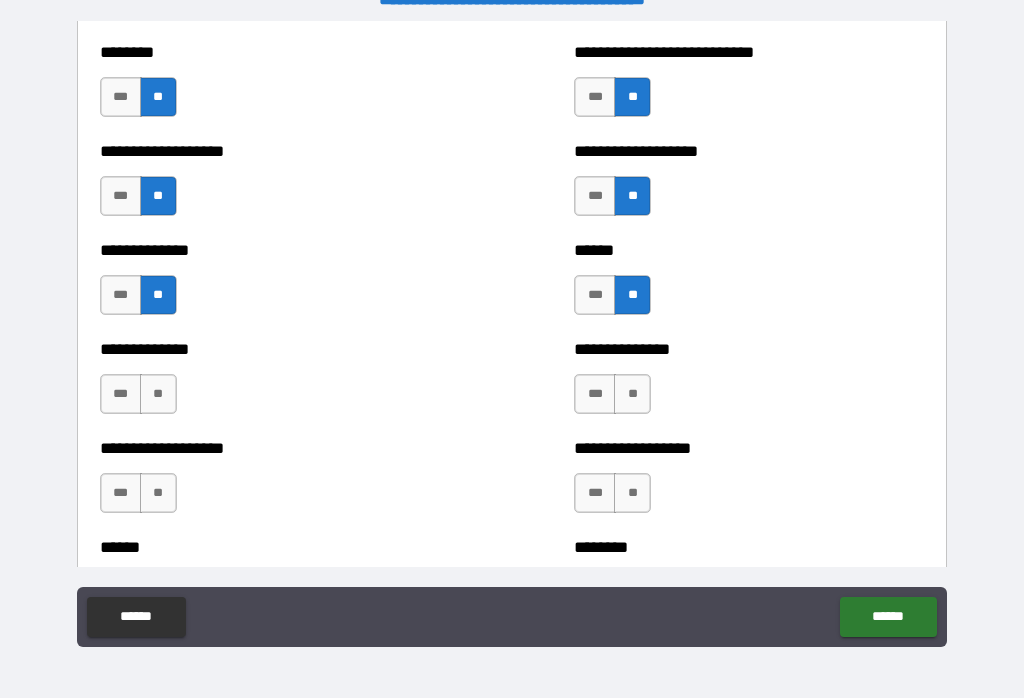 scroll, scrollTop: 4572, scrollLeft: 0, axis: vertical 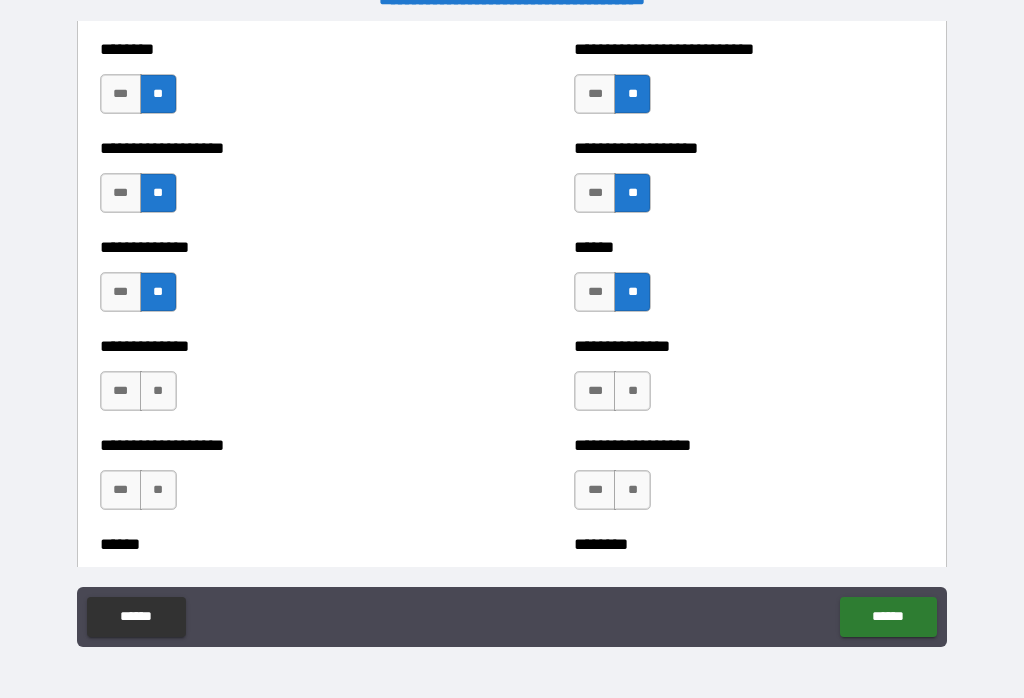 click on "**" at bounding box center (158, 391) 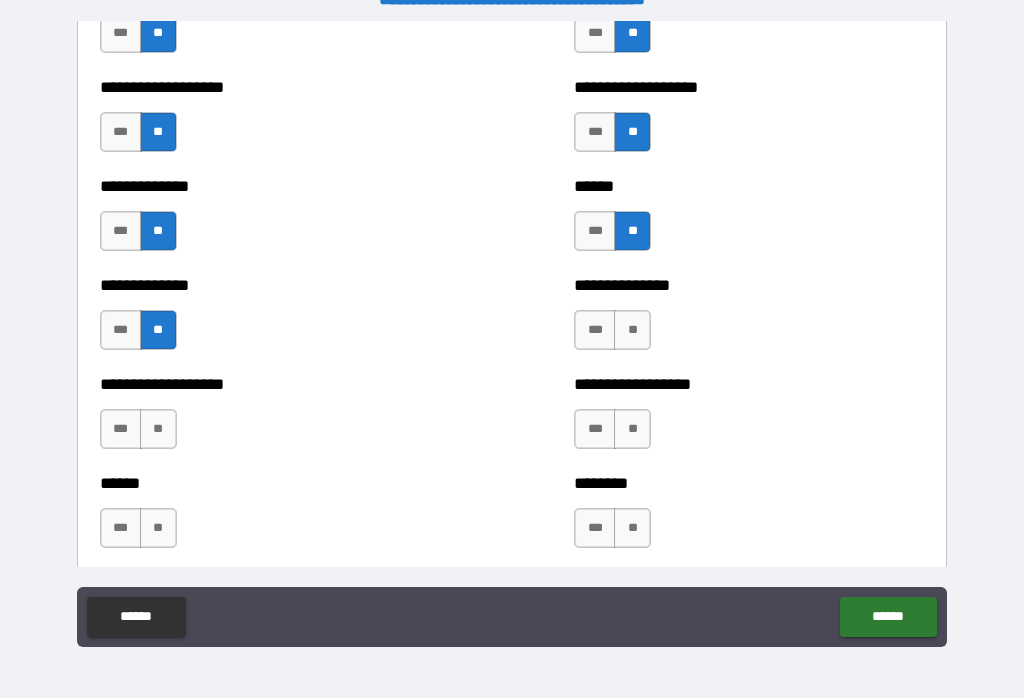 scroll, scrollTop: 4633, scrollLeft: 0, axis: vertical 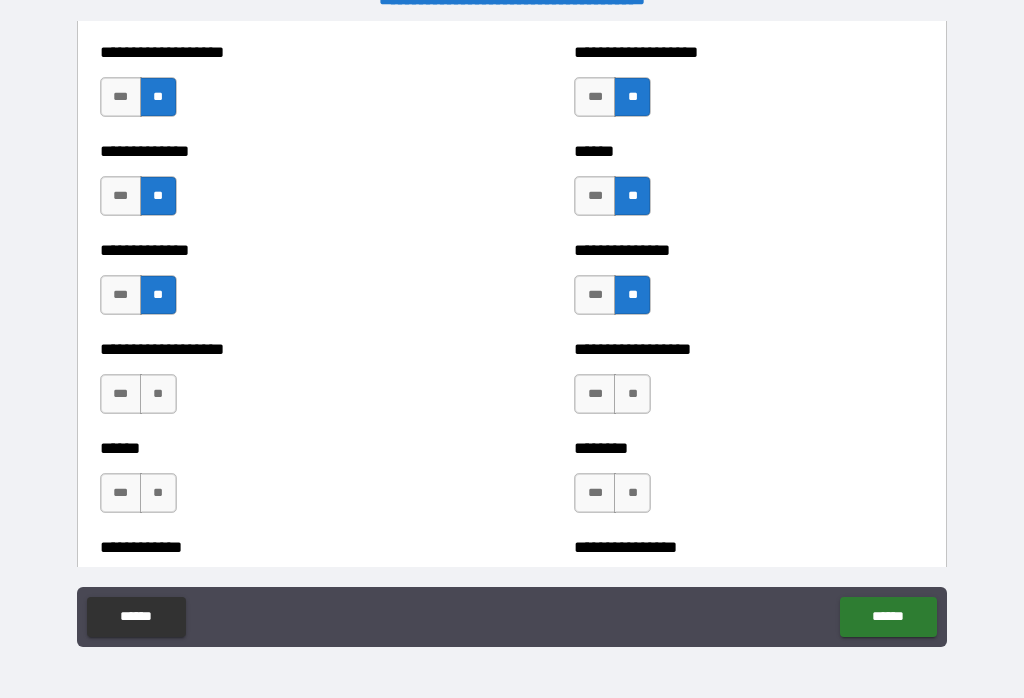 click on "**" at bounding box center [158, 394] 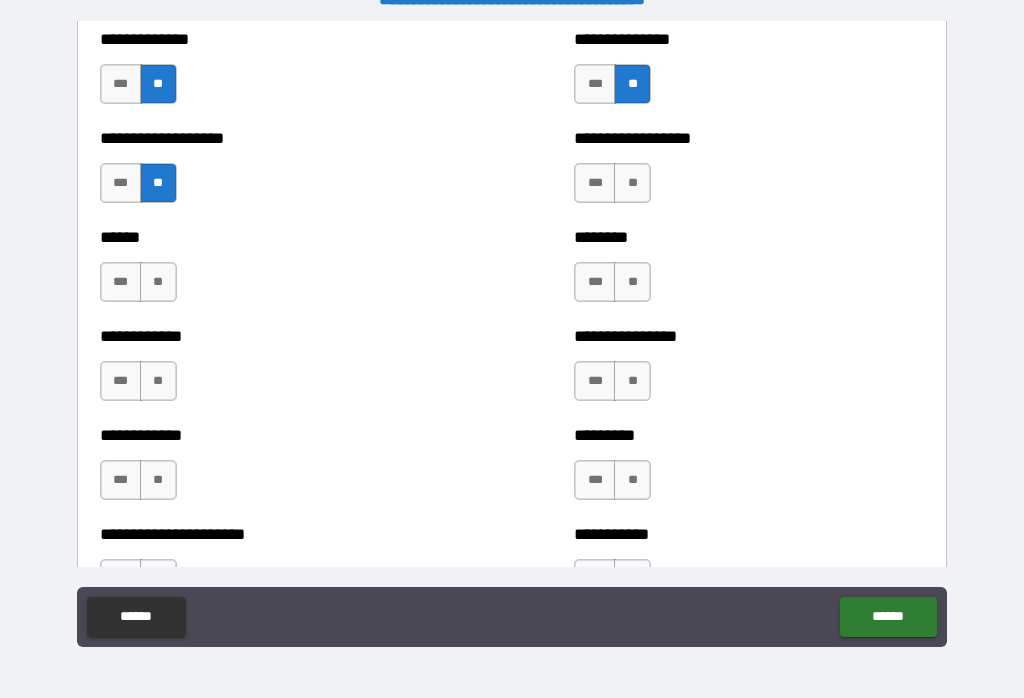 scroll, scrollTop: 4884, scrollLeft: 0, axis: vertical 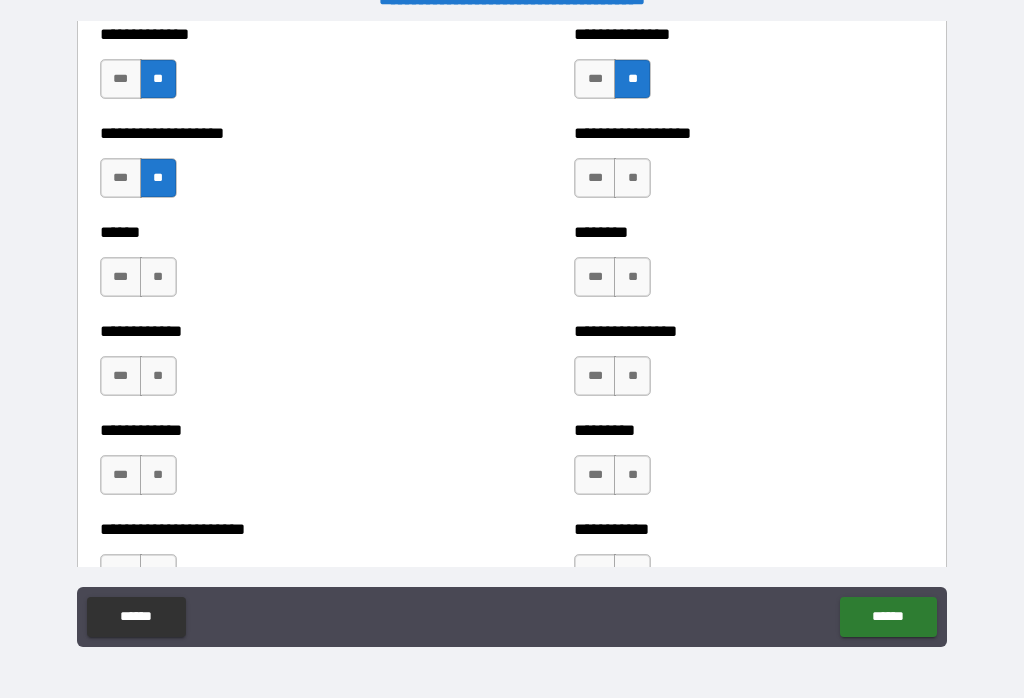 click on "**" at bounding box center [632, 178] 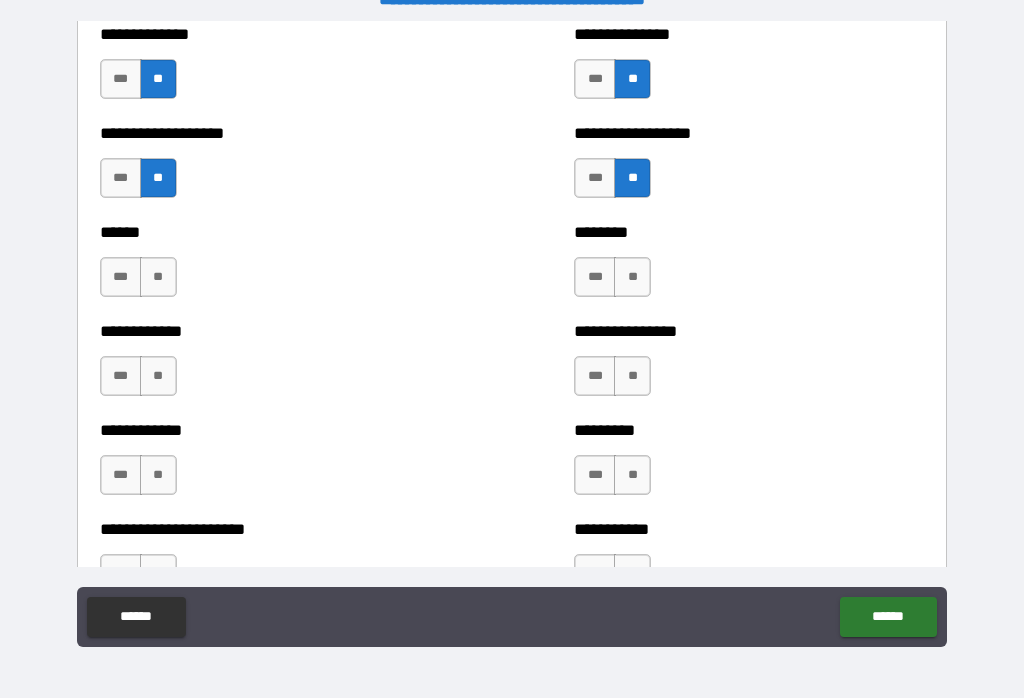 click on "**" at bounding box center [158, 277] 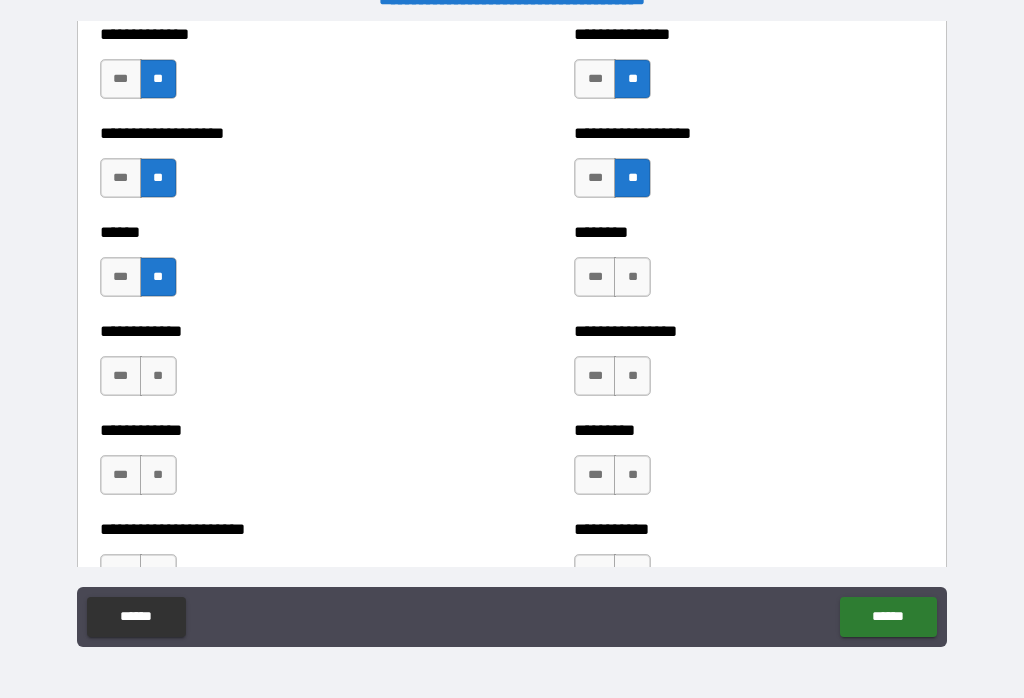 click on "**" at bounding box center [632, 277] 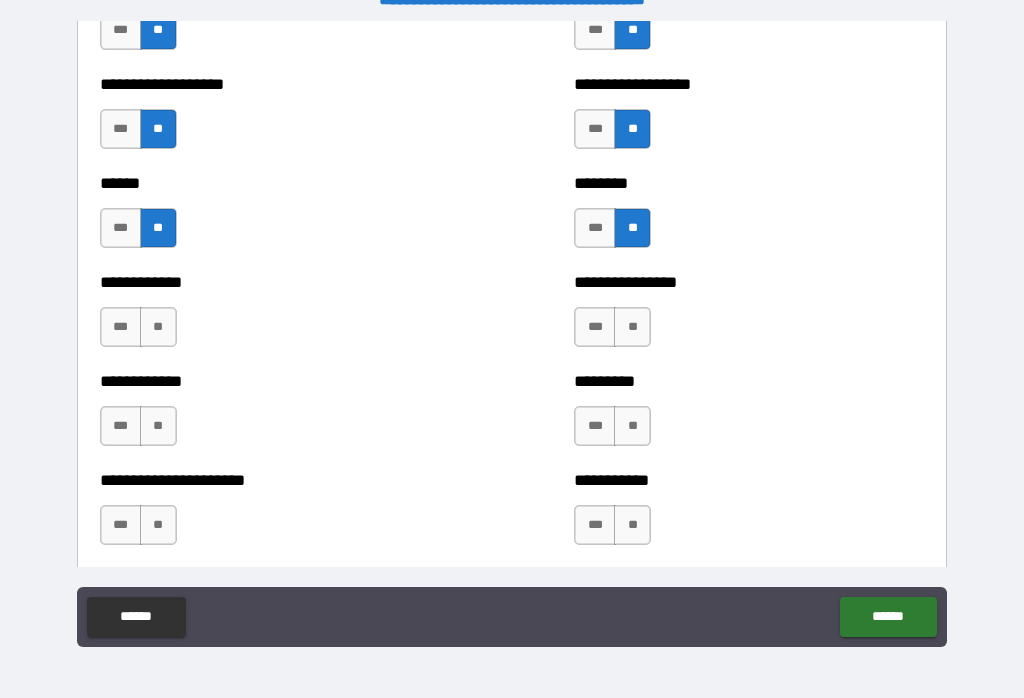scroll, scrollTop: 4935, scrollLeft: 0, axis: vertical 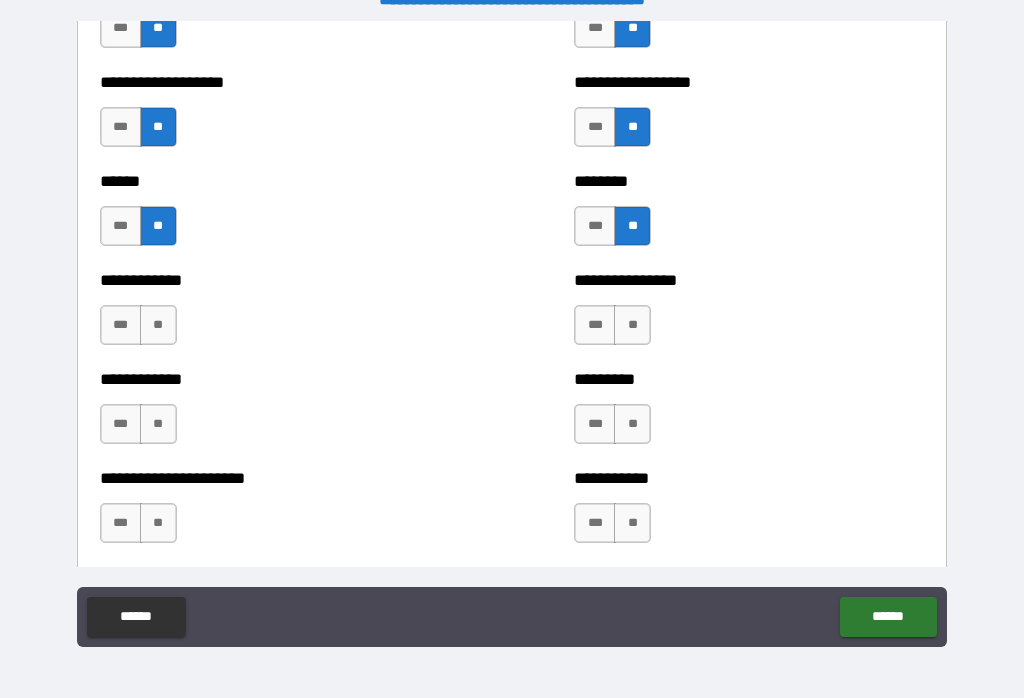 click on "**" at bounding box center (158, 325) 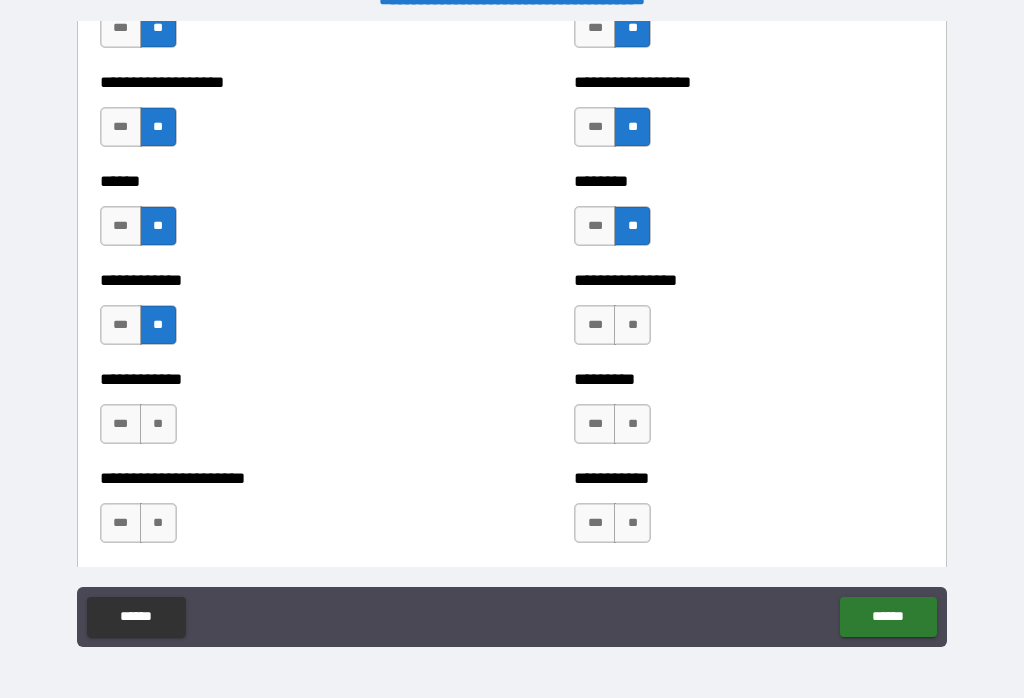 click on "**" at bounding box center (632, 325) 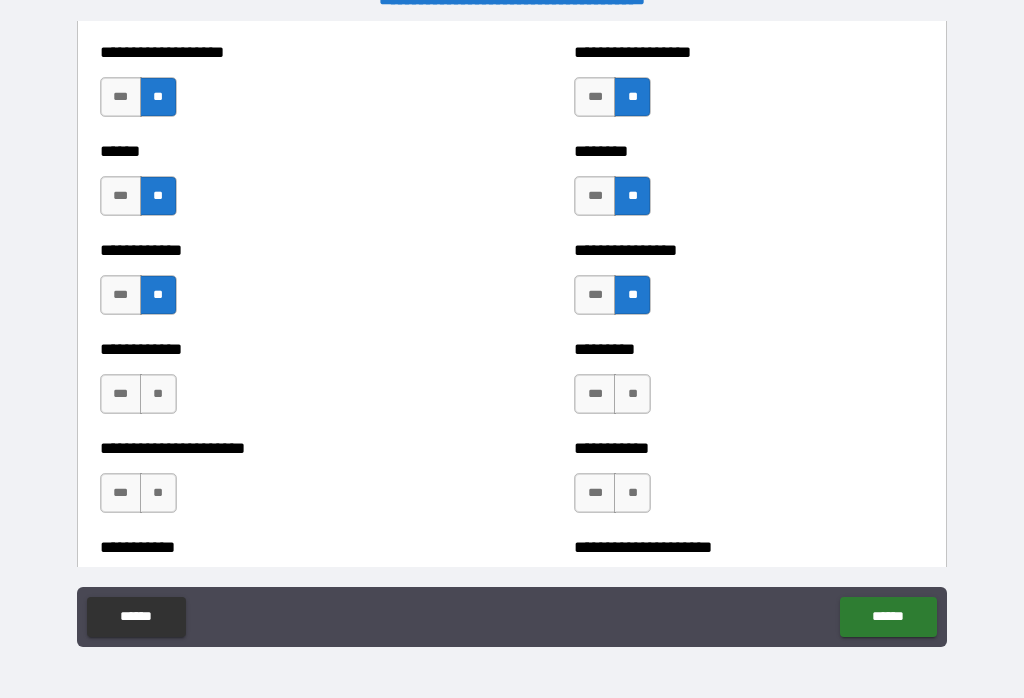 scroll, scrollTop: 4976, scrollLeft: 0, axis: vertical 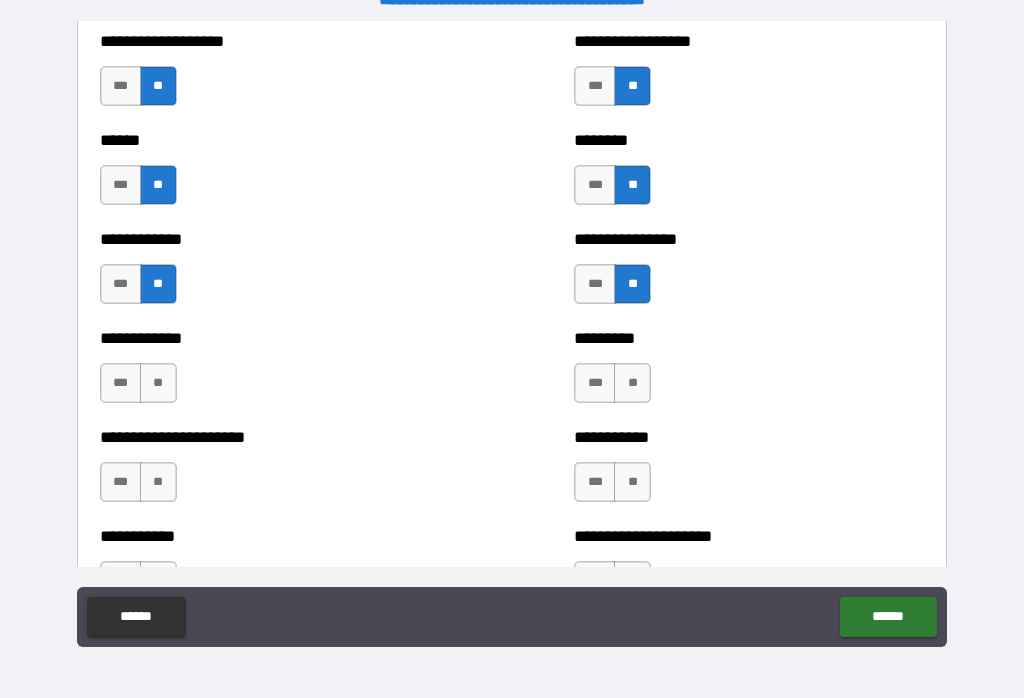 click on "**" at bounding box center (158, 383) 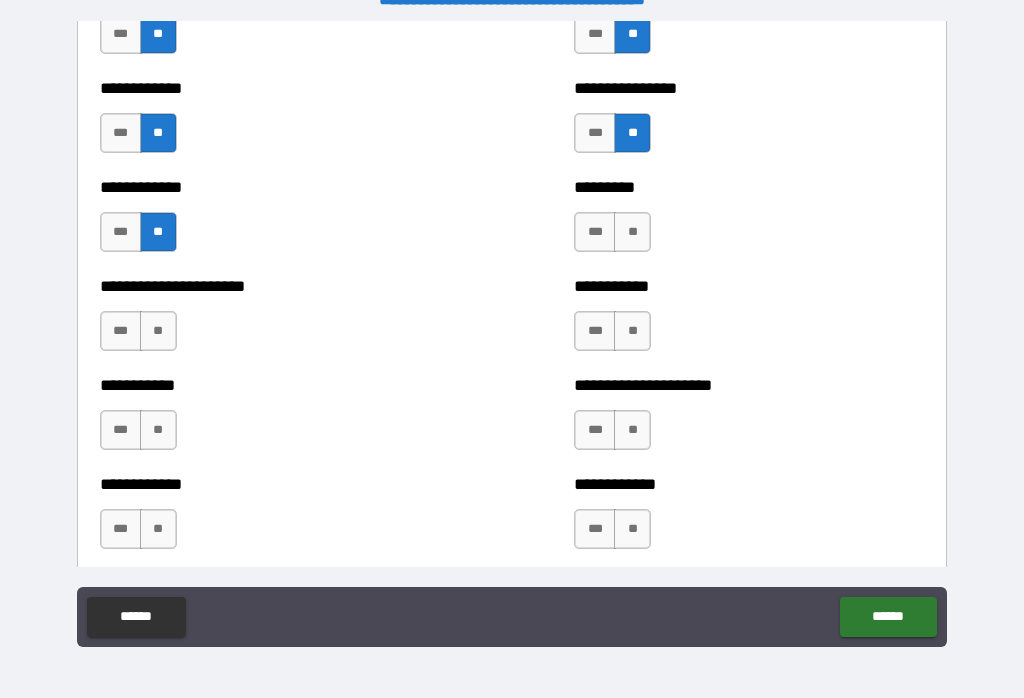 scroll, scrollTop: 5138, scrollLeft: 0, axis: vertical 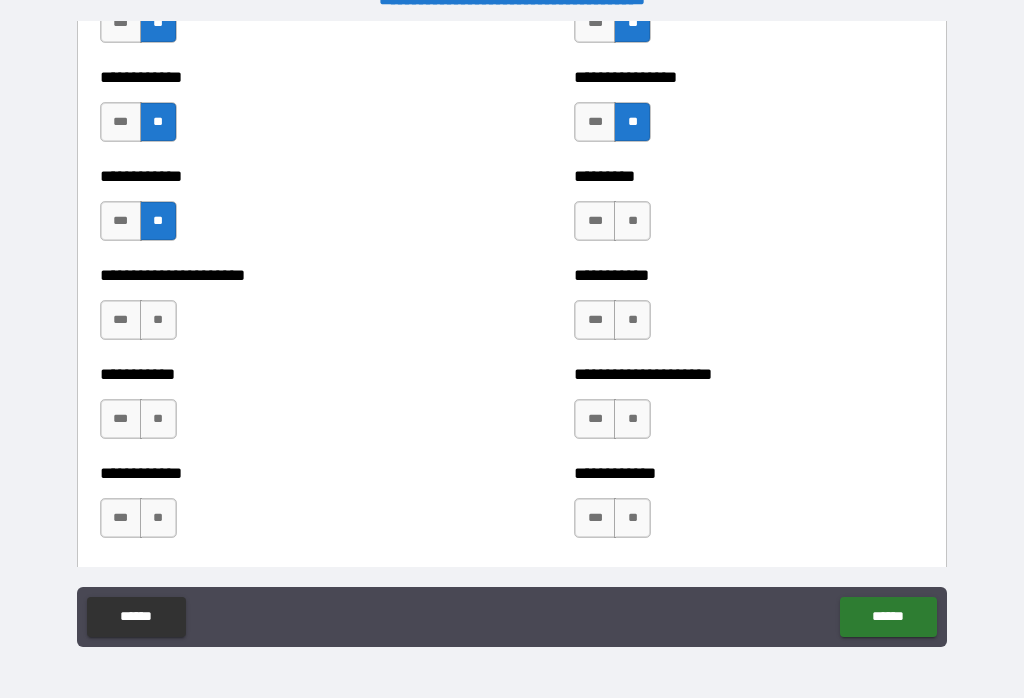 click on "**" at bounding box center [632, 221] 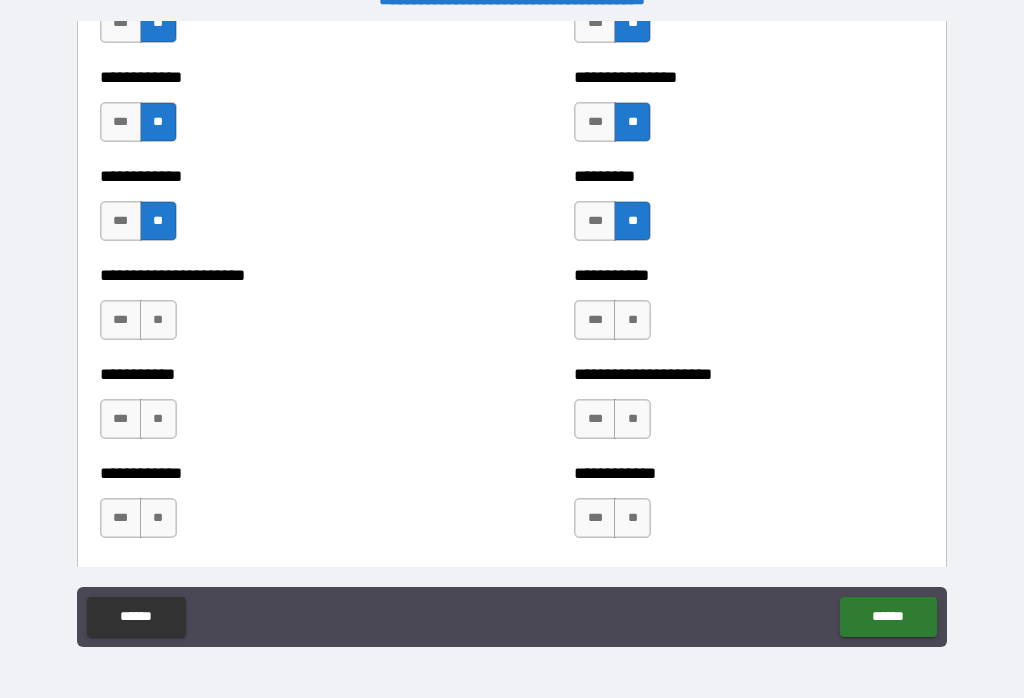 click on "**" at bounding box center (158, 320) 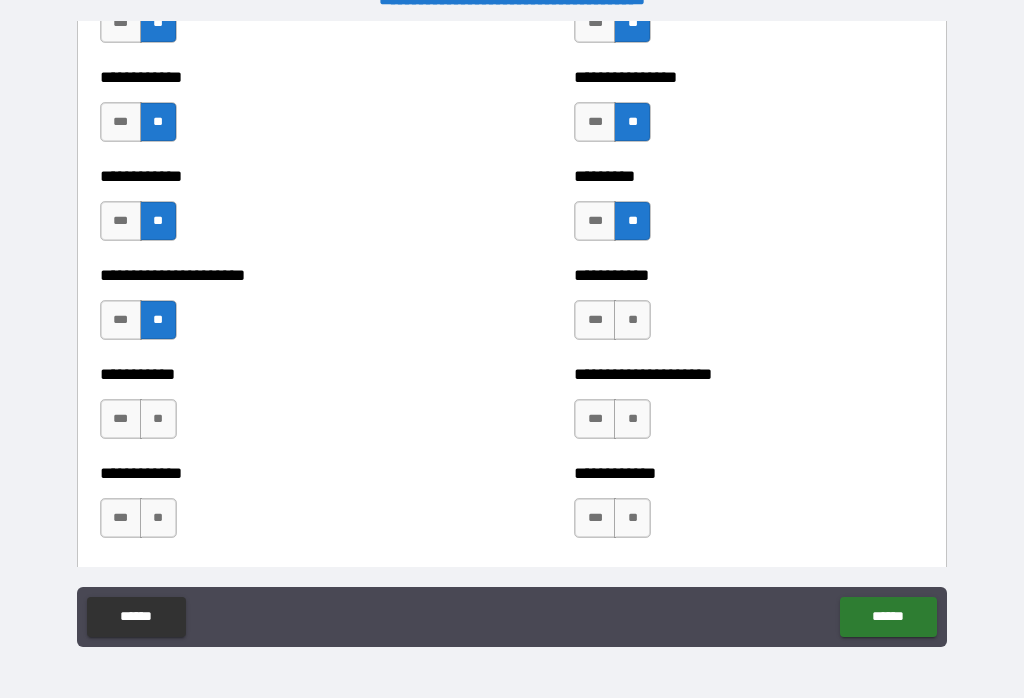 click on "**" at bounding box center [632, 320] 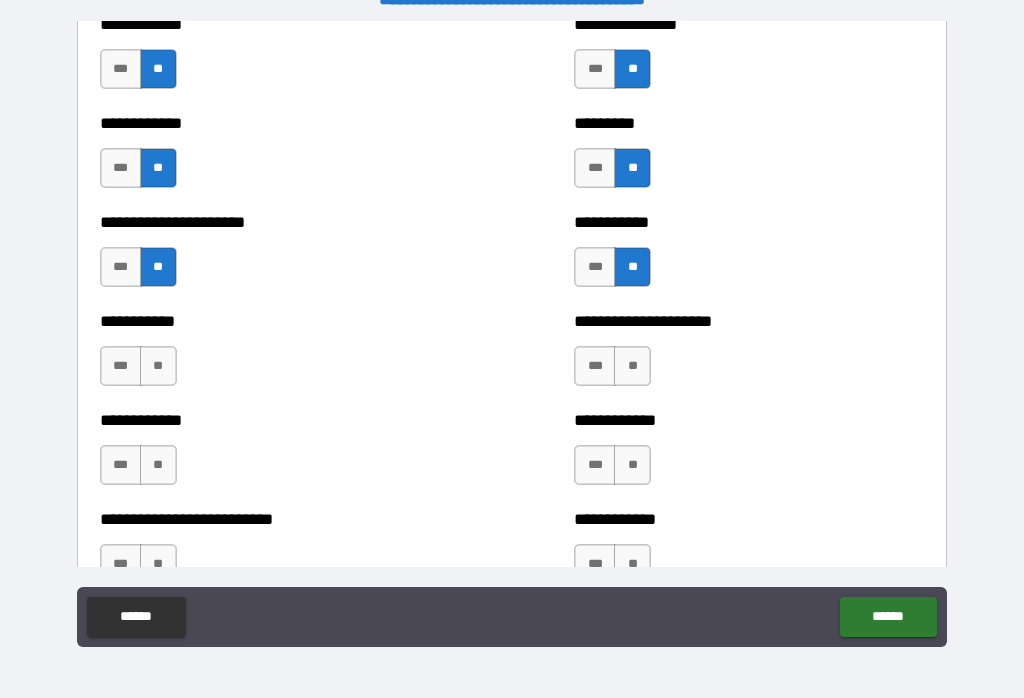 scroll, scrollTop: 5198, scrollLeft: 0, axis: vertical 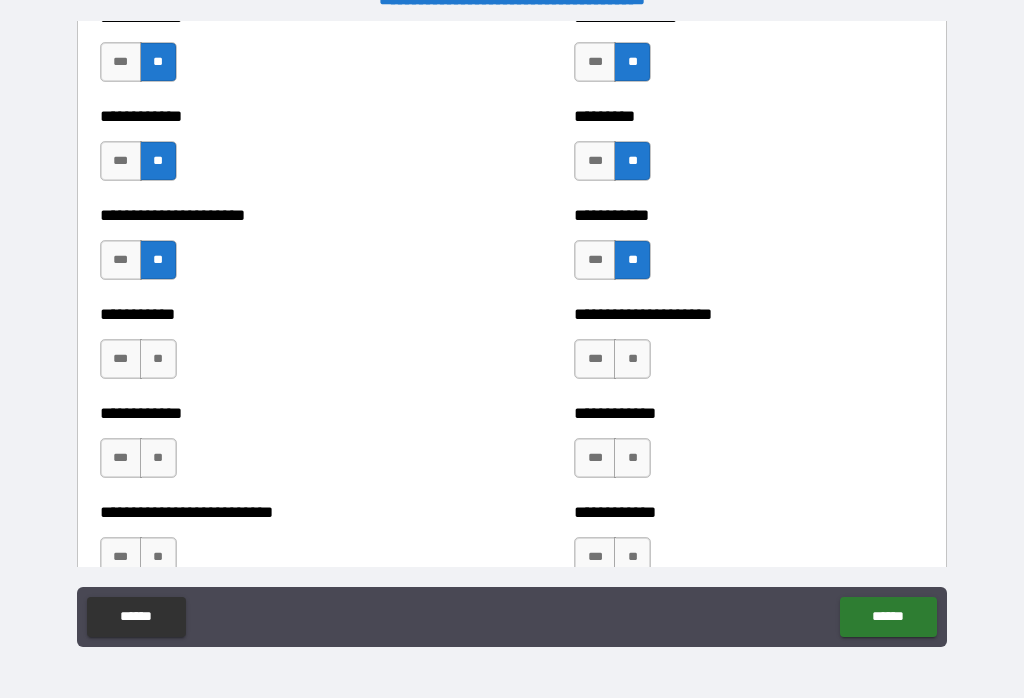 click on "**" at bounding box center (158, 359) 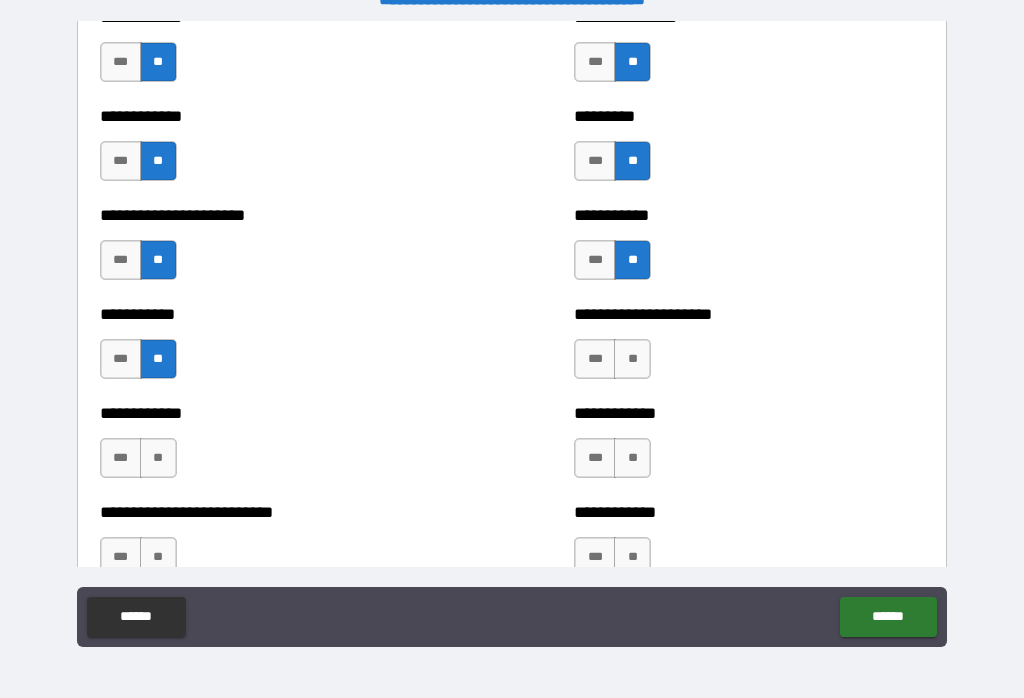 click on "**" at bounding box center (632, 359) 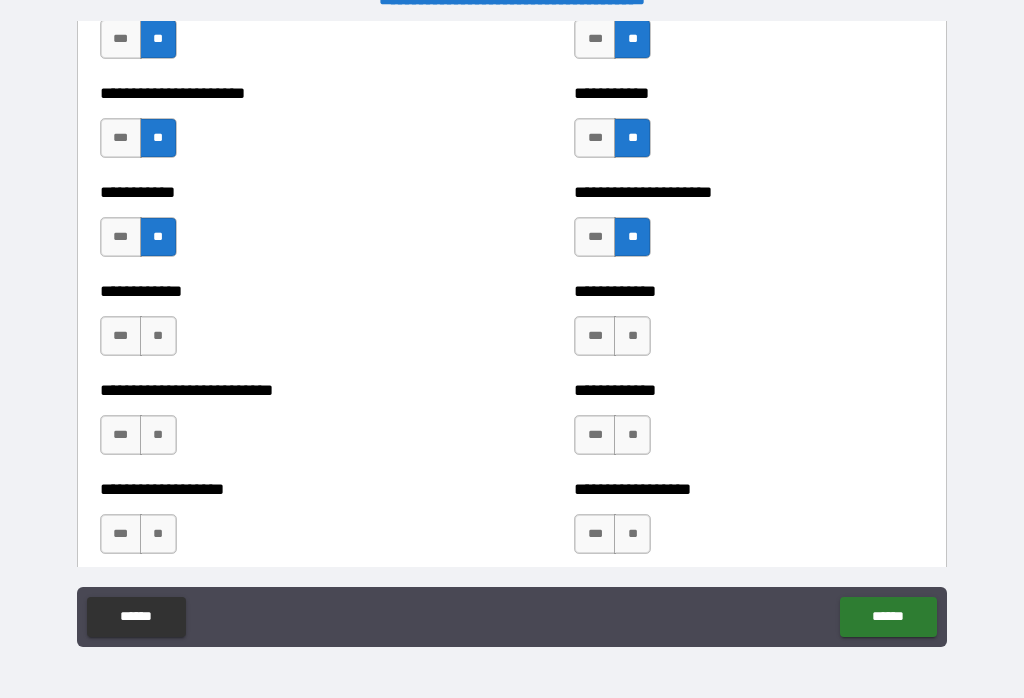 scroll, scrollTop: 5322, scrollLeft: 0, axis: vertical 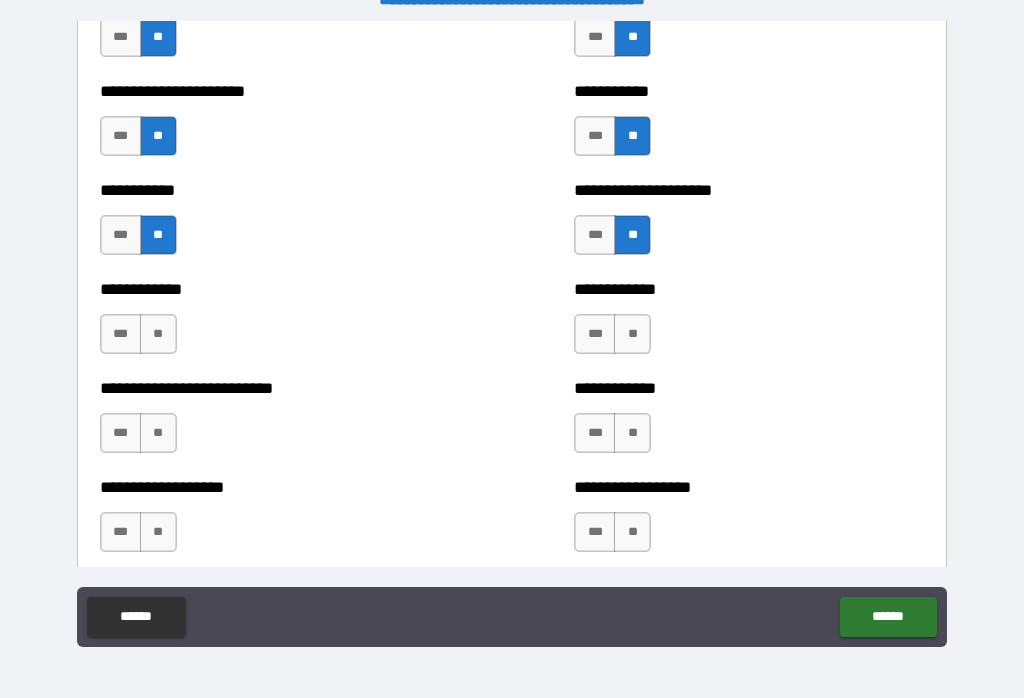 click on "**" at bounding box center [158, 334] 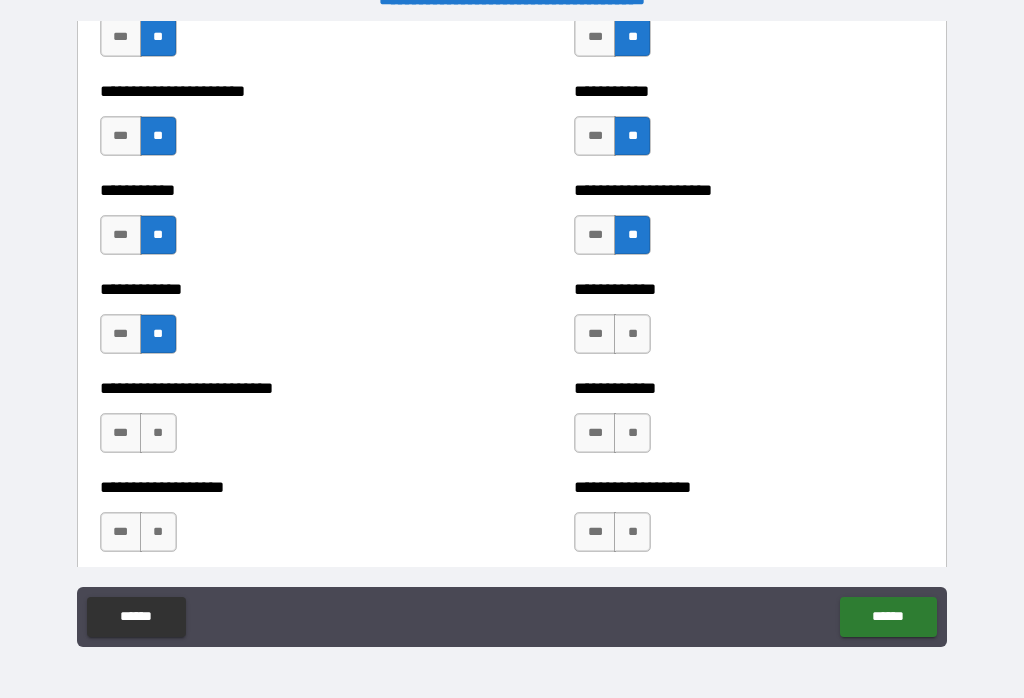 click on "**" at bounding box center [632, 334] 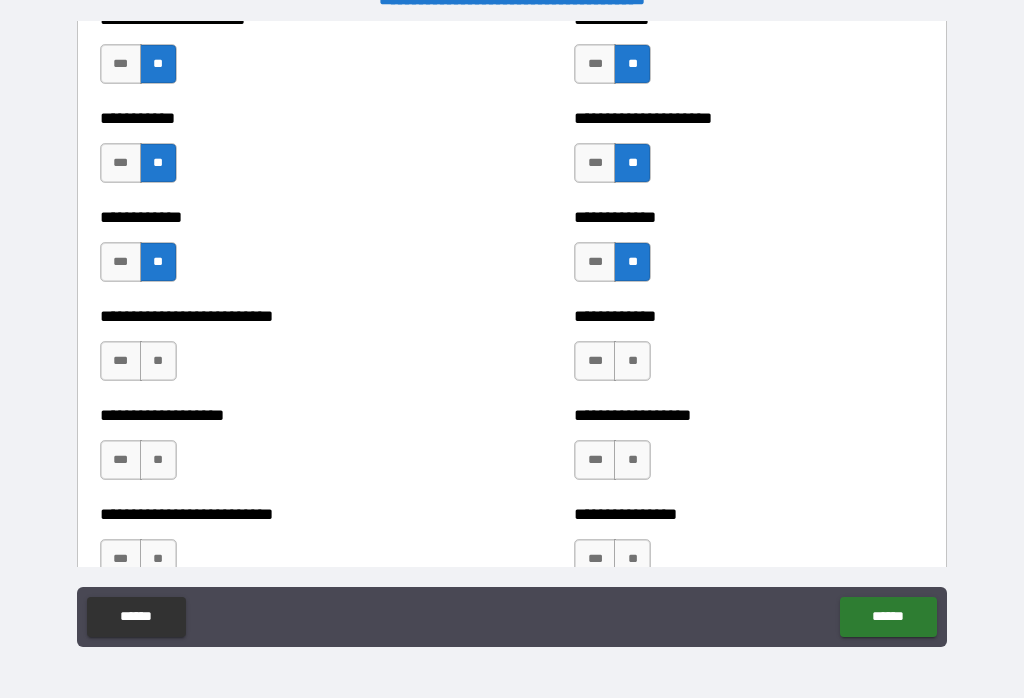 scroll, scrollTop: 5395, scrollLeft: 0, axis: vertical 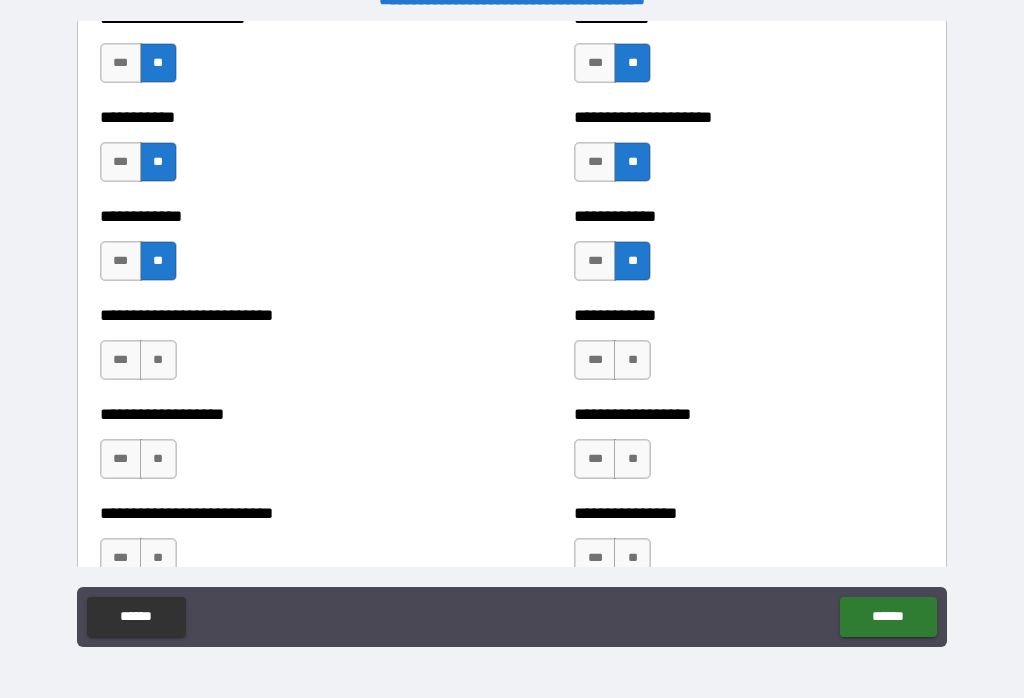 click on "**" at bounding box center [158, 360] 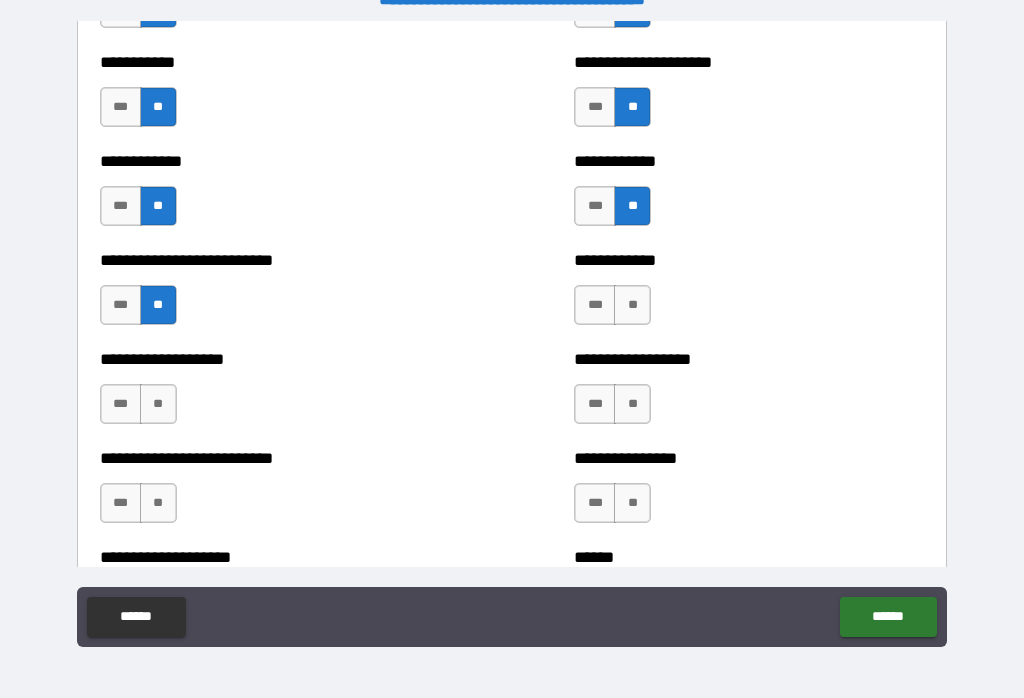 scroll, scrollTop: 5450, scrollLeft: 0, axis: vertical 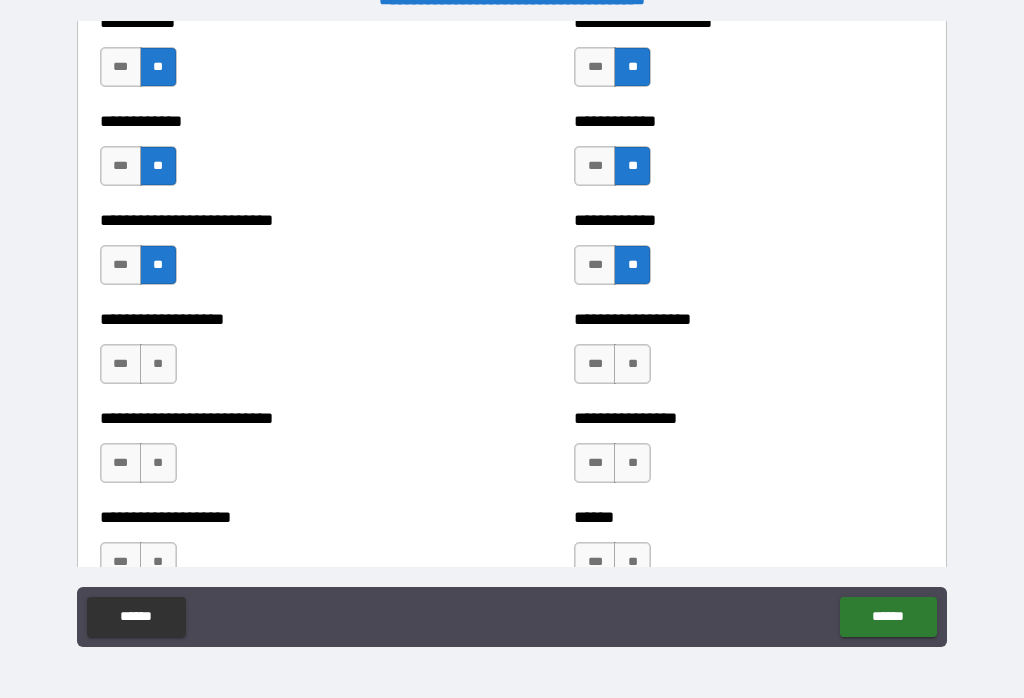 click on "**" at bounding box center (158, 364) 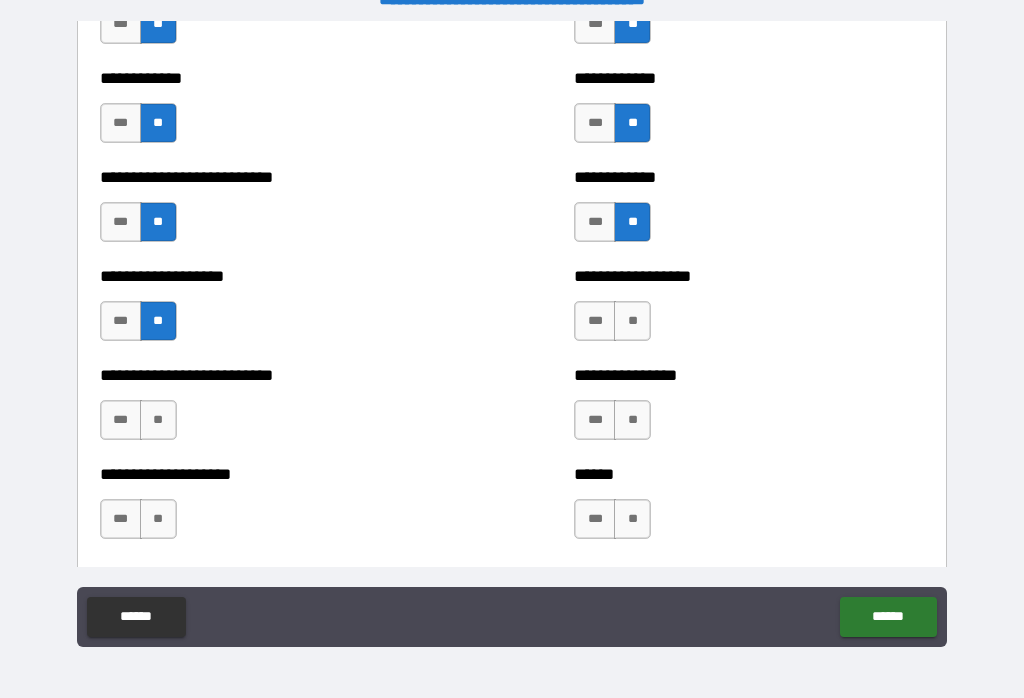 scroll, scrollTop: 5533, scrollLeft: 0, axis: vertical 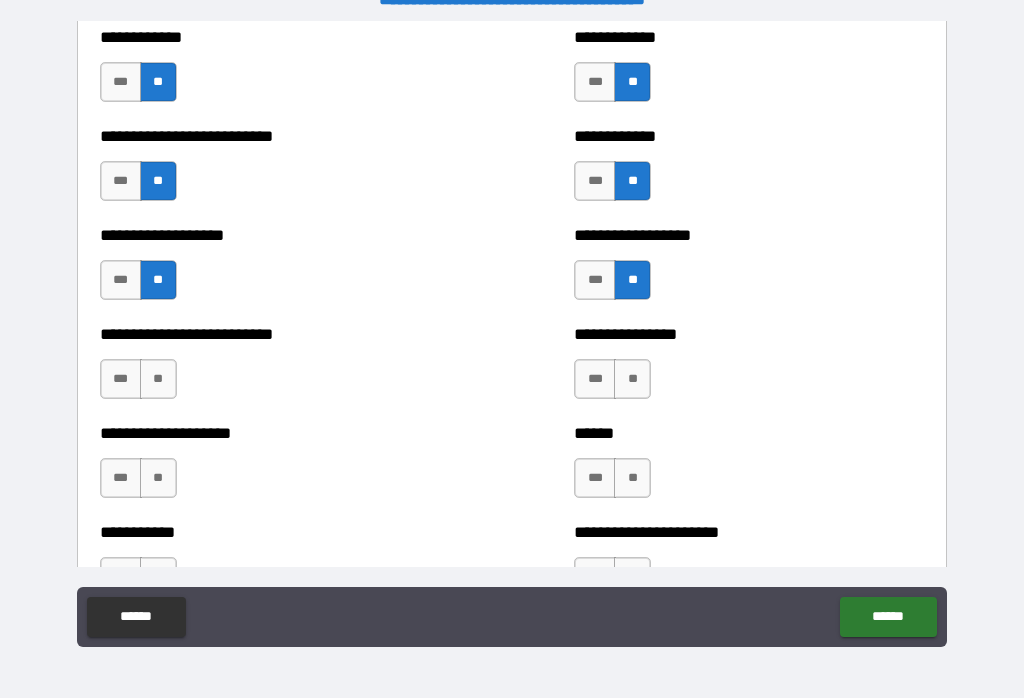 click on "***" at bounding box center (121, 379) 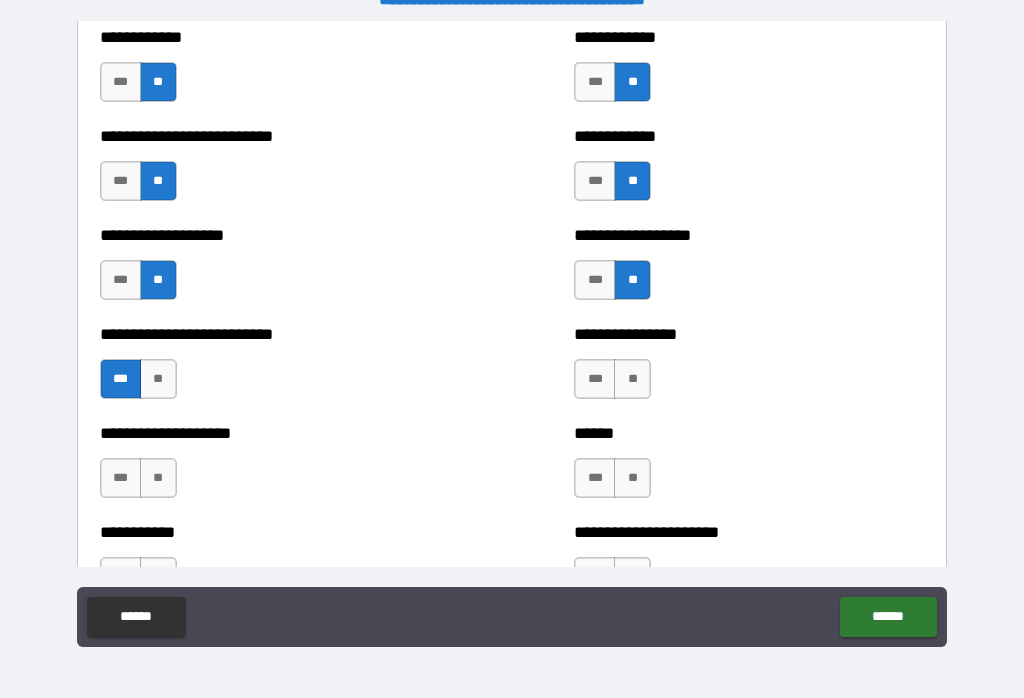 click on "**" at bounding box center [632, 379] 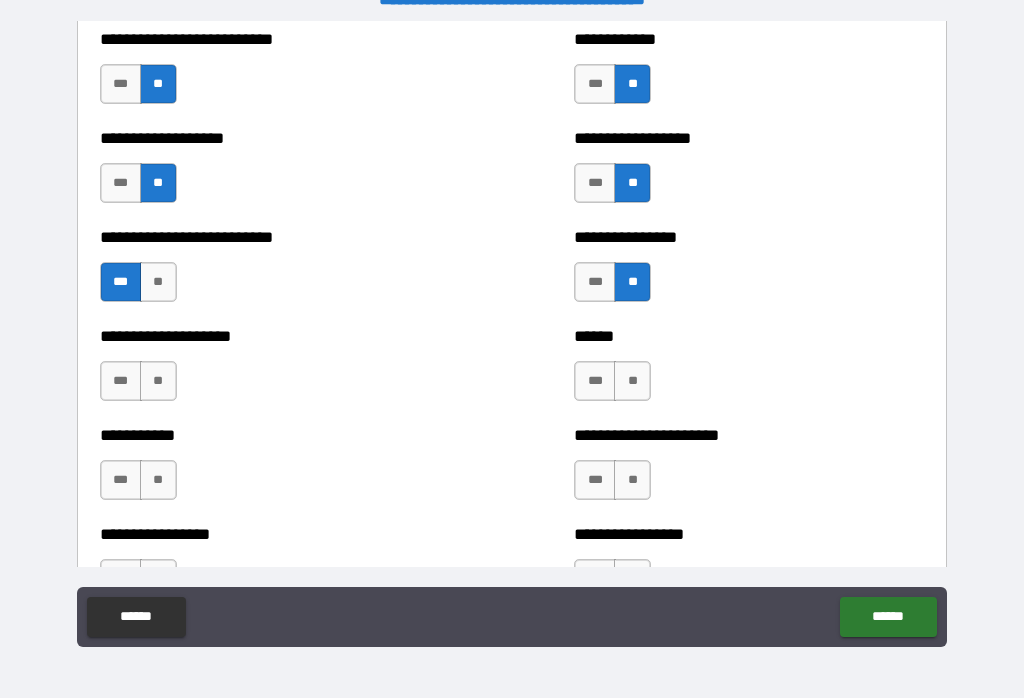 scroll, scrollTop: 5676, scrollLeft: 0, axis: vertical 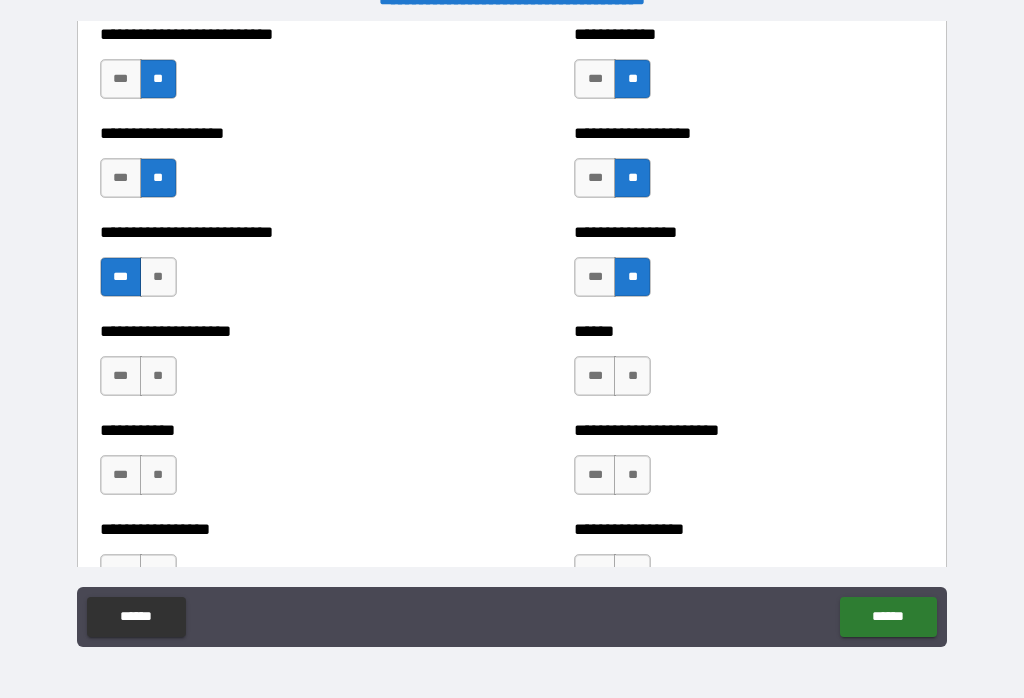 click on "**" at bounding box center [158, 376] 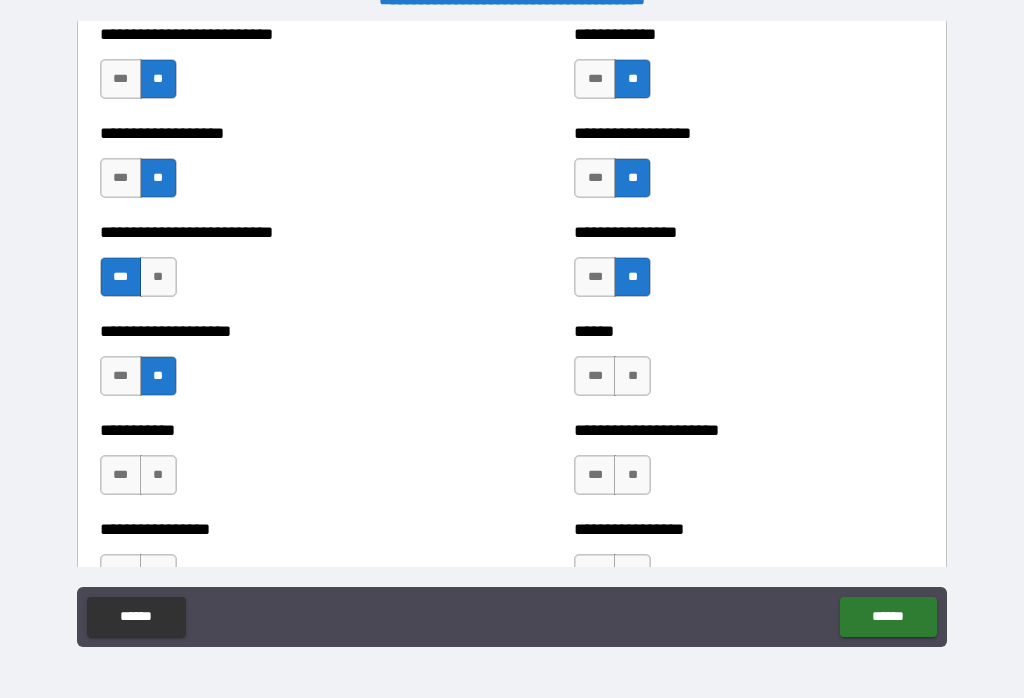 click on "**" at bounding box center [632, 376] 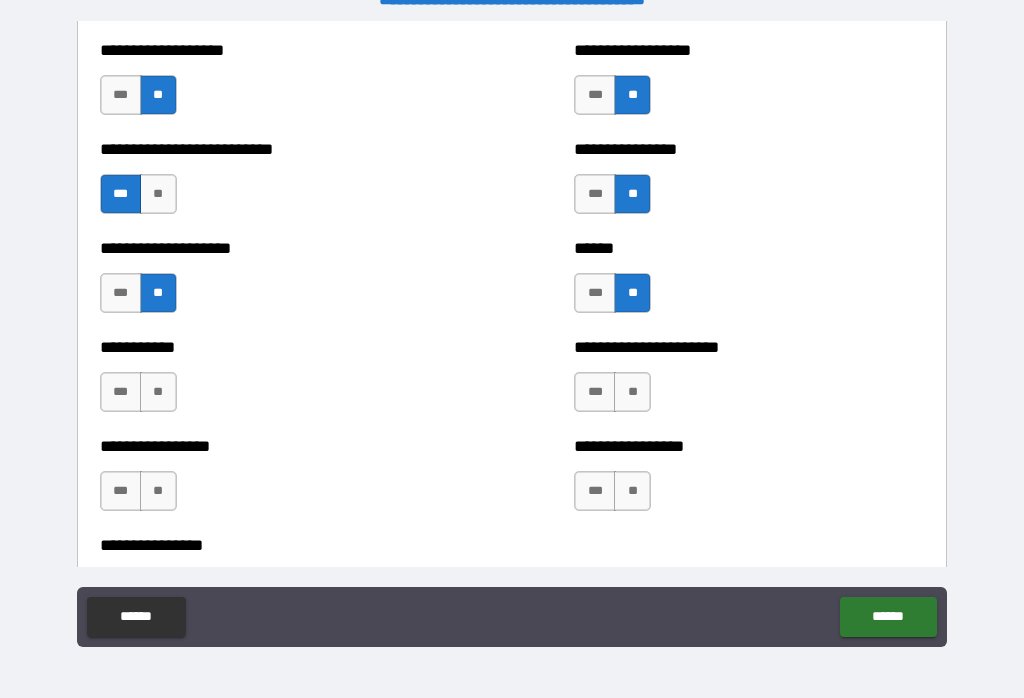 click on "**" at bounding box center (158, 392) 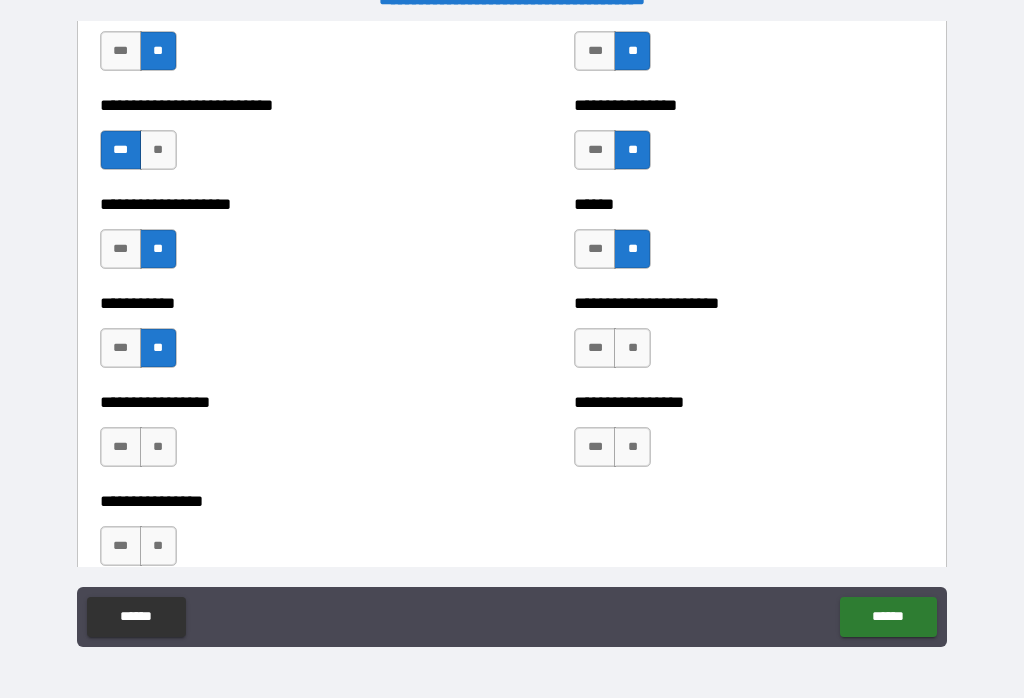 scroll, scrollTop: 5804, scrollLeft: 0, axis: vertical 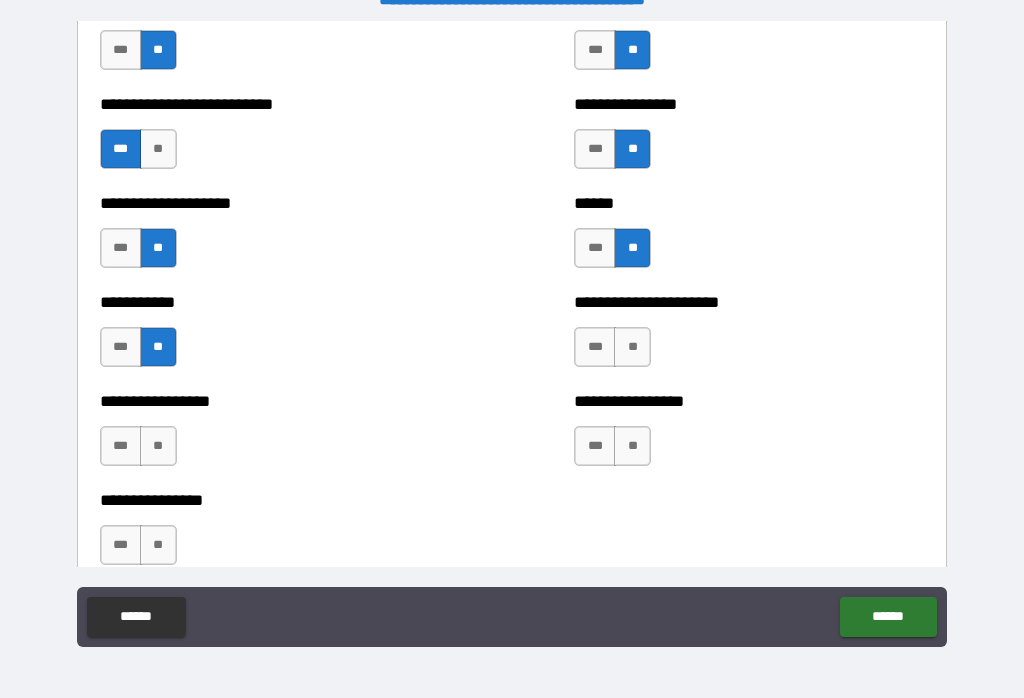 click on "**" at bounding box center [158, 149] 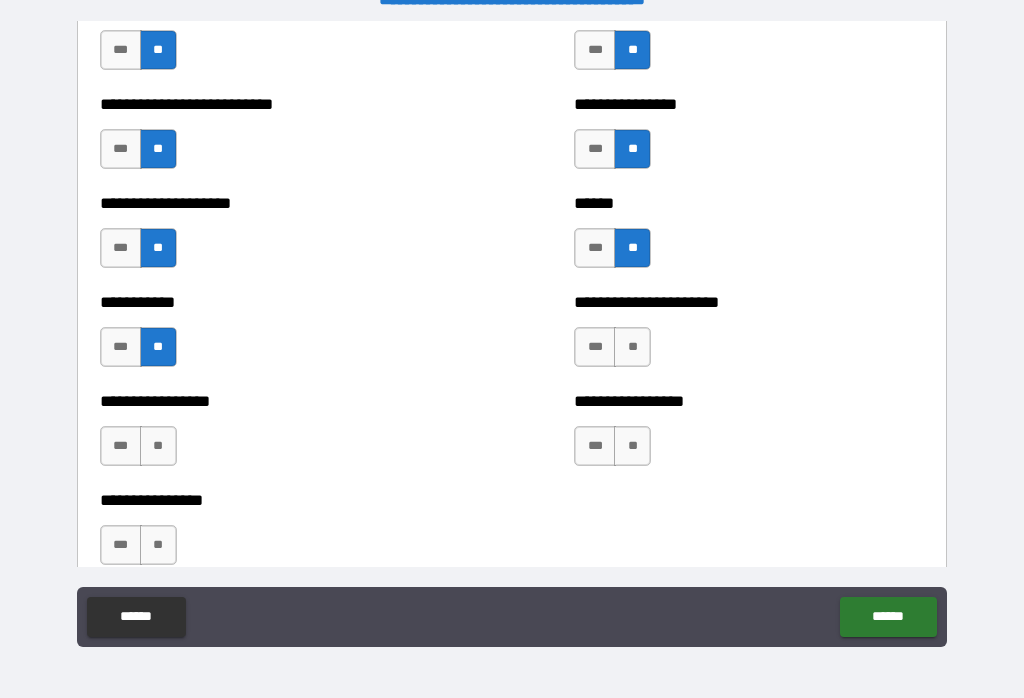 click on "***" at bounding box center (595, 347) 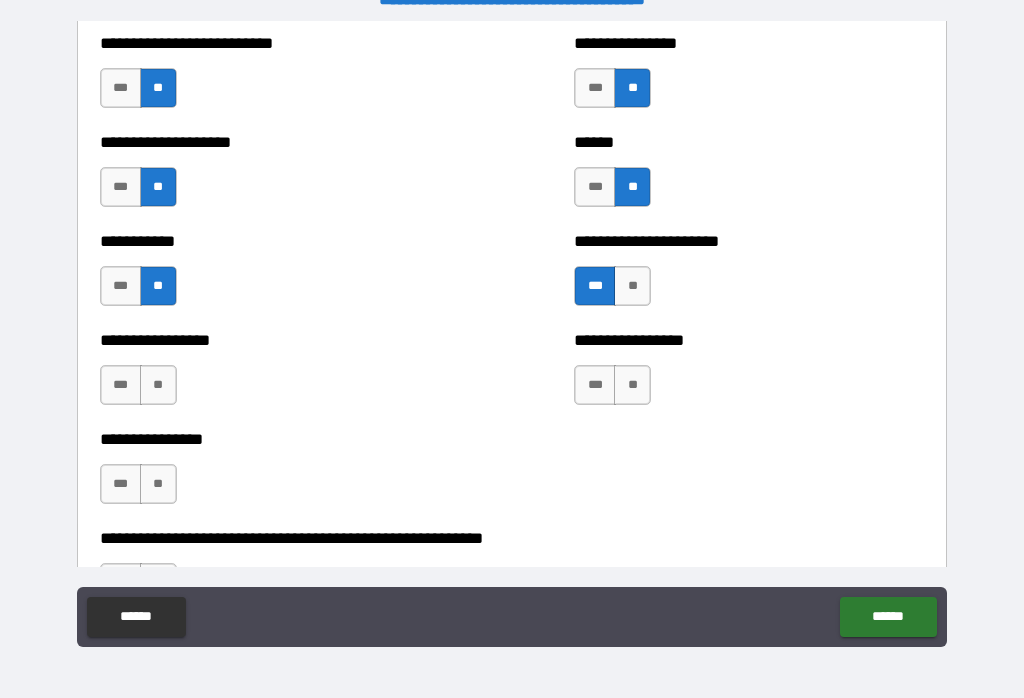 scroll, scrollTop: 5868, scrollLeft: 0, axis: vertical 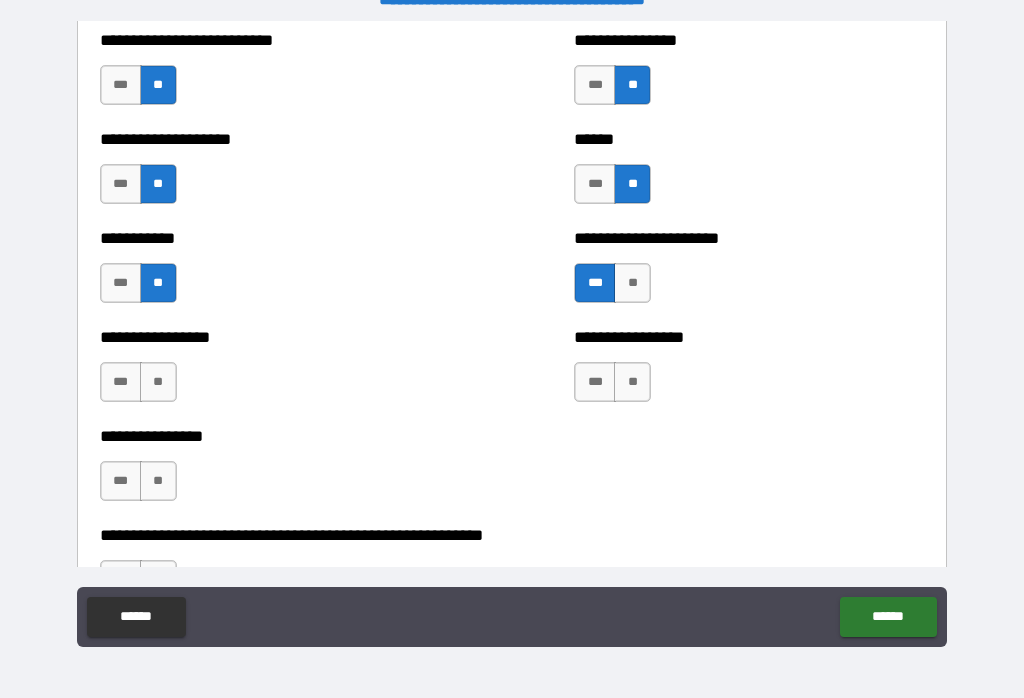 click on "**" at bounding box center (158, 382) 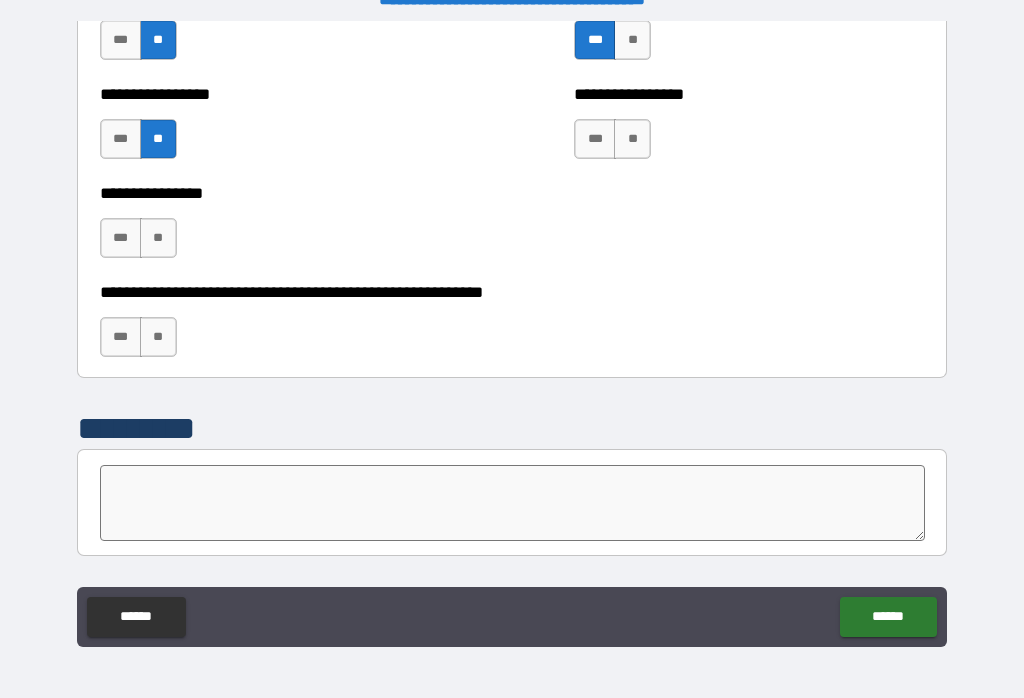 scroll, scrollTop: 6114, scrollLeft: 0, axis: vertical 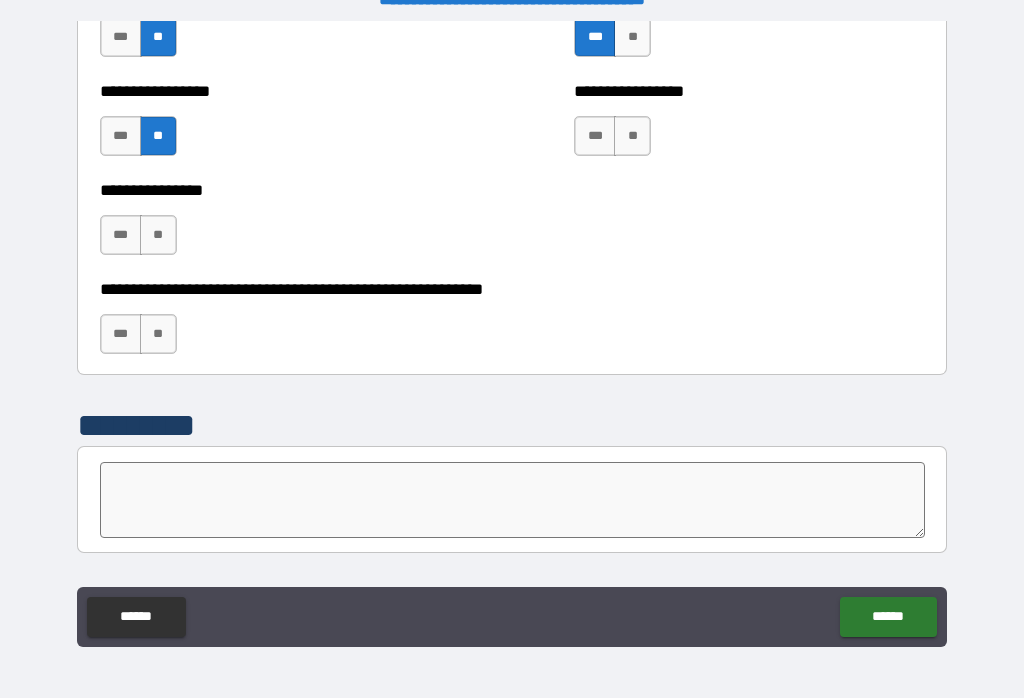 click on "**" at bounding box center (158, 235) 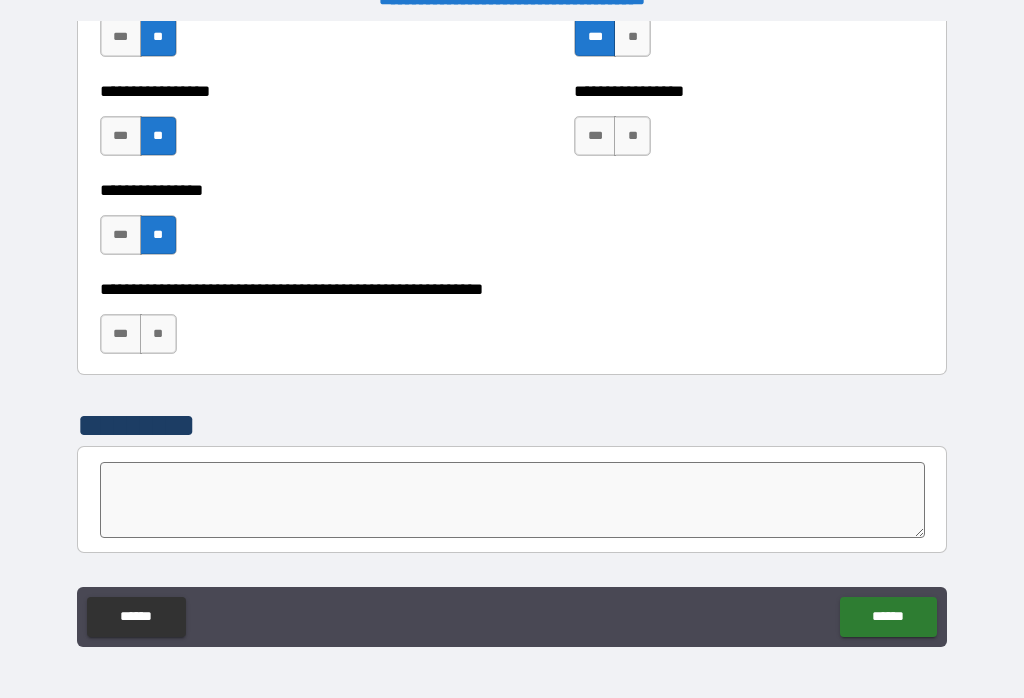click on "**" at bounding box center (158, 334) 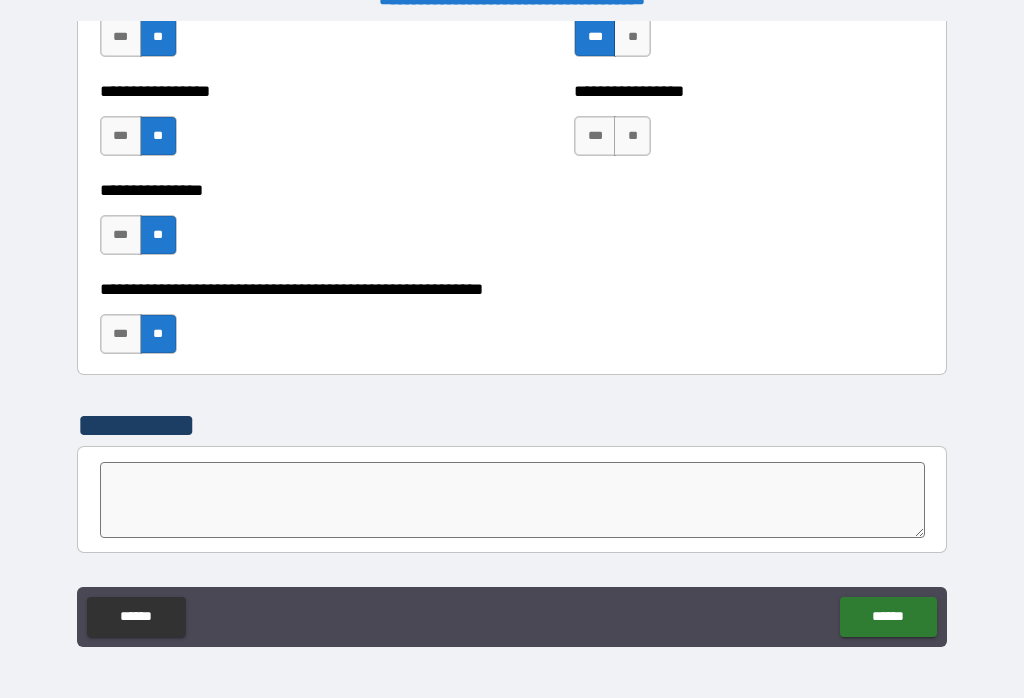 click on "******" at bounding box center (888, 617) 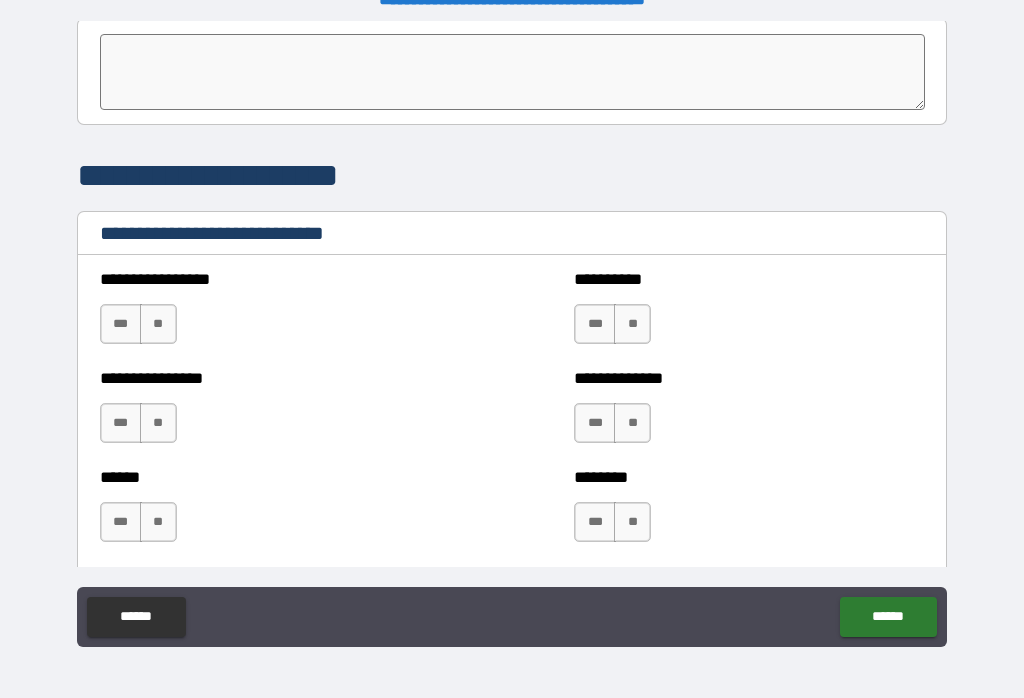 scroll, scrollTop: 6543, scrollLeft: 0, axis: vertical 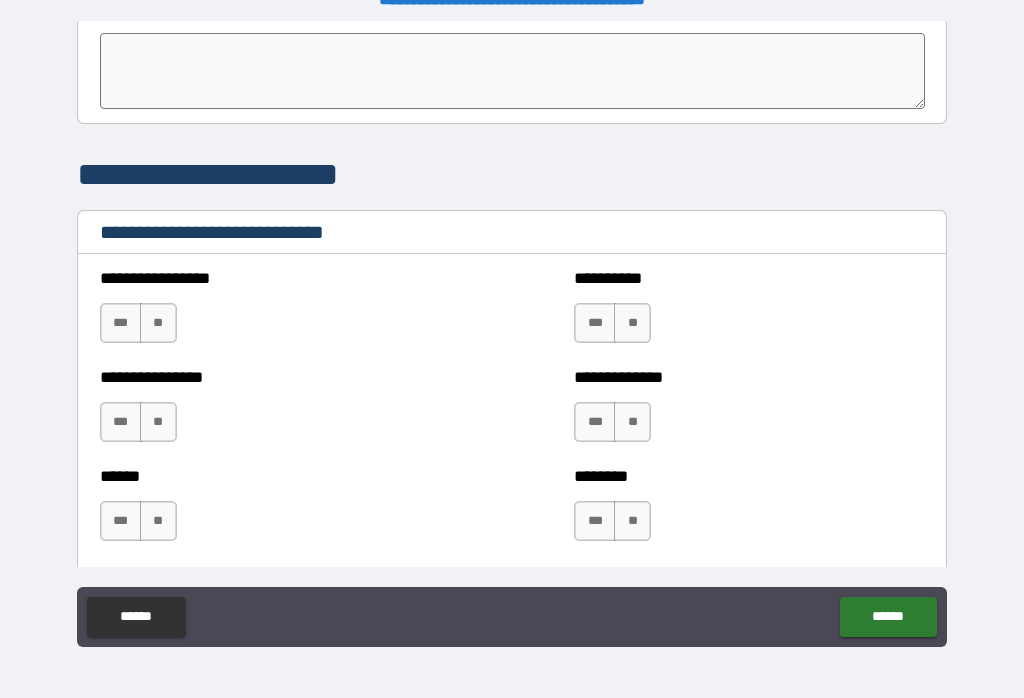 click on "***" at bounding box center [121, 323] 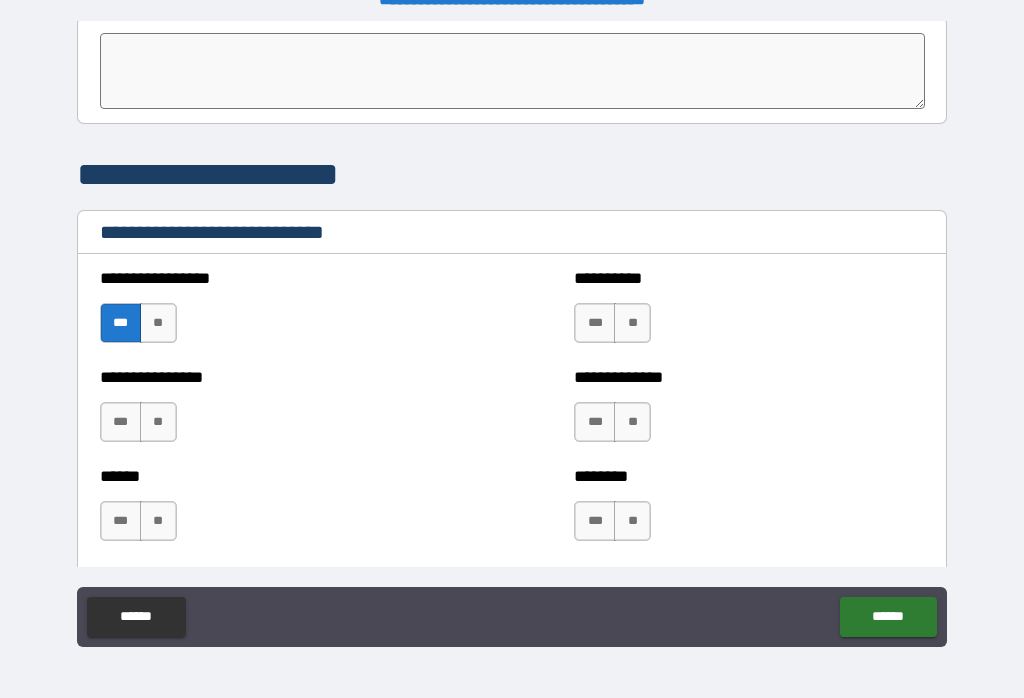 scroll, scrollTop: 6577, scrollLeft: 0, axis: vertical 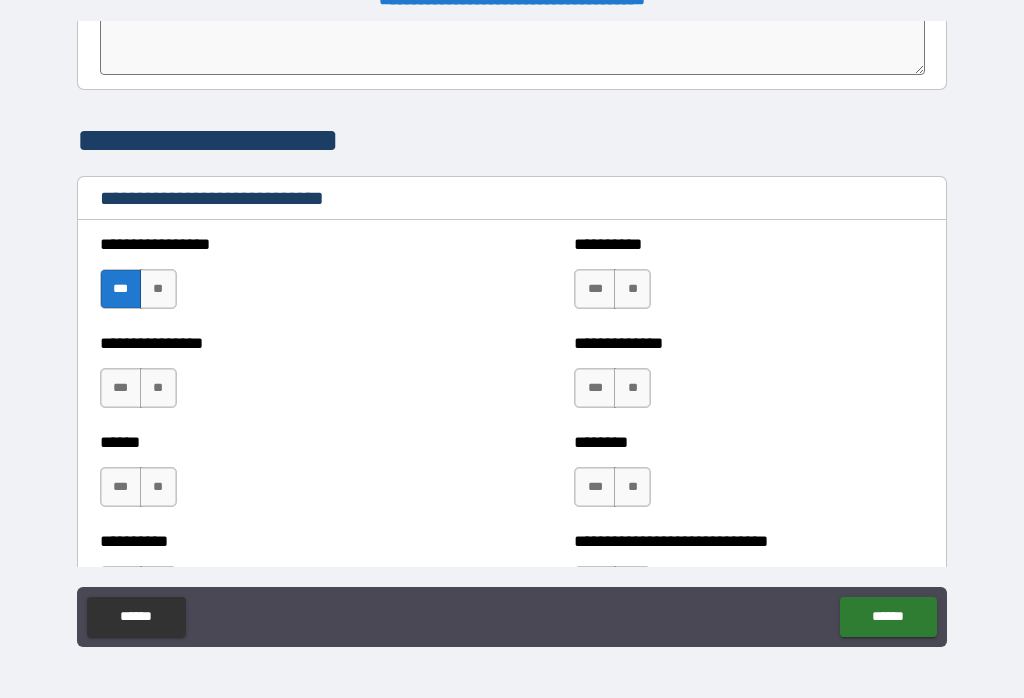 click on "**" at bounding box center [632, 289] 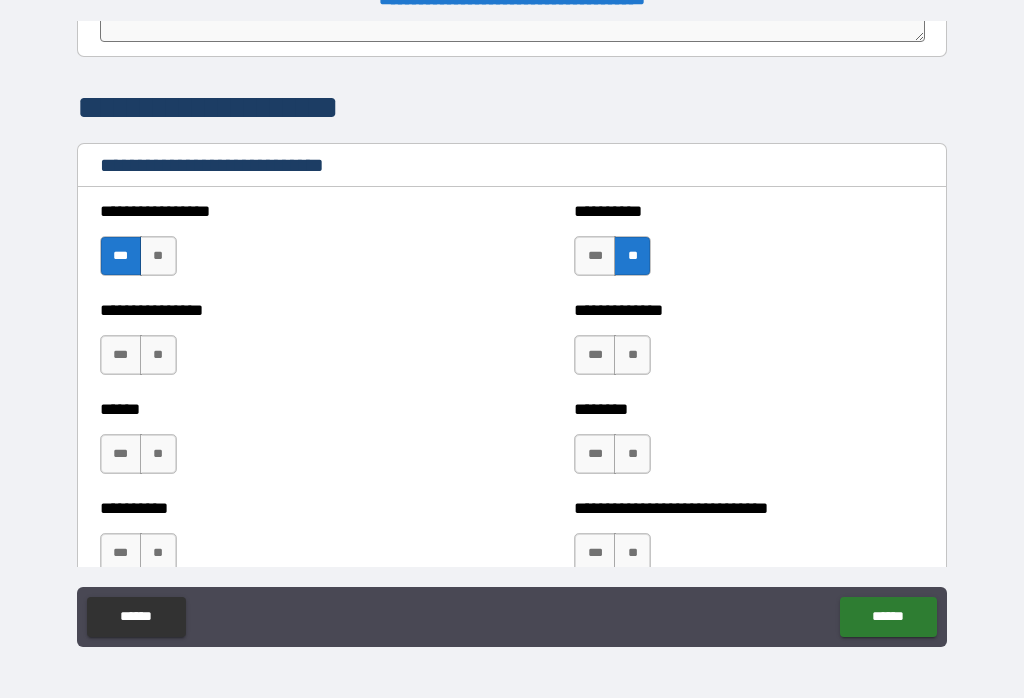 scroll, scrollTop: 6612, scrollLeft: 0, axis: vertical 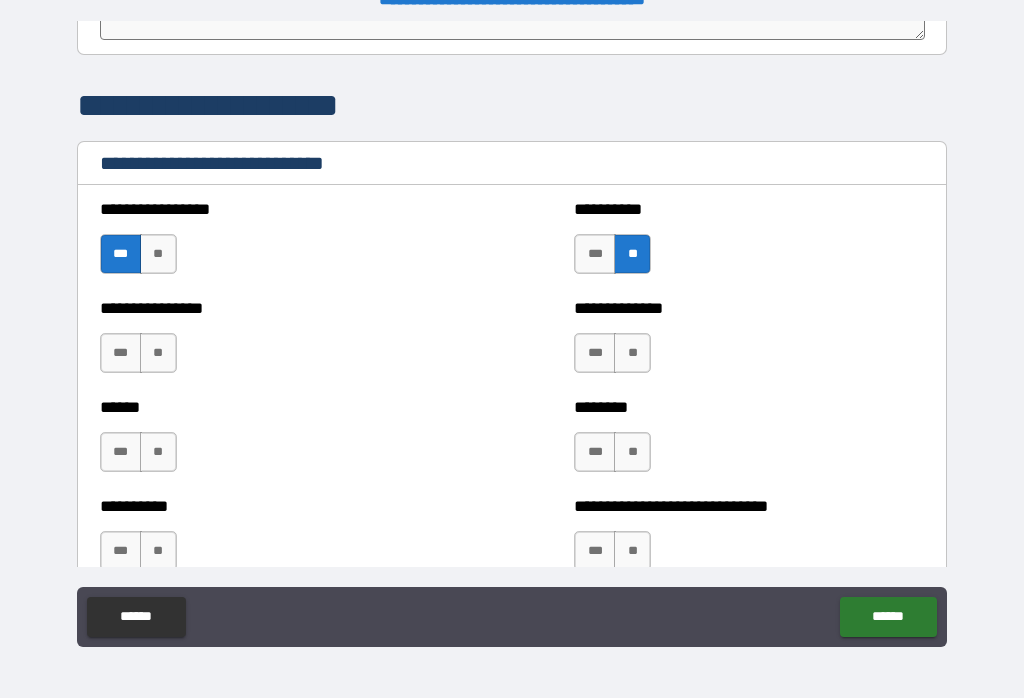 click on "**" at bounding box center [158, 353] 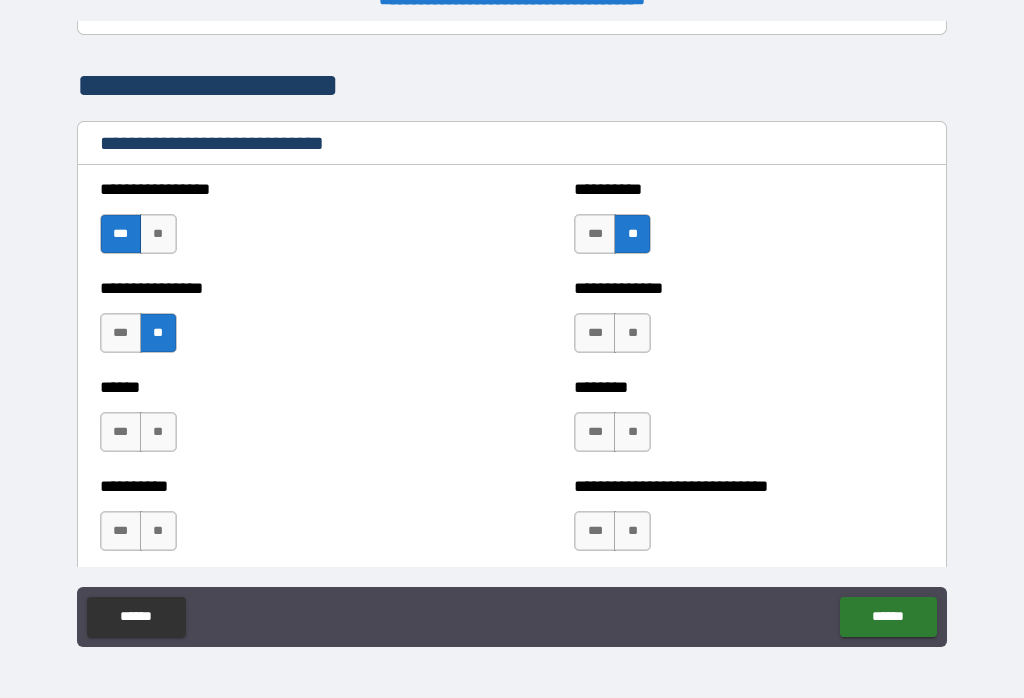 scroll, scrollTop: 6657, scrollLeft: 0, axis: vertical 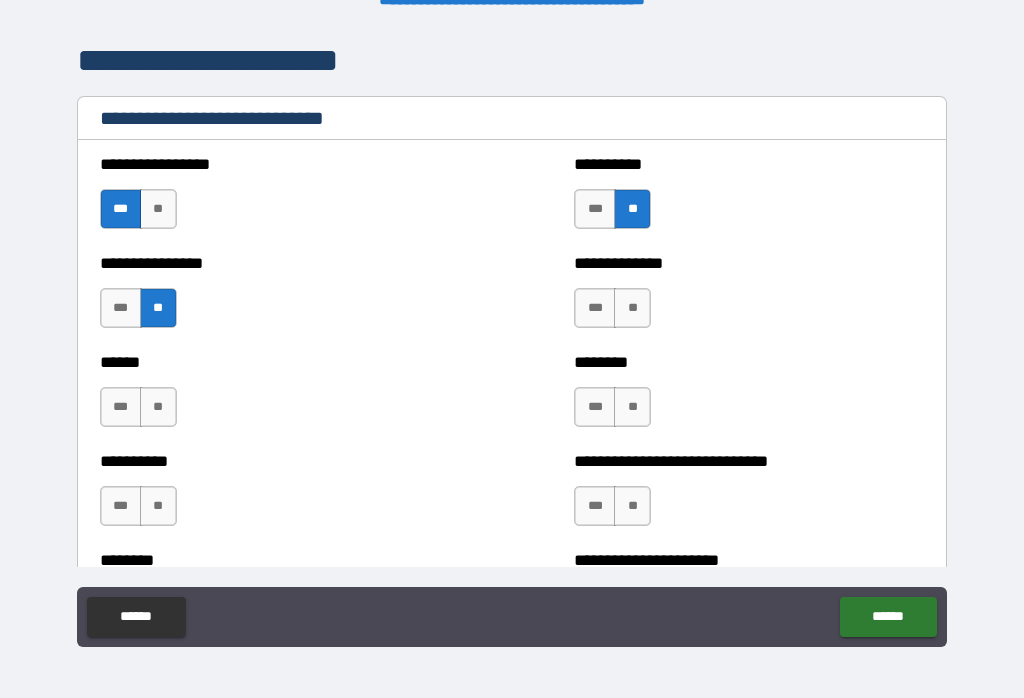 click on "**" at bounding box center (632, 308) 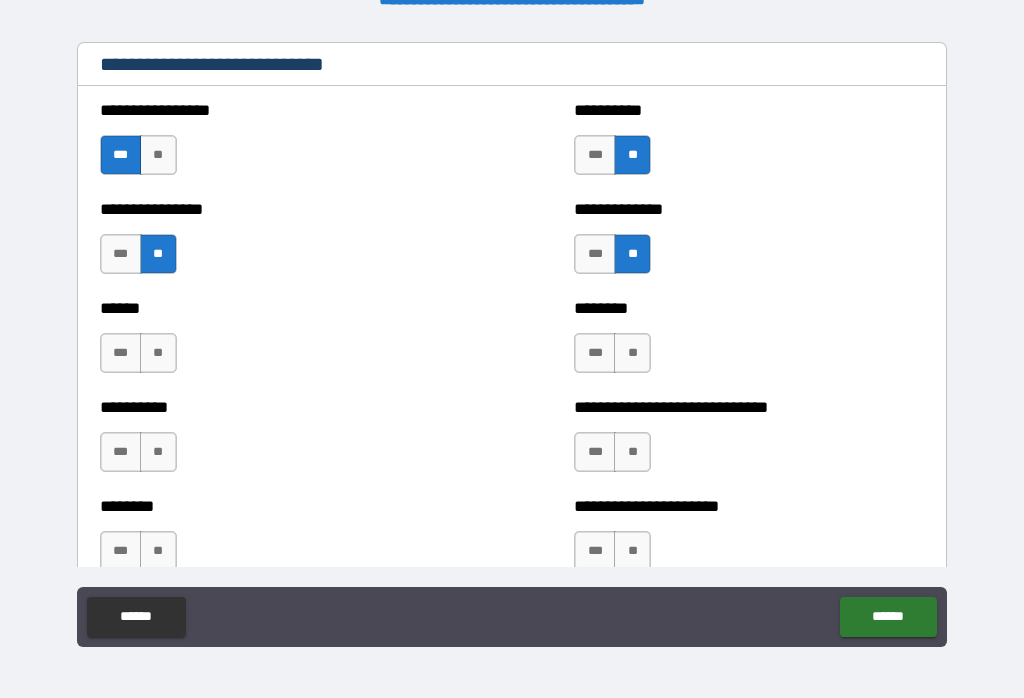 scroll, scrollTop: 6715, scrollLeft: 0, axis: vertical 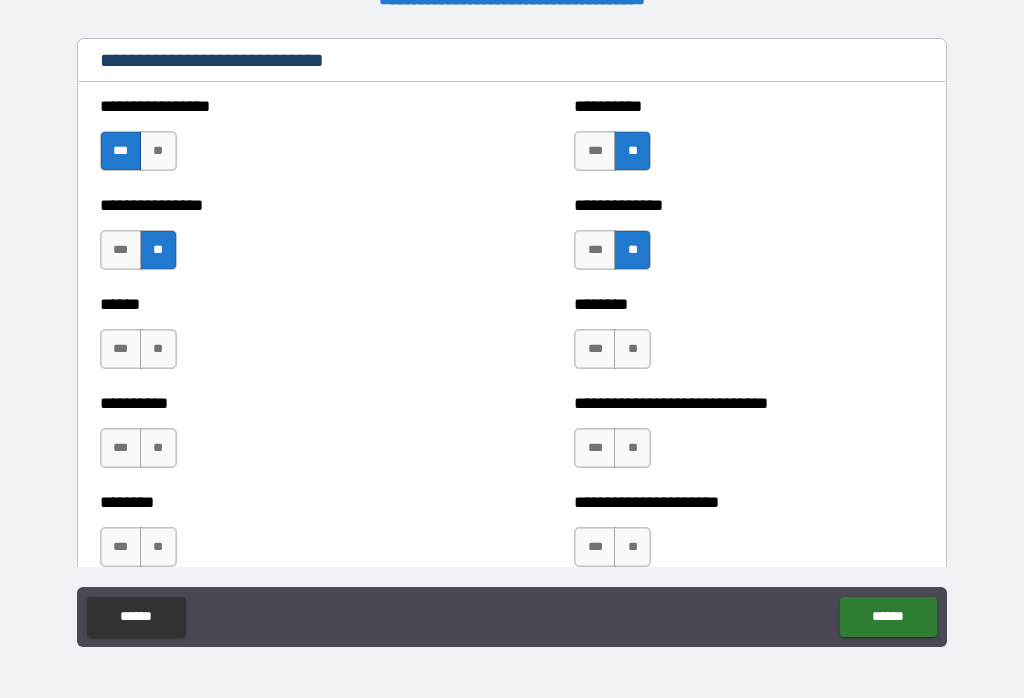 click on "***" at bounding box center (121, 349) 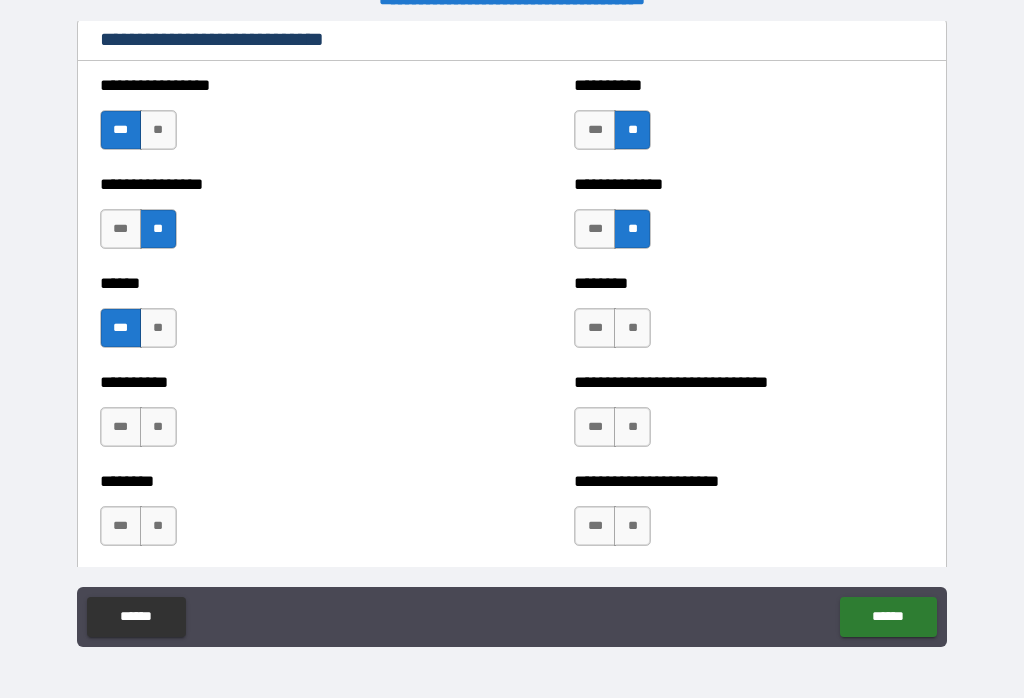 scroll, scrollTop: 6744, scrollLeft: 0, axis: vertical 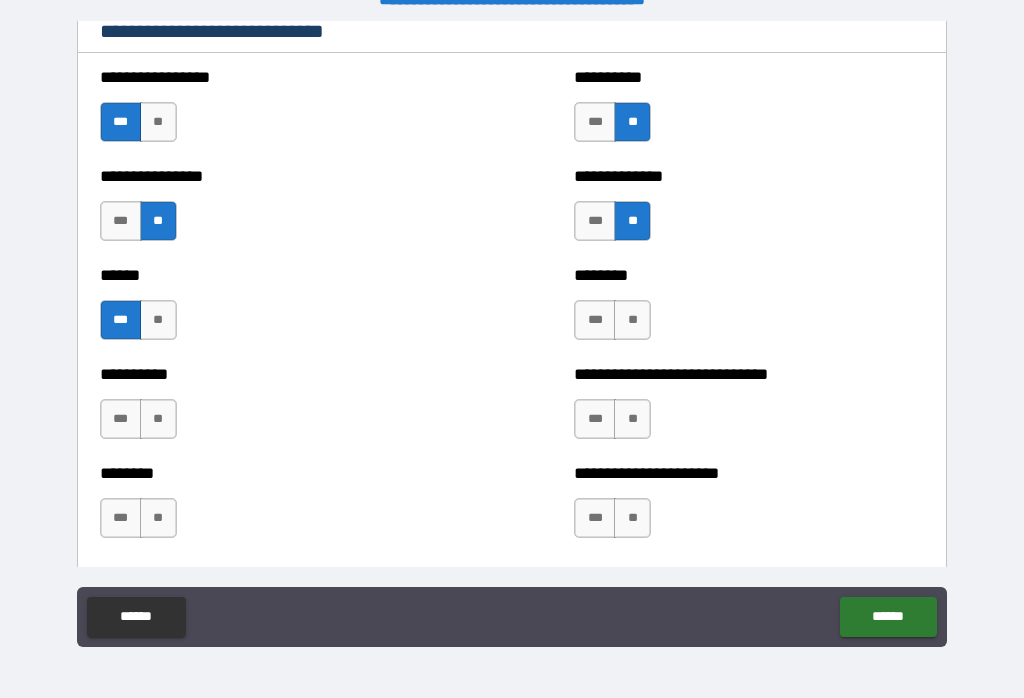 click on "**" at bounding box center [632, 320] 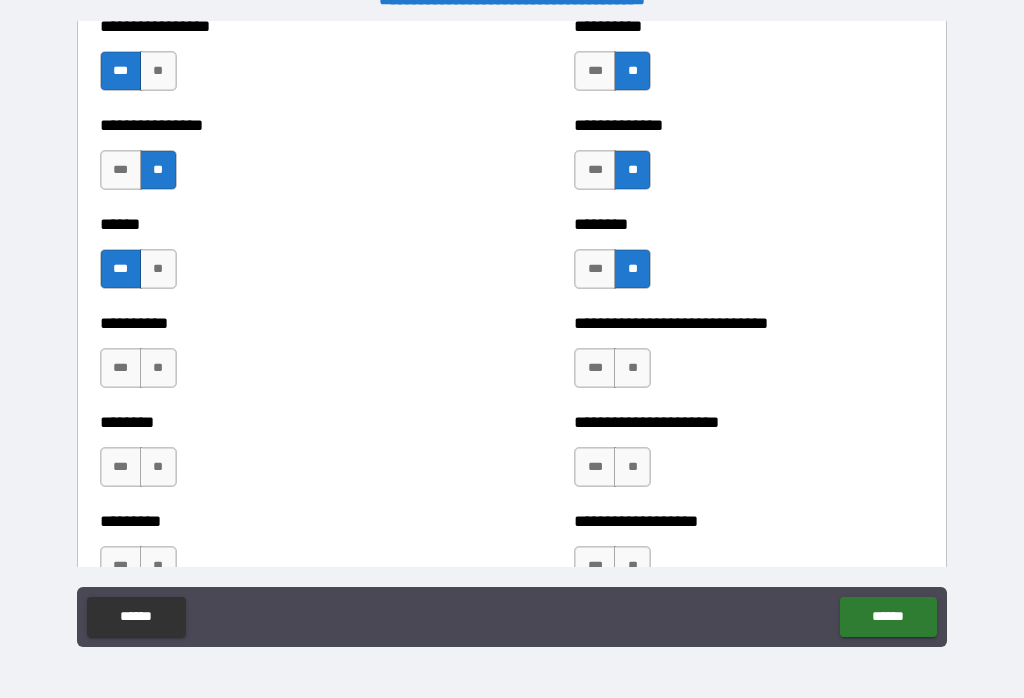 scroll, scrollTop: 6799, scrollLeft: 0, axis: vertical 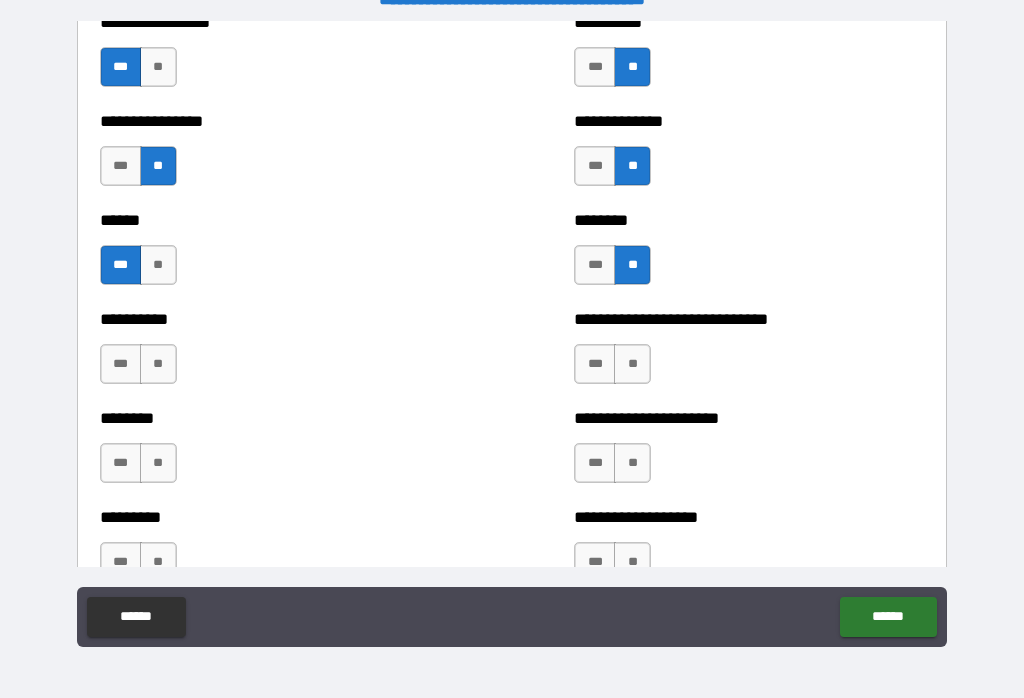 click on "**" at bounding box center (158, 364) 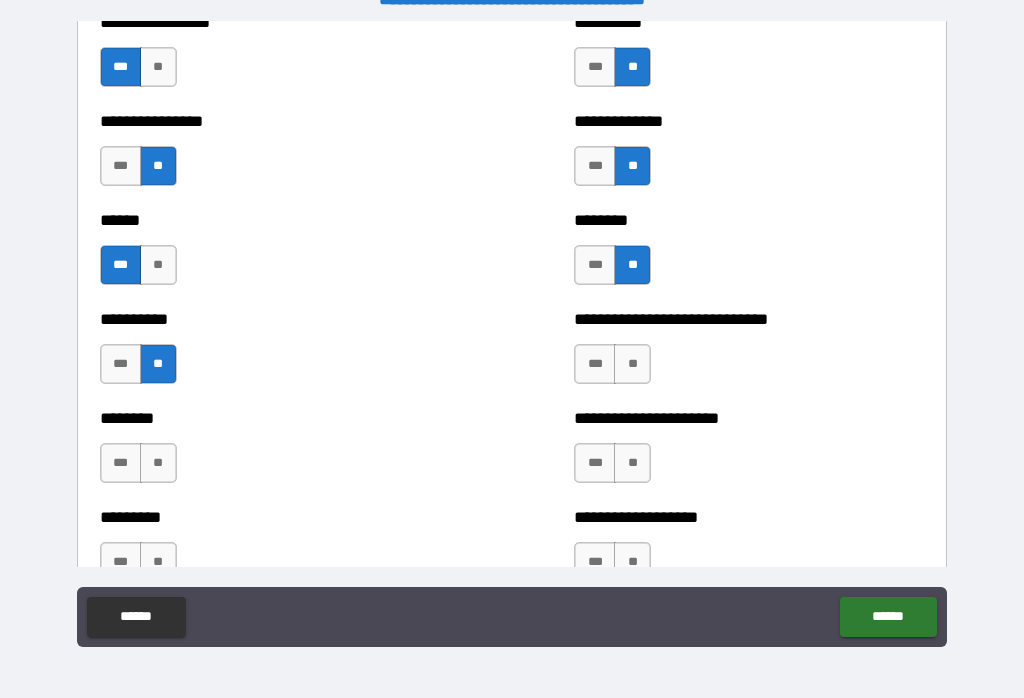 click on "**" at bounding box center [632, 364] 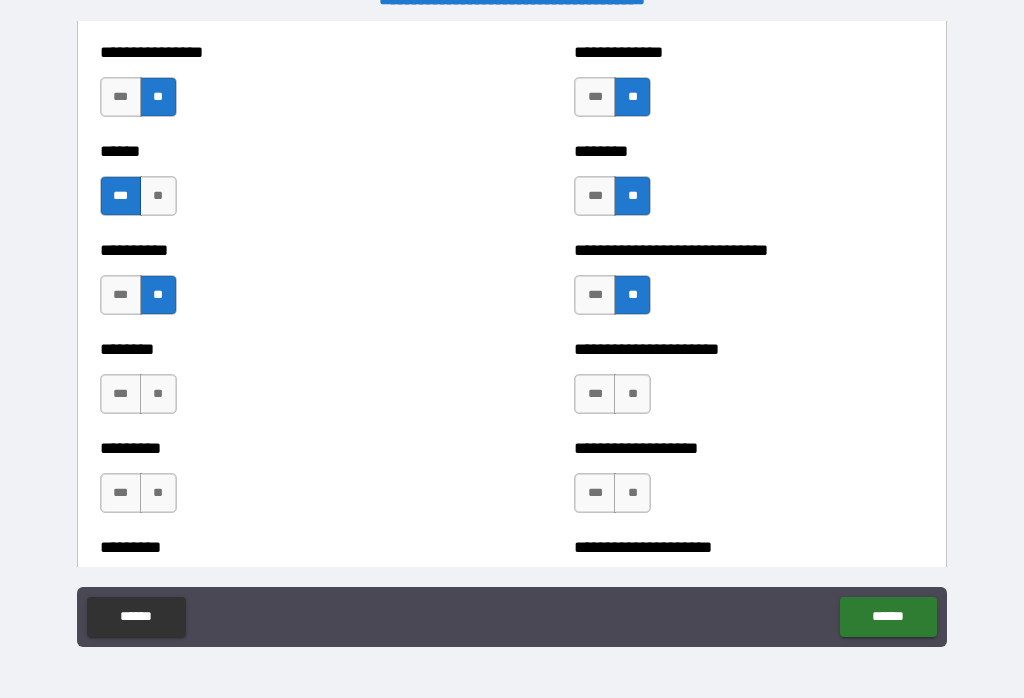 scroll, scrollTop: 6876, scrollLeft: 0, axis: vertical 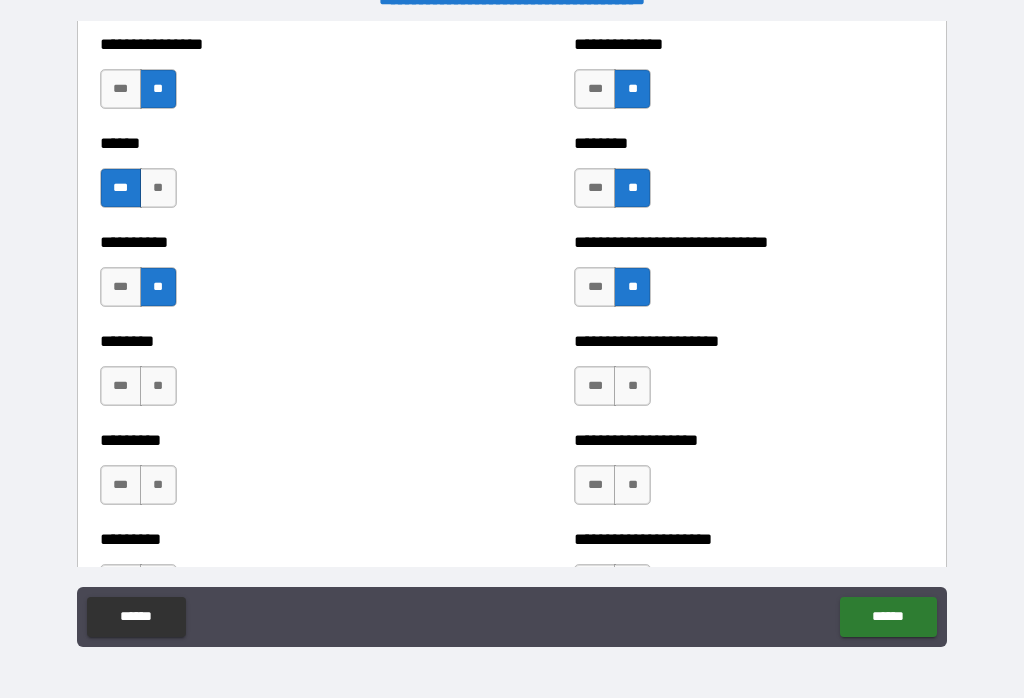 click on "**" at bounding box center (158, 386) 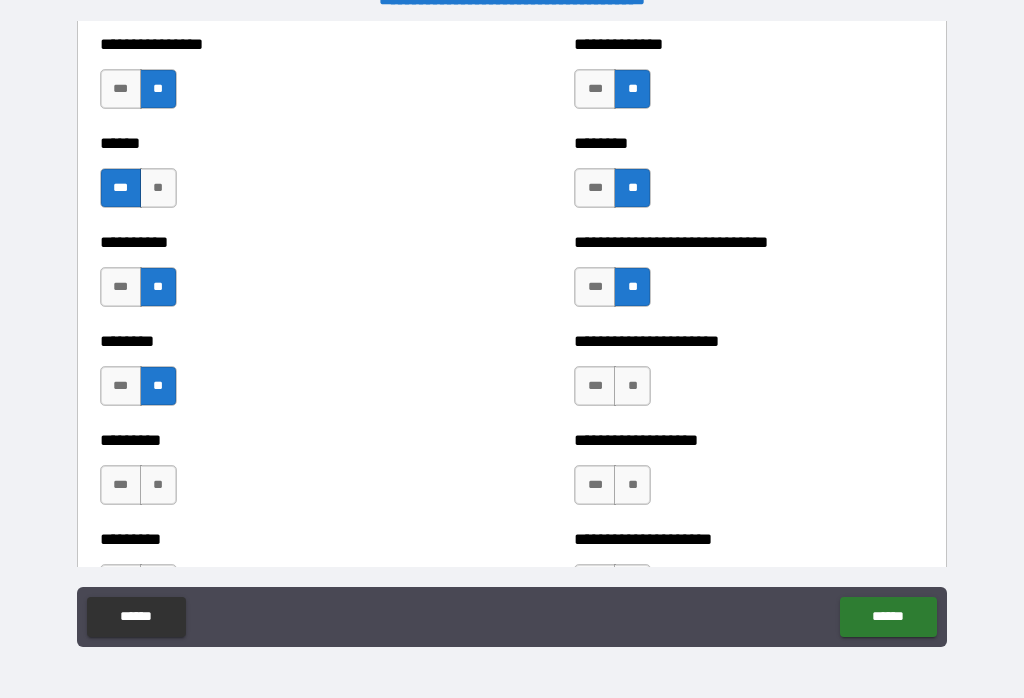 click on "**" at bounding box center (632, 386) 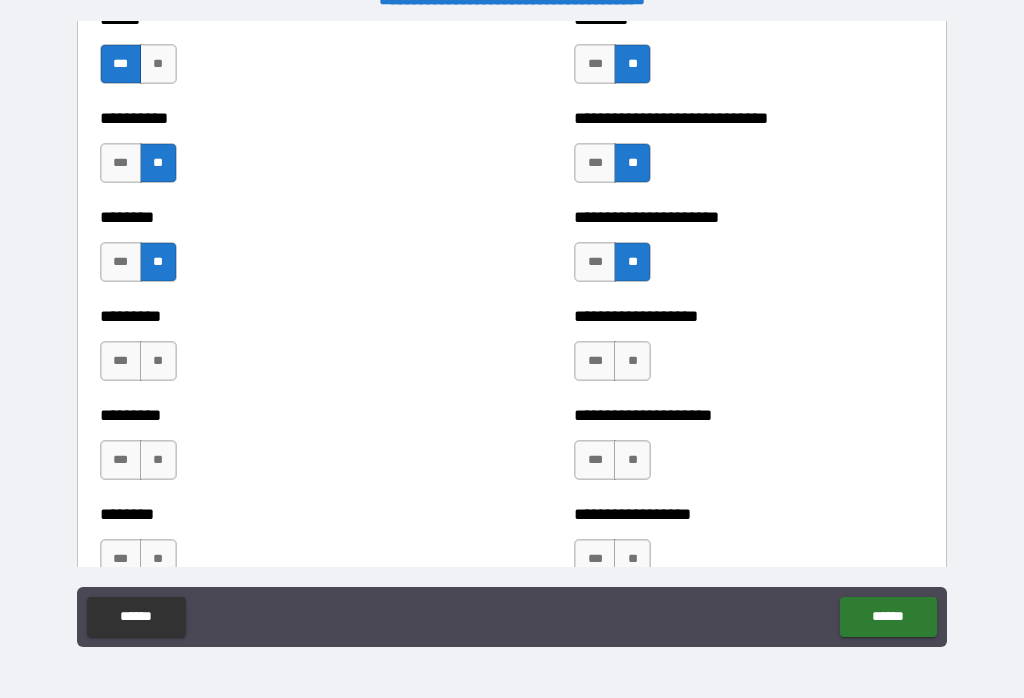 scroll, scrollTop: 7014, scrollLeft: 0, axis: vertical 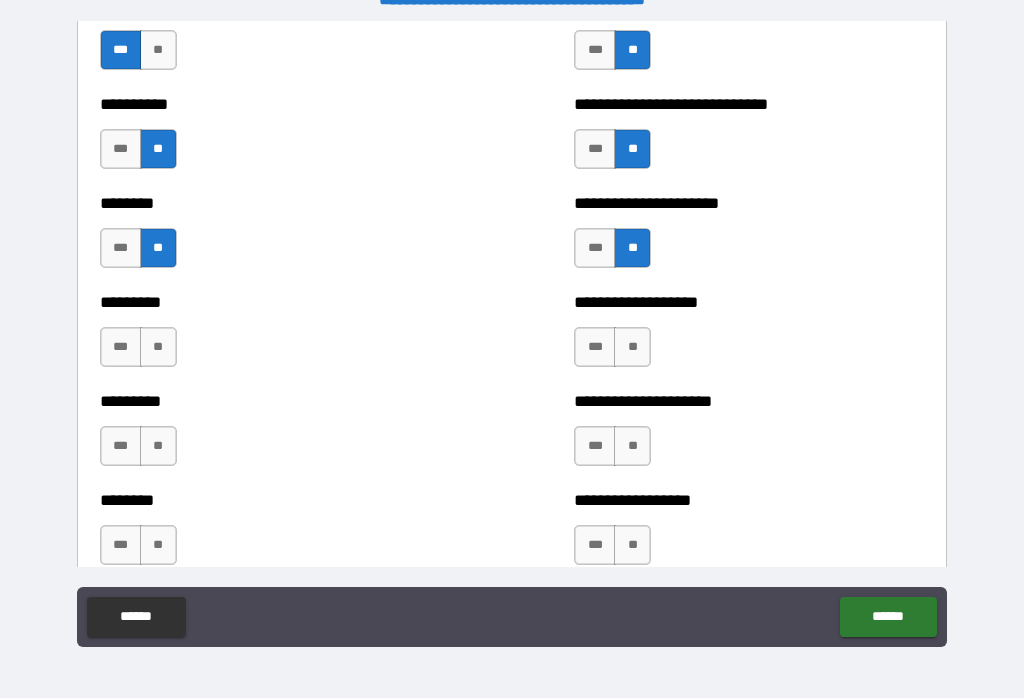 click on "***" at bounding box center [595, 347] 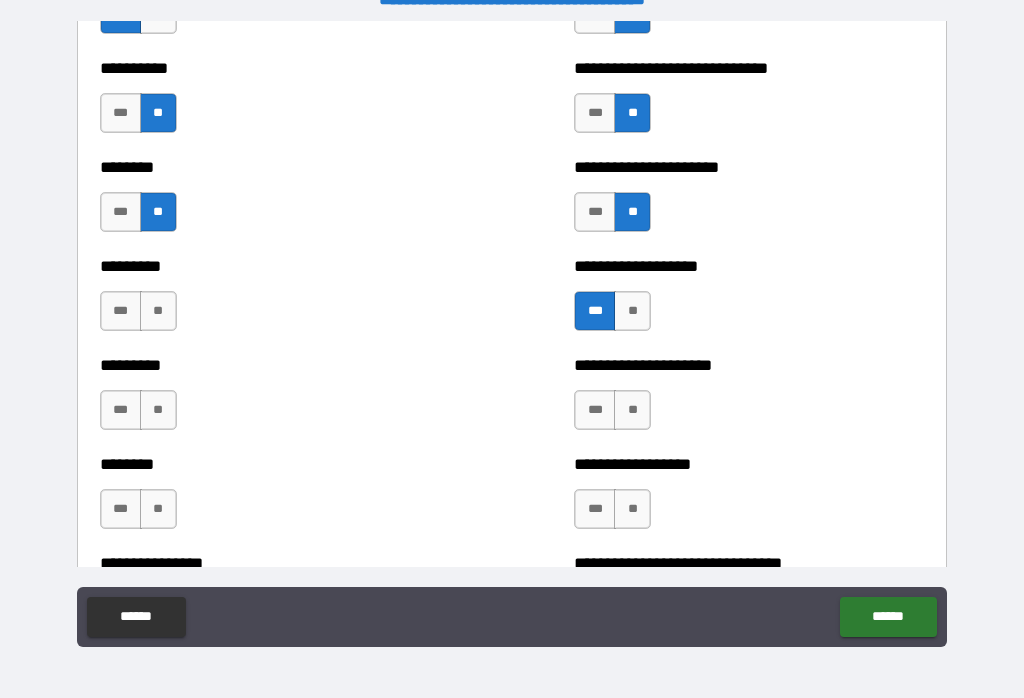 scroll, scrollTop: 7056, scrollLeft: 0, axis: vertical 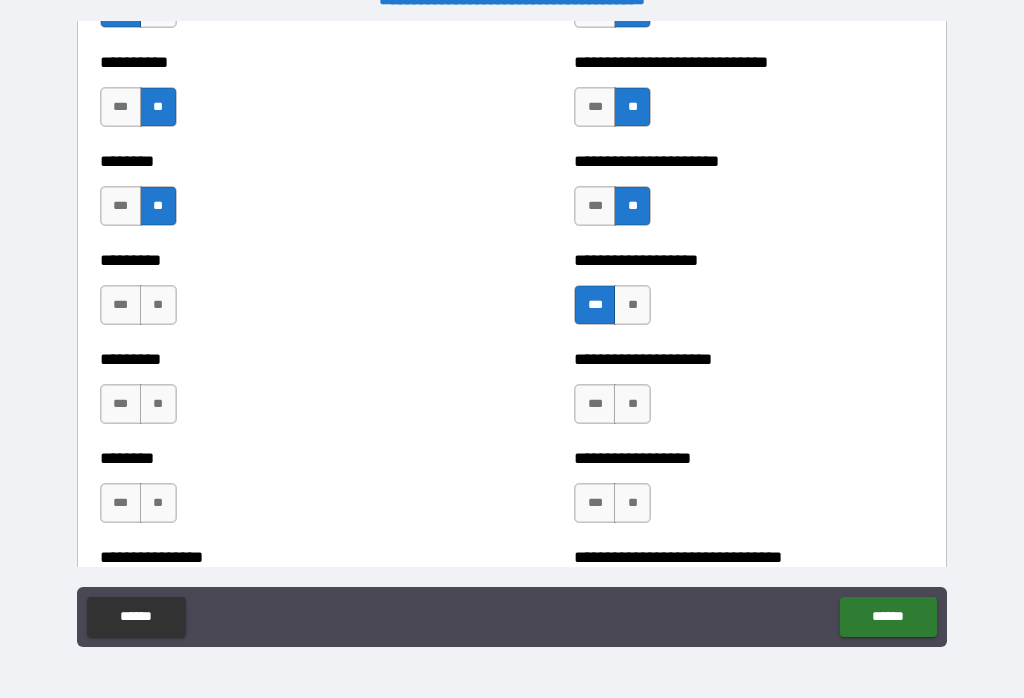 click on "**" at bounding box center (158, 305) 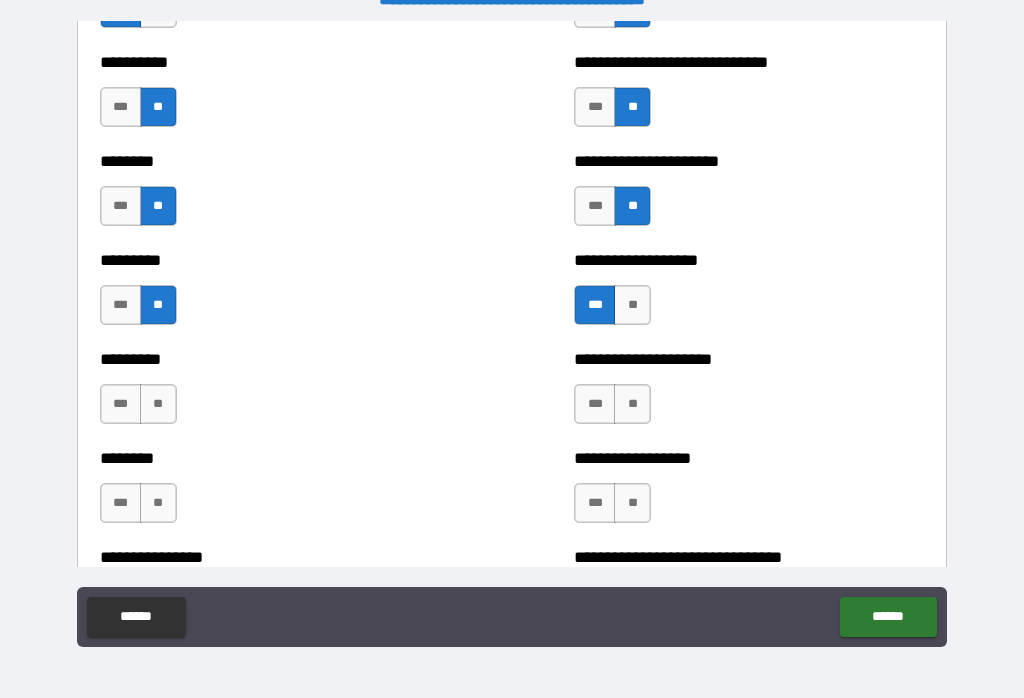 click on "**" at bounding box center [158, 404] 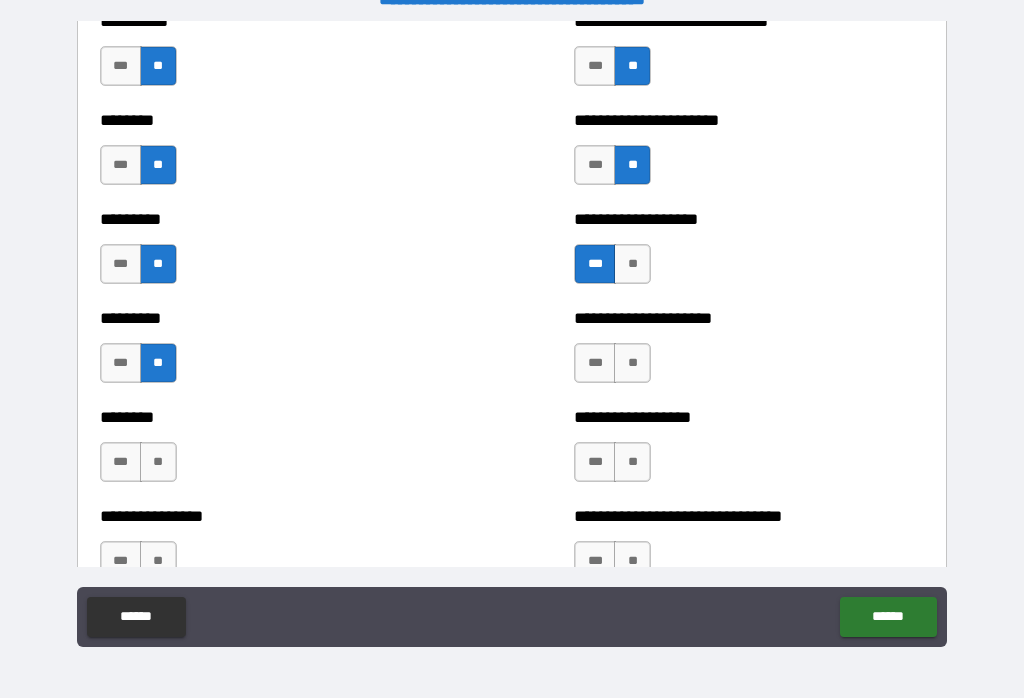 scroll, scrollTop: 7109, scrollLeft: 0, axis: vertical 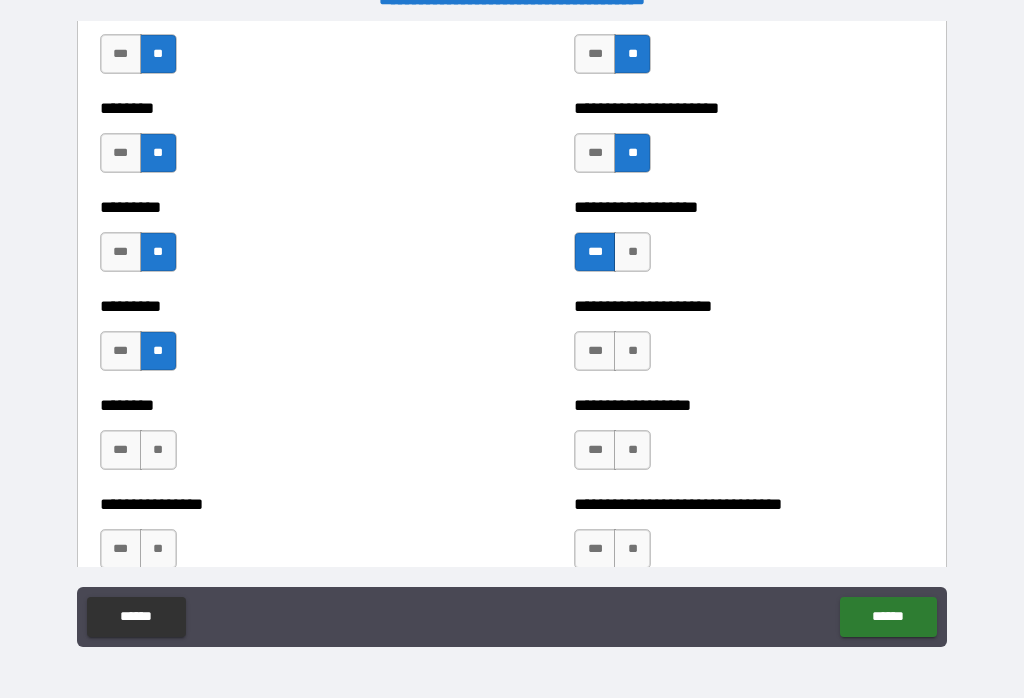 click on "**" at bounding box center (632, 351) 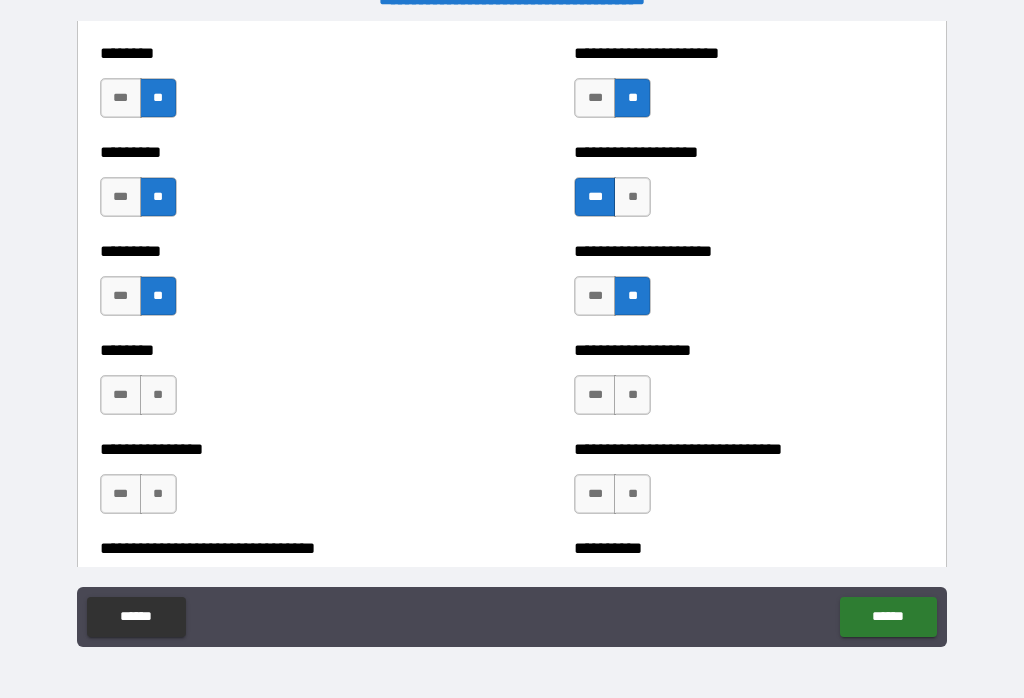 scroll, scrollTop: 7165, scrollLeft: 0, axis: vertical 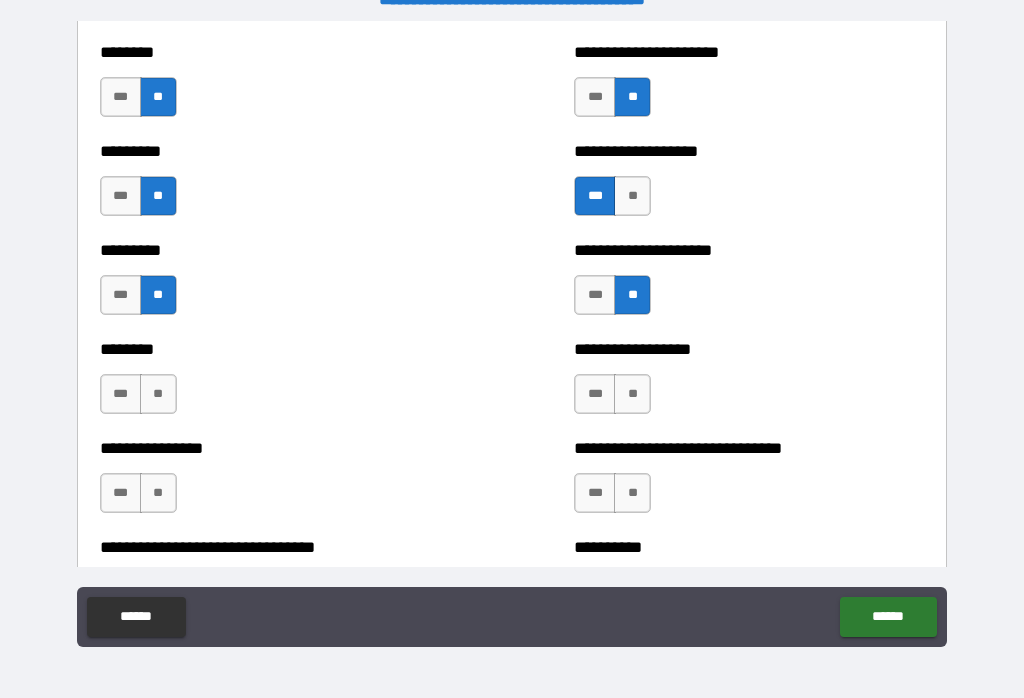 click on "**" at bounding box center [158, 394] 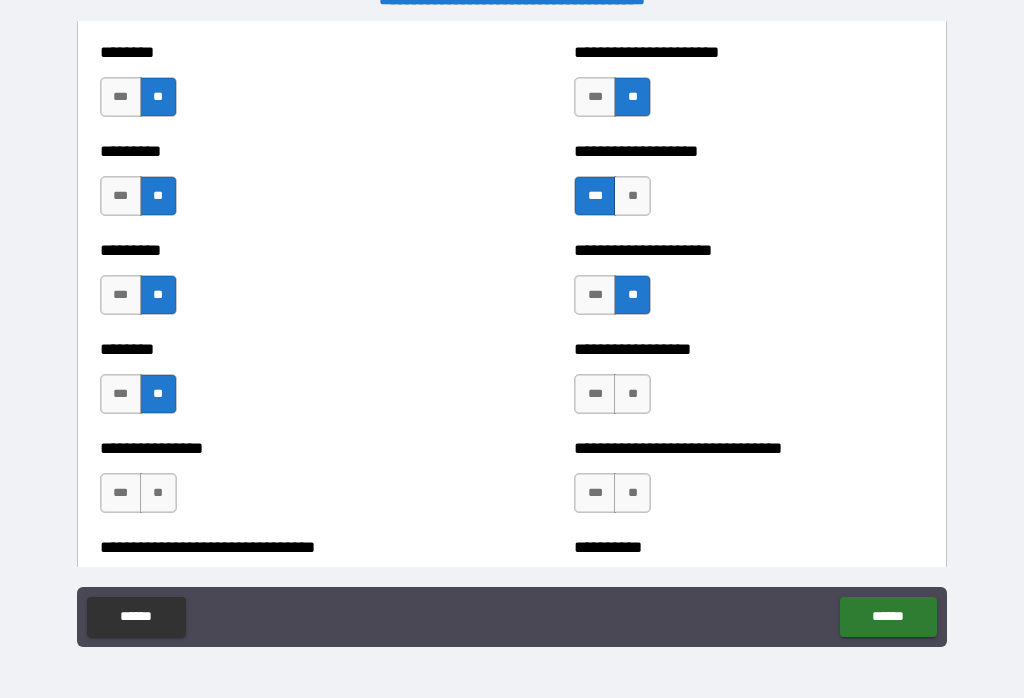 click on "**" at bounding box center (632, 394) 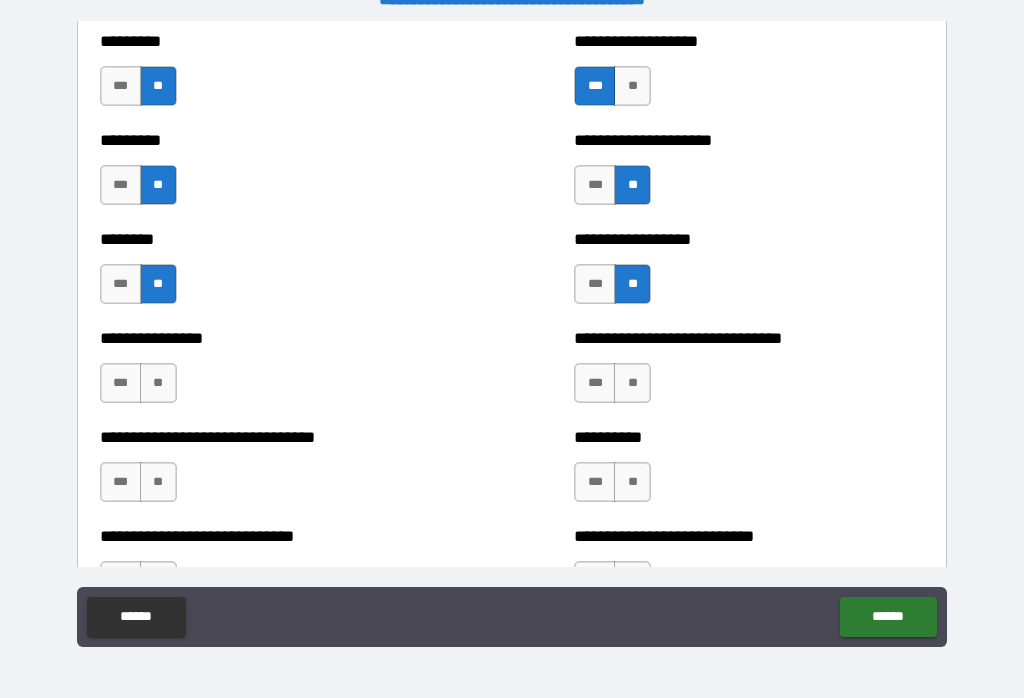 scroll, scrollTop: 7277, scrollLeft: 0, axis: vertical 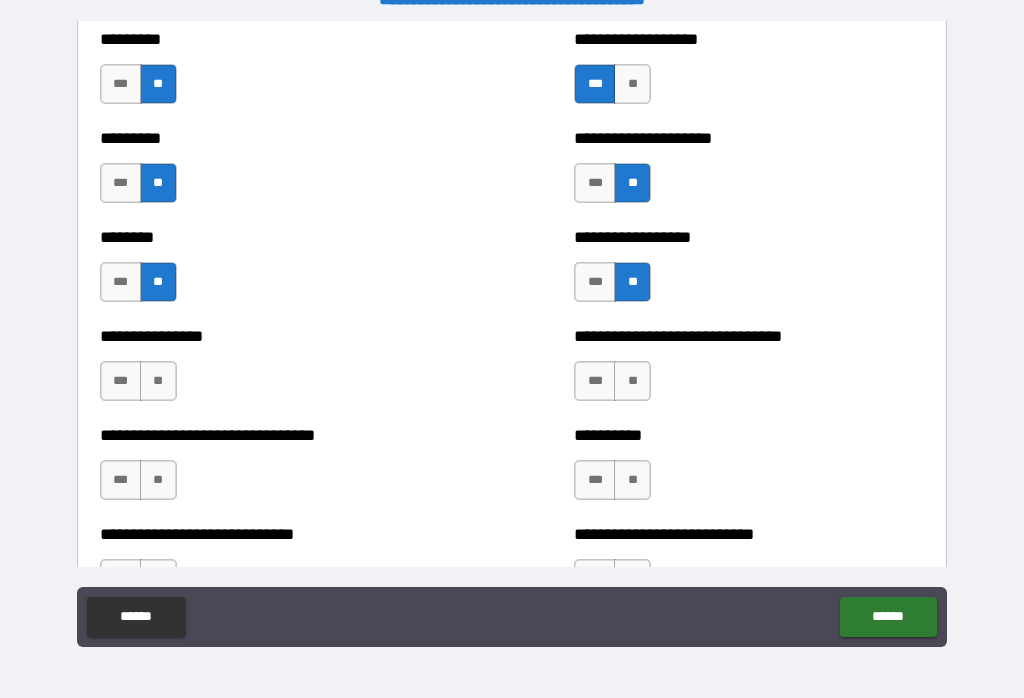 click on "**" at bounding box center (158, 381) 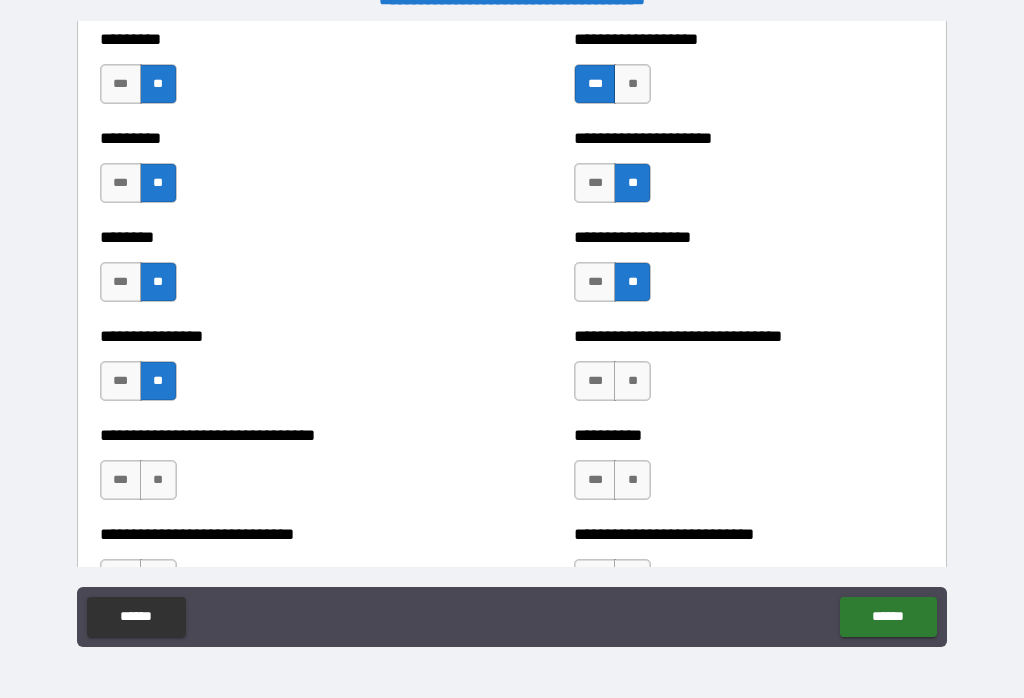 click on "**" at bounding box center [632, 381] 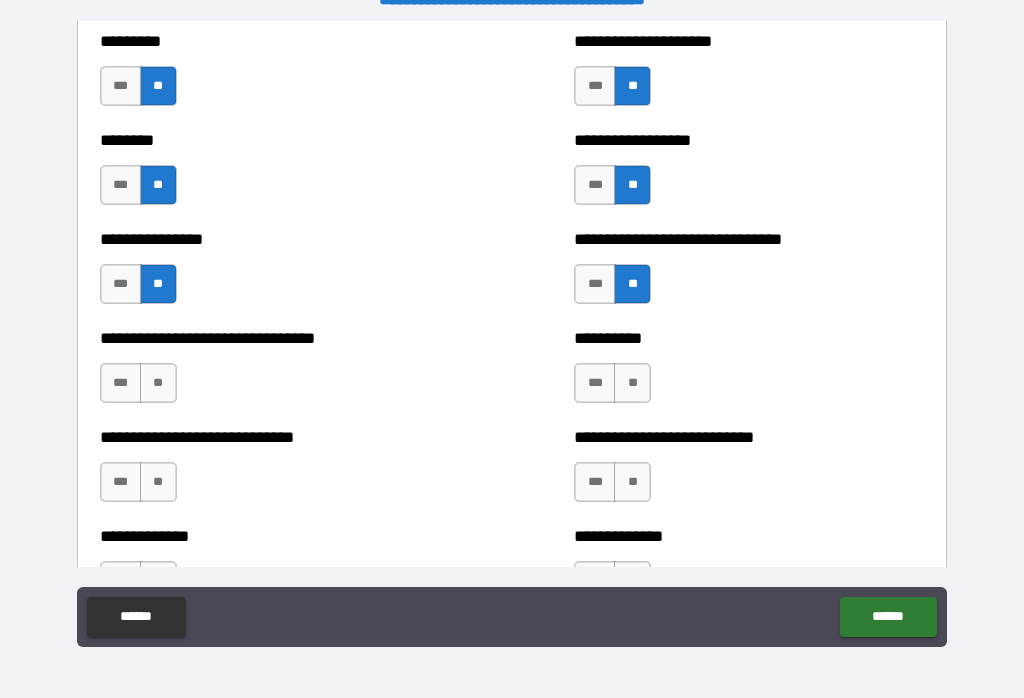 scroll, scrollTop: 7374, scrollLeft: 0, axis: vertical 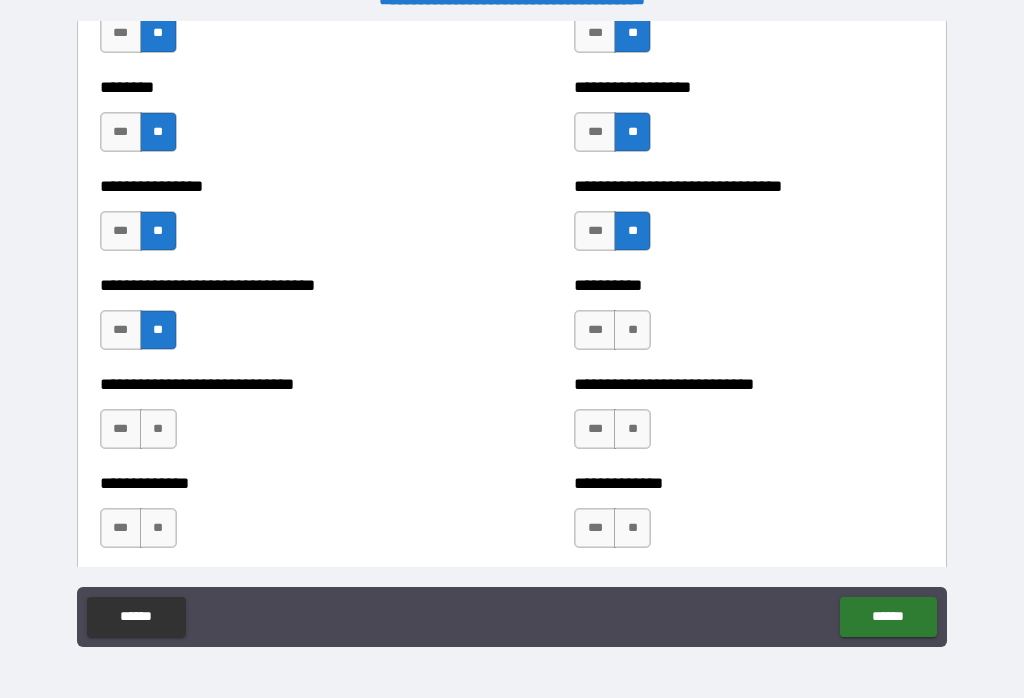 click on "**" at bounding box center [632, 330] 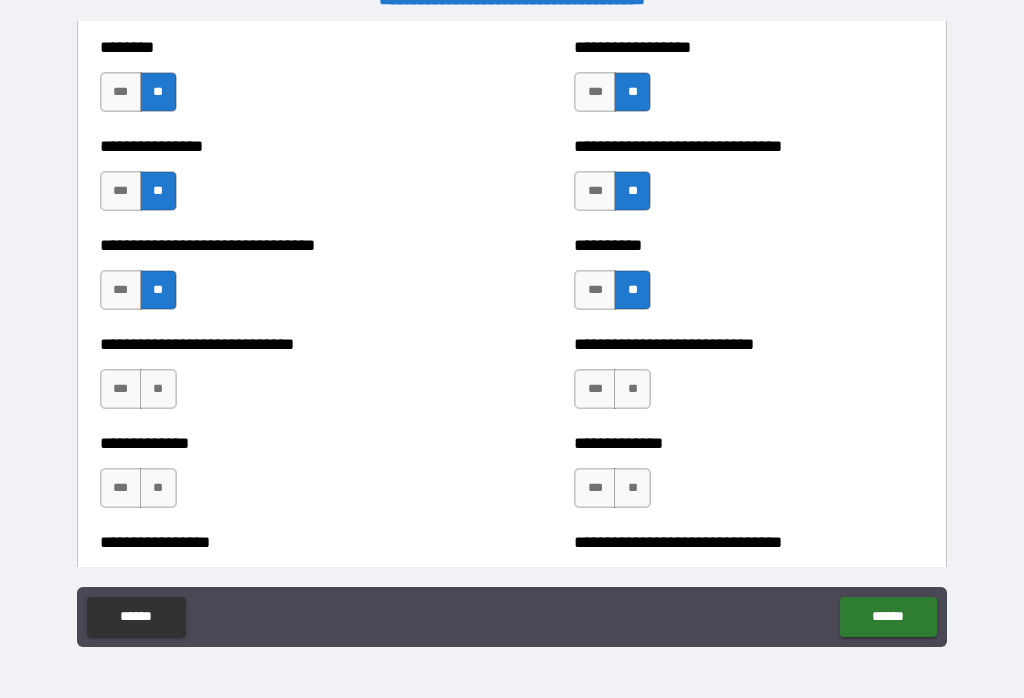scroll, scrollTop: 7472, scrollLeft: 0, axis: vertical 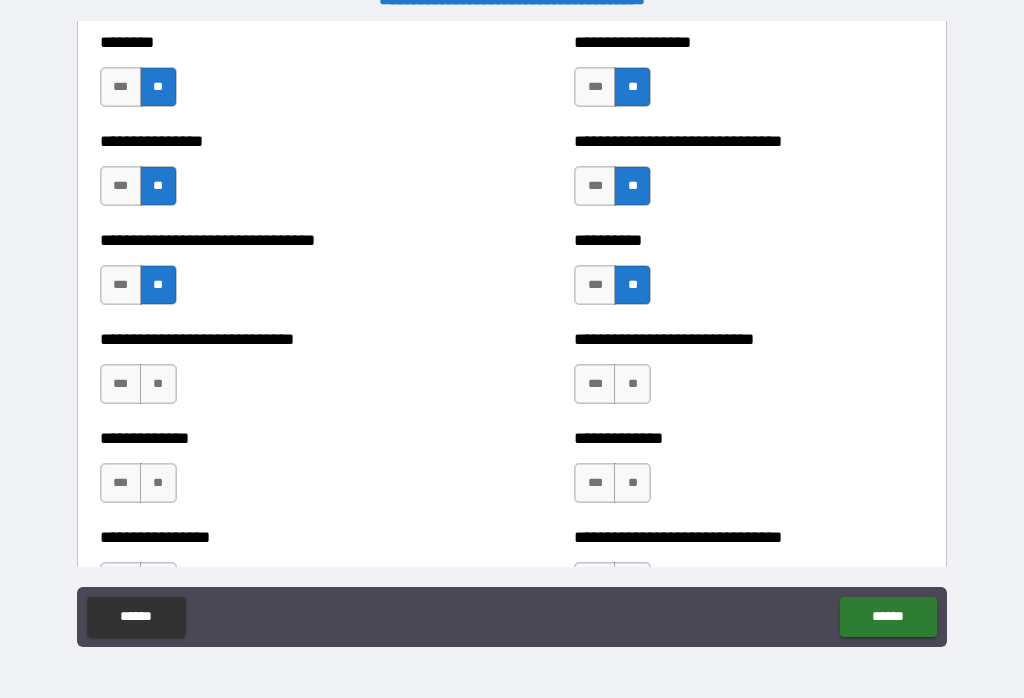 click on "**" at bounding box center (158, 384) 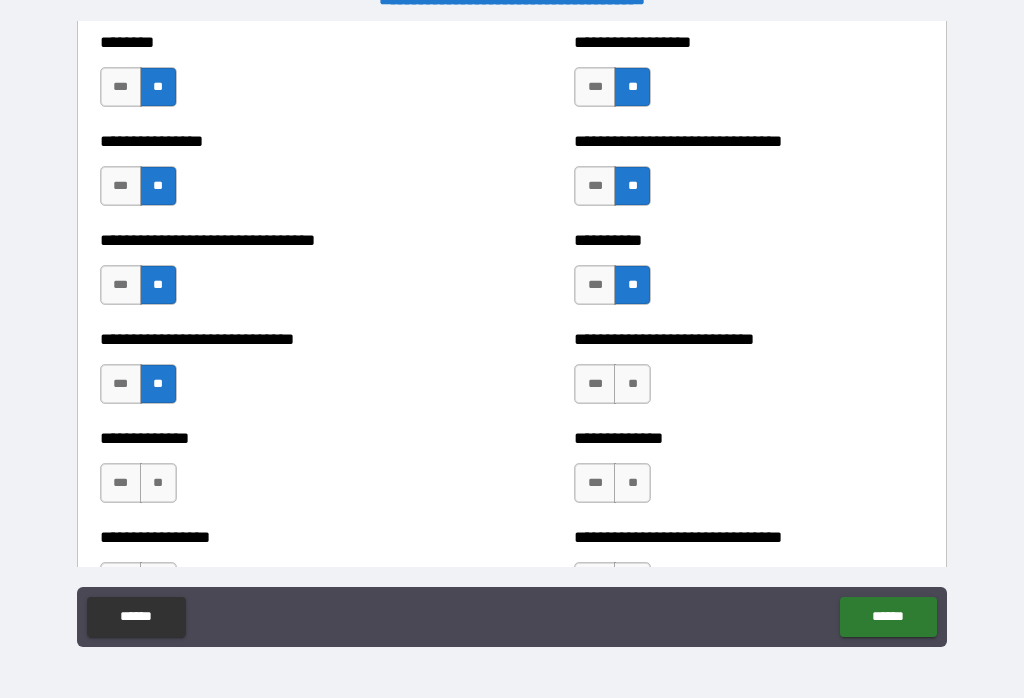 click on "**" at bounding box center [632, 384] 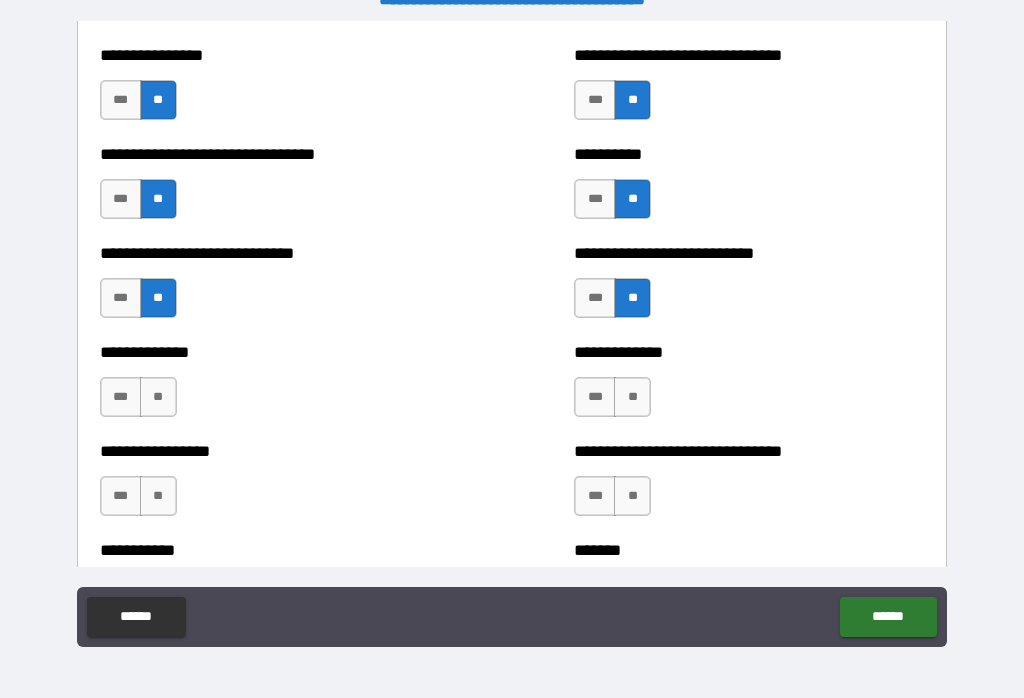 scroll, scrollTop: 7563, scrollLeft: 0, axis: vertical 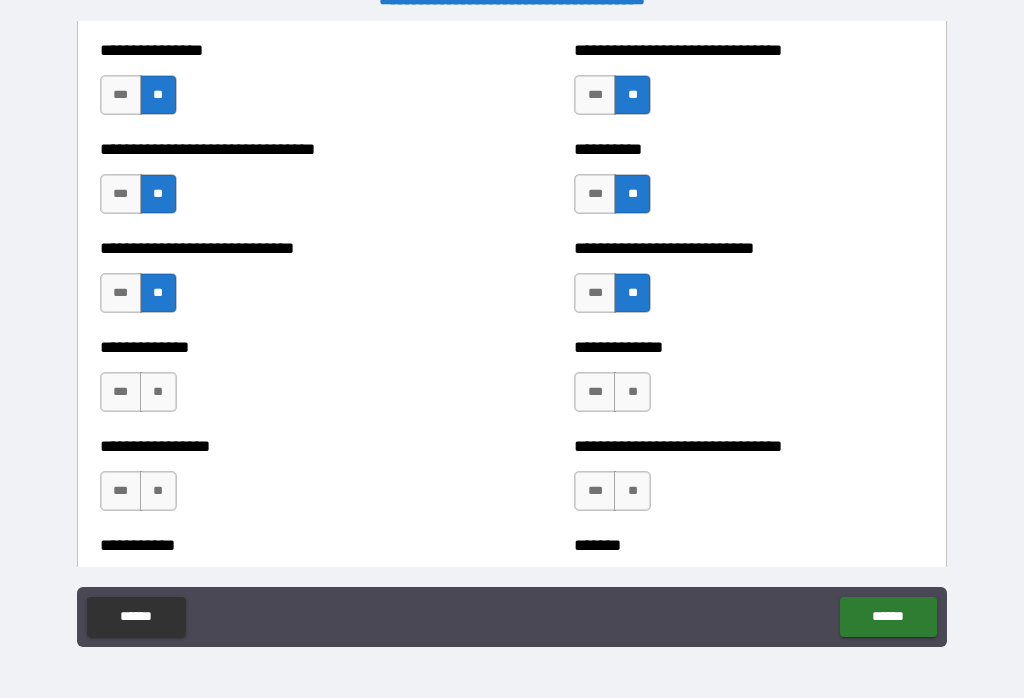 click on "**" at bounding box center (158, 392) 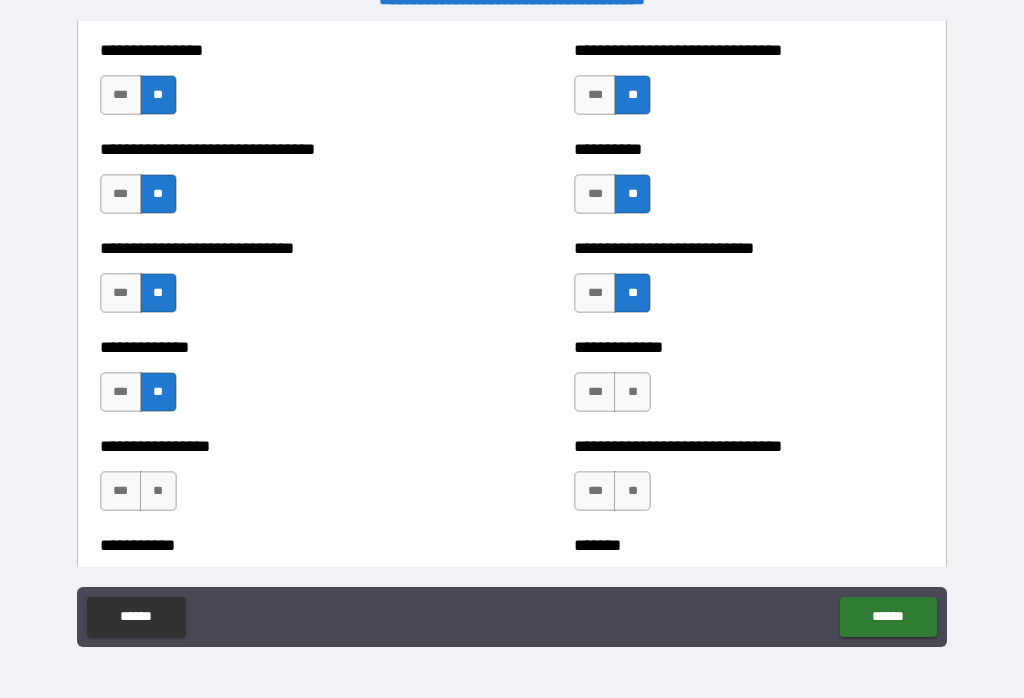 click on "**" at bounding box center [632, 392] 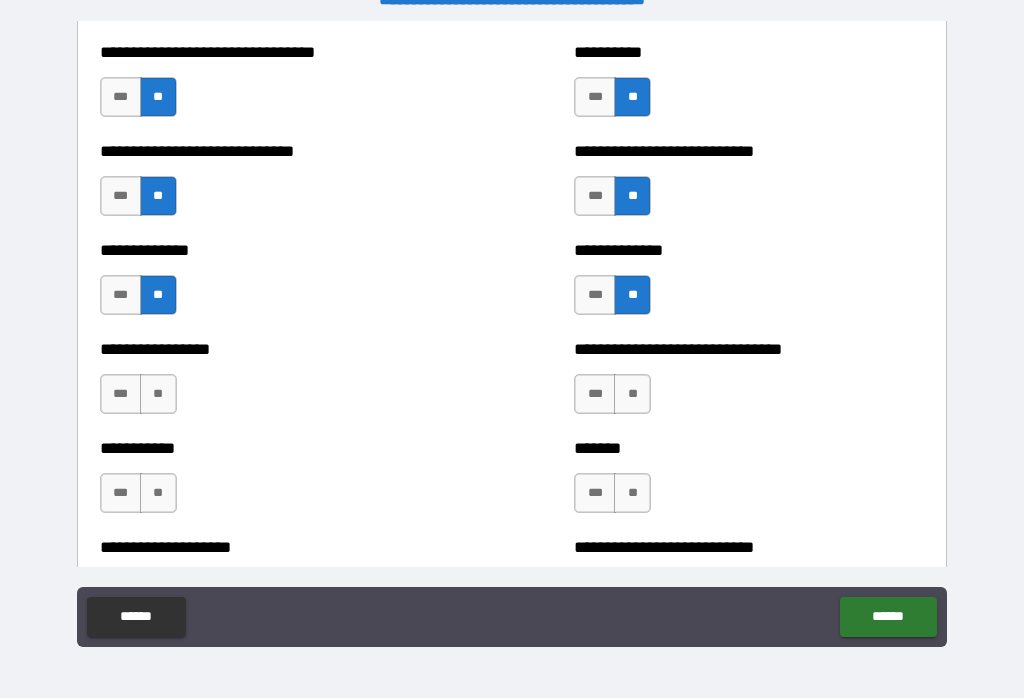 scroll, scrollTop: 7662, scrollLeft: 0, axis: vertical 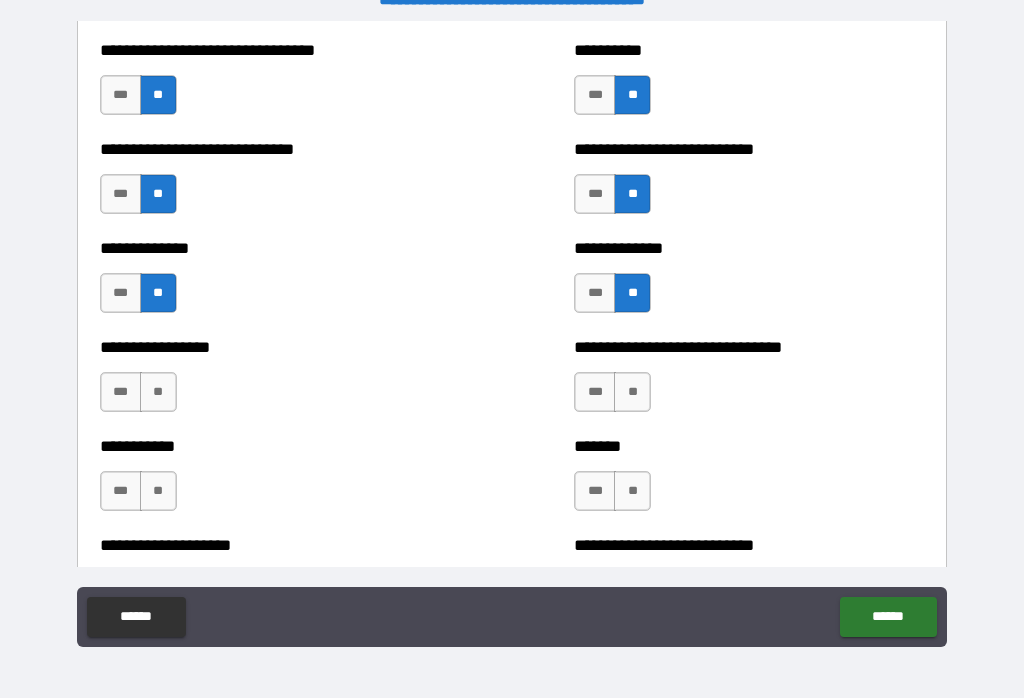 click on "**" at bounding box center (158, 392) 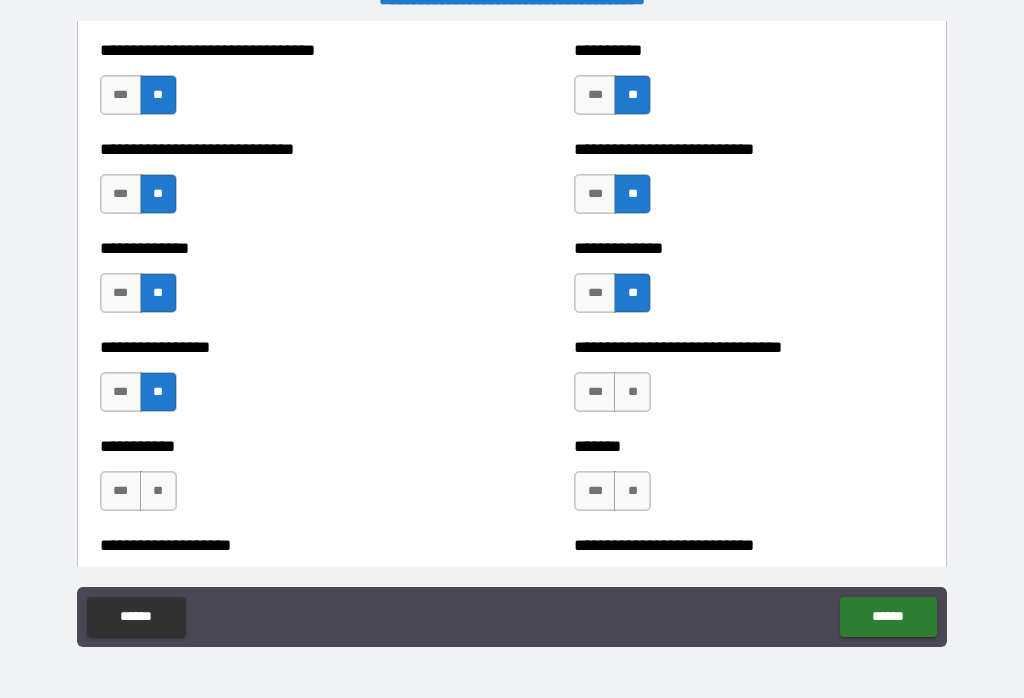 click on "***" at bounding box center (595, 392) 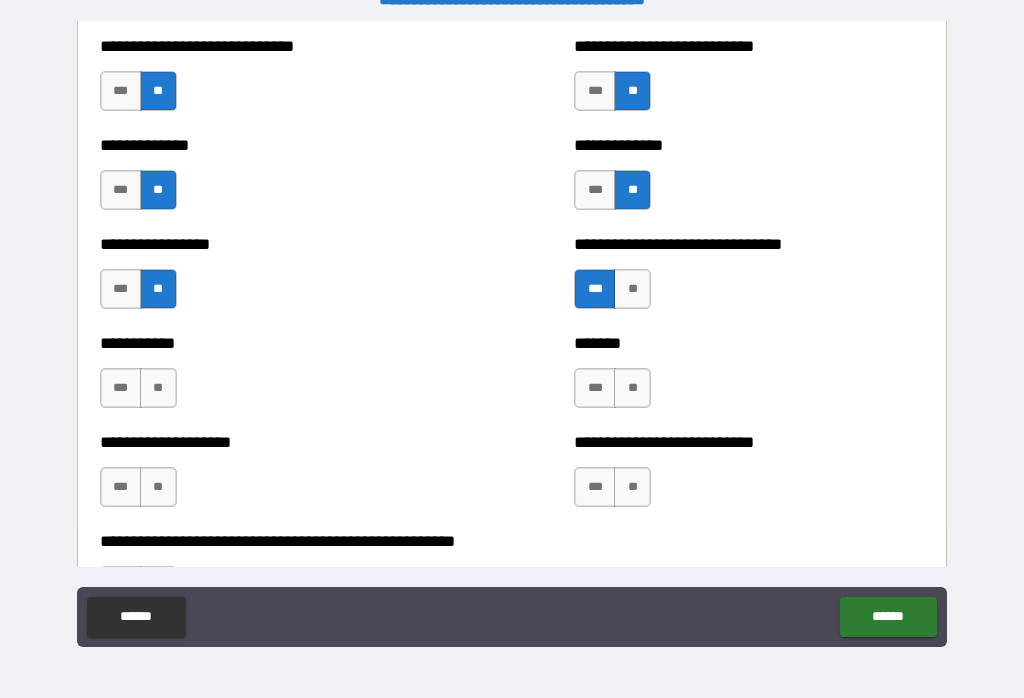 scroll, scrollTop: 7769, scrollLeft: 0, axis: vertical 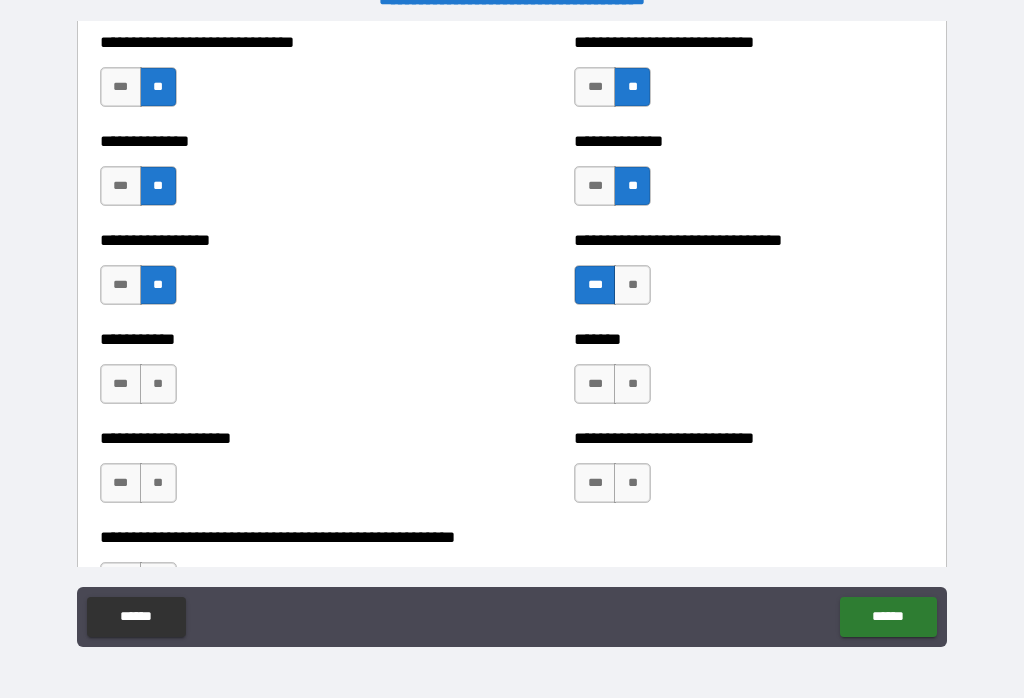 click on "**" at bounding box center (158, 384) 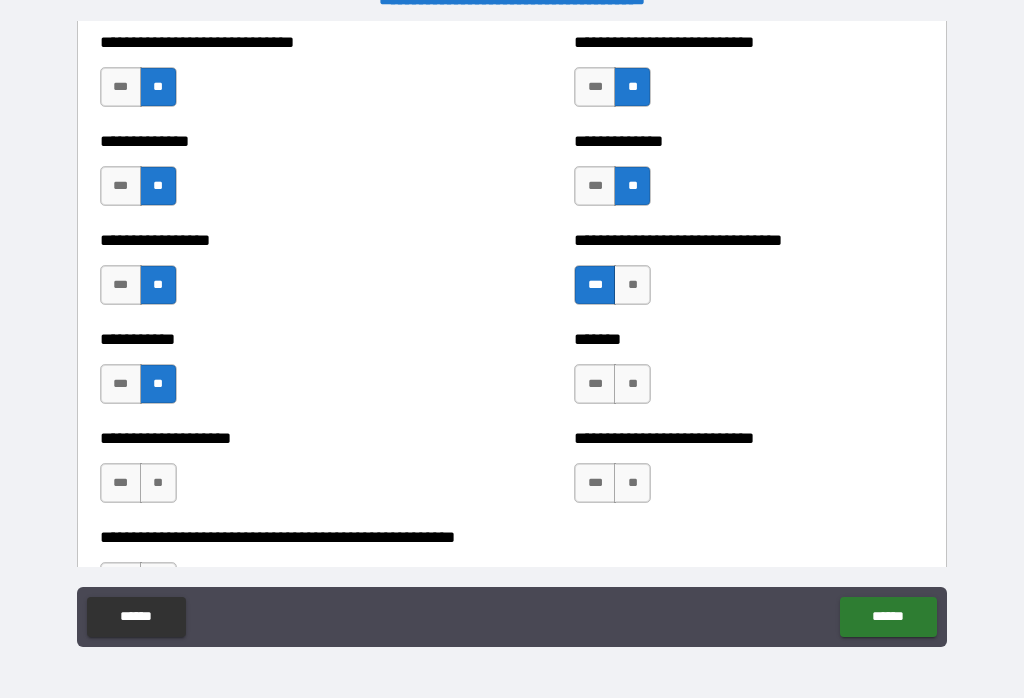 click on "**" at bounding box center [632, 384] 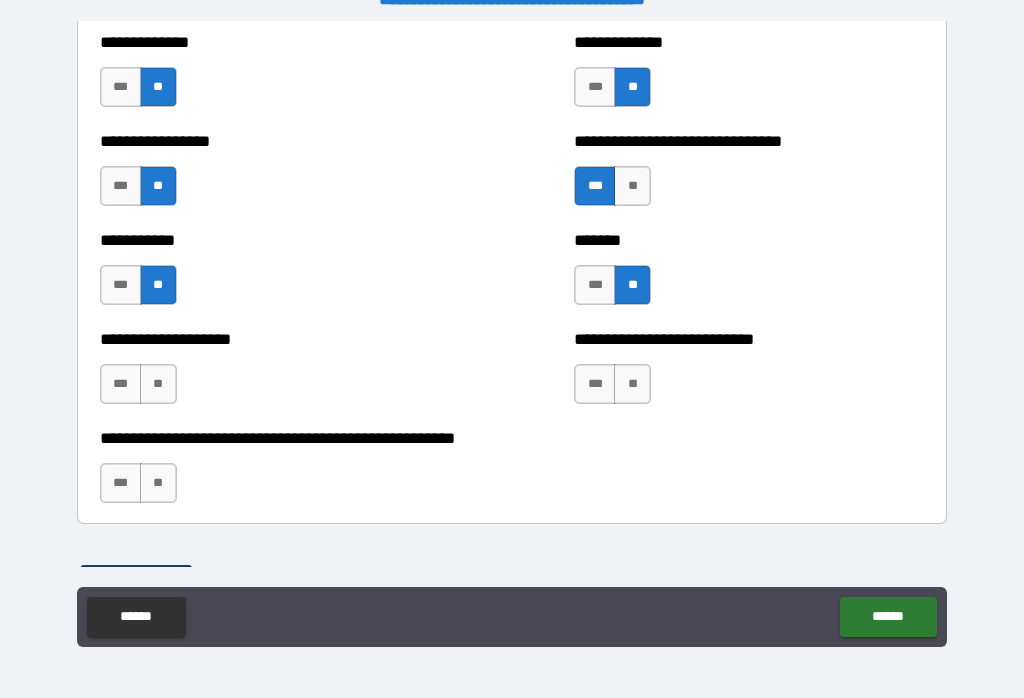 scroll, scrollTop: 7869, scrollLeft: 0, axis: vertical 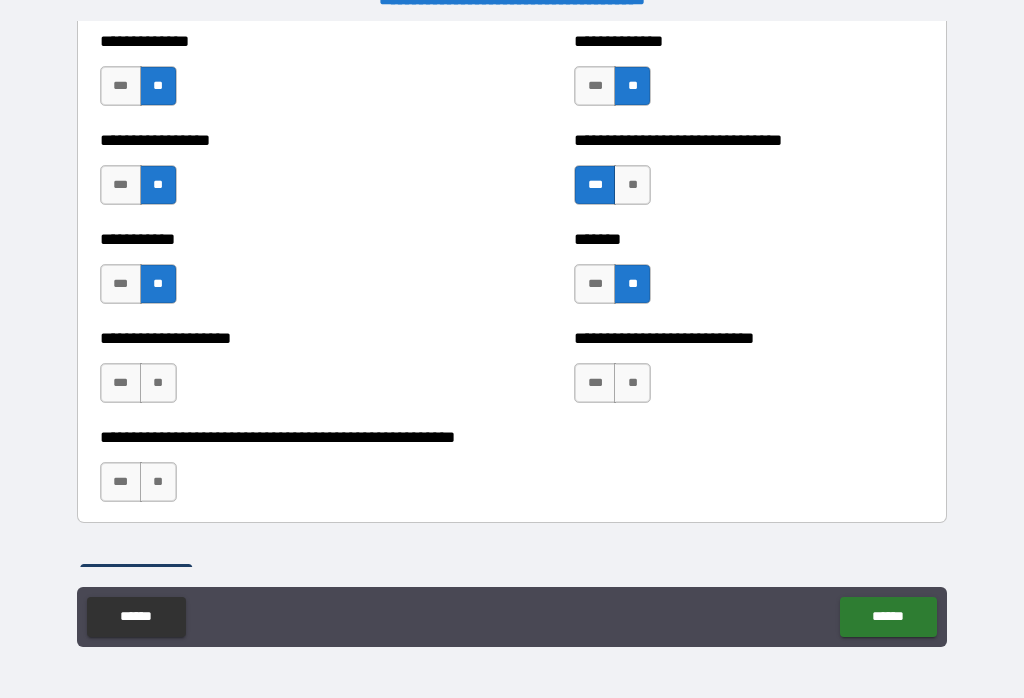click on "**" at bounding box center (158, 383) 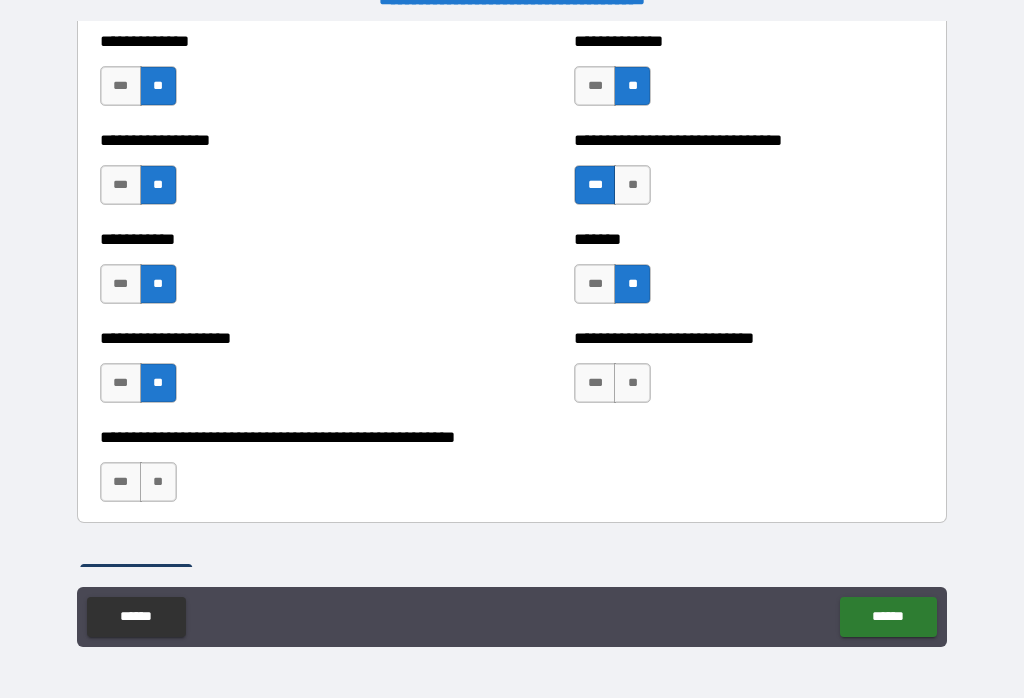 click on "**" at bounding box center [632, 383] 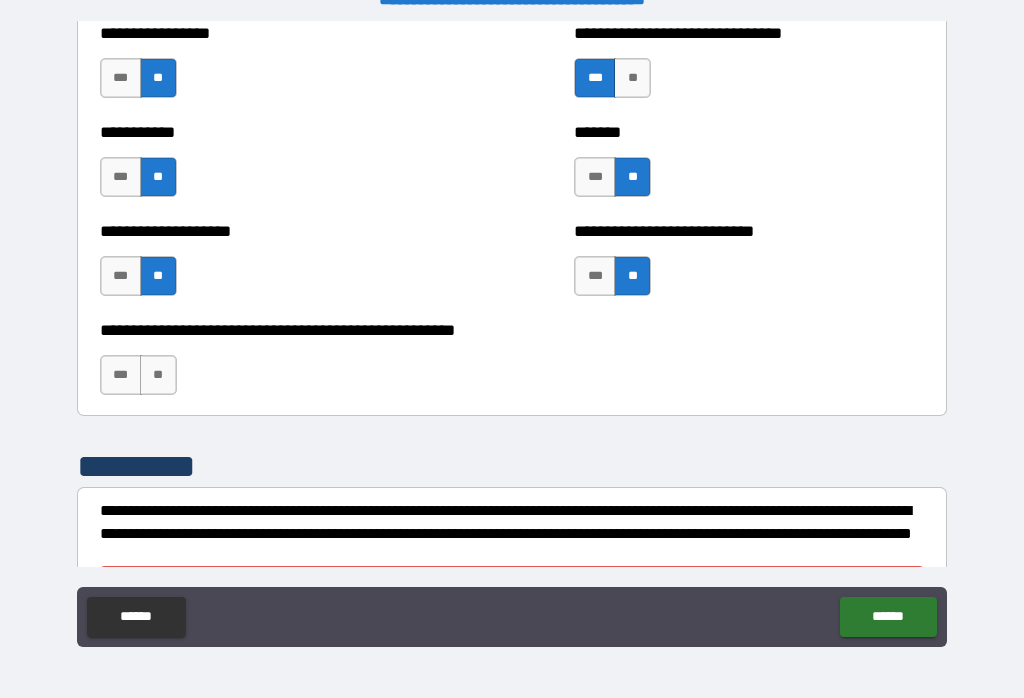 scroll, scrollTop: 7981, scrollLeft: 0, axis: vertical 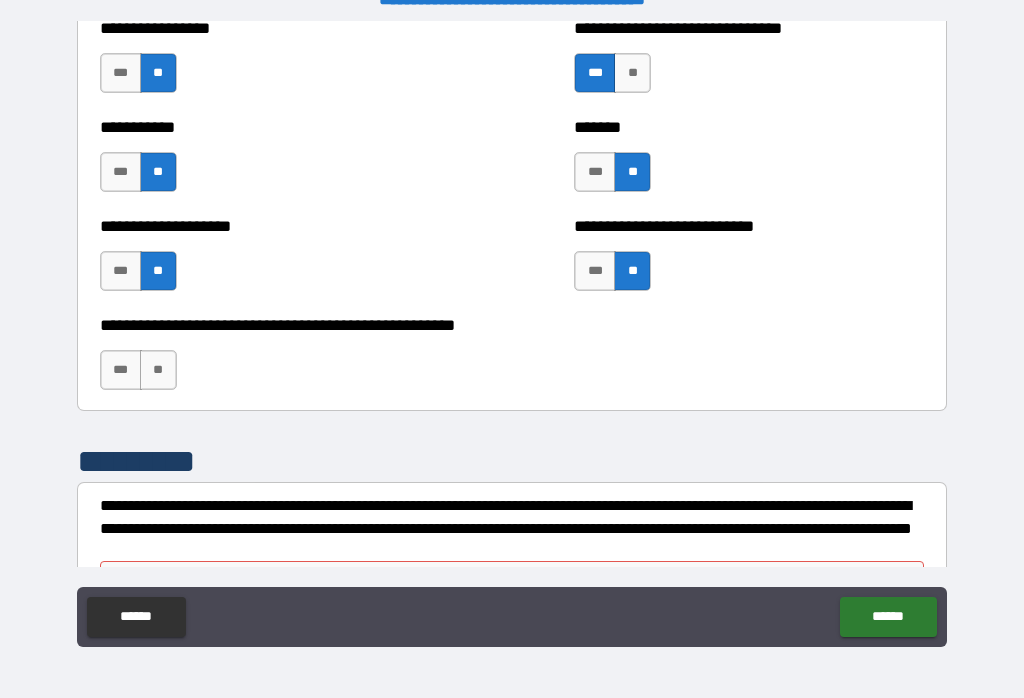 click on "**" at bounding box center [158, 370] 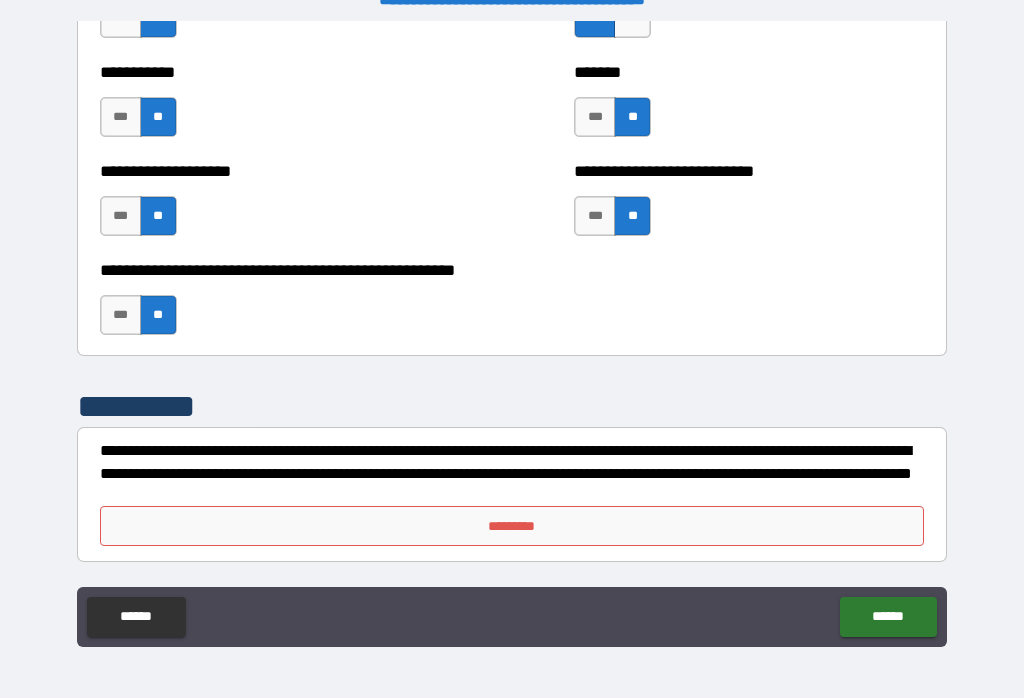 scroll, scrollTop: 8036, scrollLeft: 0, axis: vertical 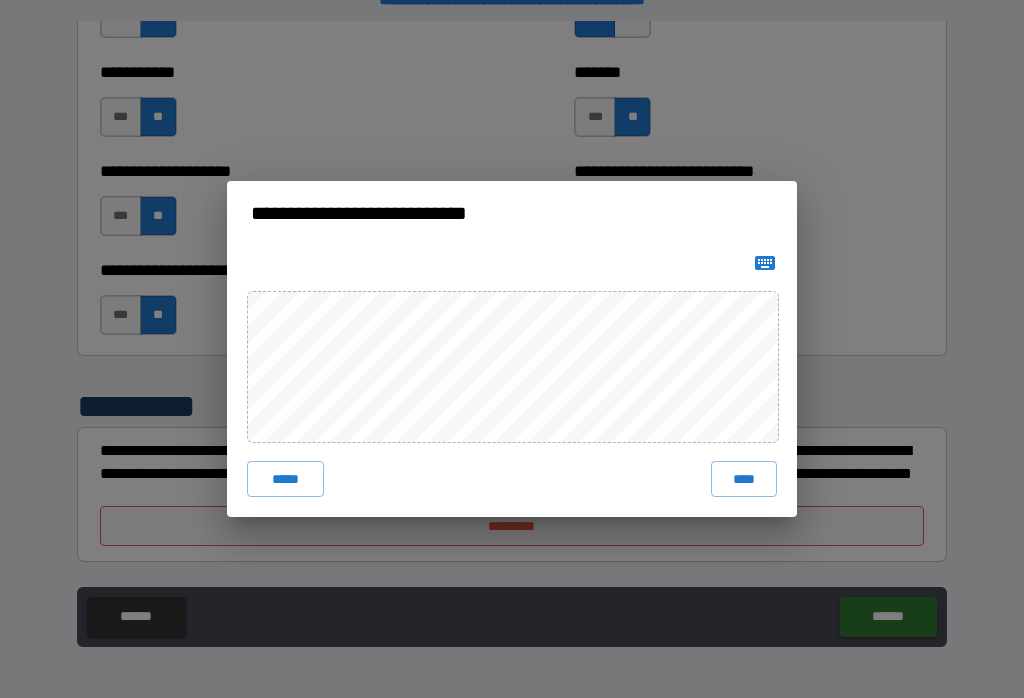 click on "****" at bounding box center [744, 479] 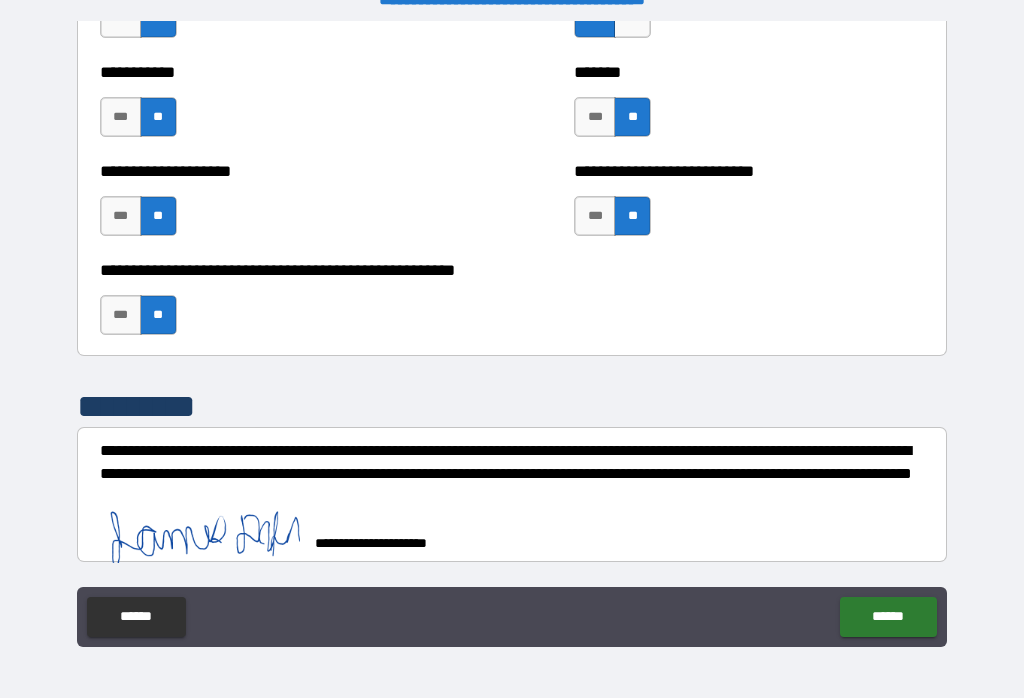 scroll, scrollTop: 8026, scrollLeft: 0, axis: vertical 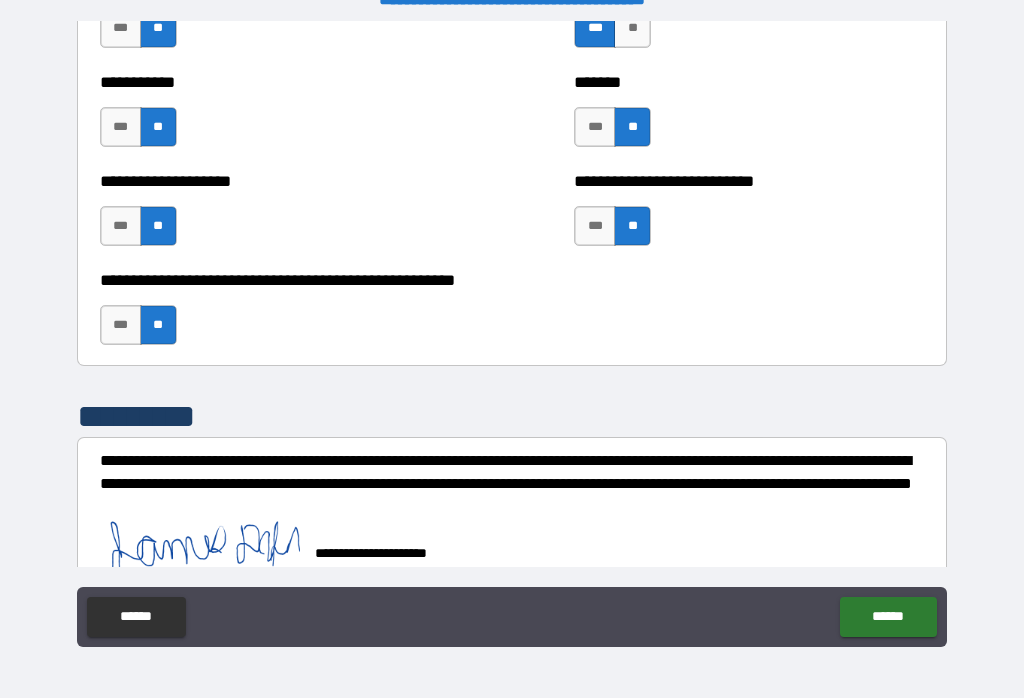 click on "******" at bounding box center [888, 617] 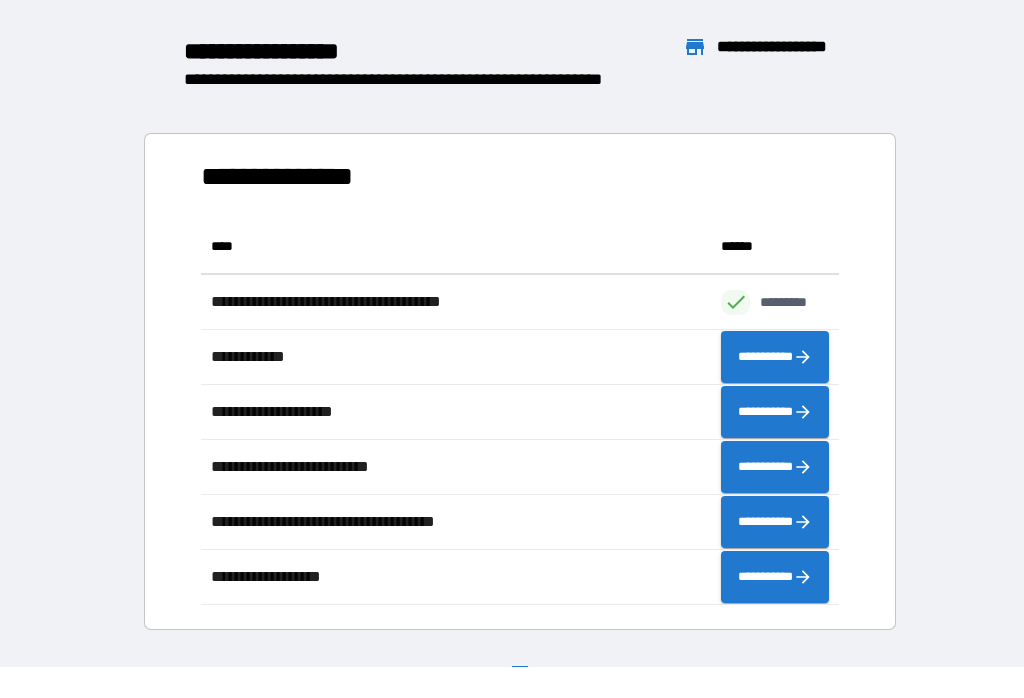 scroll, scrollTop: 386, scrollLeft: 638, axis: both 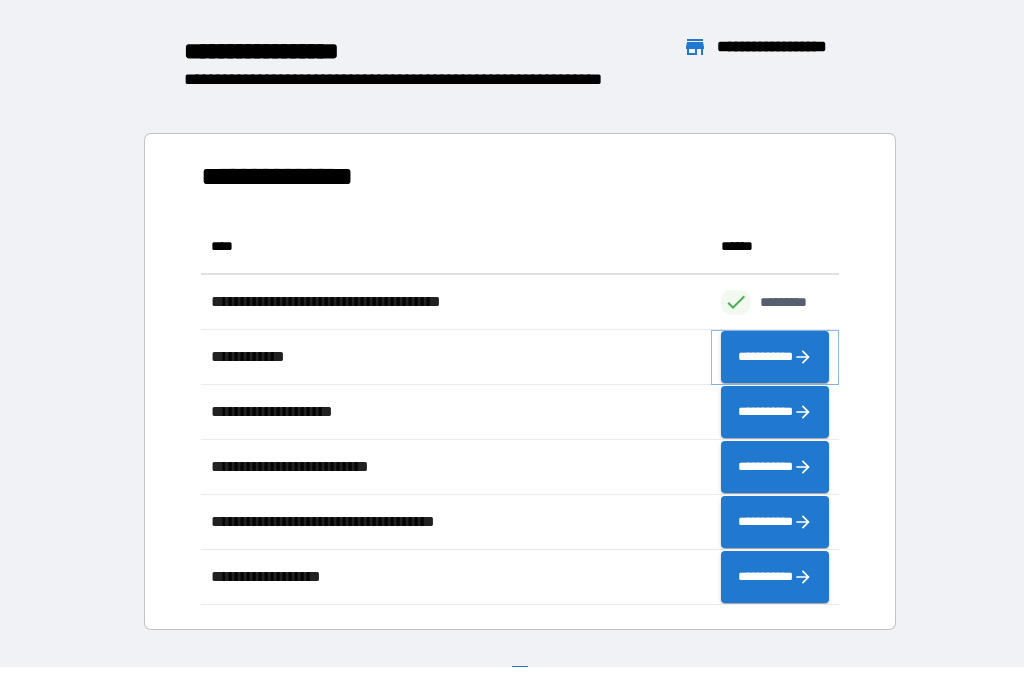 click on "**********" at bounding box center (775, 357) 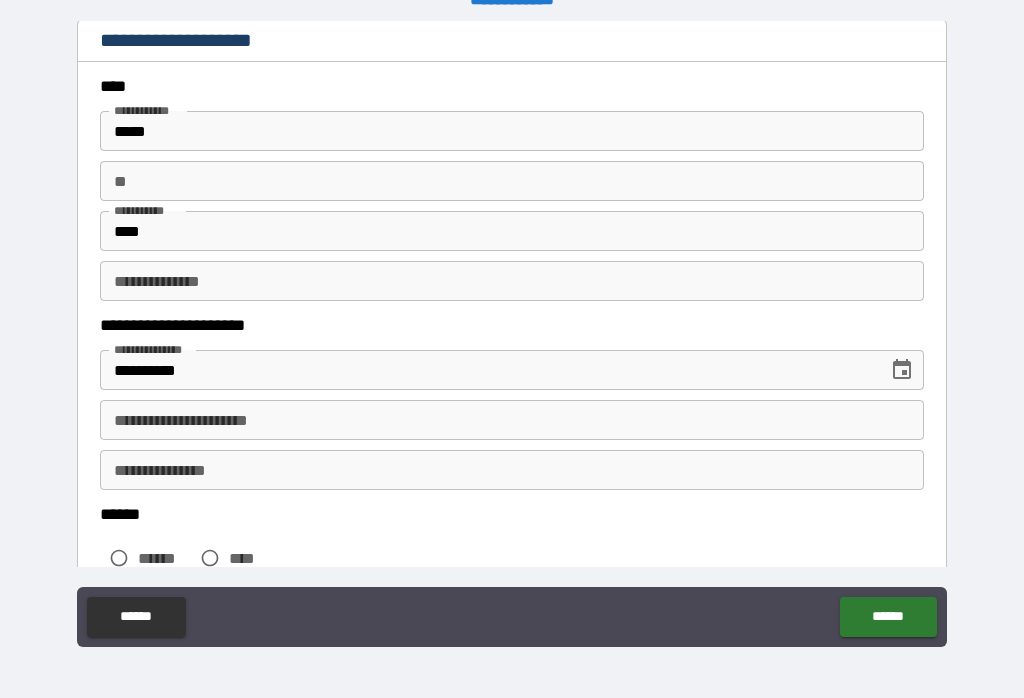scroll, scrollTop: 59, scrollLeft: 0, axis: vertical 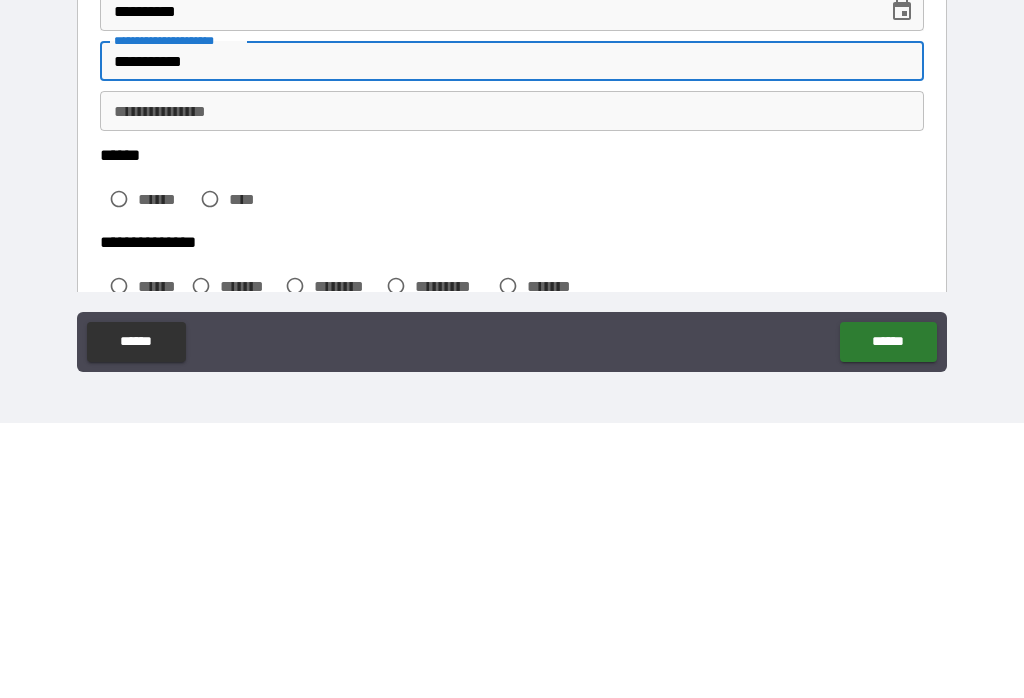 type on "**********" 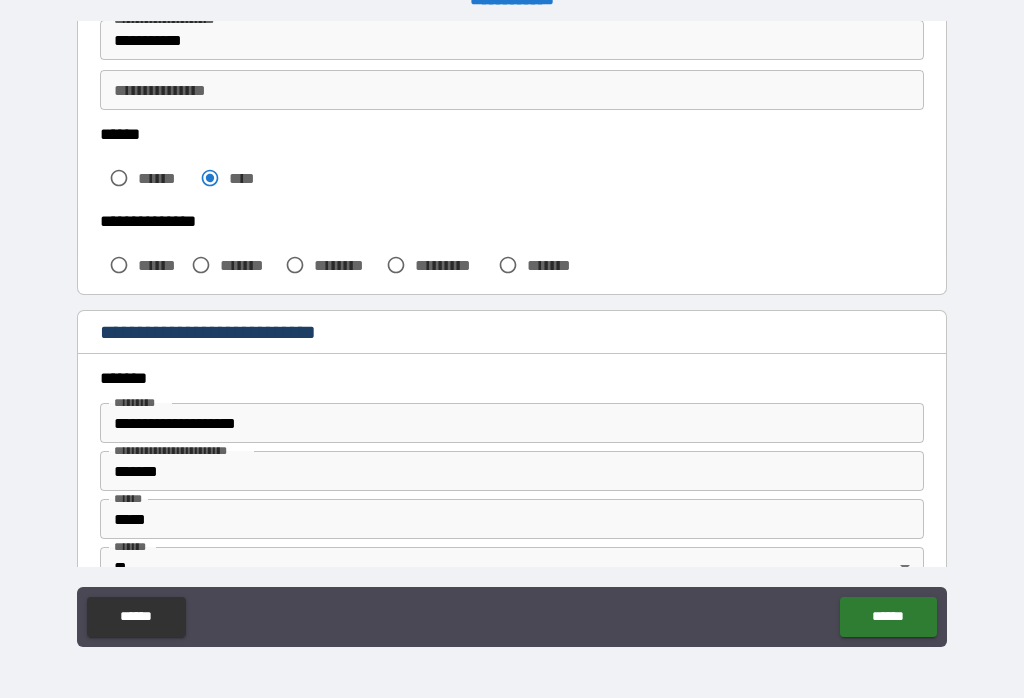 scroll, scrollTop: 445, scrollLeft: 0, axis: vertical 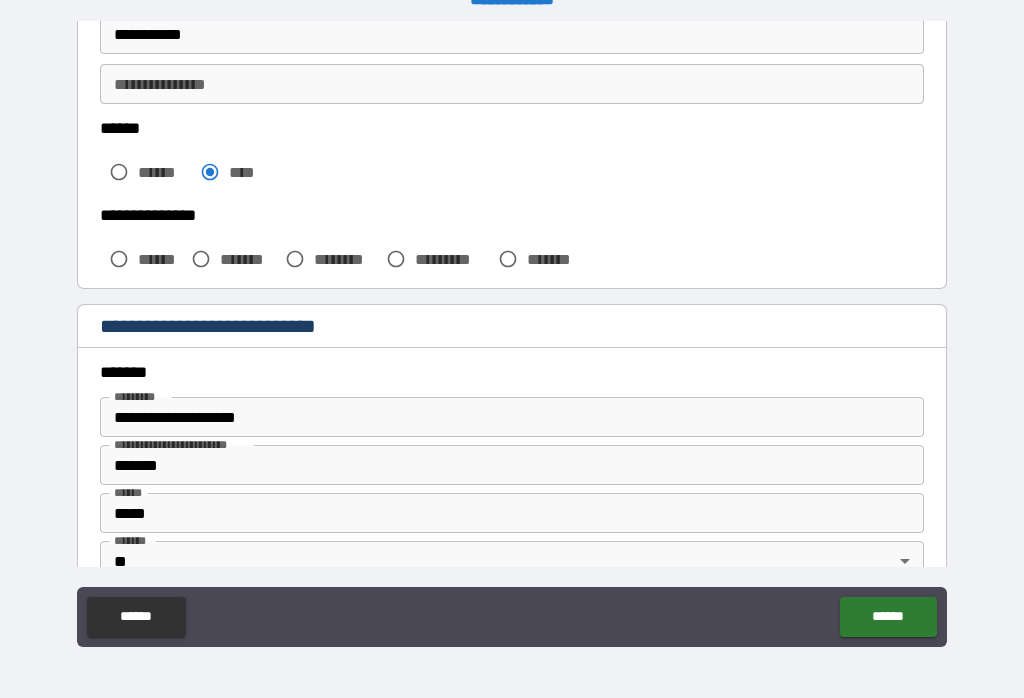 click on "**********" at bounding box center (512, 245) 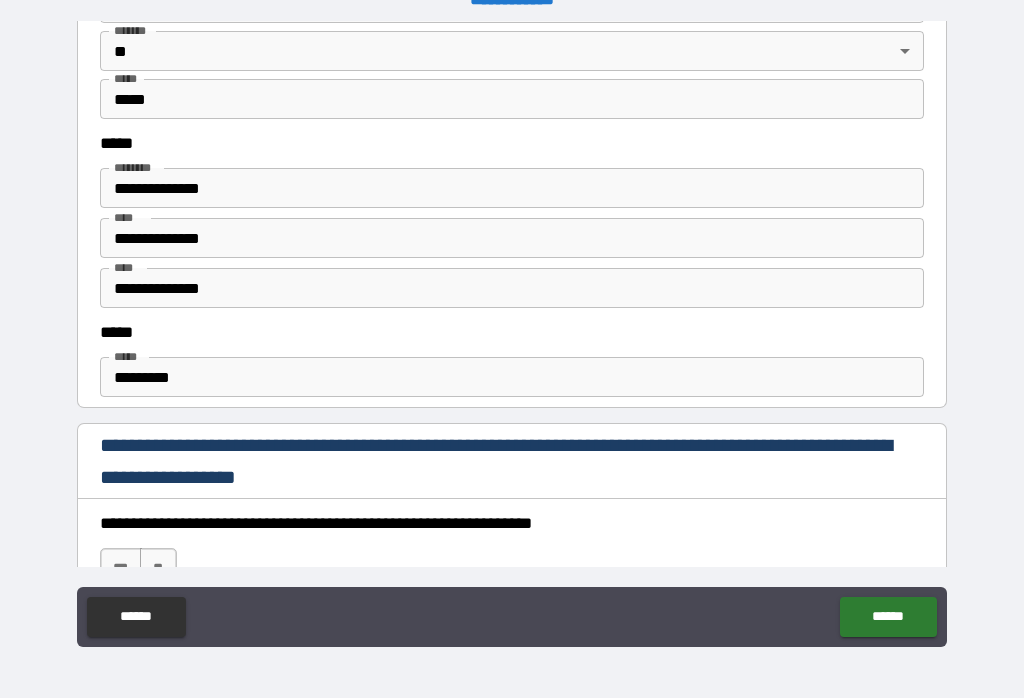 scroll, scrollTop: 960, scrollLeft: 0, axis: vertical 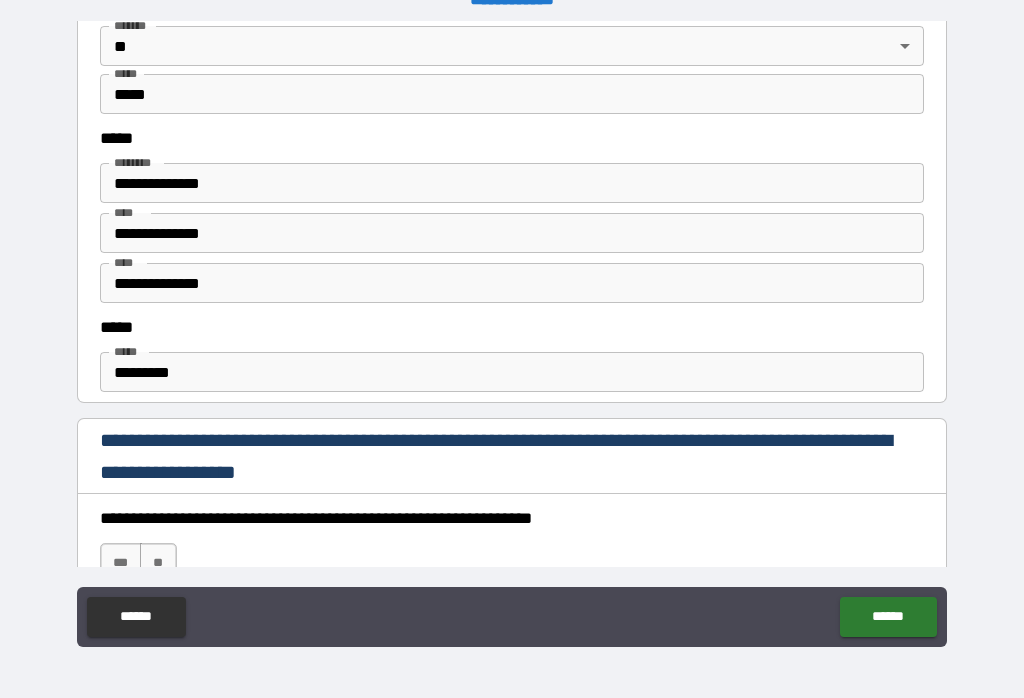 click on "*********" at bounding box center [512, 372] 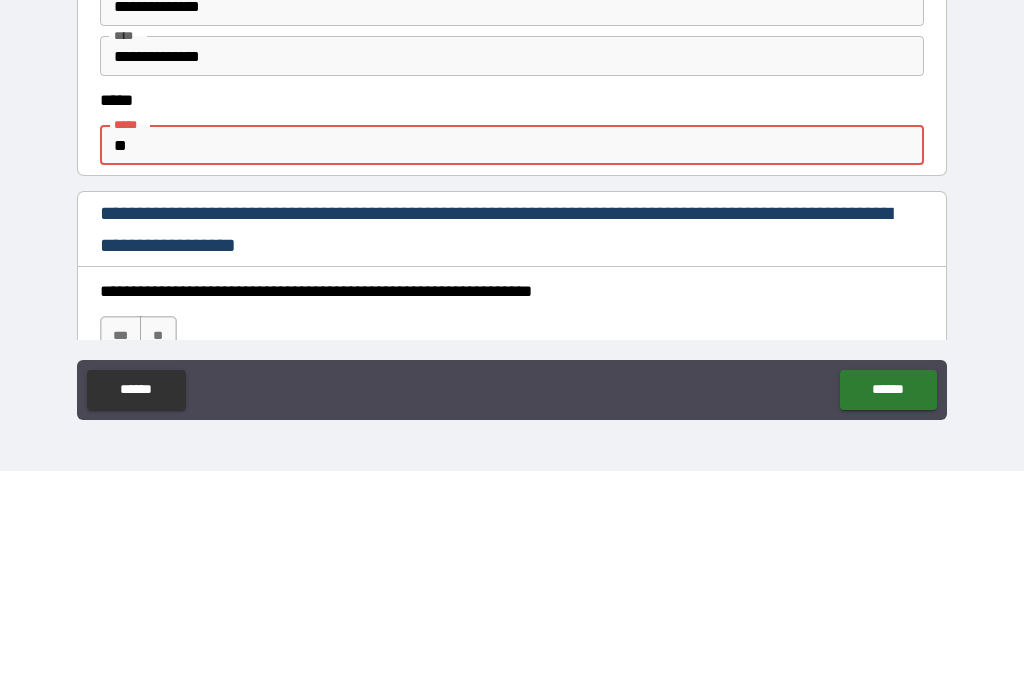 type on "*" 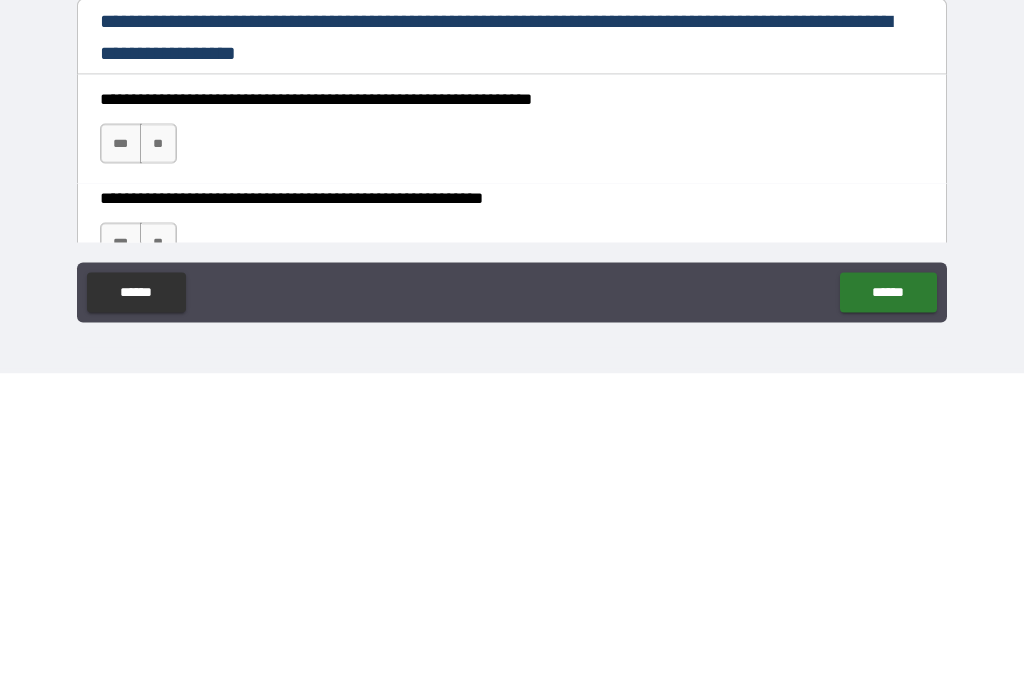 scroll, scrollTop: 1061, scrollLeft: 0, axis: vertical 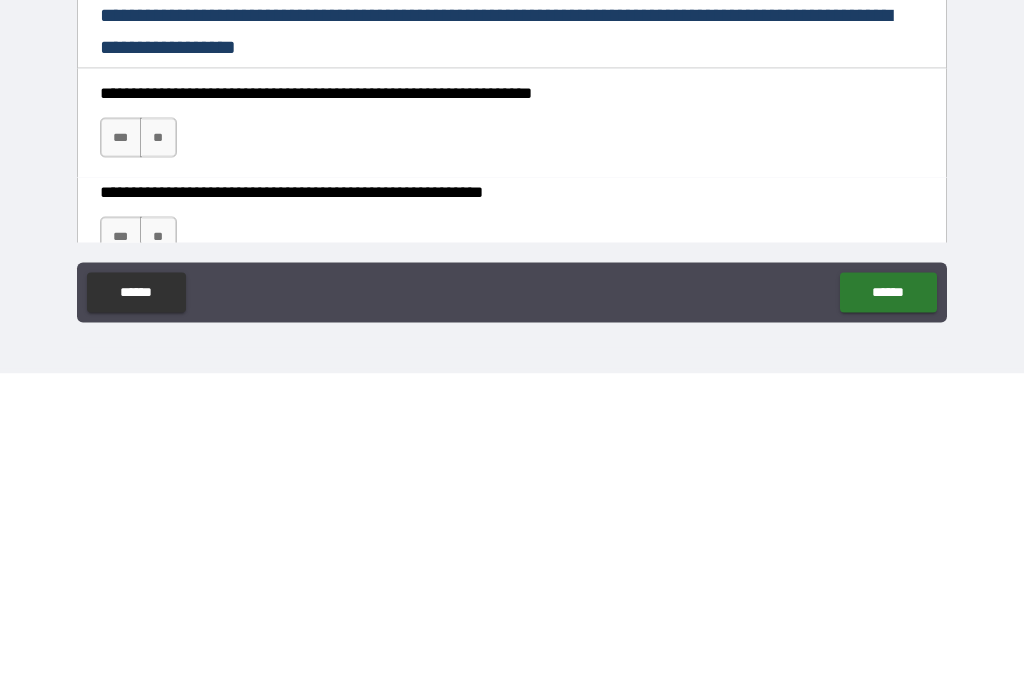 type on "**********" 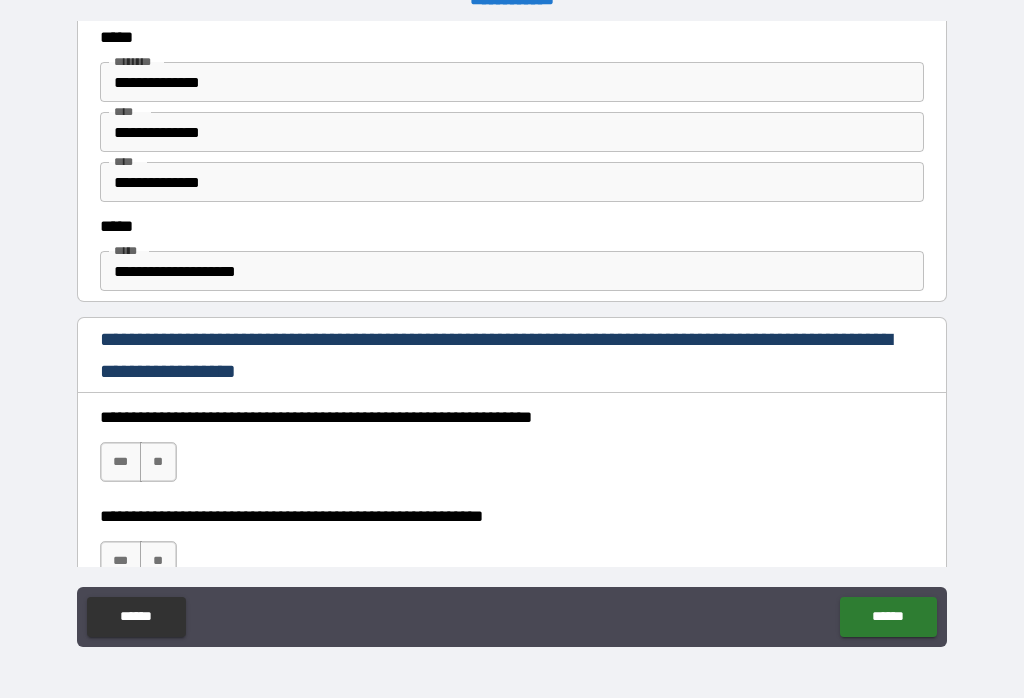click on "***" at bounding box center [121, 462] 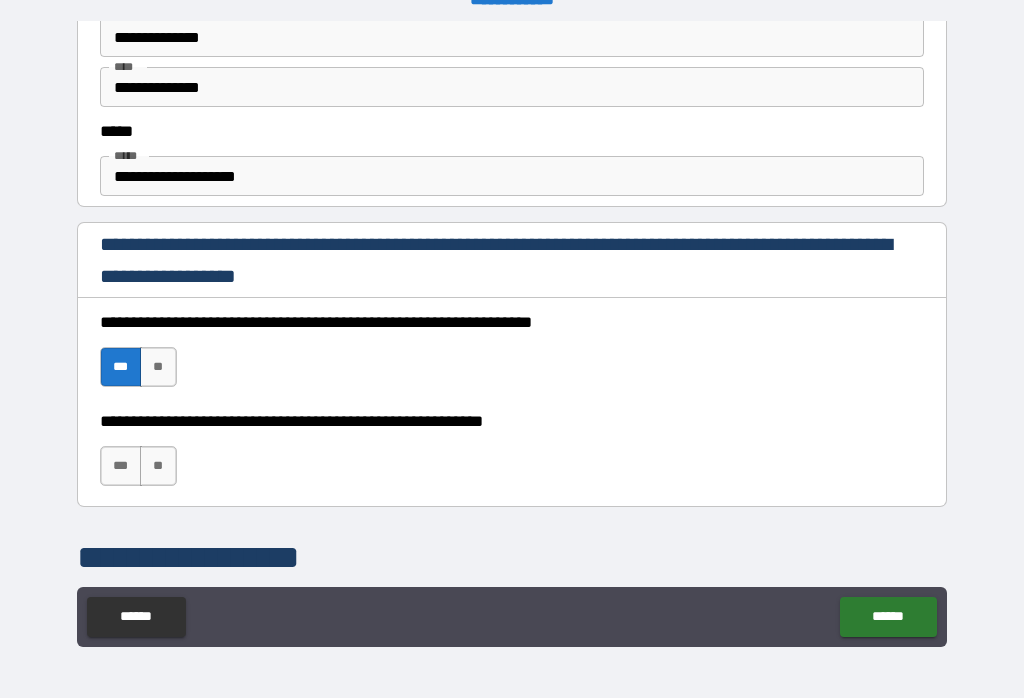 scroll, scrollTop: 1160, scrollLeft: 0, axis: vertical 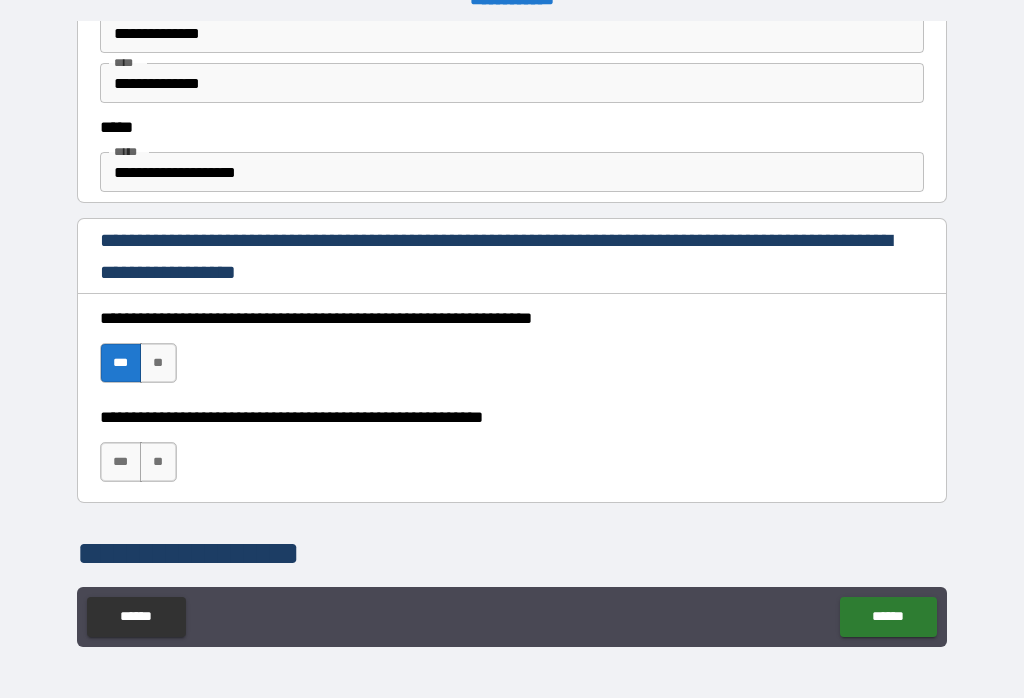 click on "***" at bounding box center (121, 462) 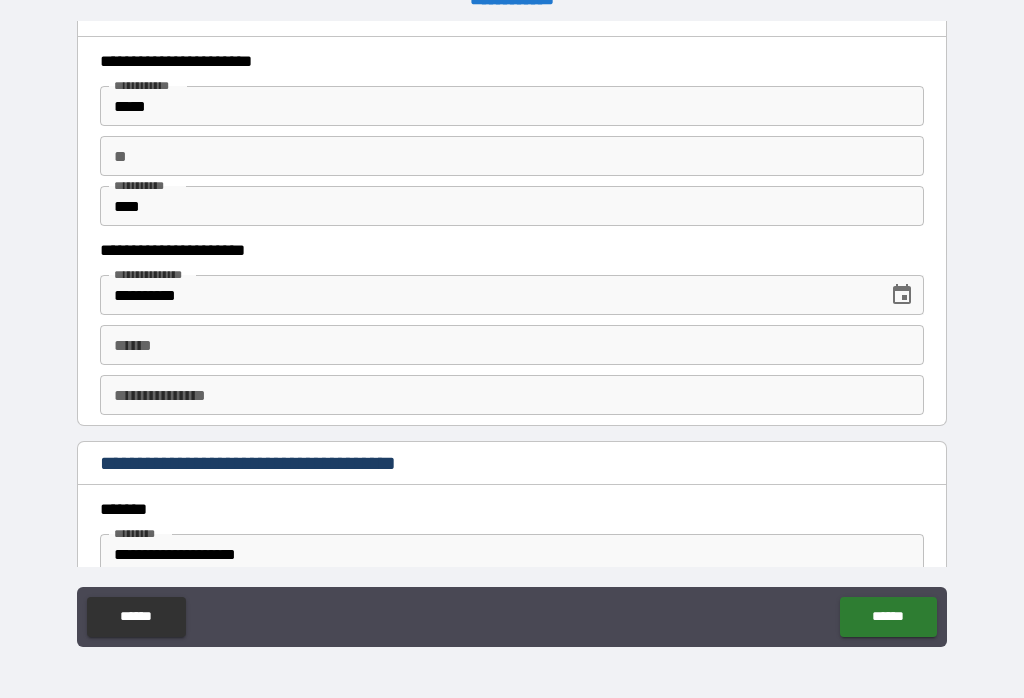 scroll, scrollTop: 1946, scrollLeft: 0, axis: vertical 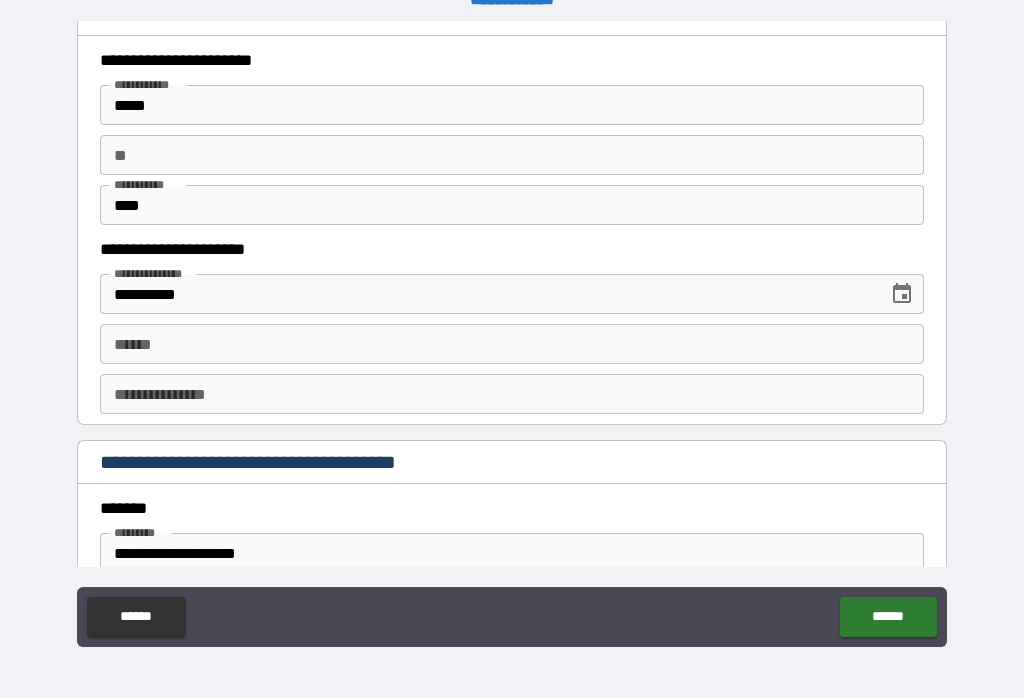 click on "****   *" at bounding box center (512, 344) 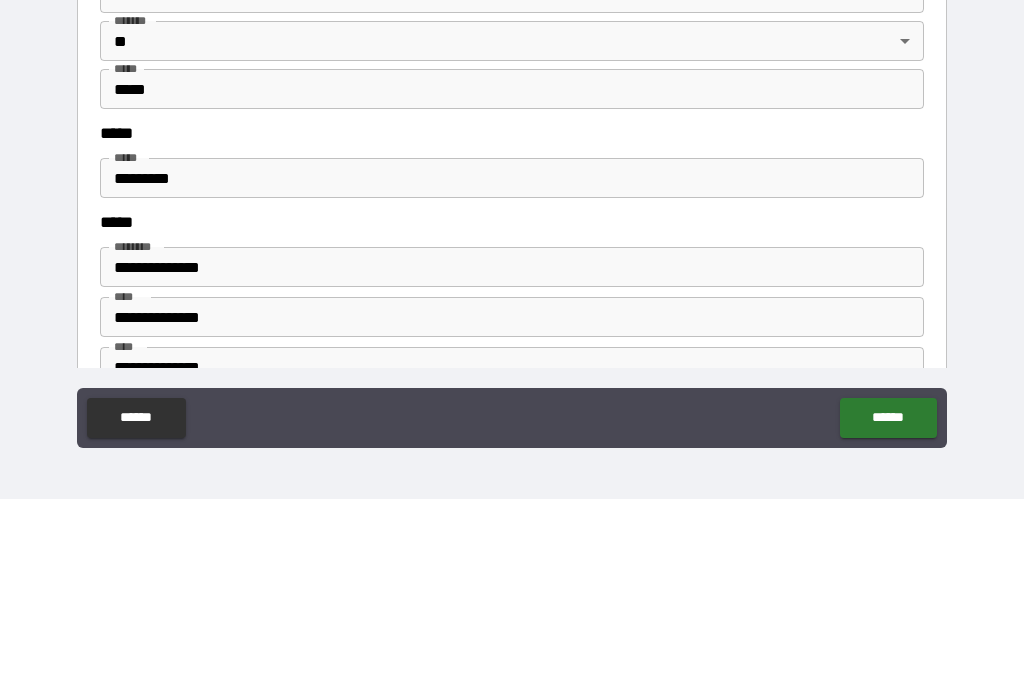 scroll, scrollTop: 2407, scrollLeft: 0, axis: vertical 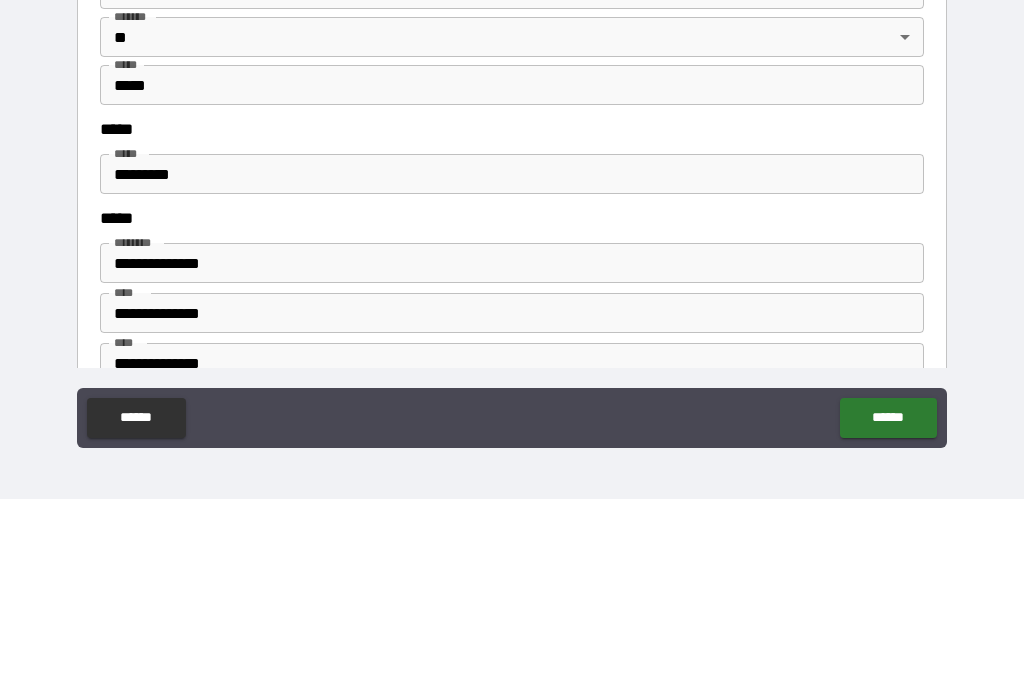 type on "**********" 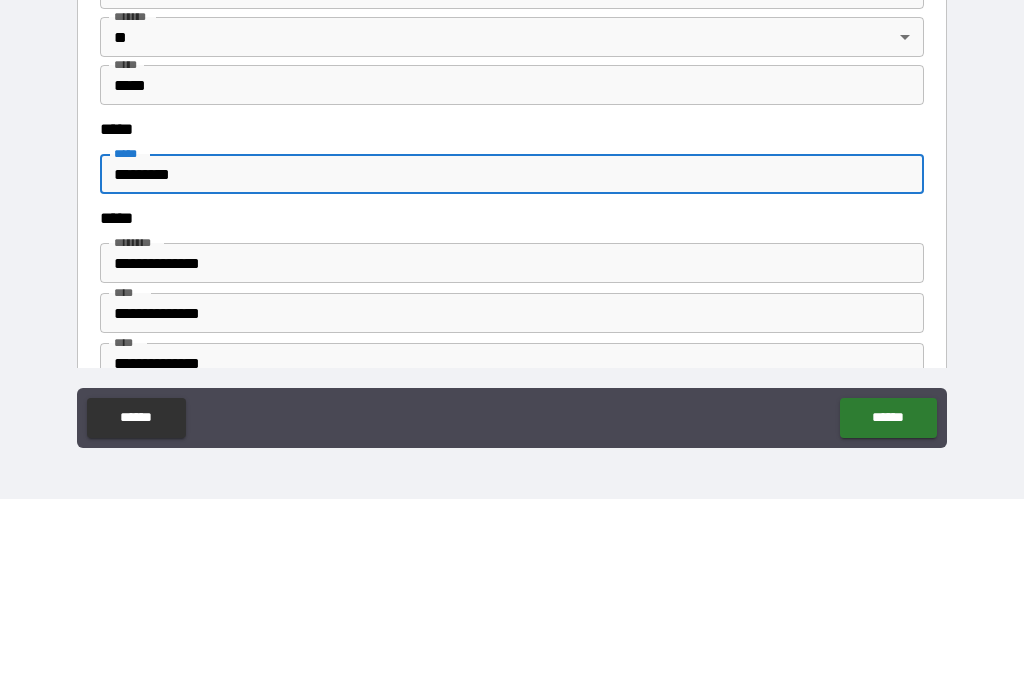 click on "*********" at bounding box center (512, 373) 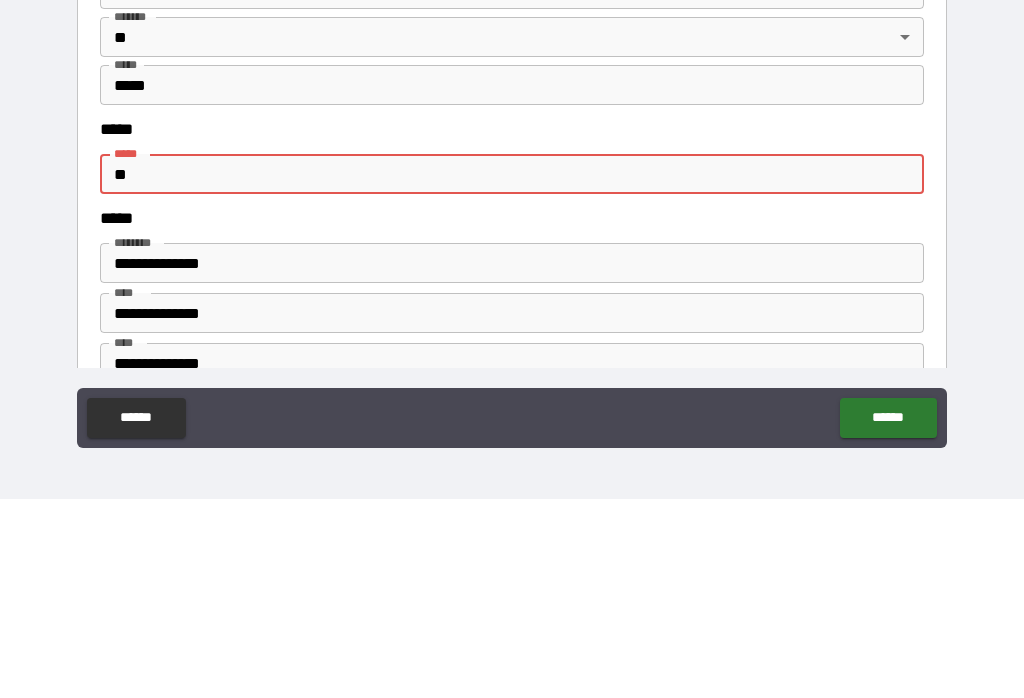 type on "*" 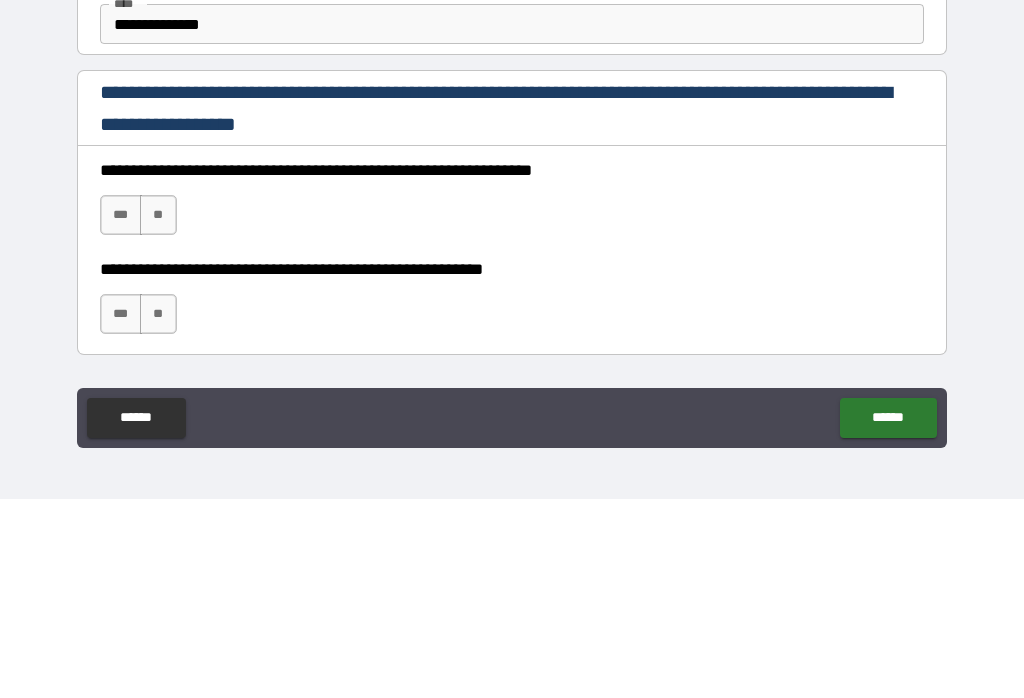 scroll, scrollTop: 2750, scrollLeft: 0, axis: vertical 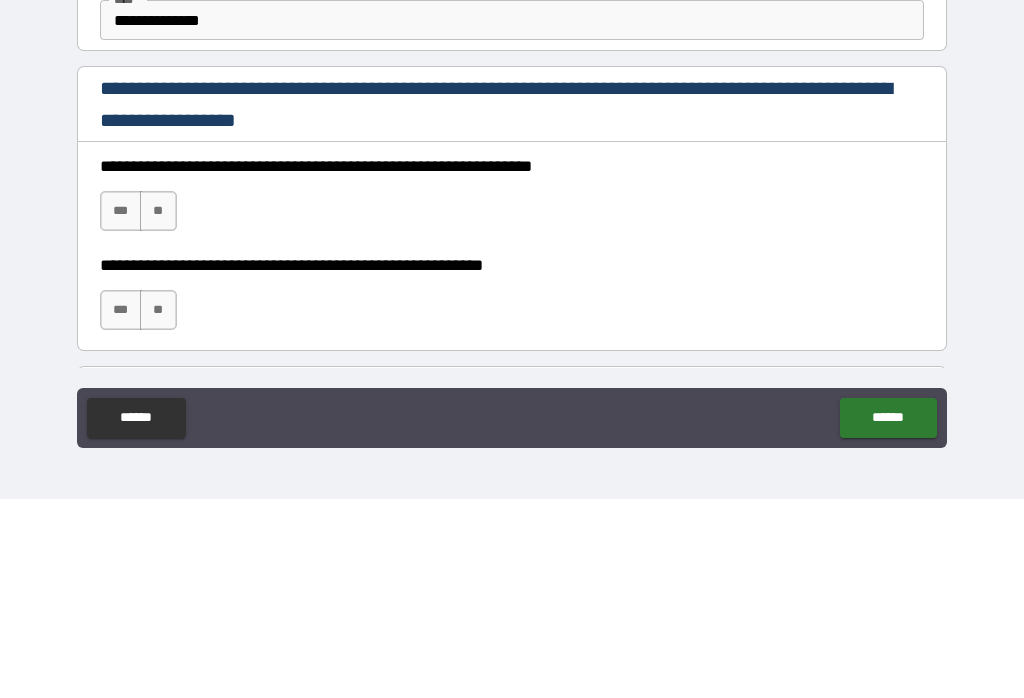 type on "**********" 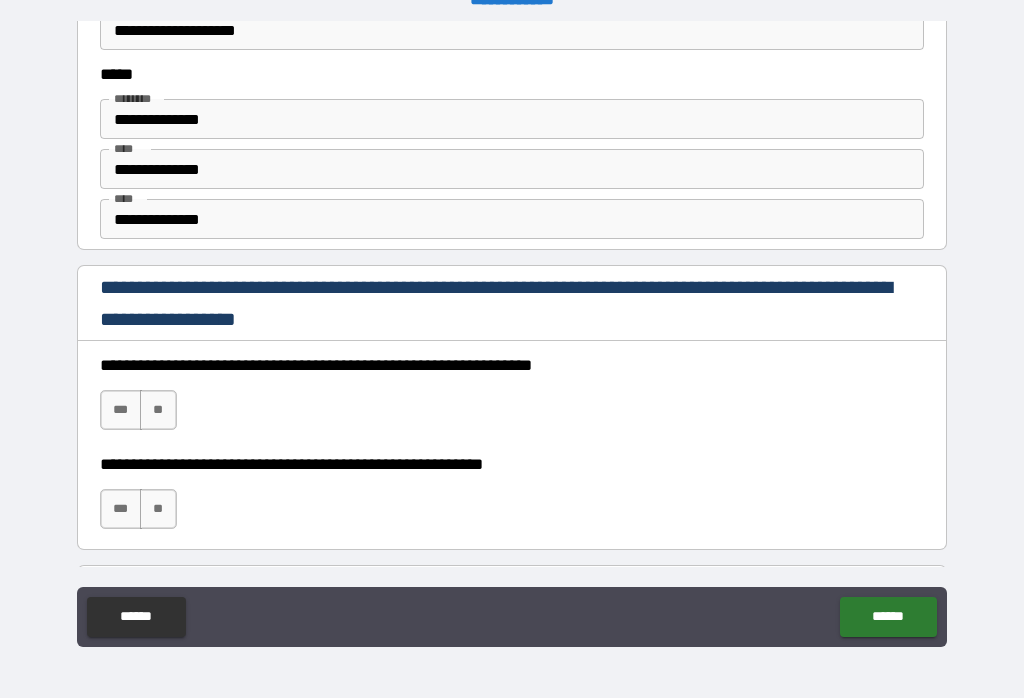click on "***" at bounding box center (121, 410) 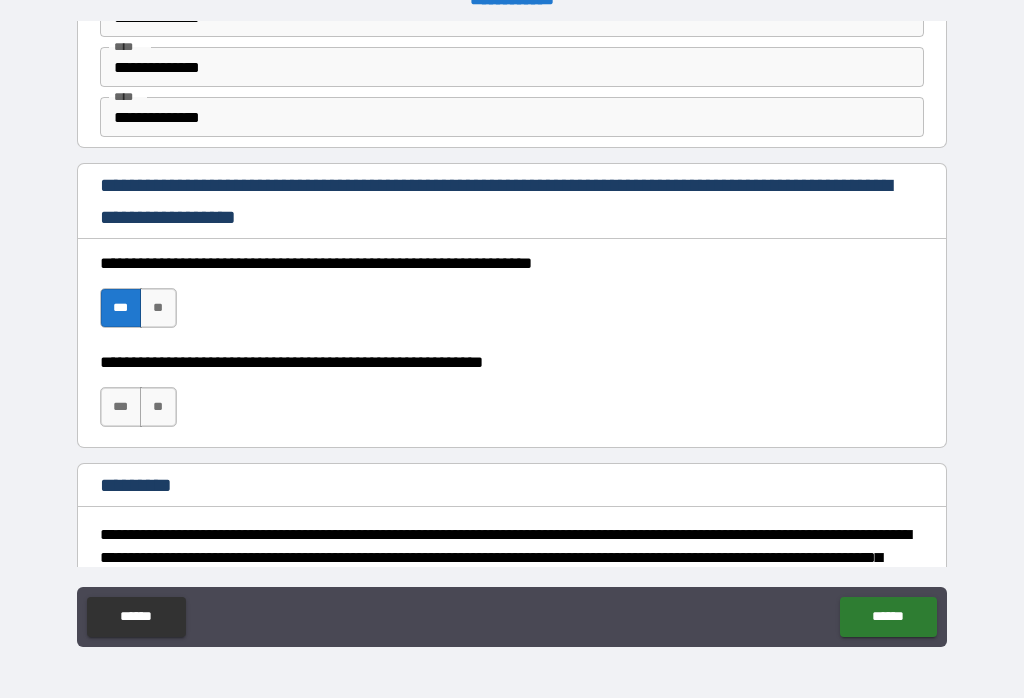 click on "***" at bounding box center [121, 407] 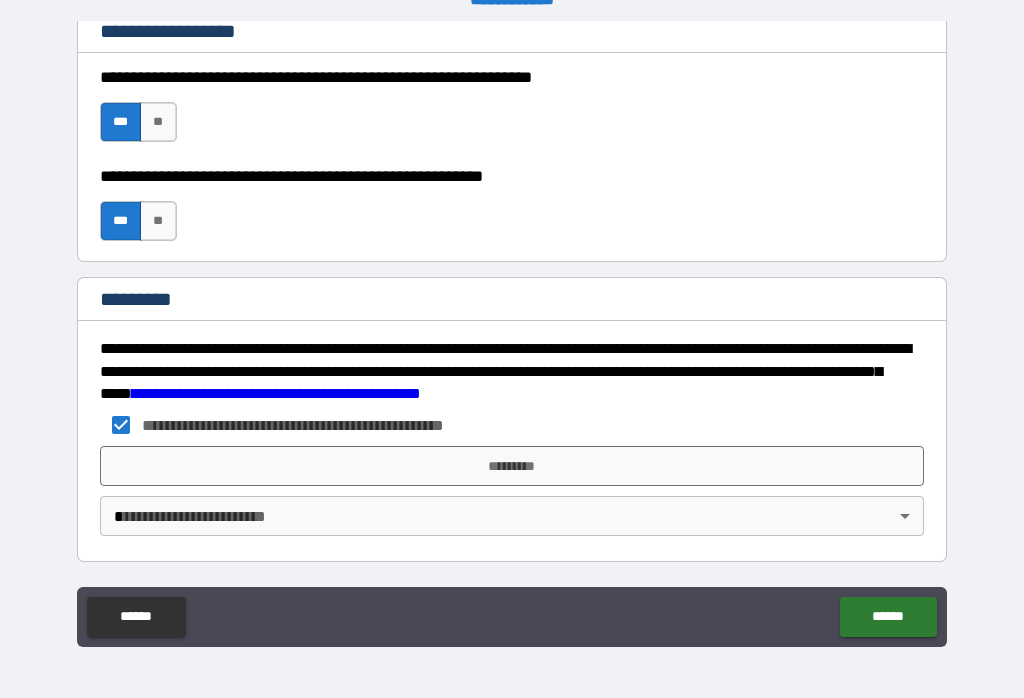 scroll, scrollTop: 3038, scrollLeft: 0, axis: vertical 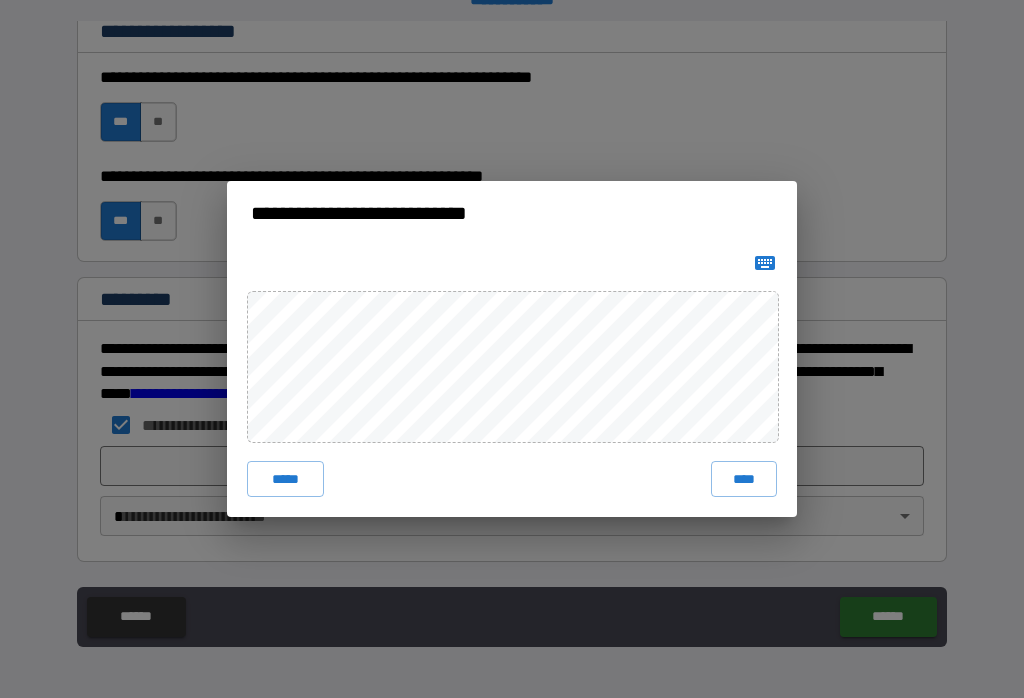 click on "****" at bounding box center [744, 479] 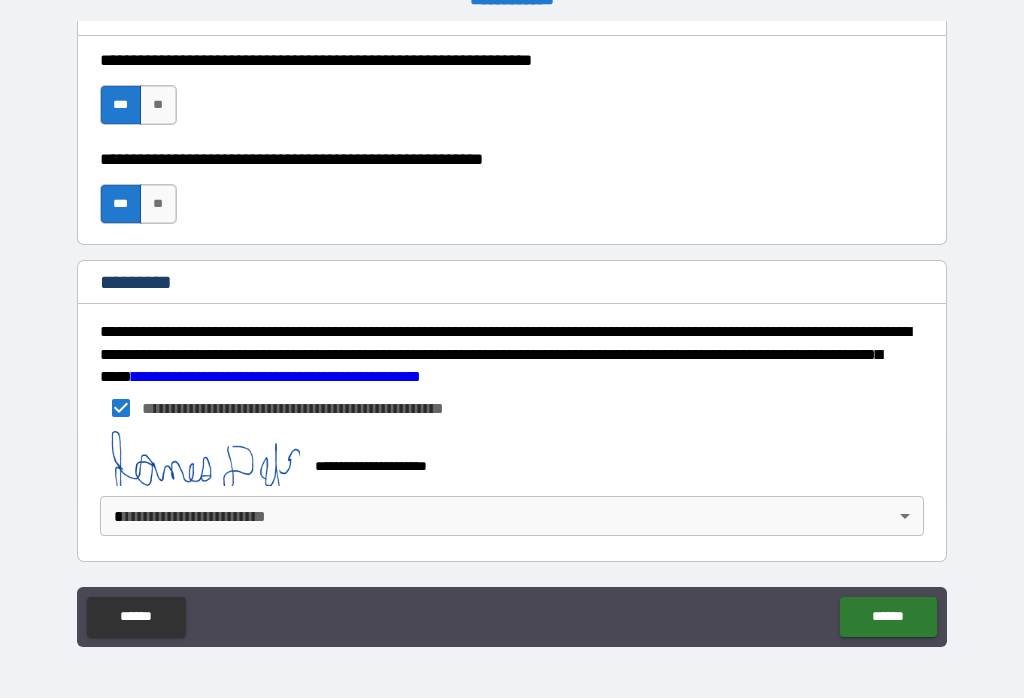 scroll, scrollTop: 3055, scrollLeft: 0, axis: vertical 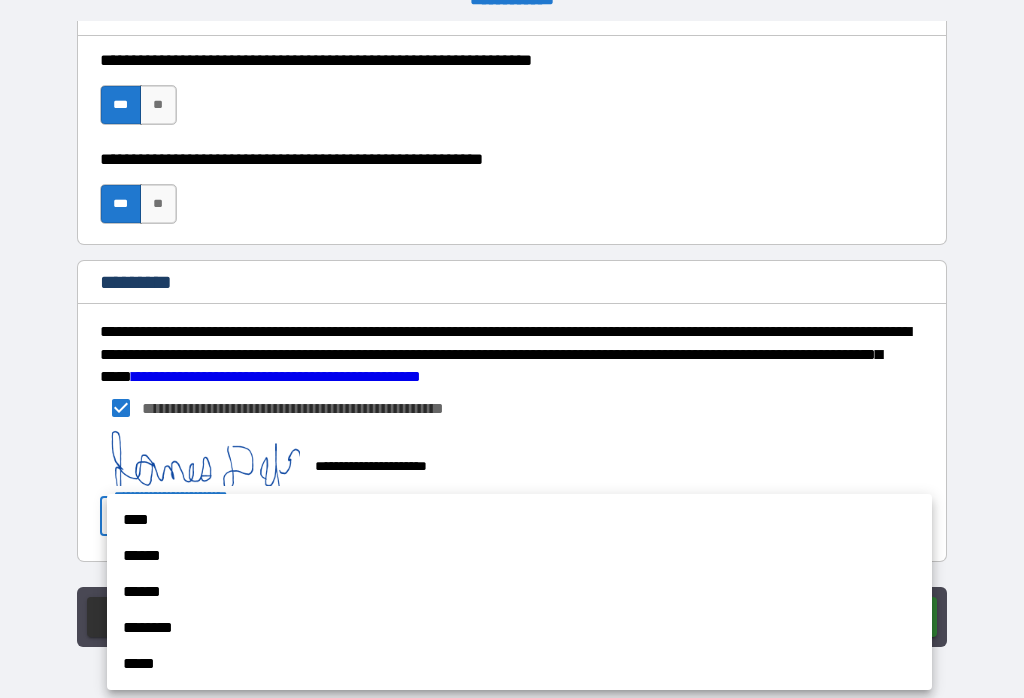 click on "****" at bounding box center (519, 520) 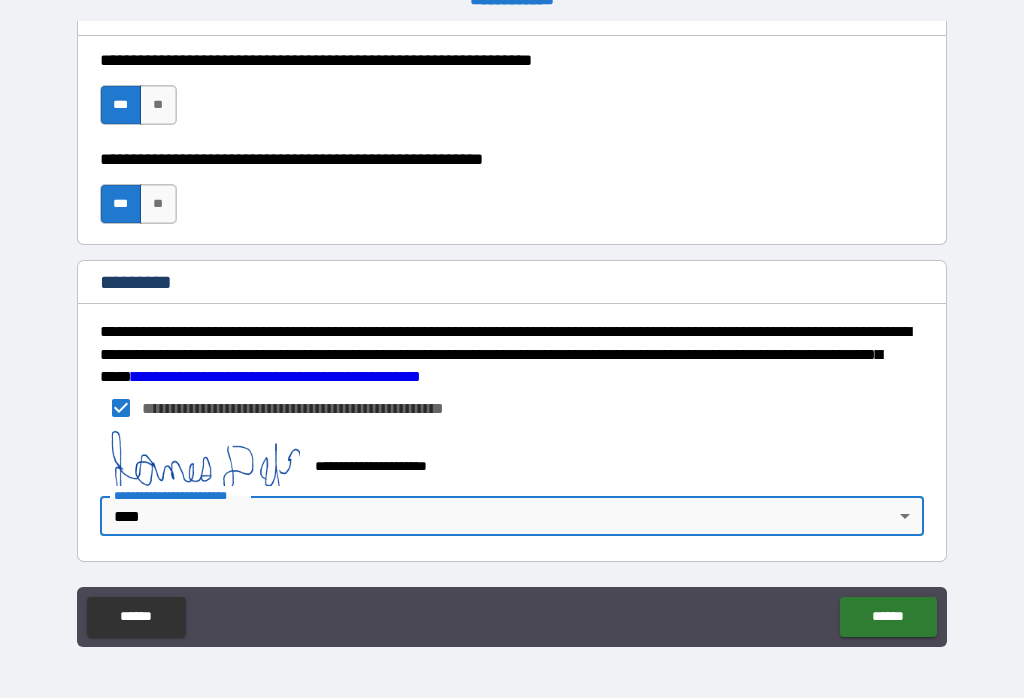 scroll, scrollTop: 3055, scrollLeft: 0, axis: vertical 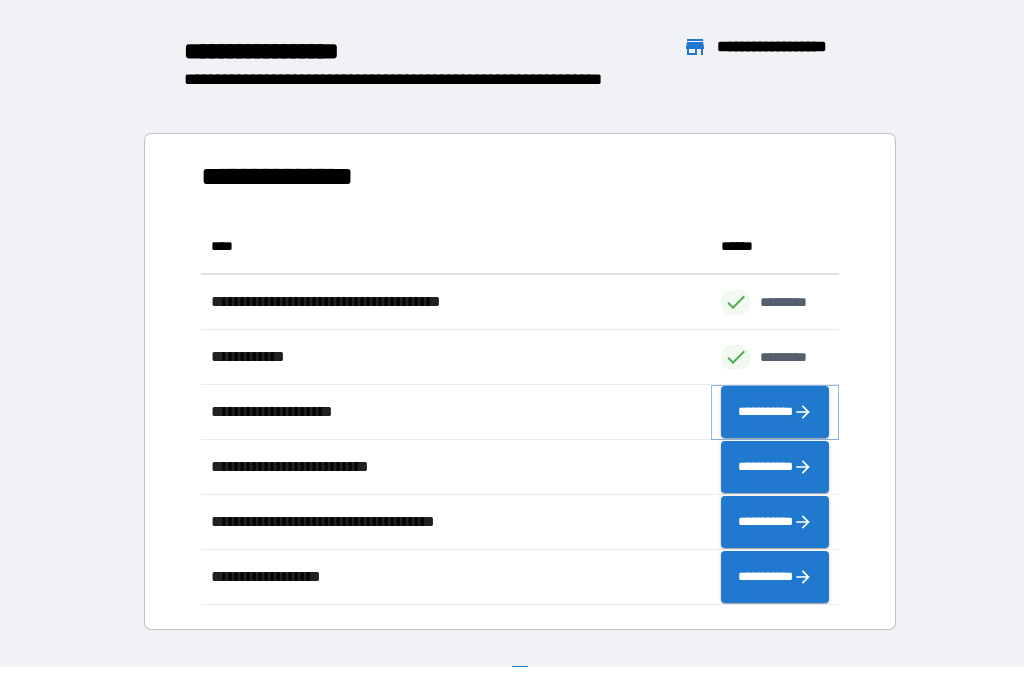 click on "**********" at bounding box center [775, 412] 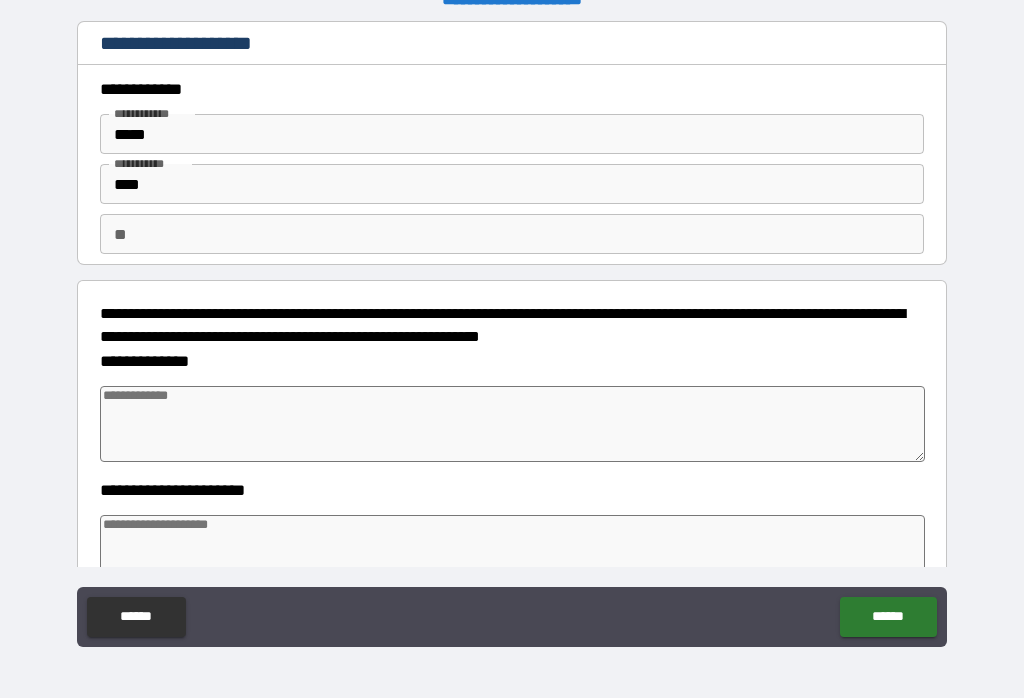 type on "*" 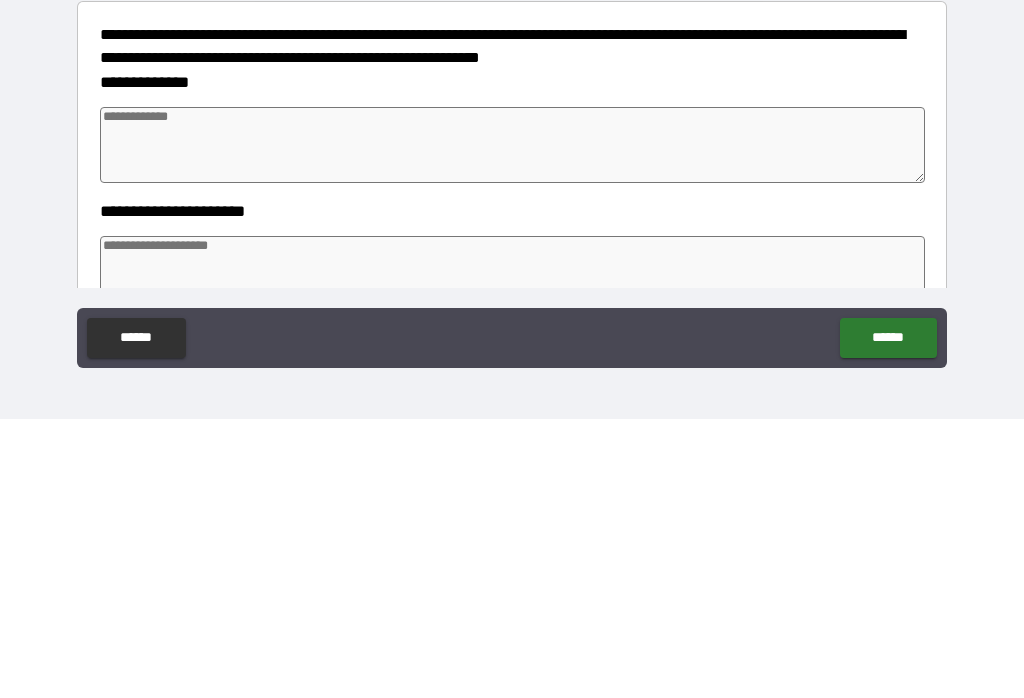 type on "*" 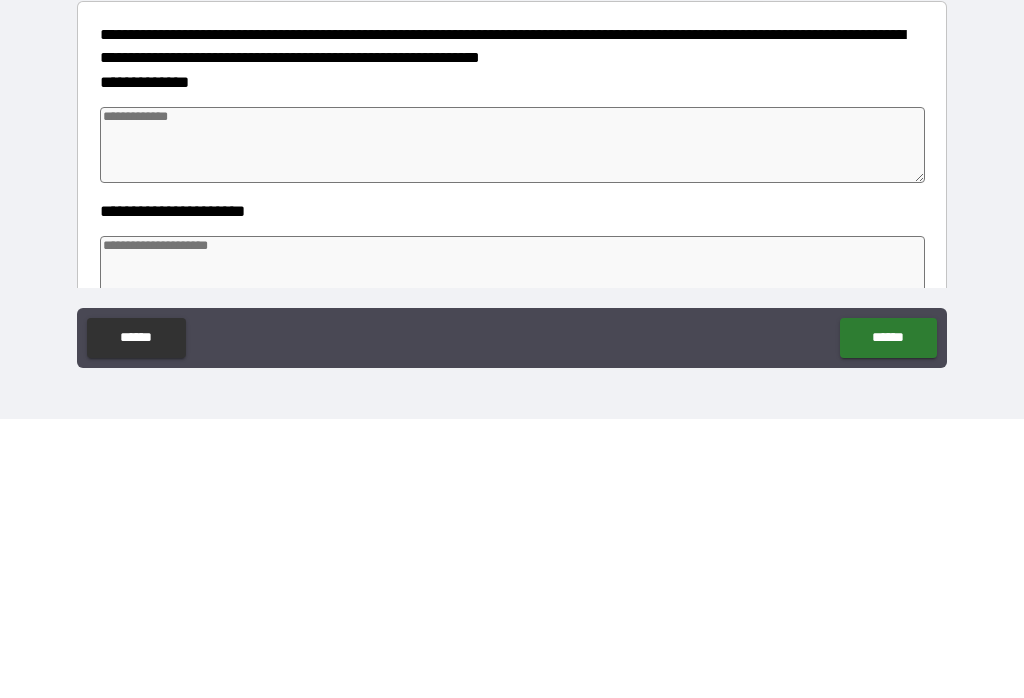 type on "*" 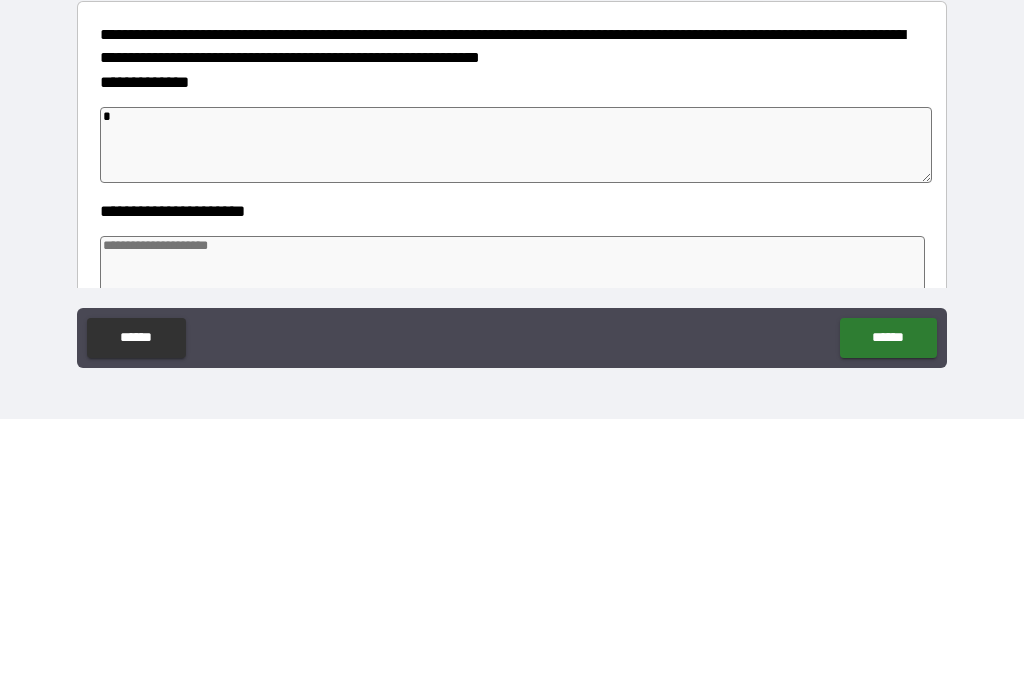 type on "*" 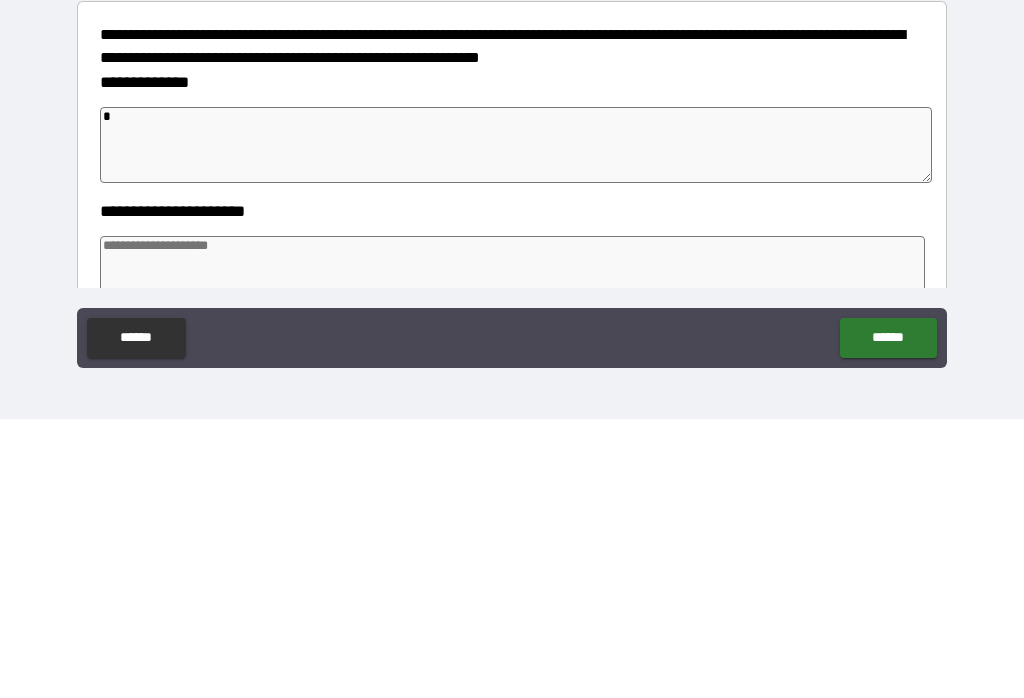 type on "*" 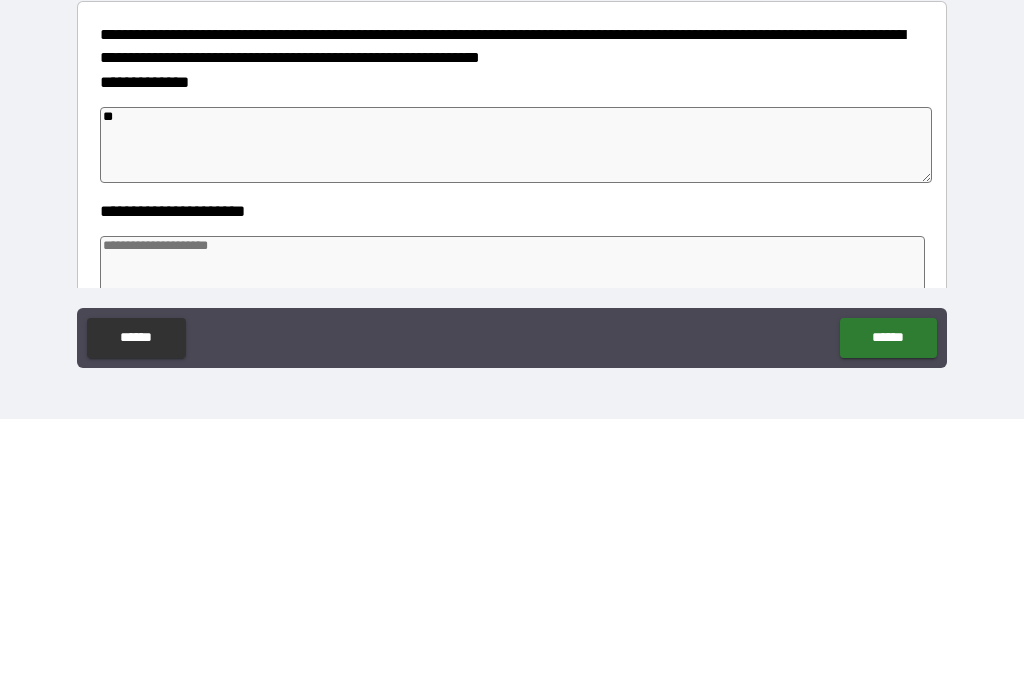 type on "*" 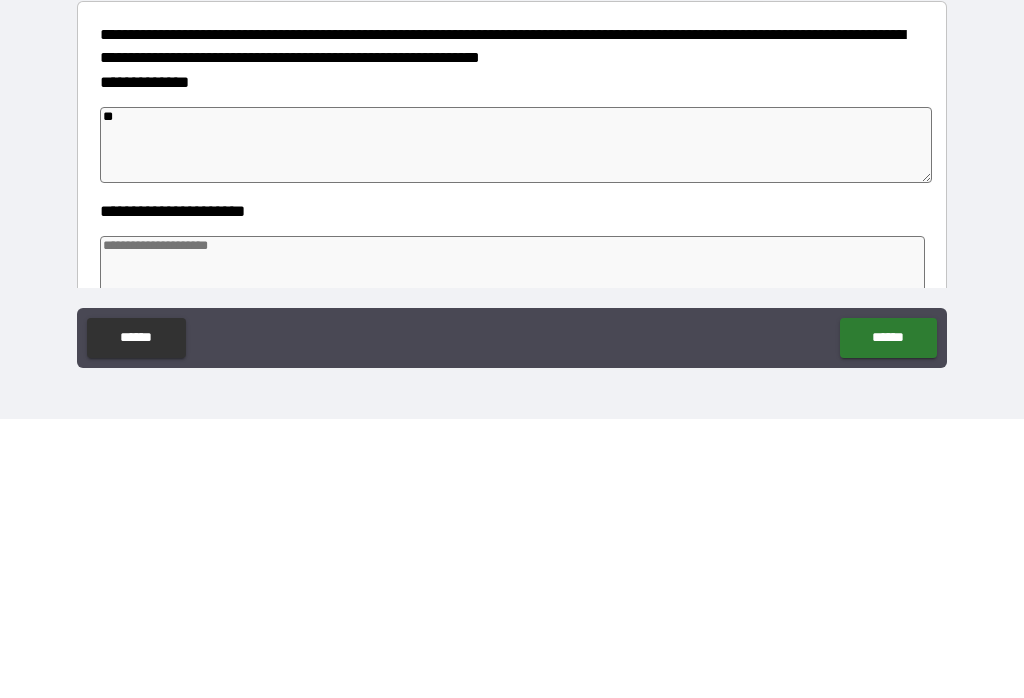 type on "*********" 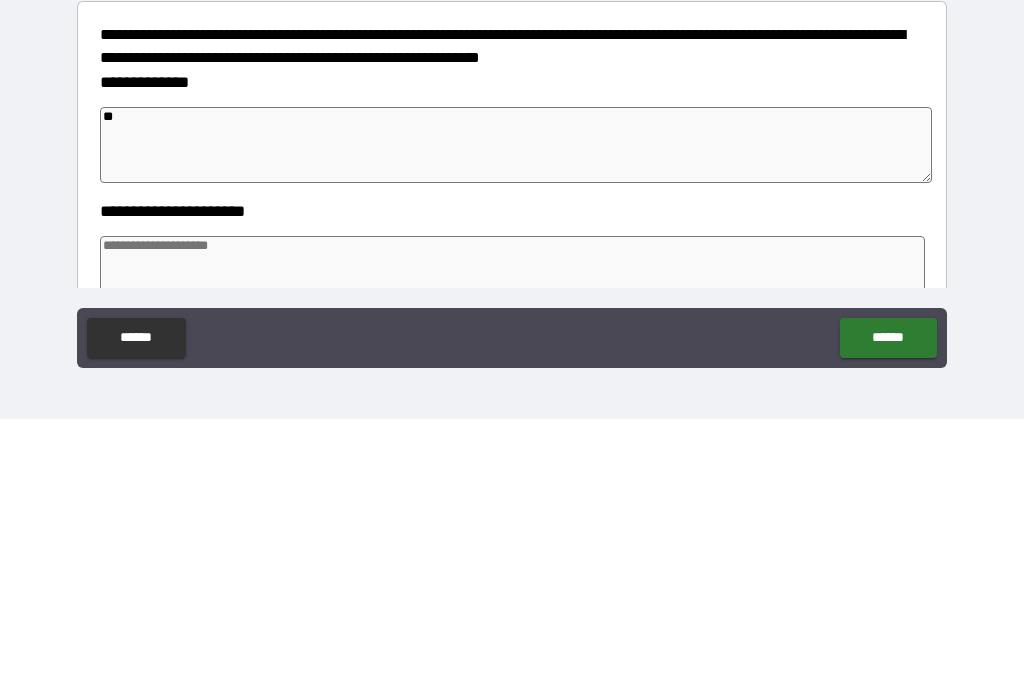 type on "*" 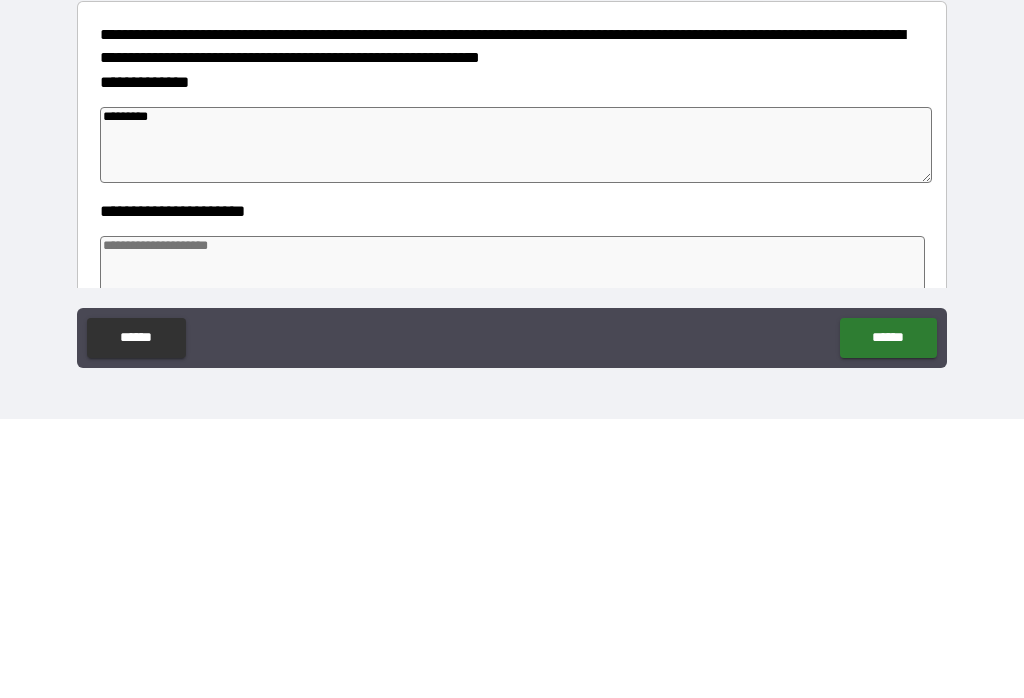 type on "*********" 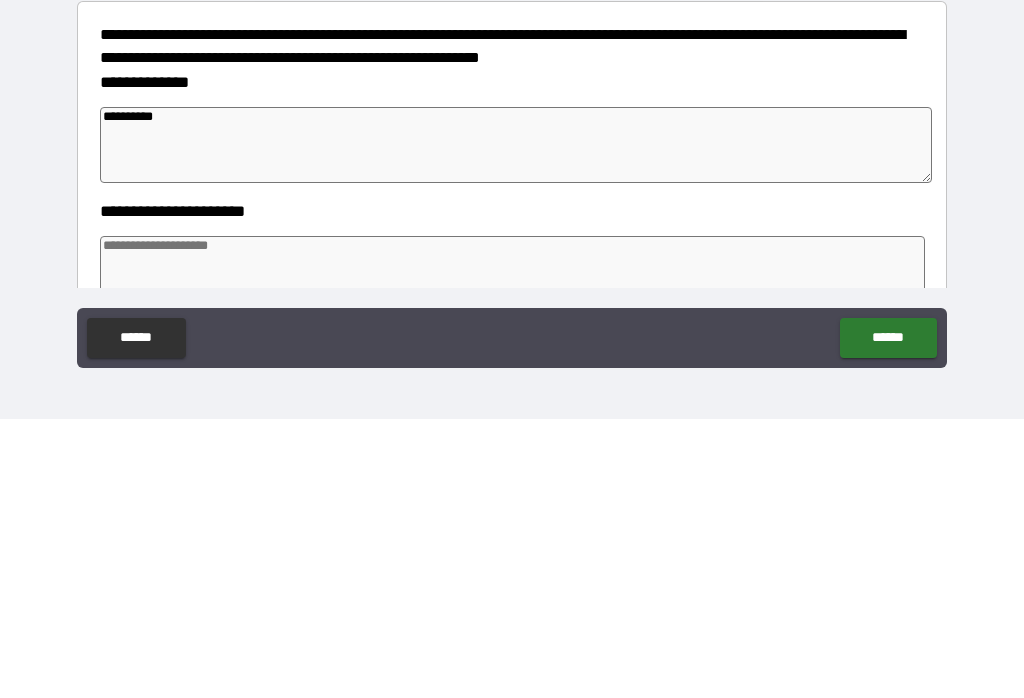 type on "*" 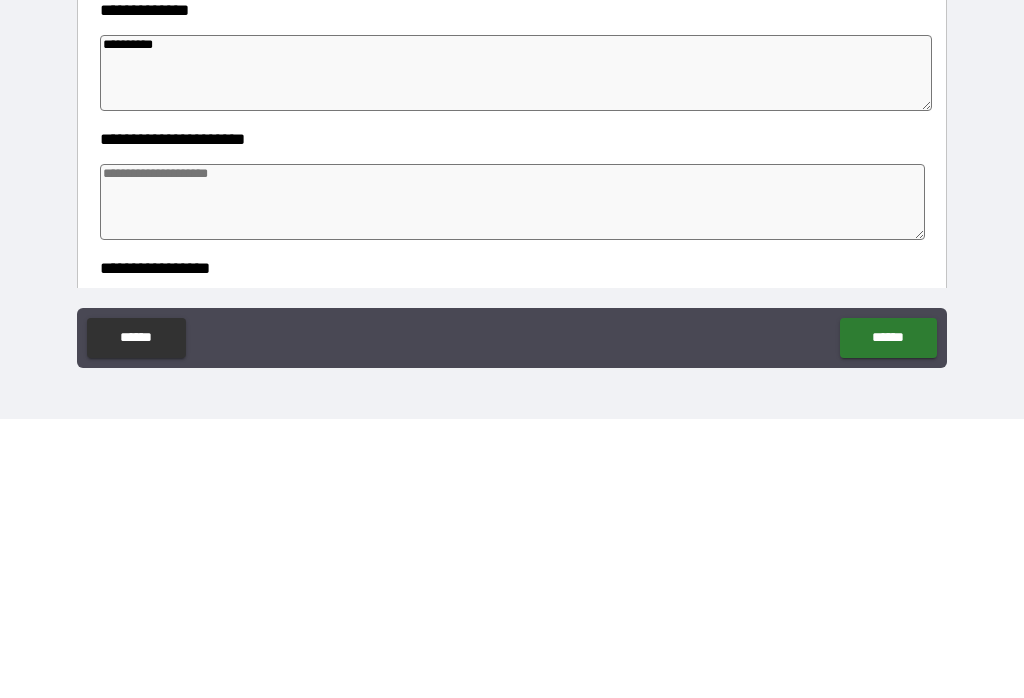 scroll, scrollTop: 74, scrollLeft: 0, axis: vertical 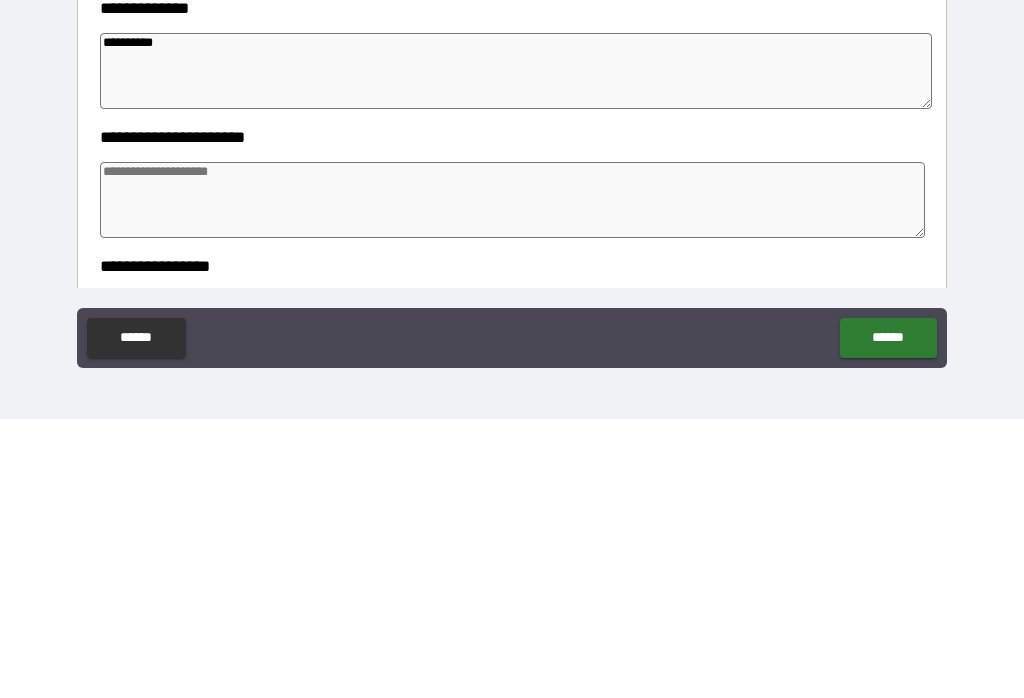 type on "*********" 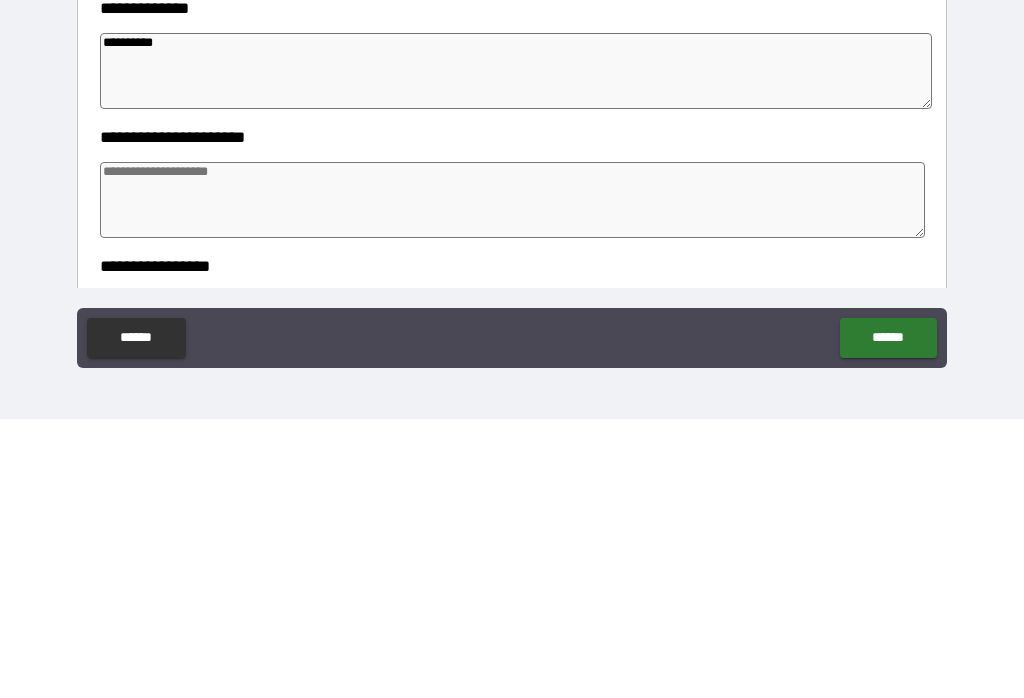 type on "*" 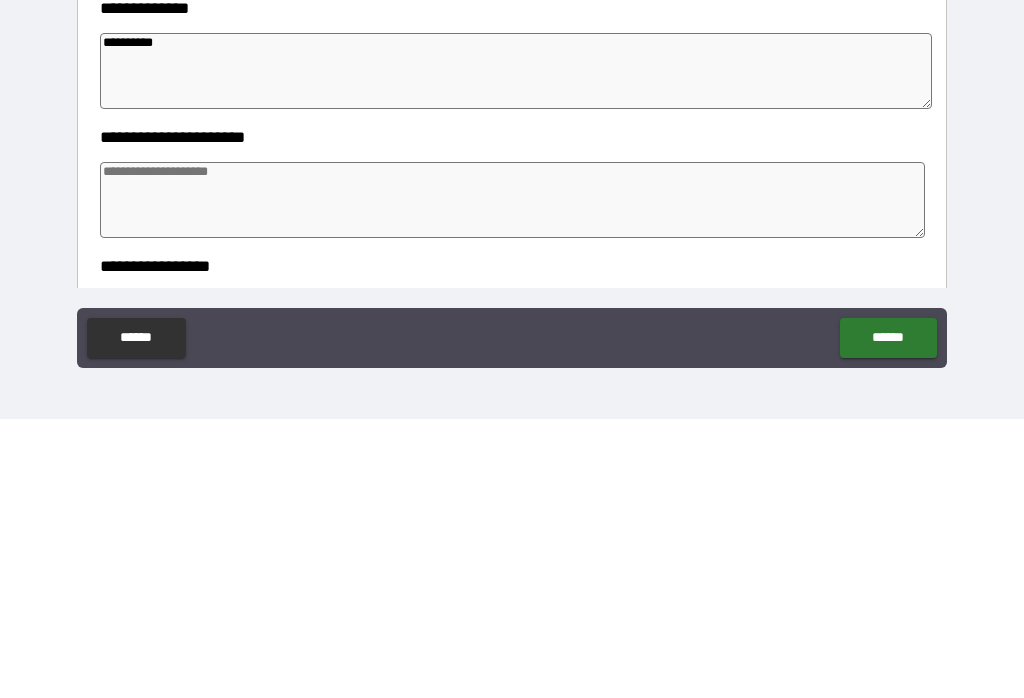 type on "*" 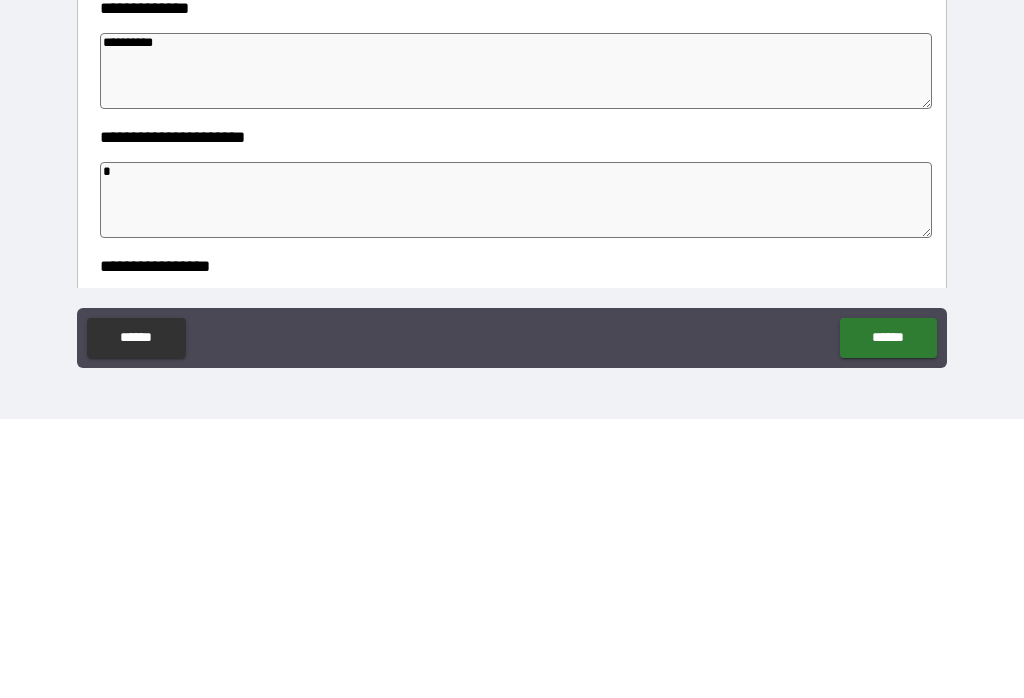 type on "*" 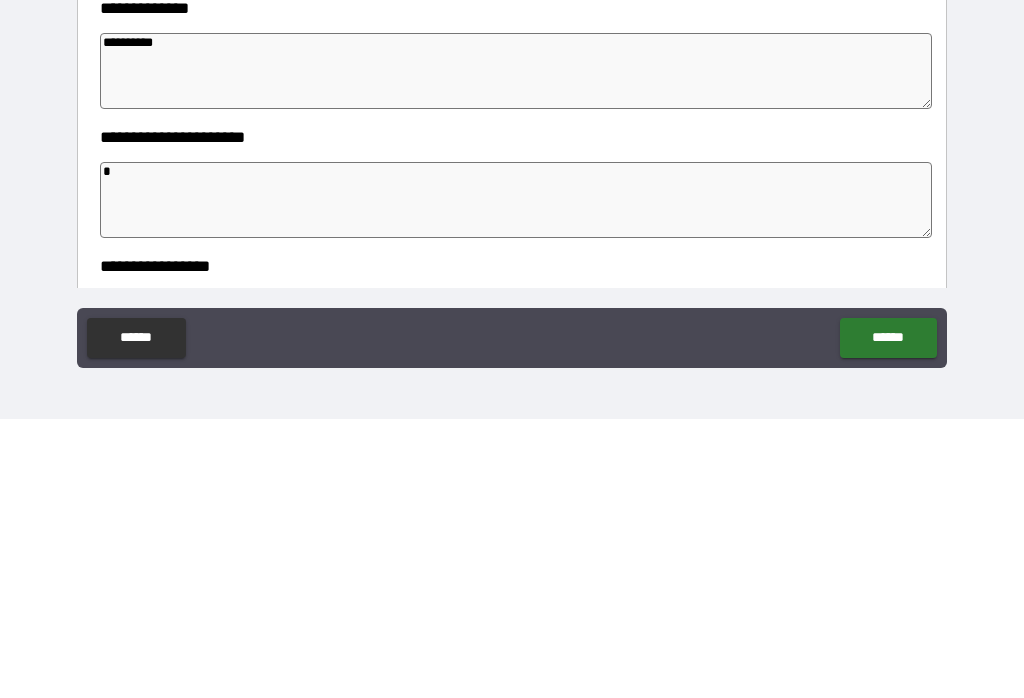 type on "*" 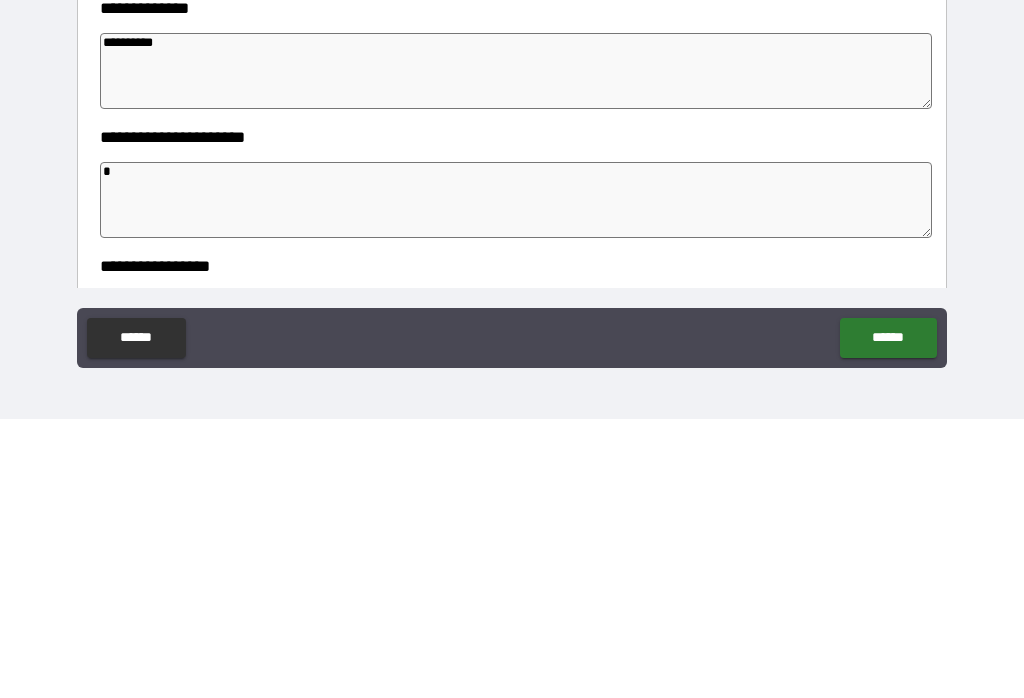 type on "**" 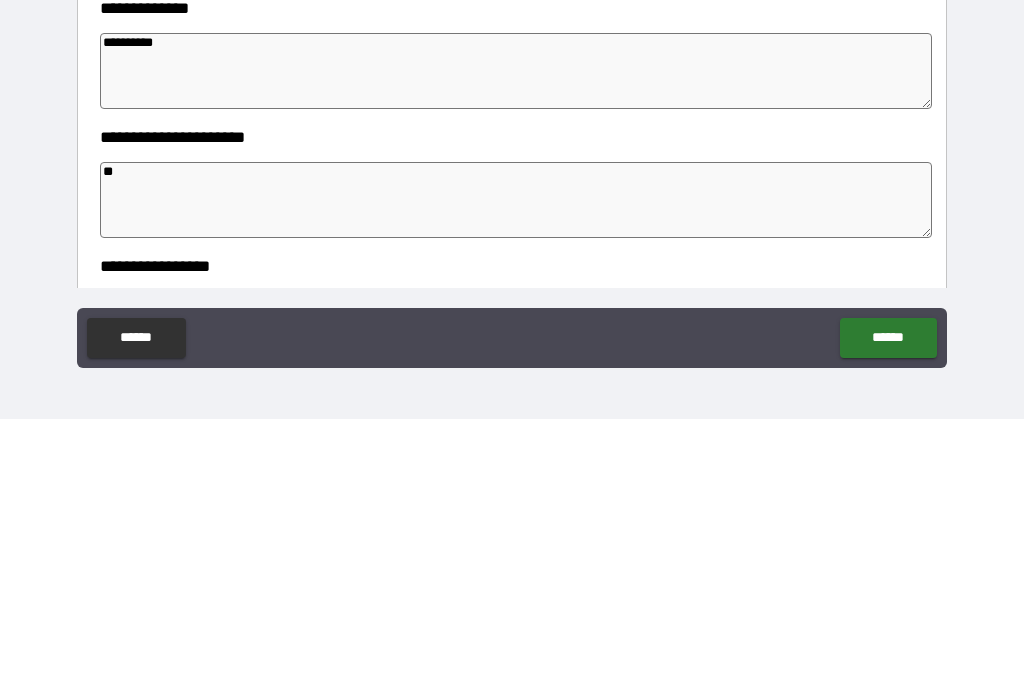 type on "*" 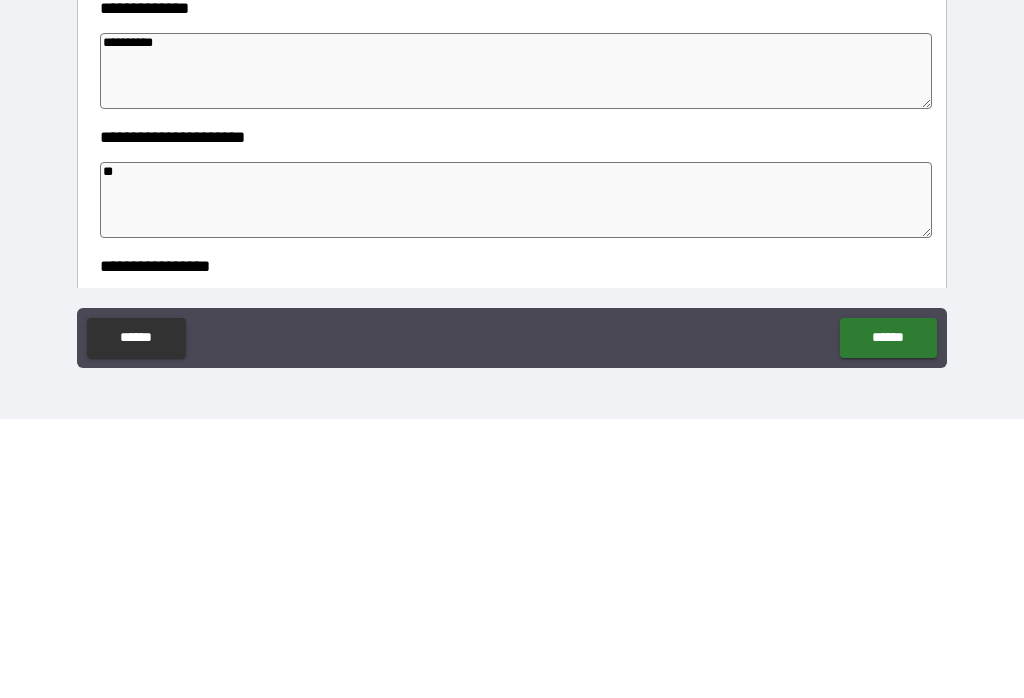 type on "***" 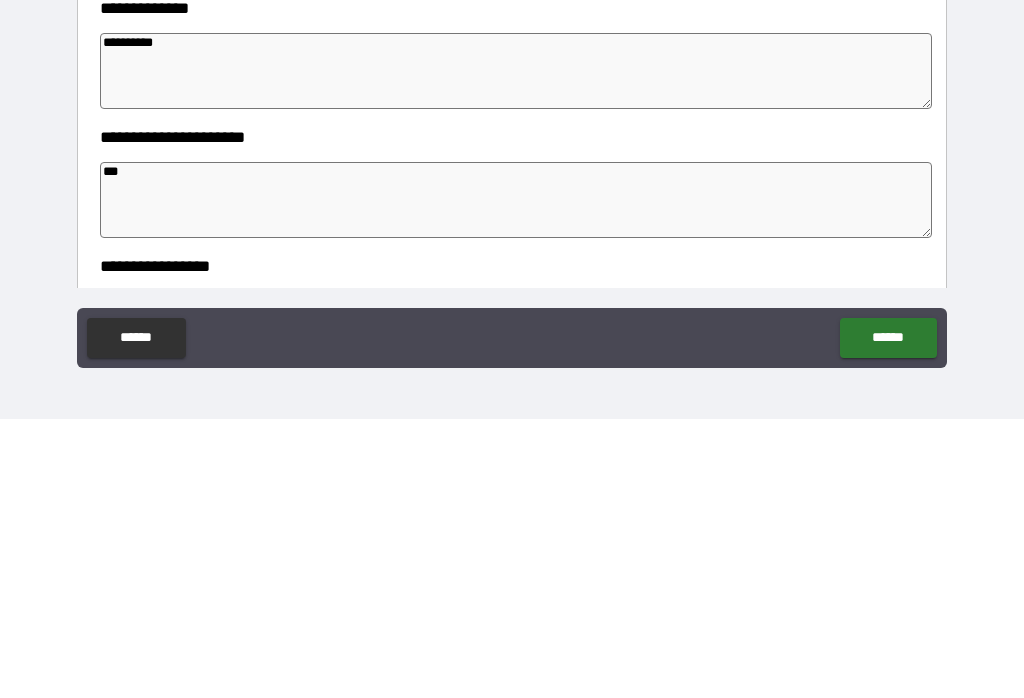 type on "*" 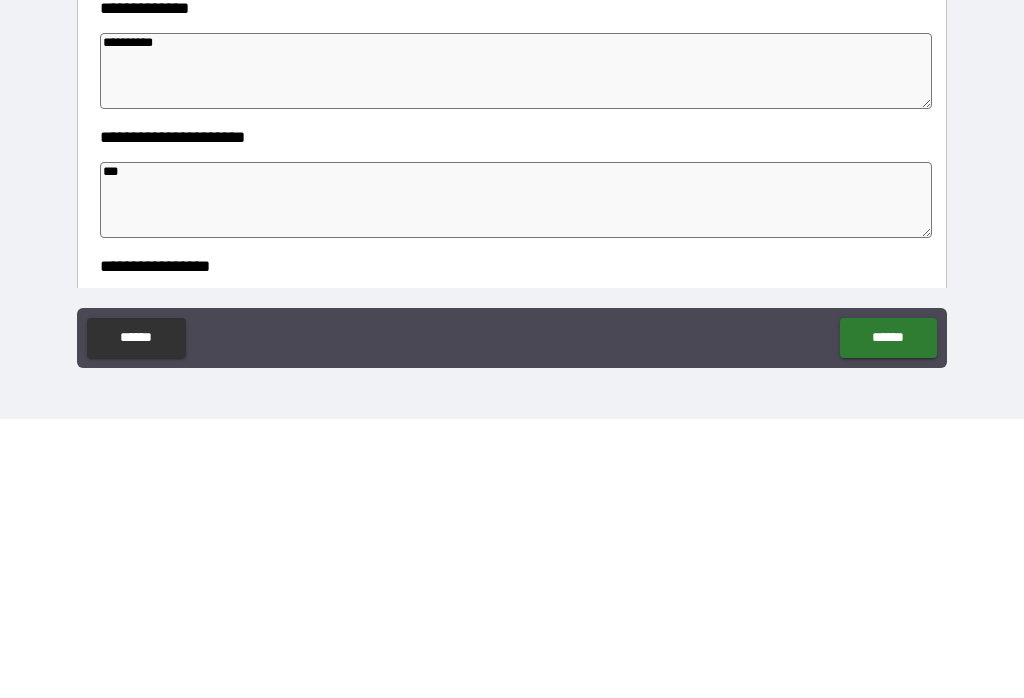 type on "*" 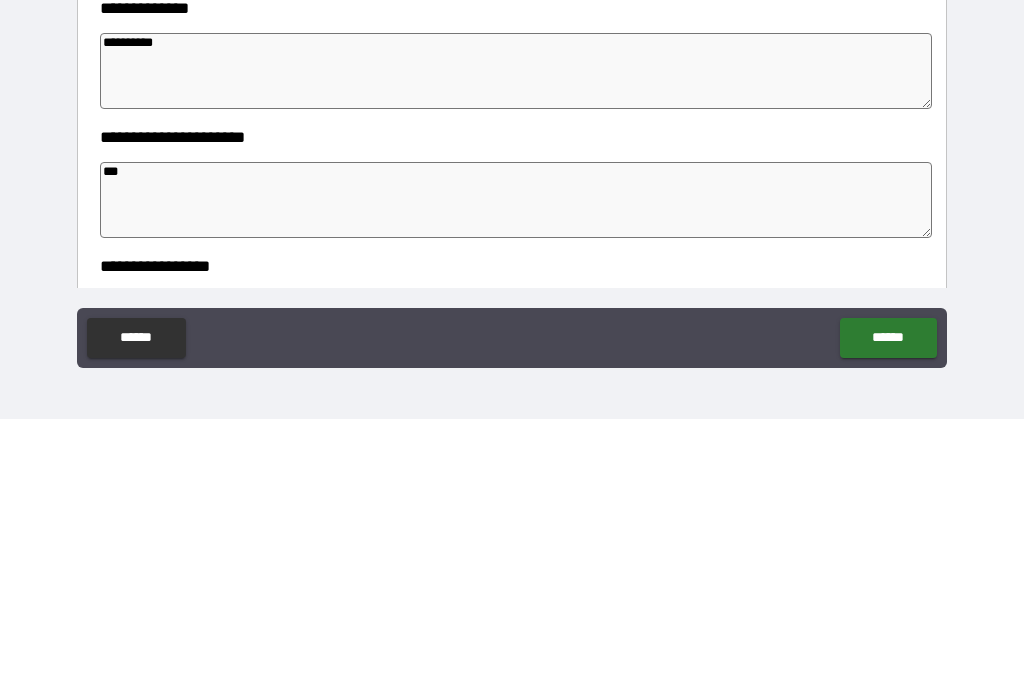 type on "*" 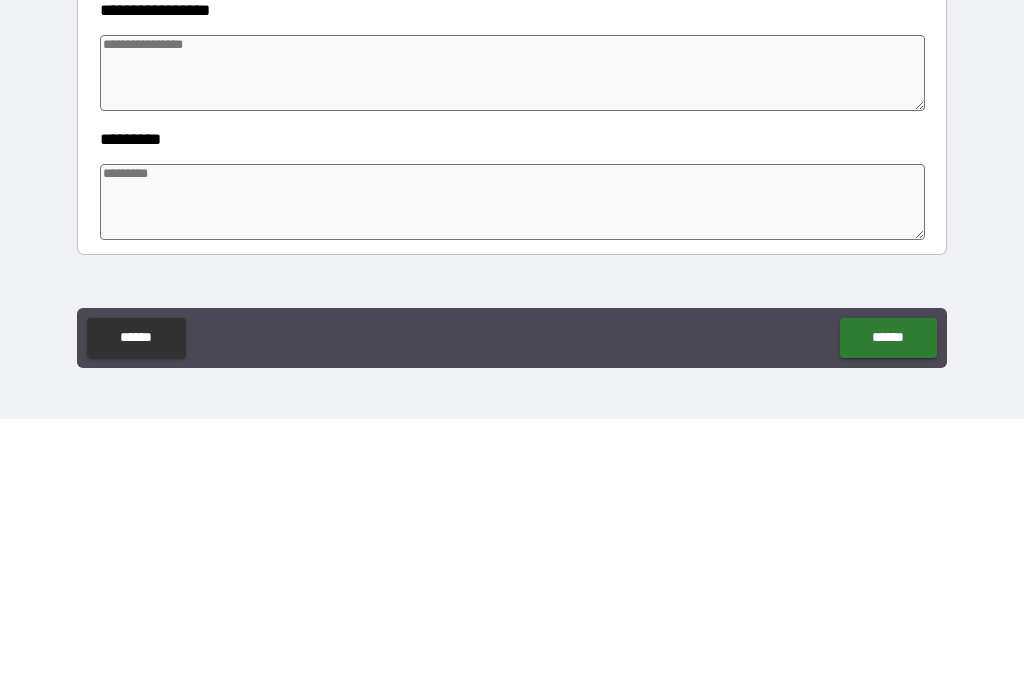 scroll, scrollTop: 327, scrollLeft: 0, axis: vertical 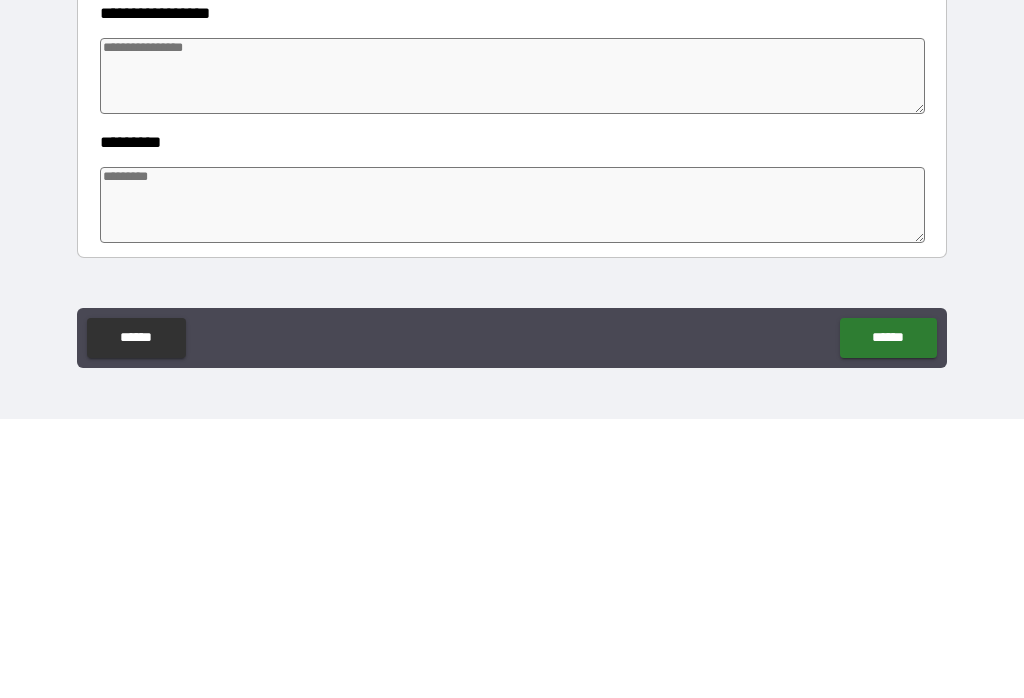 type on "***" 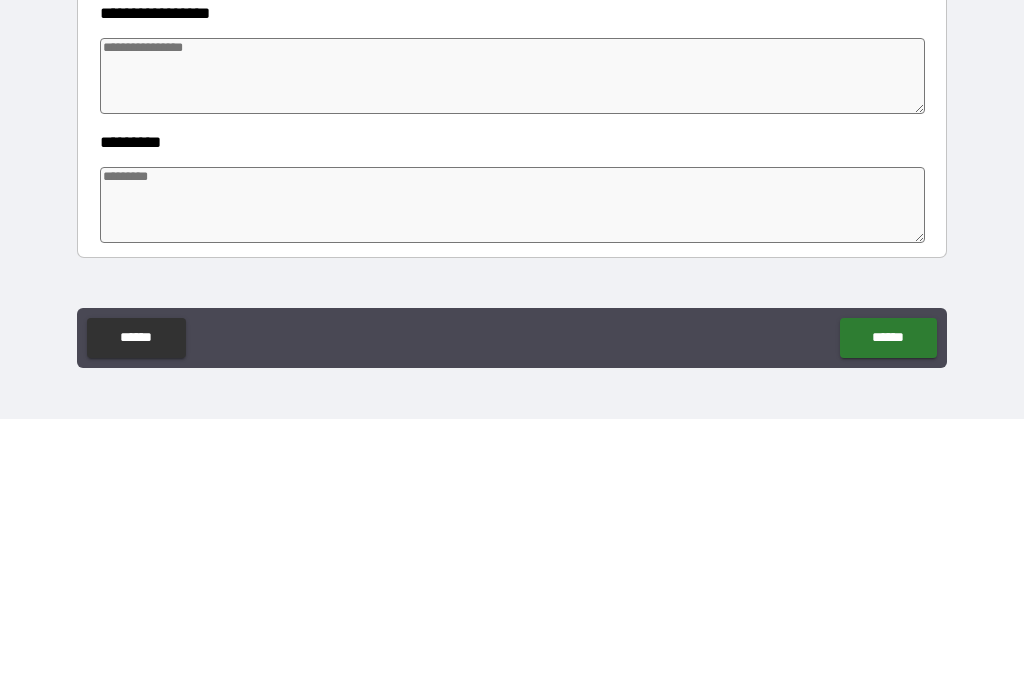type on "*" 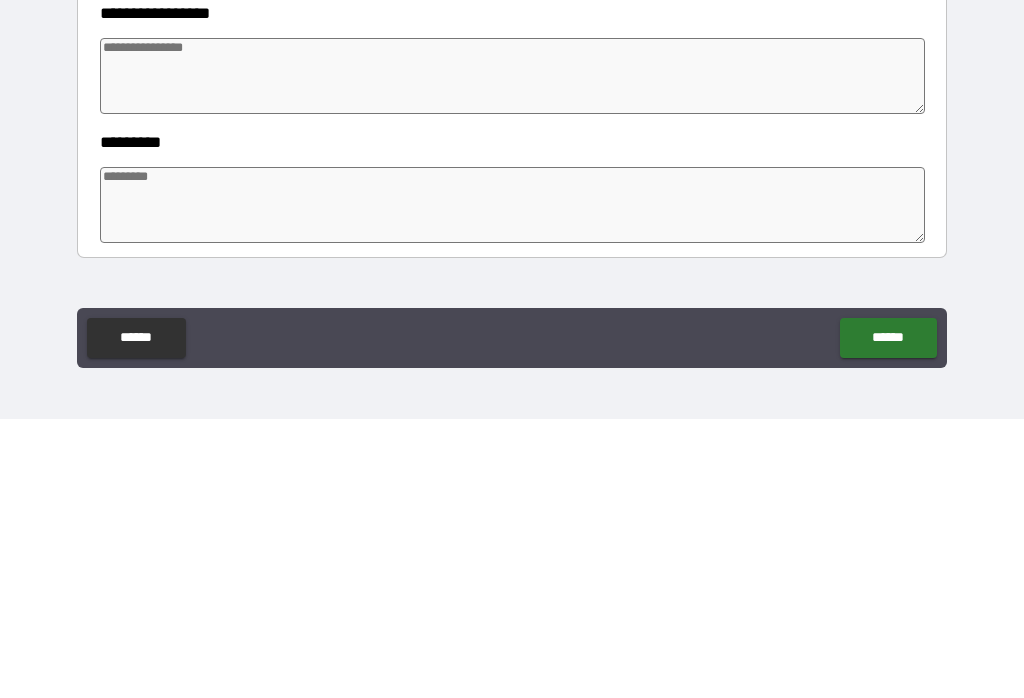 type on "*" 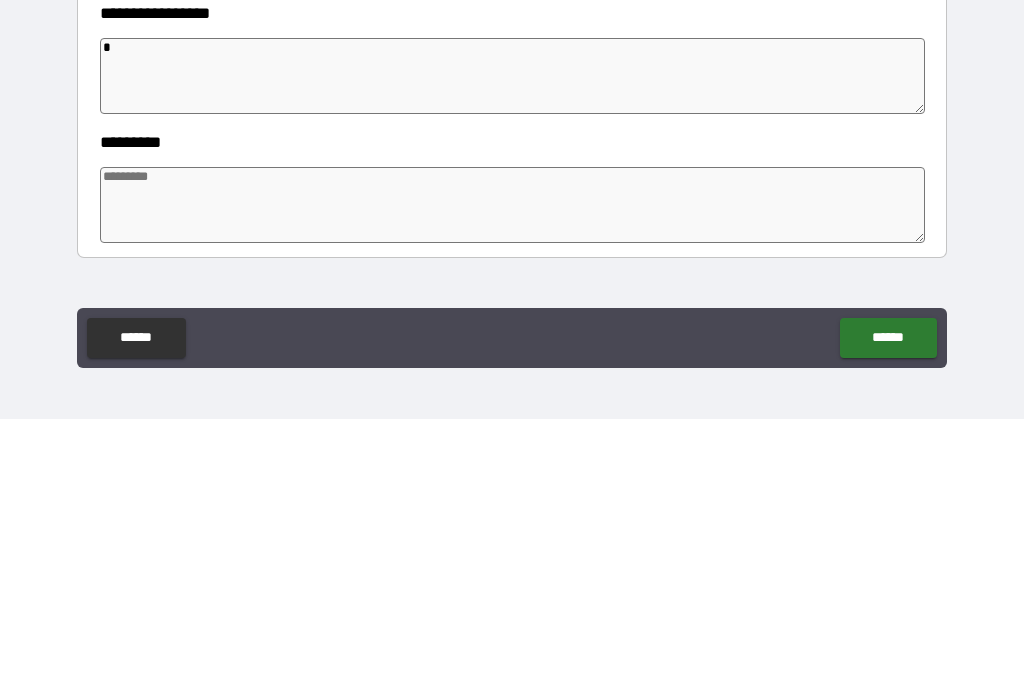type on "*" 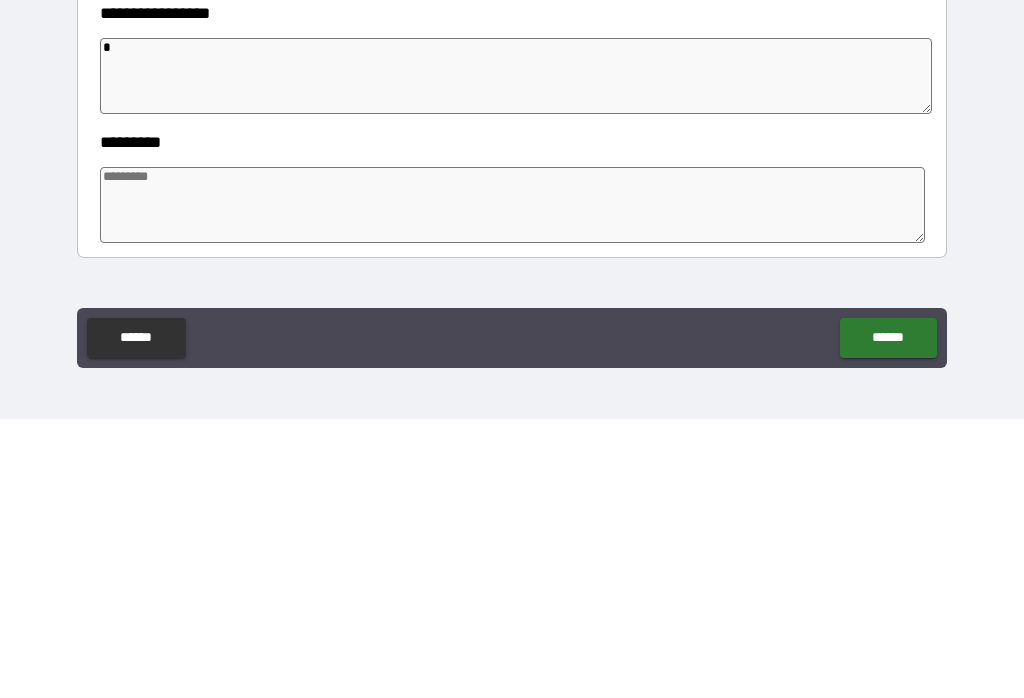type on "**" 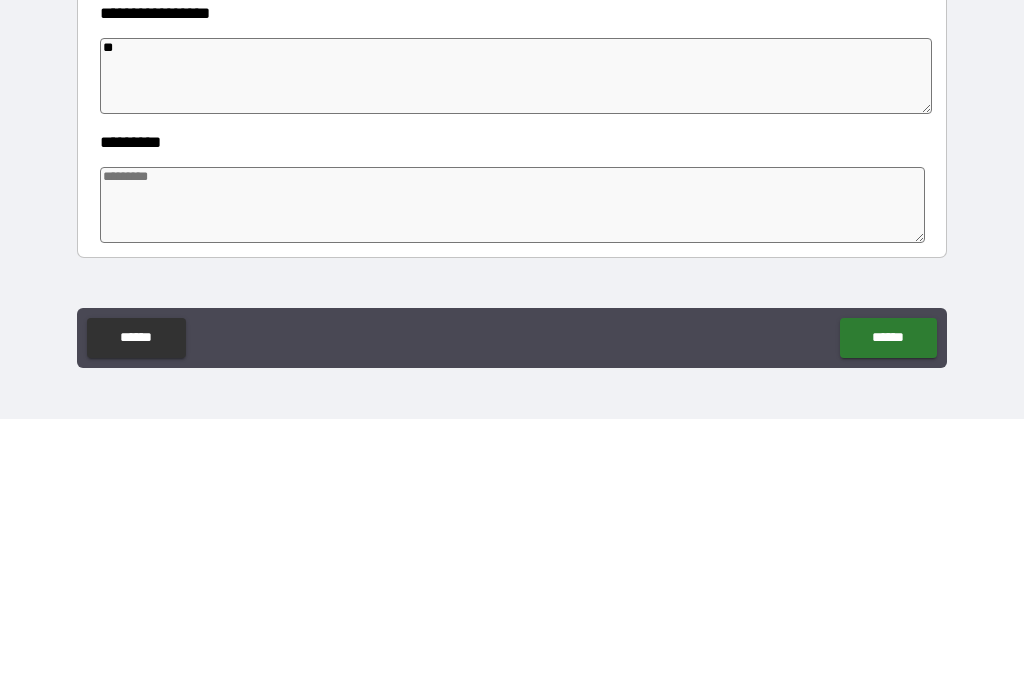 type on "*" 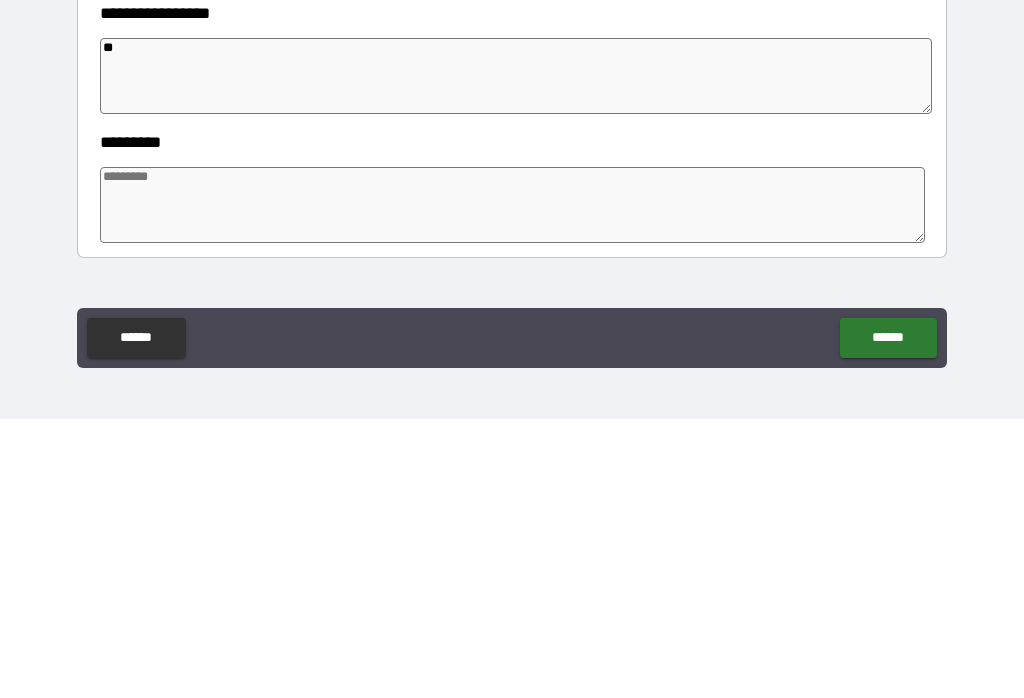 type on "*" 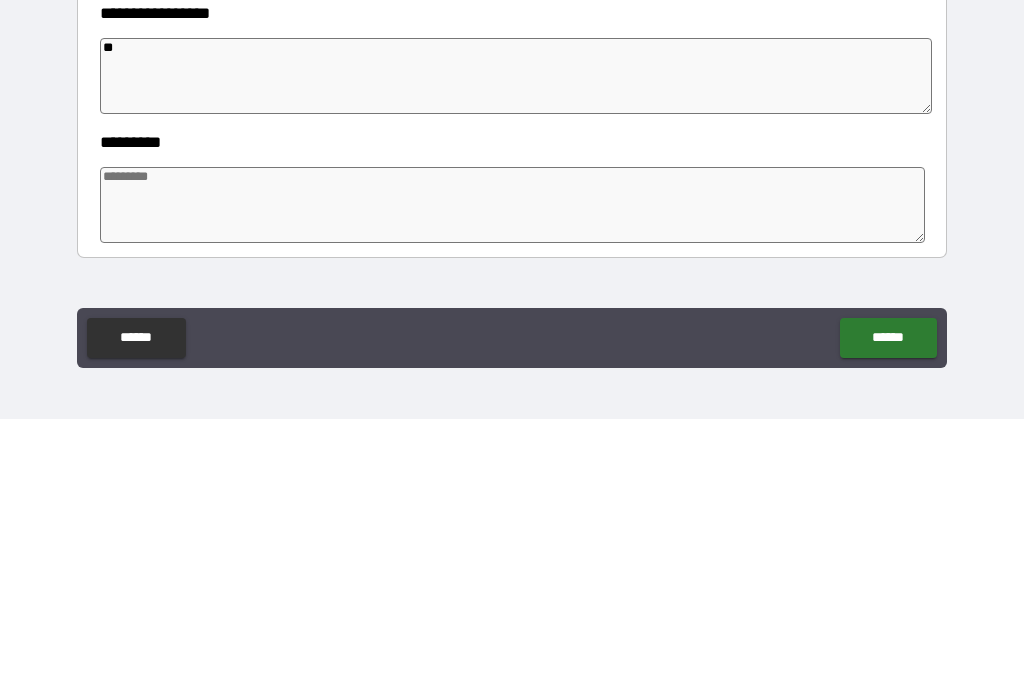 type on "*" 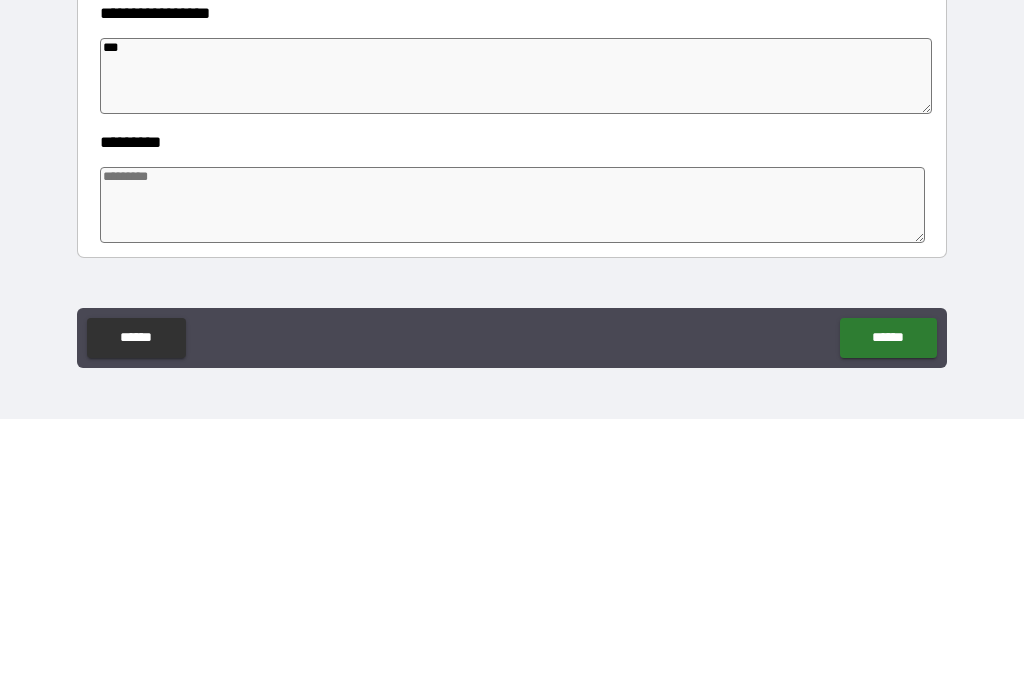 type on "*" 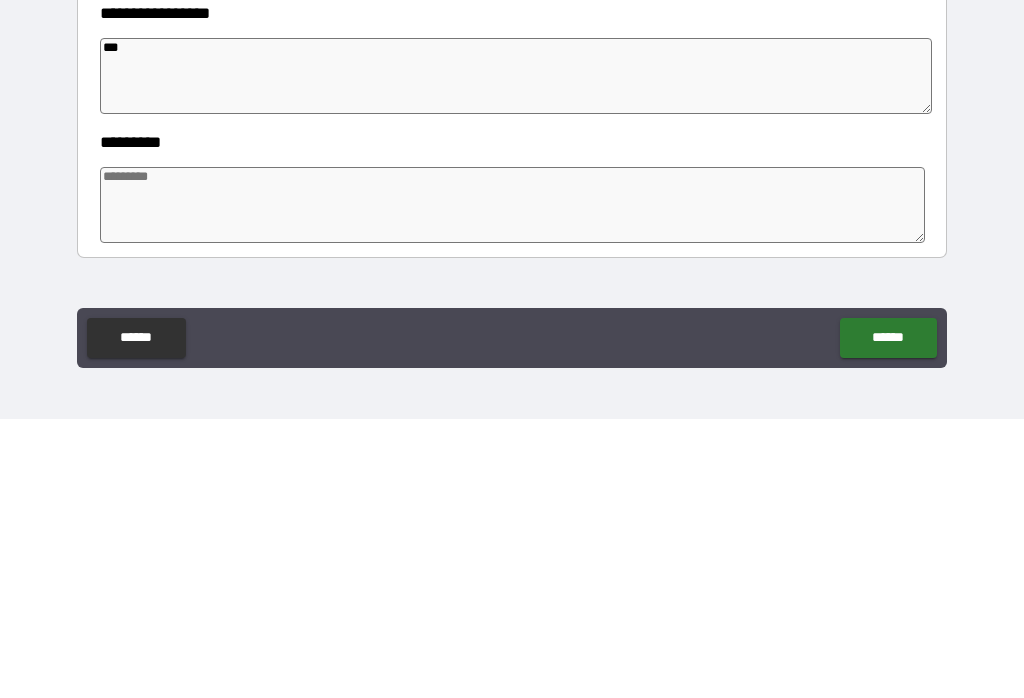type on "*" 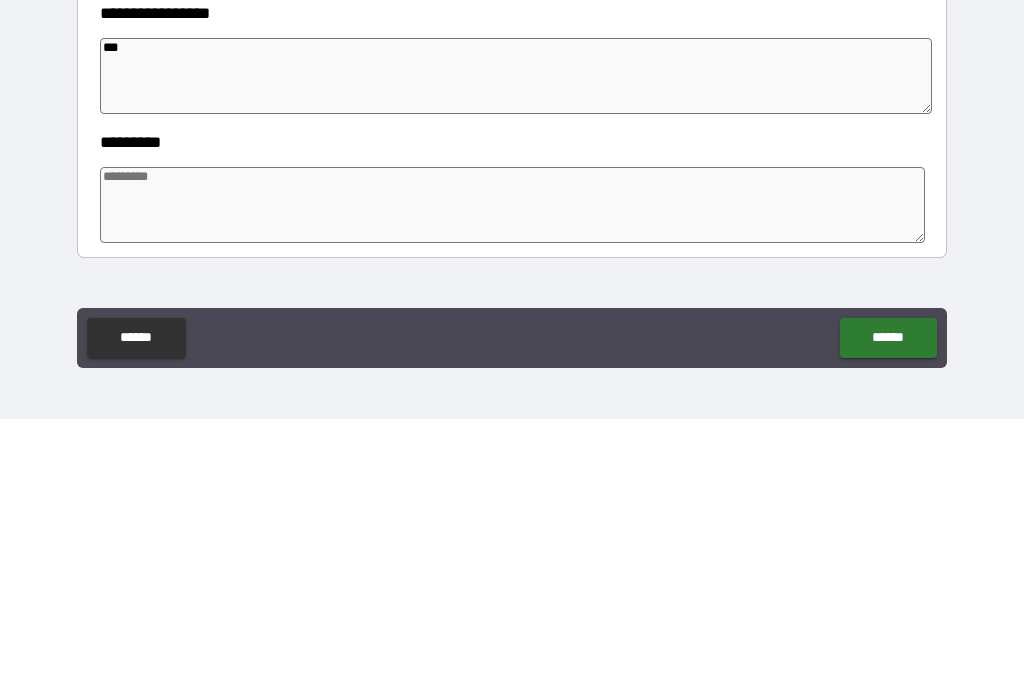 type on "*" 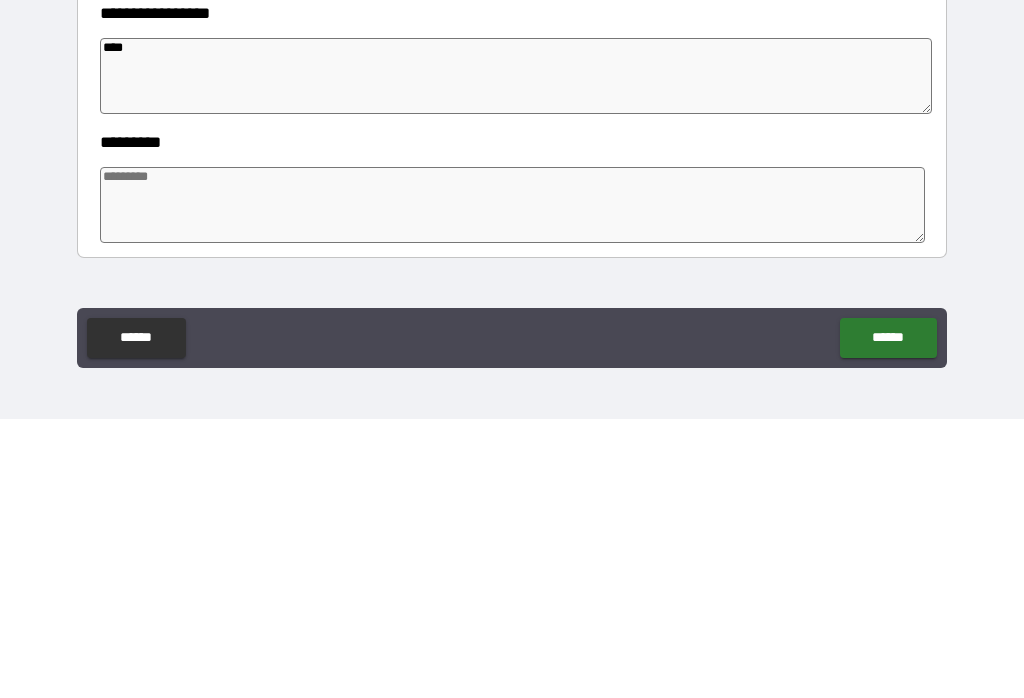 type on "*" 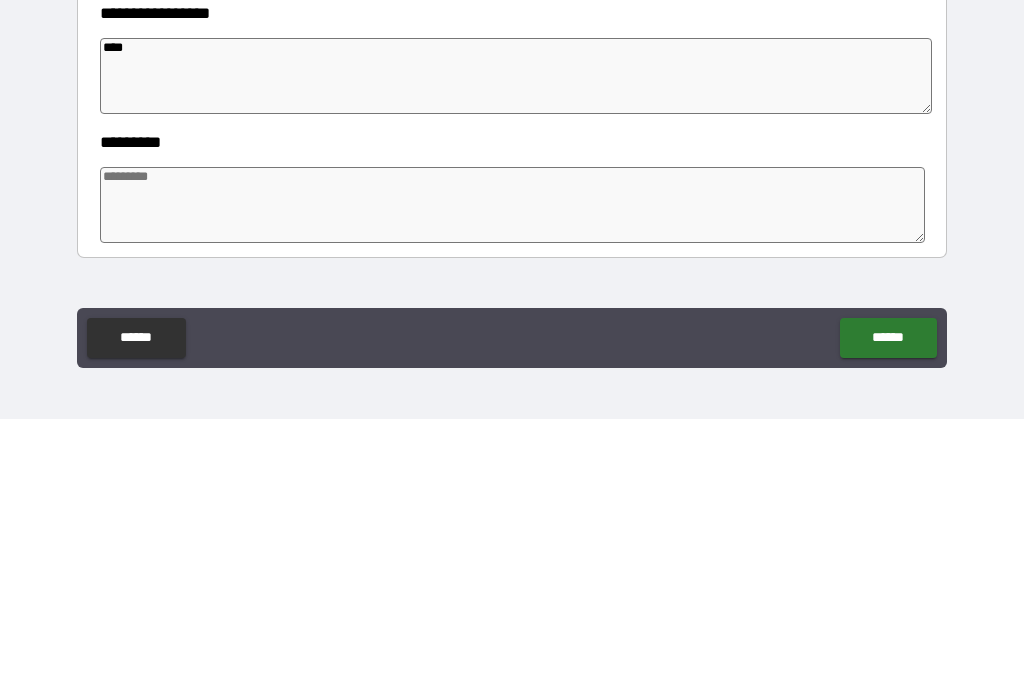 type on "*" 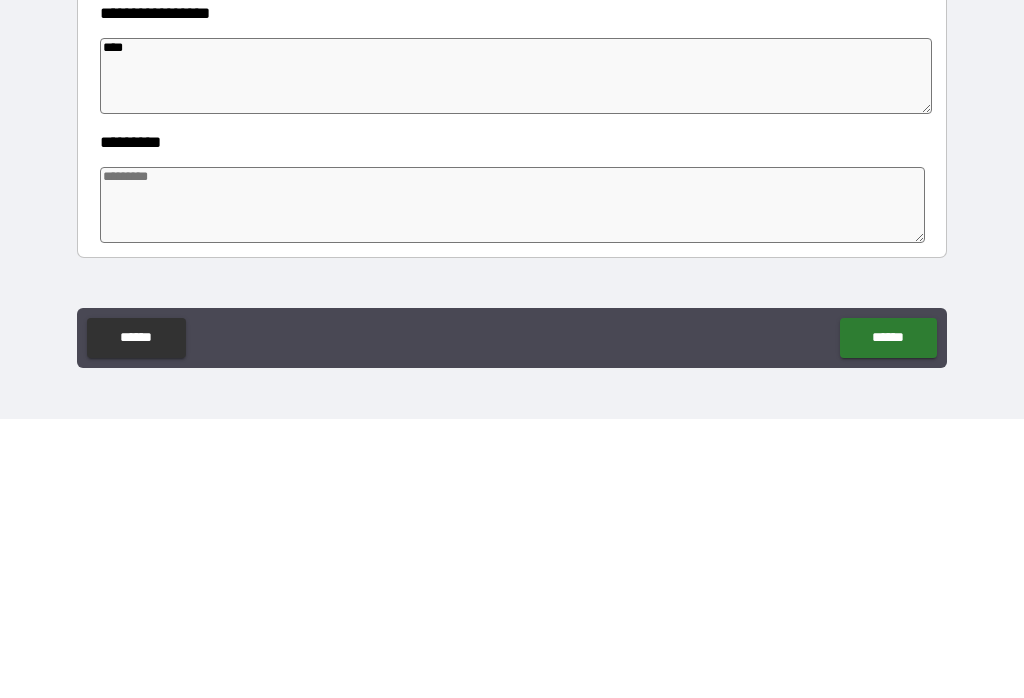 type on "*" 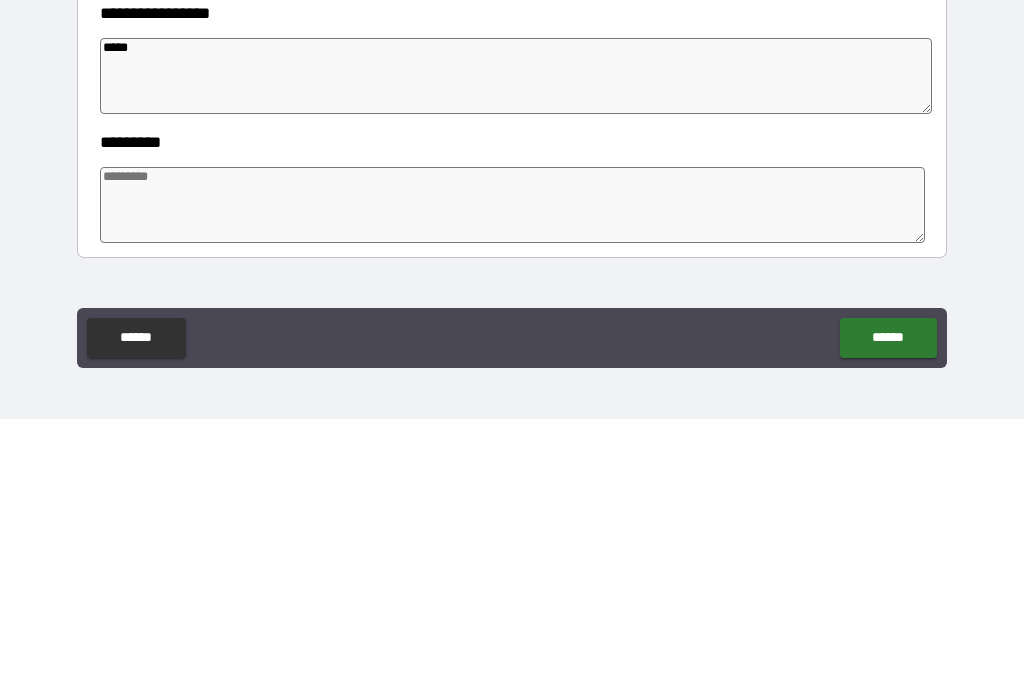 type on "*" 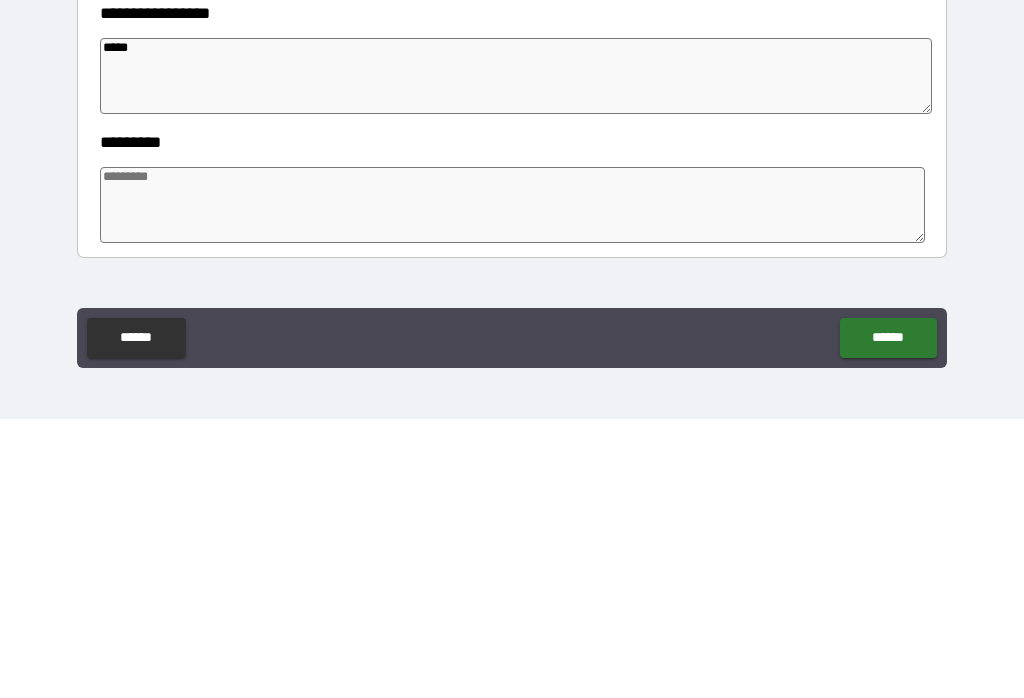 type on "*" 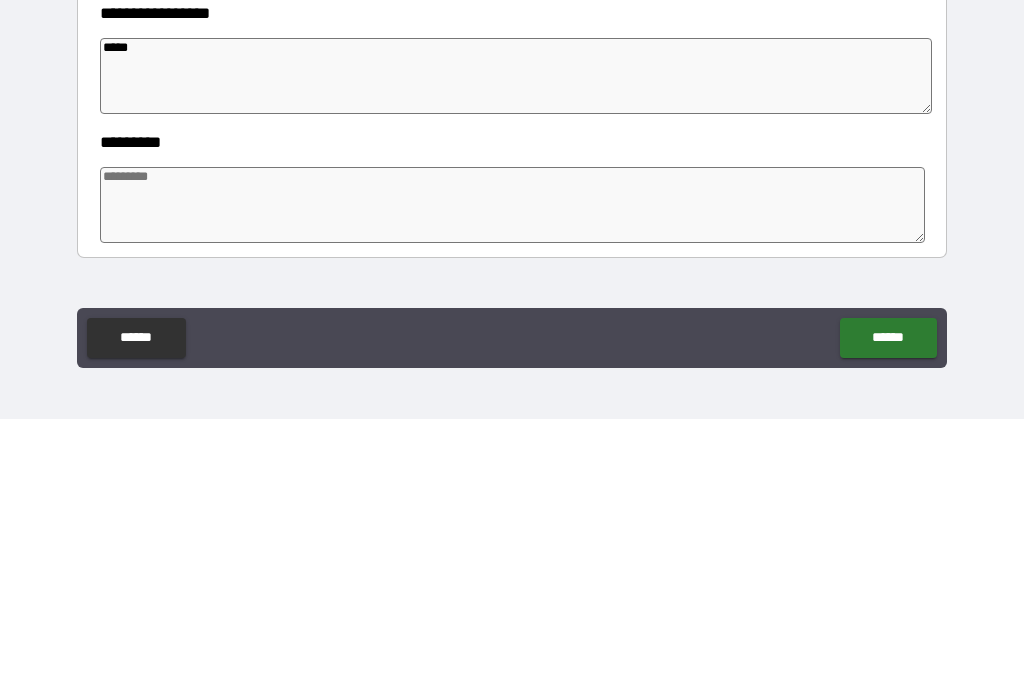 type on "*" 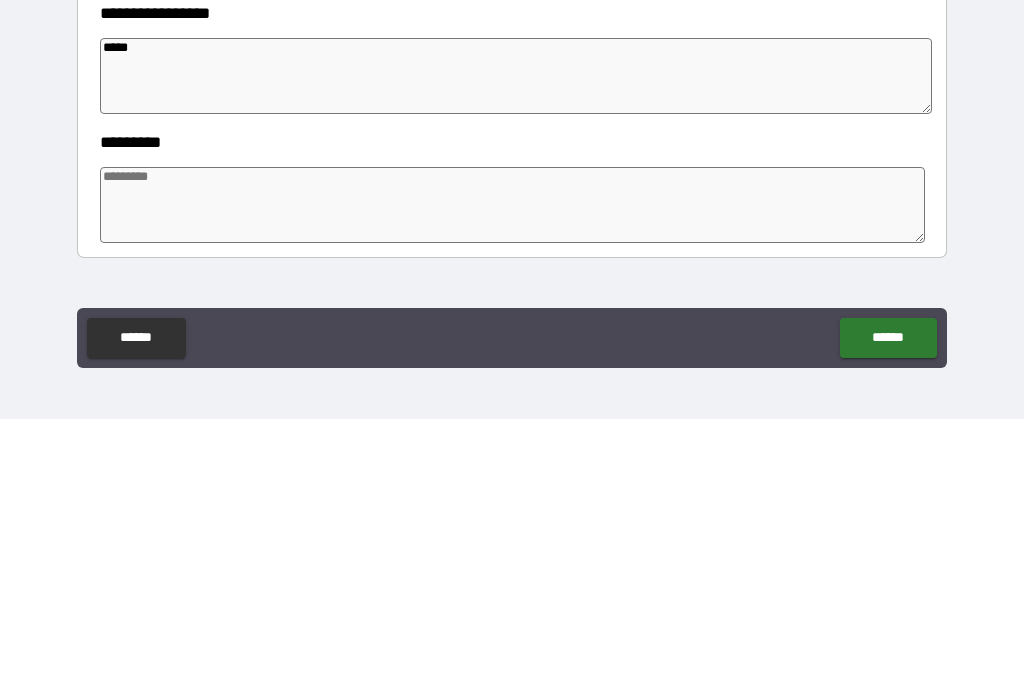type on "*****" 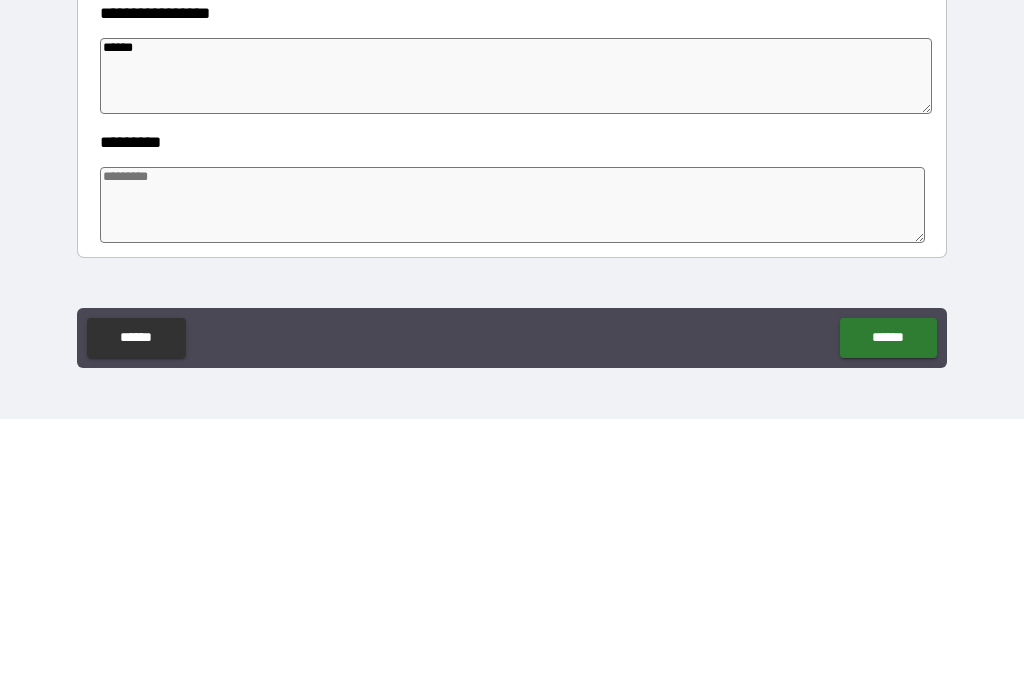type on "*" 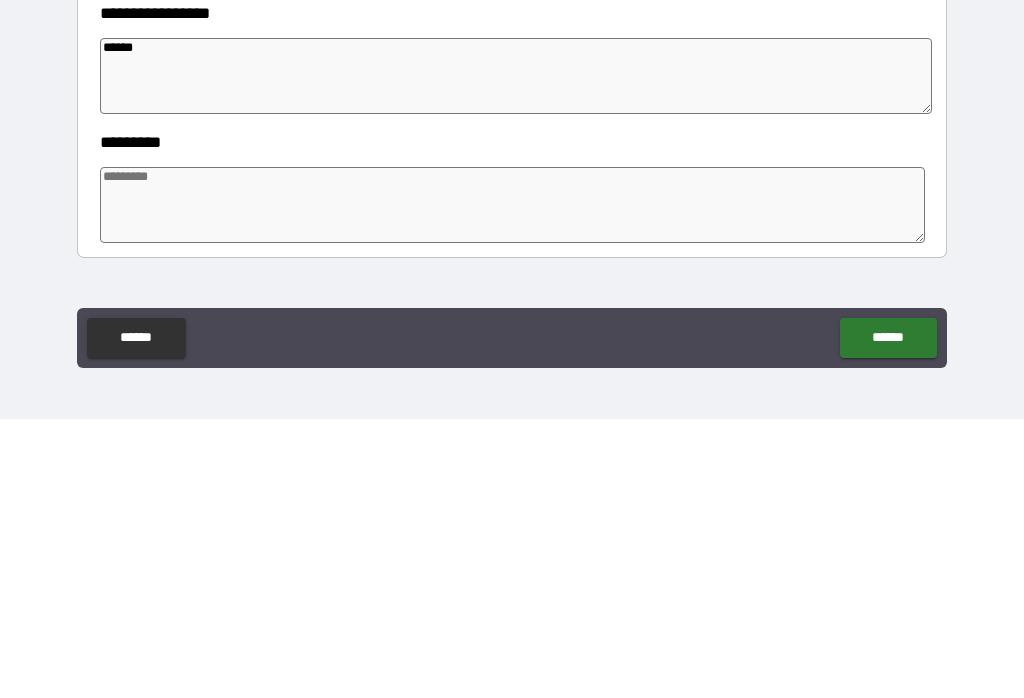type on "*" 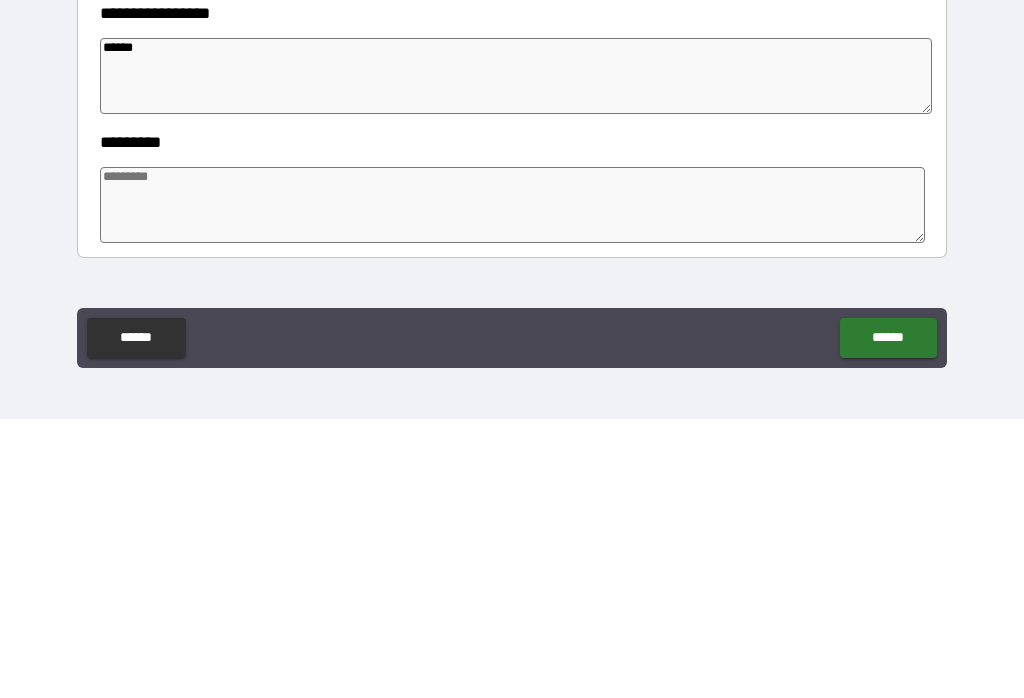 type on "*" 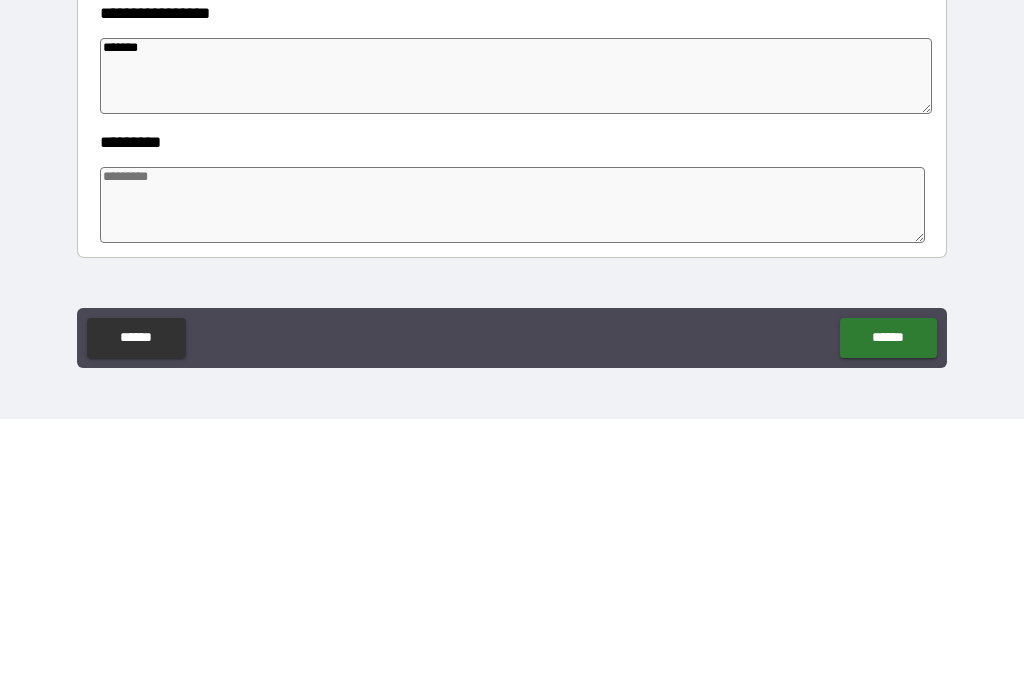 type on "*" 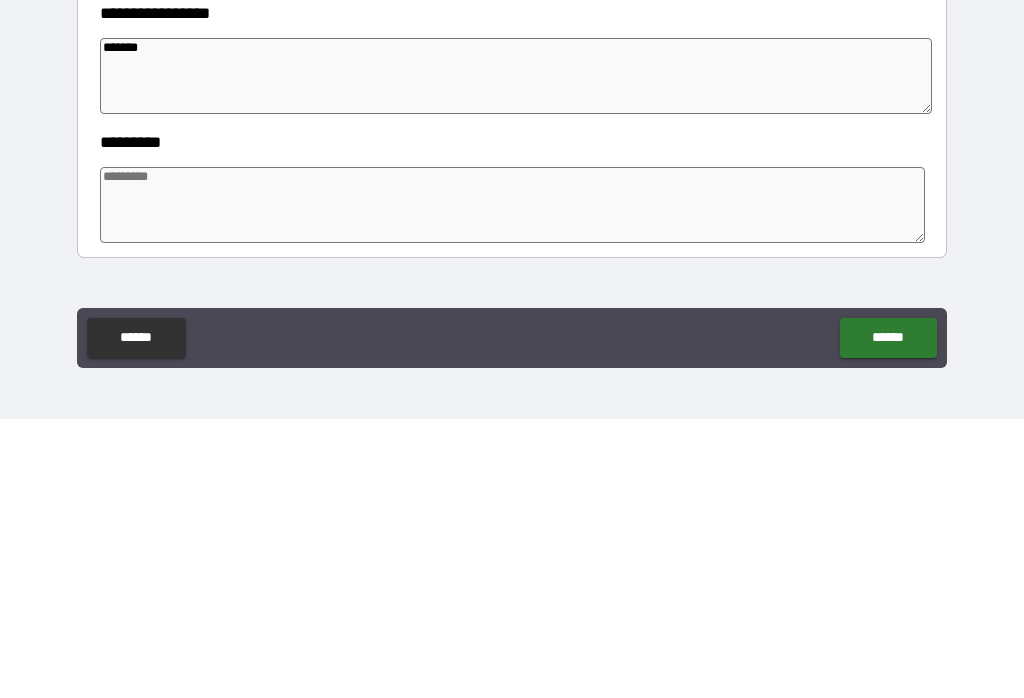 type on "*" 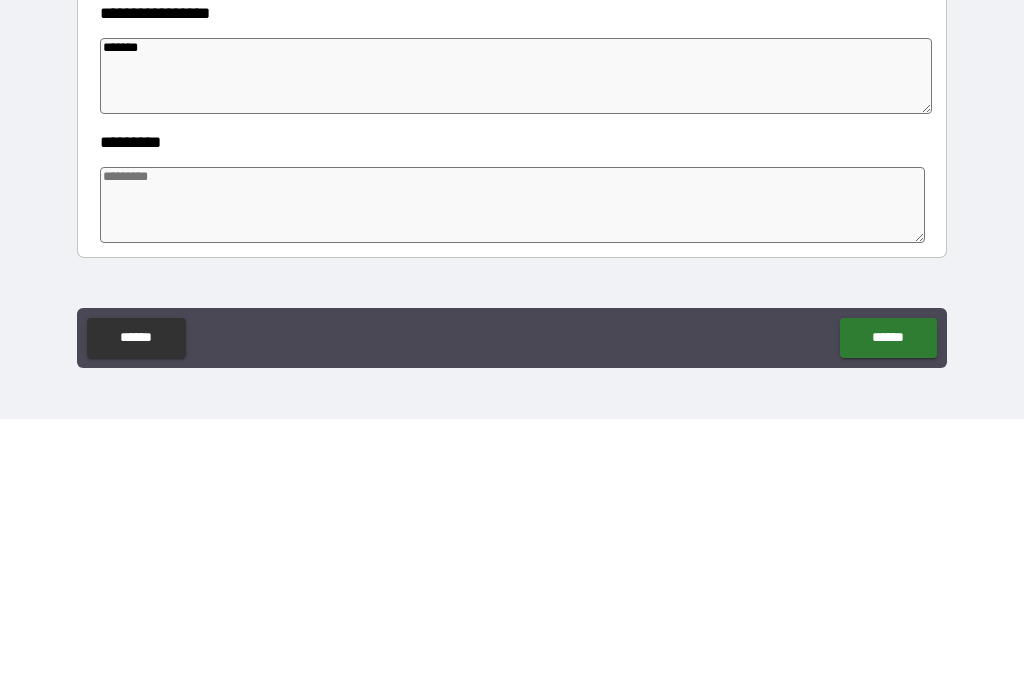 type on "*" 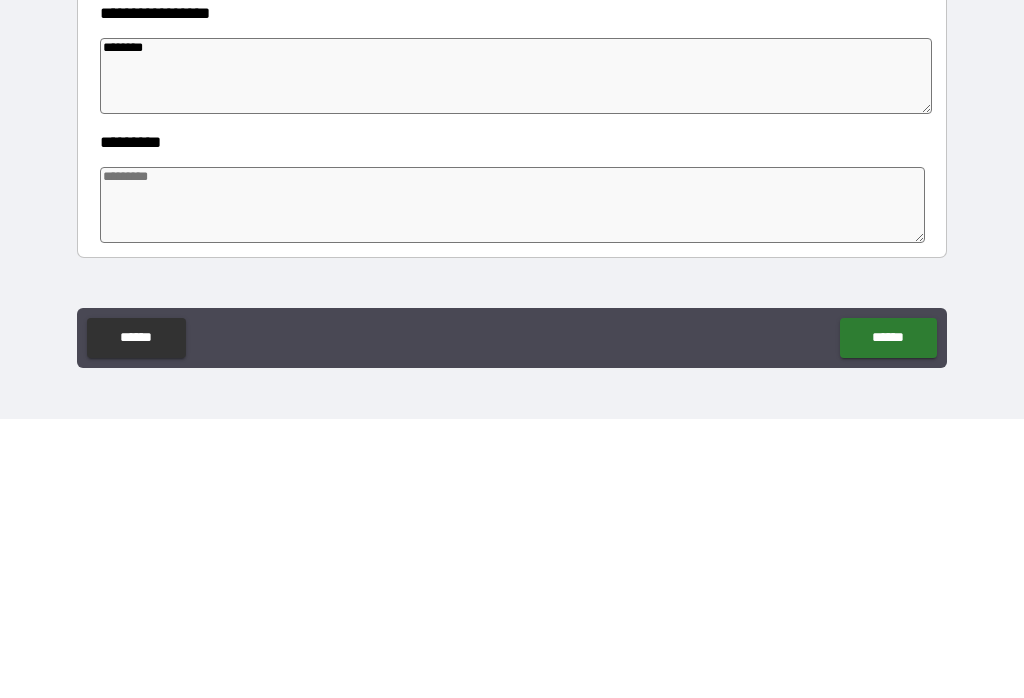 type on "*" 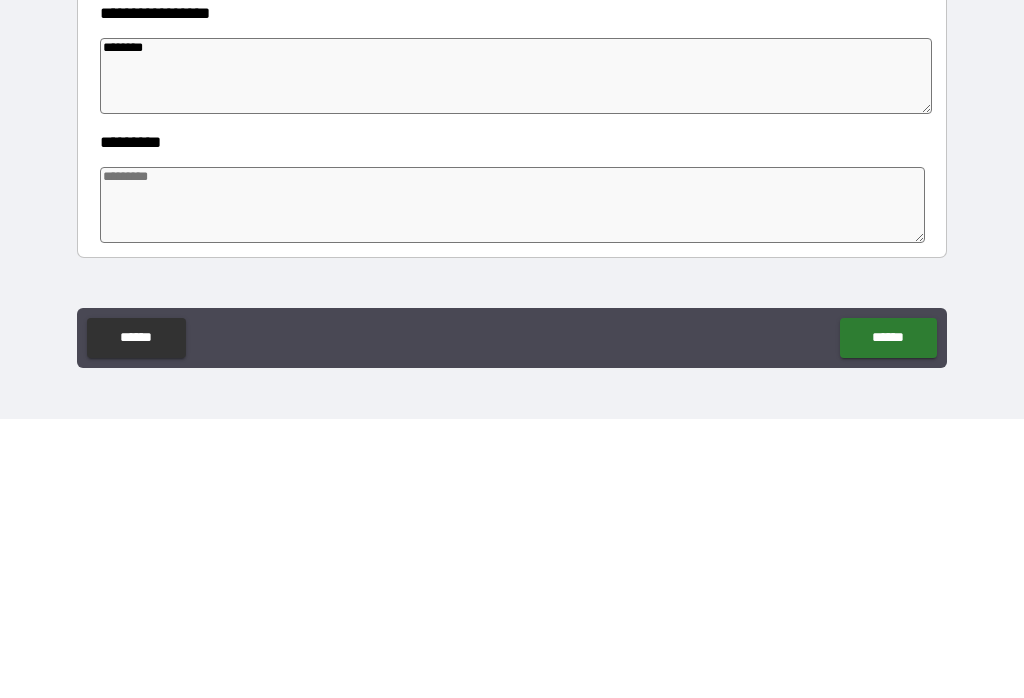 type on "*********" 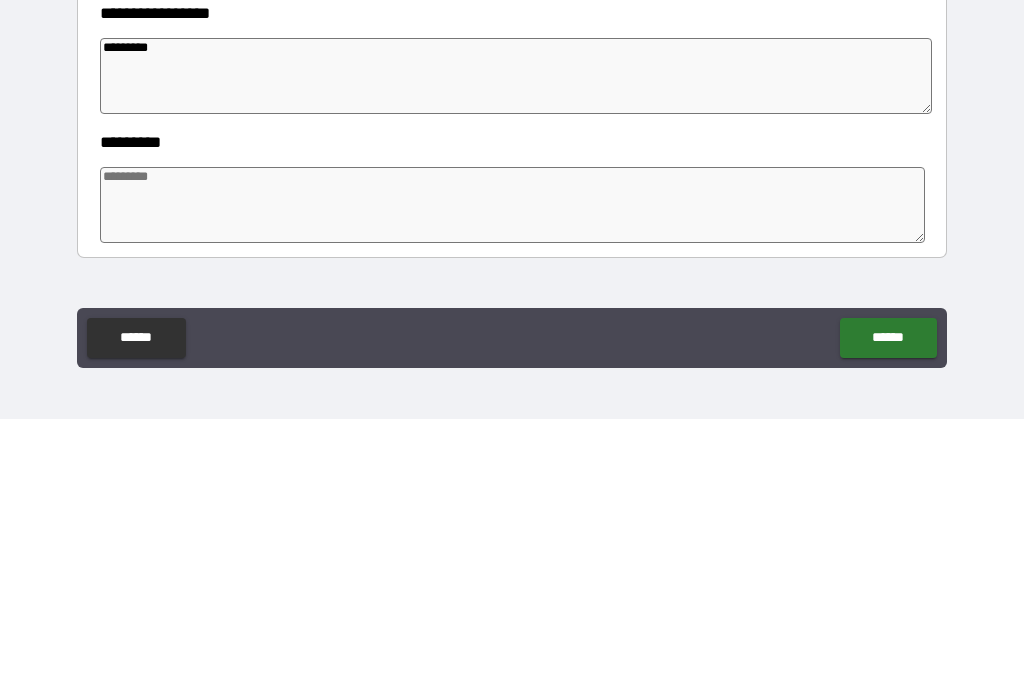 type on "*" 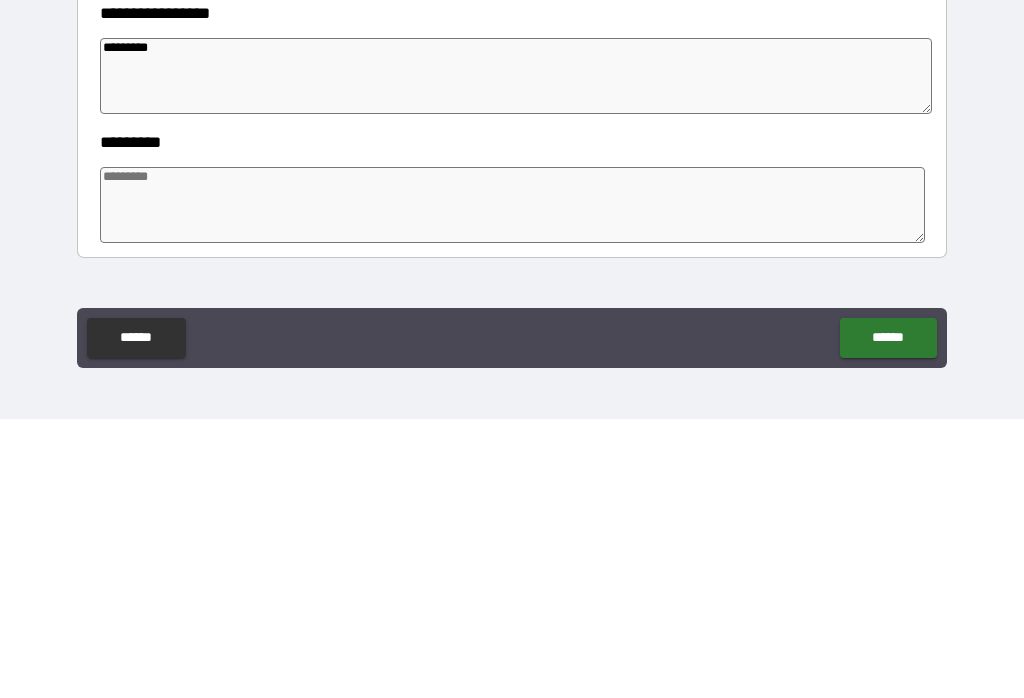 type on "*" 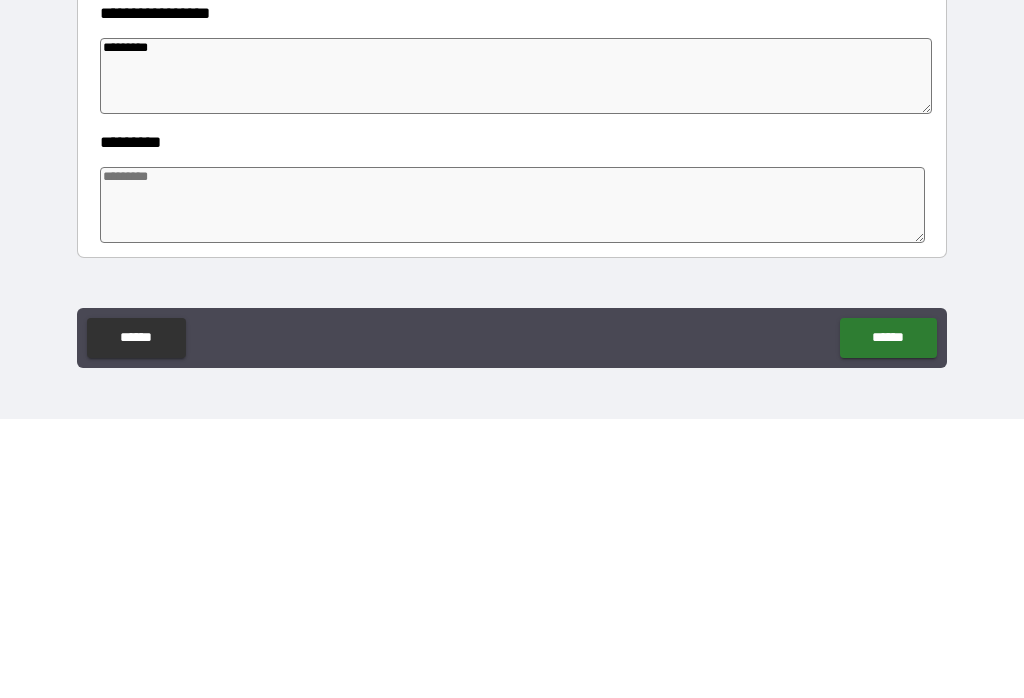 type on "*" 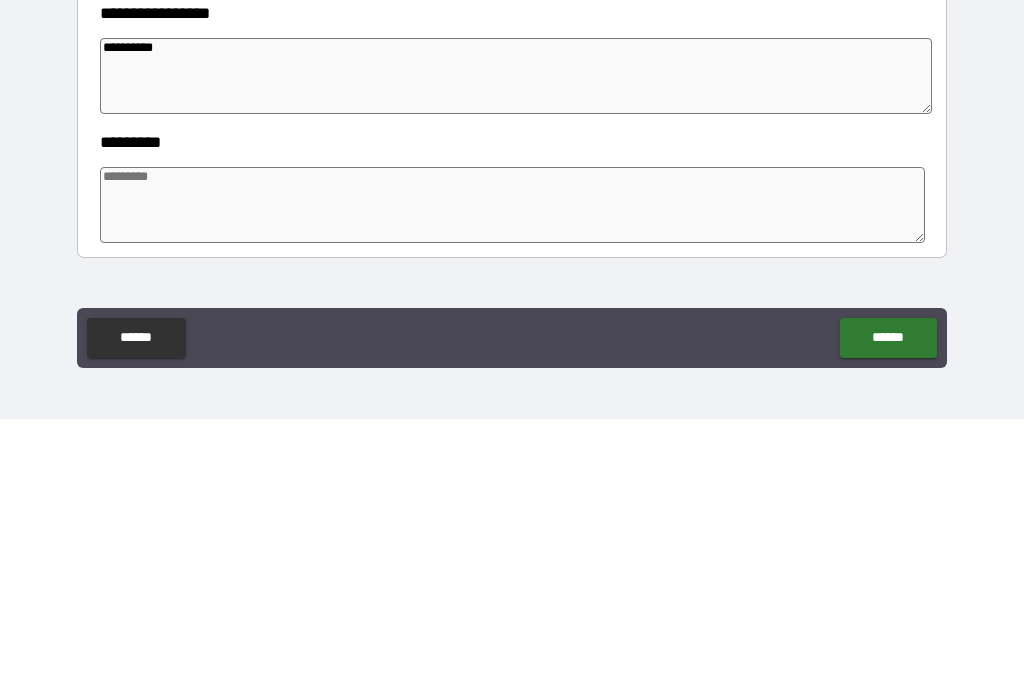 type on "*" 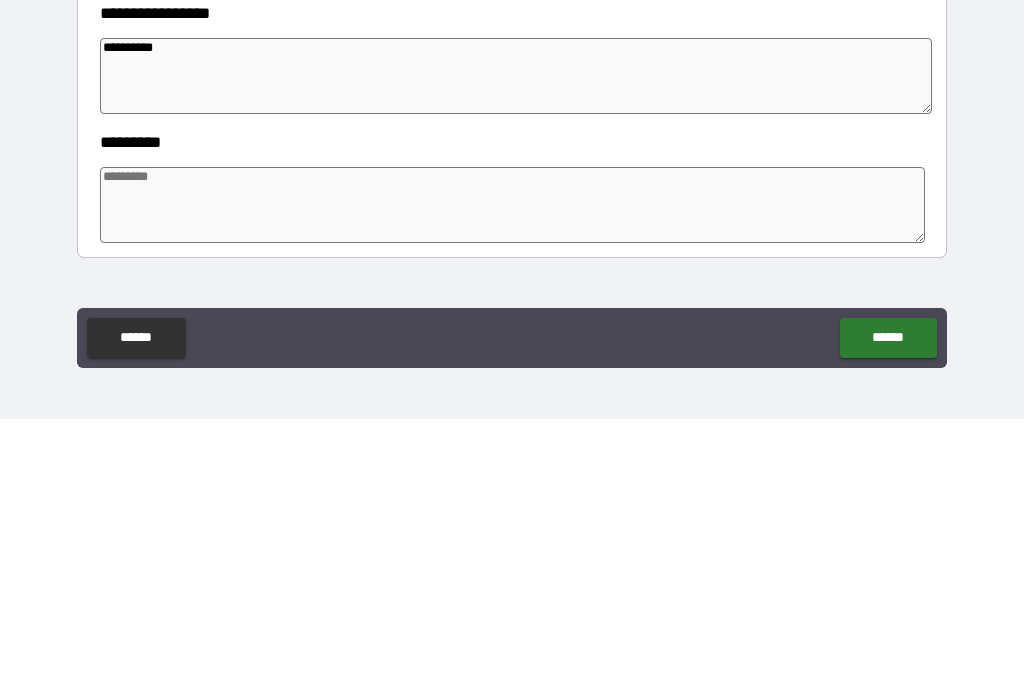 type on "*" 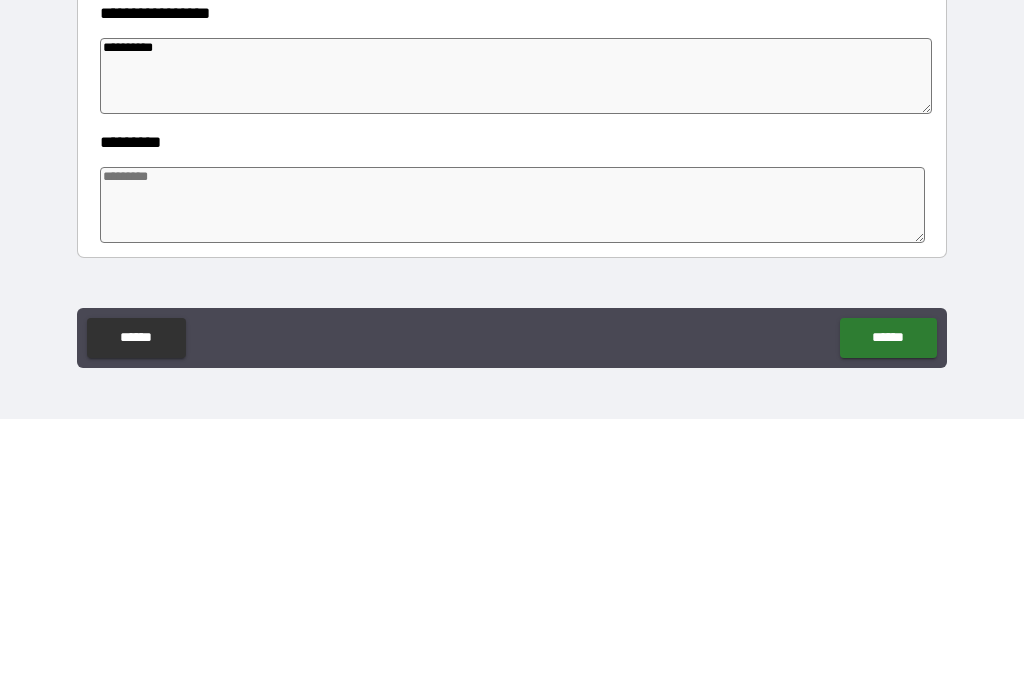 type on "*" 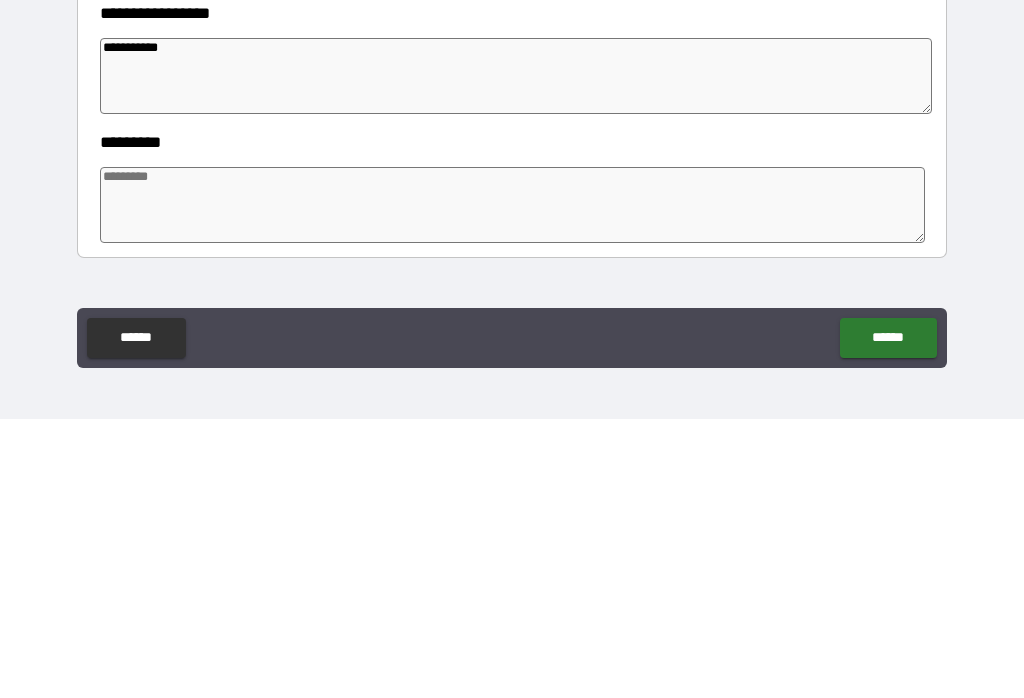 type on "*" 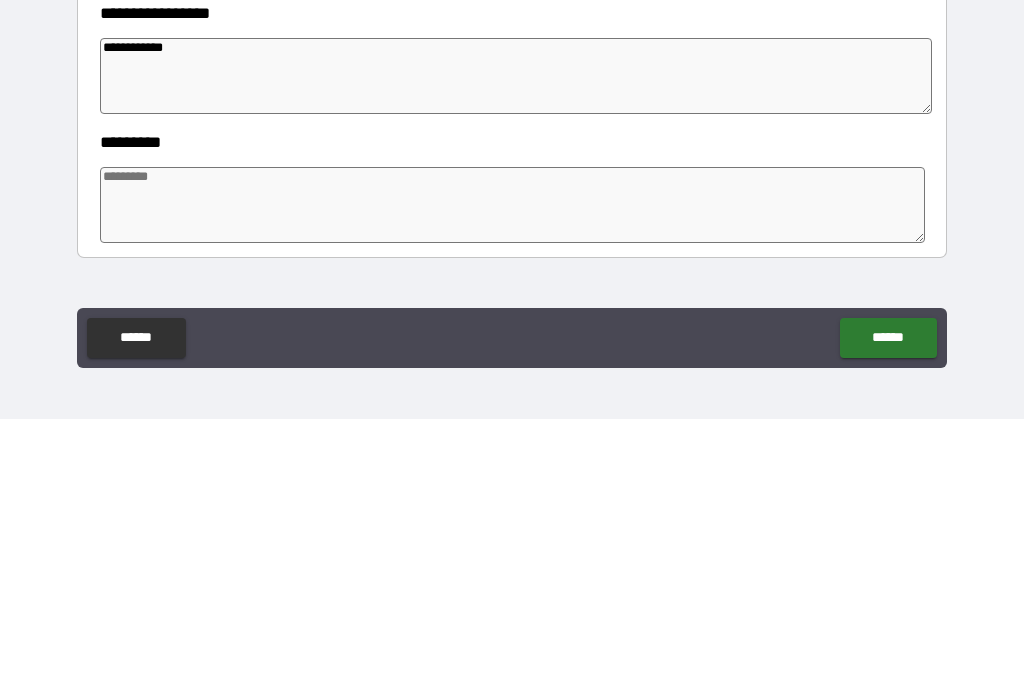 type on "*" 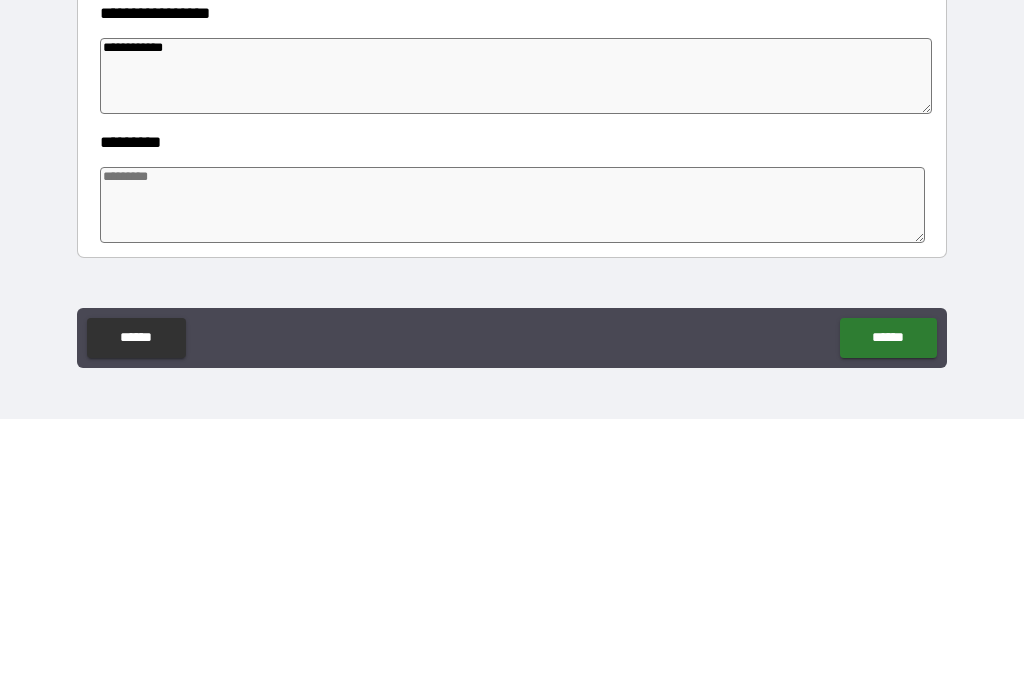 type on "*" 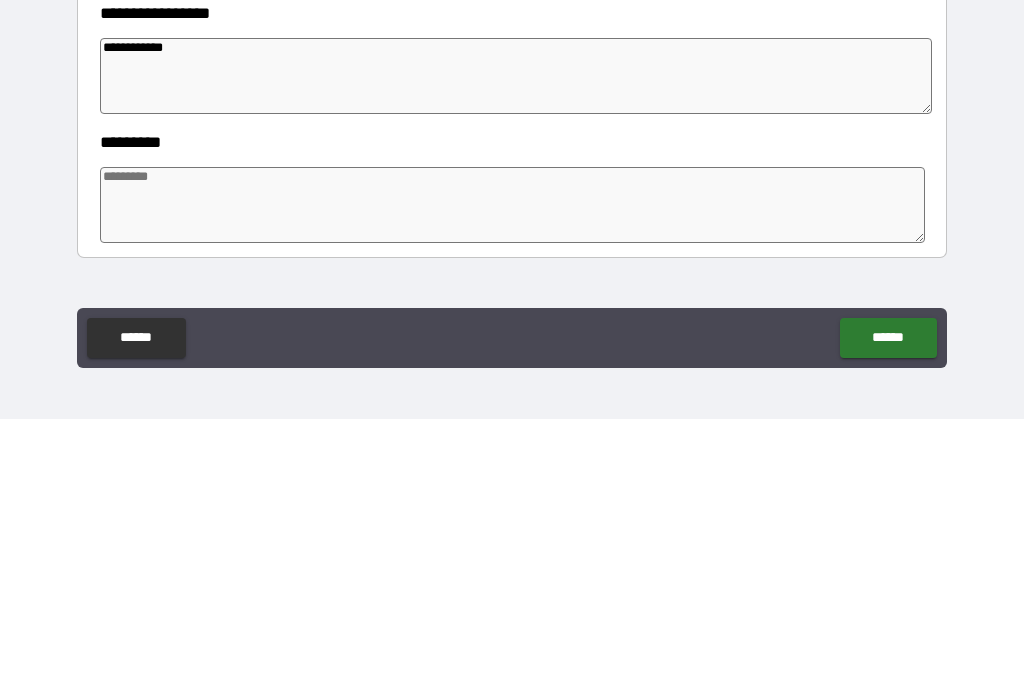 type on "*" 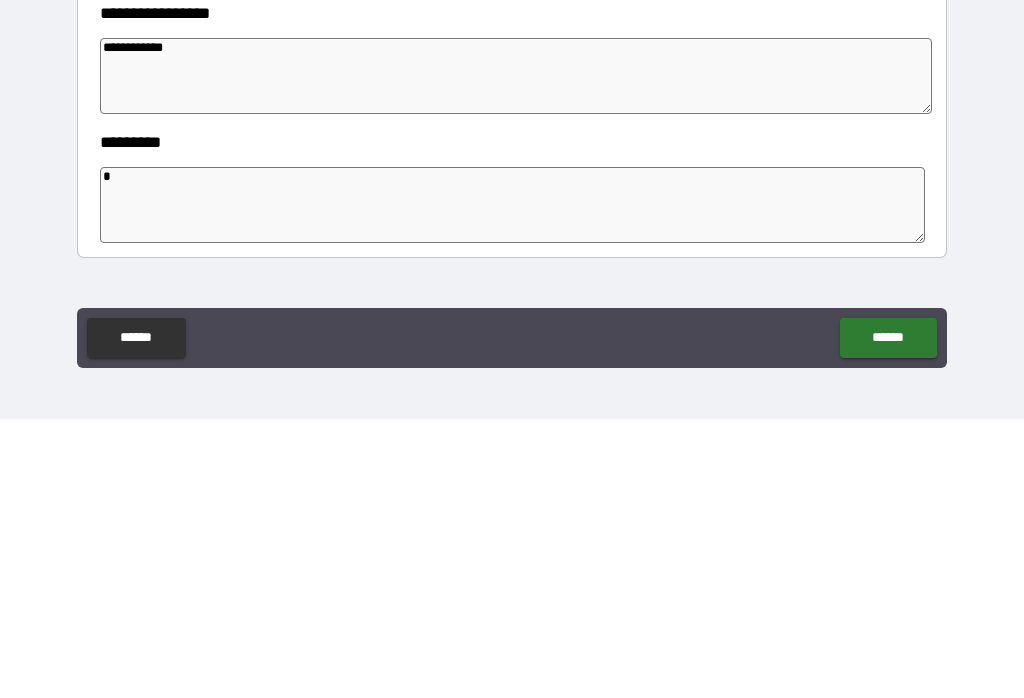type on "*" 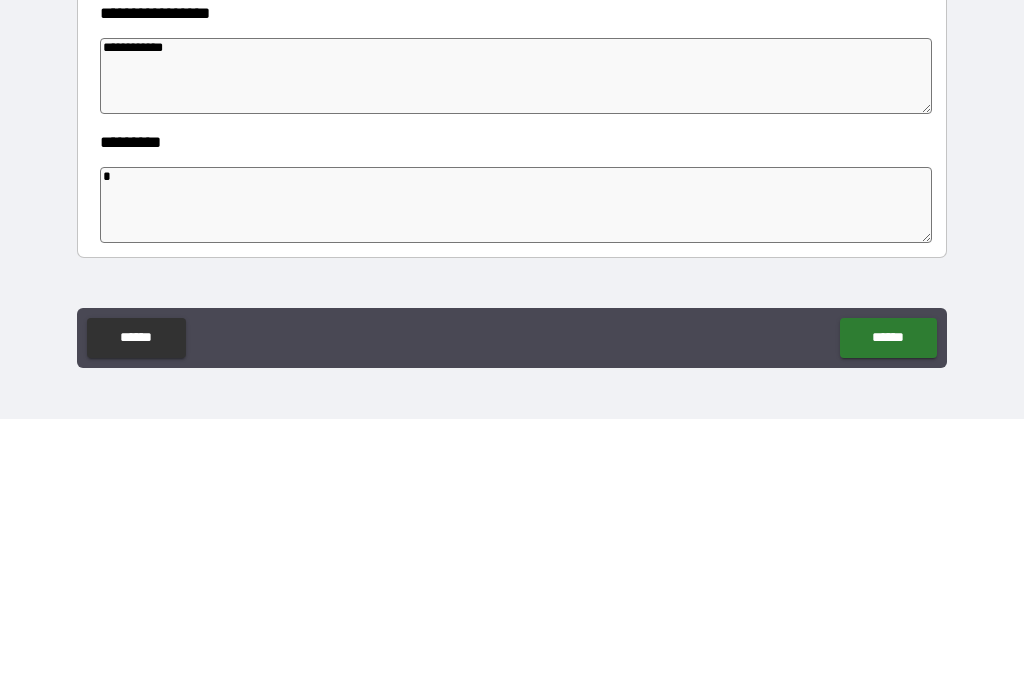 type on "*" 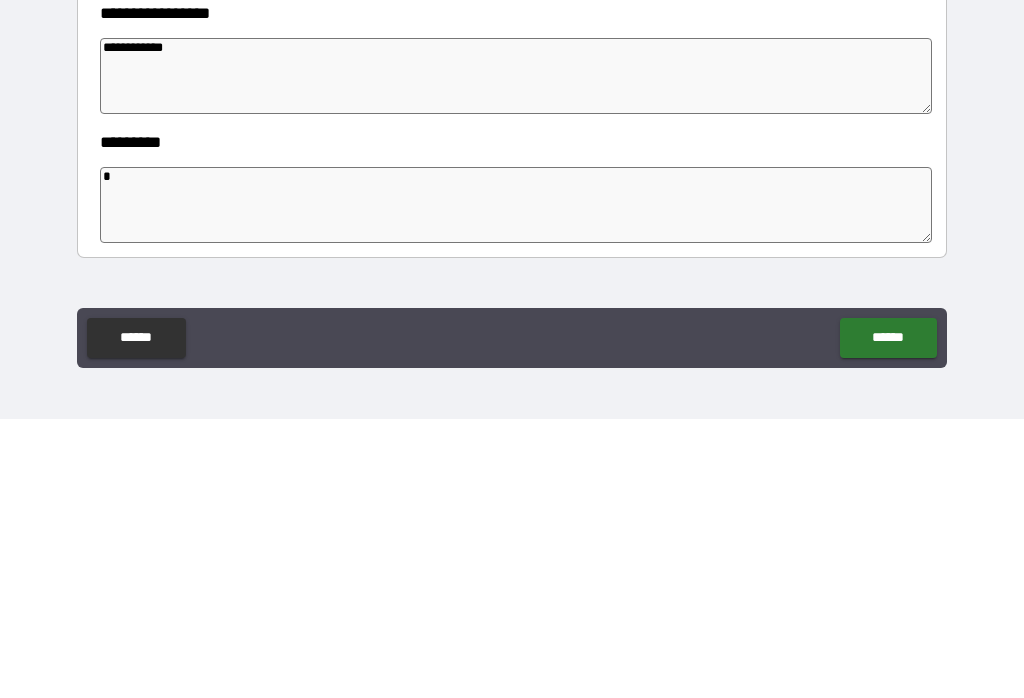 type on "*" 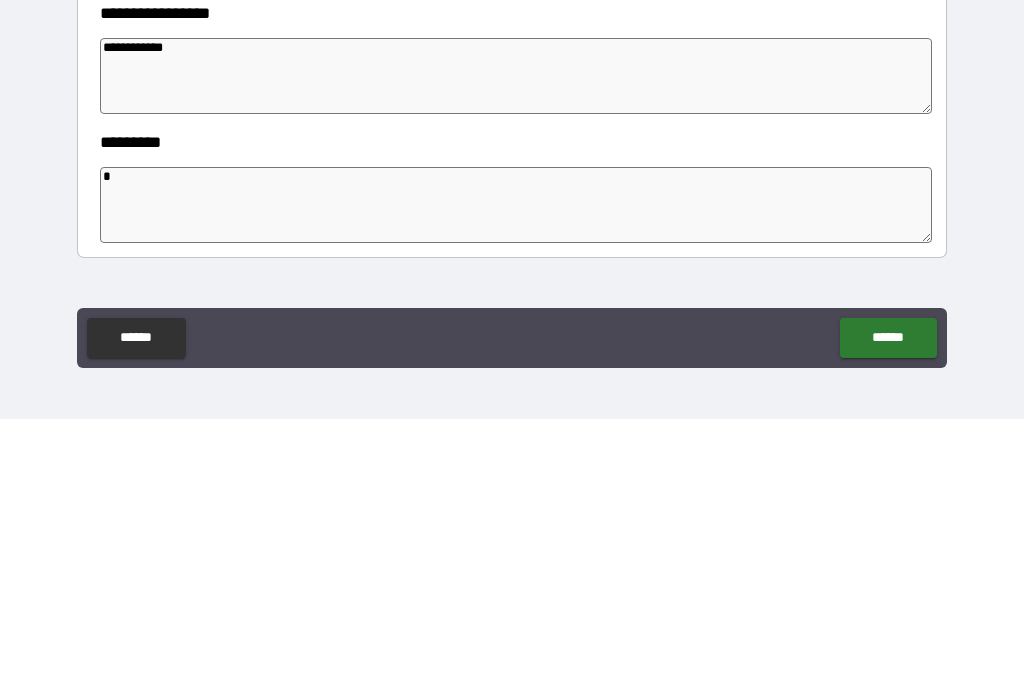 type on "**" 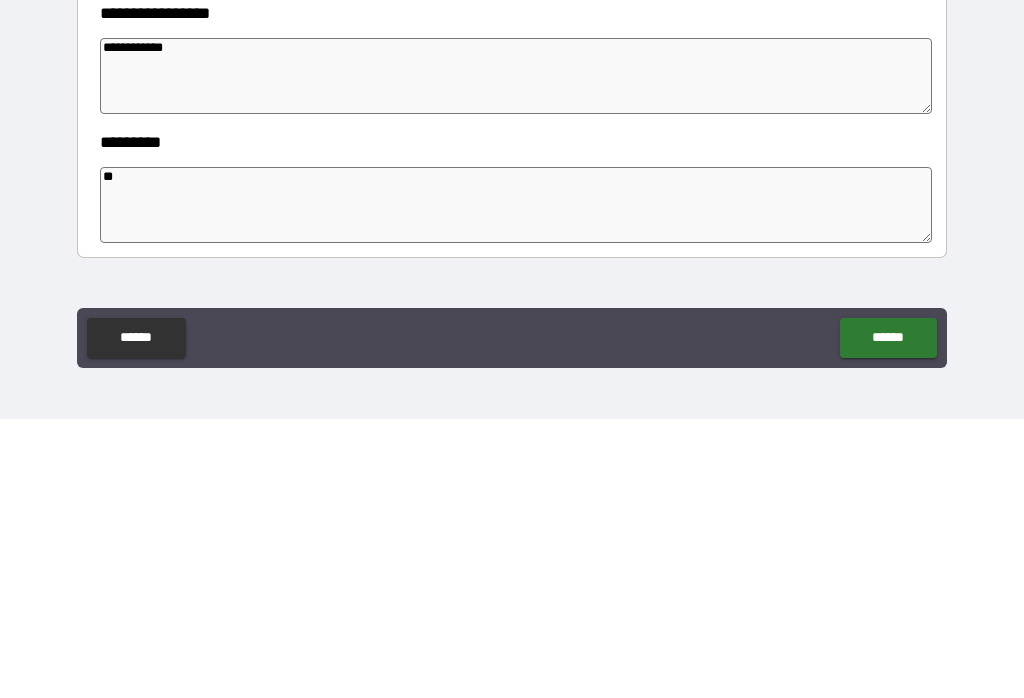 type on "*" 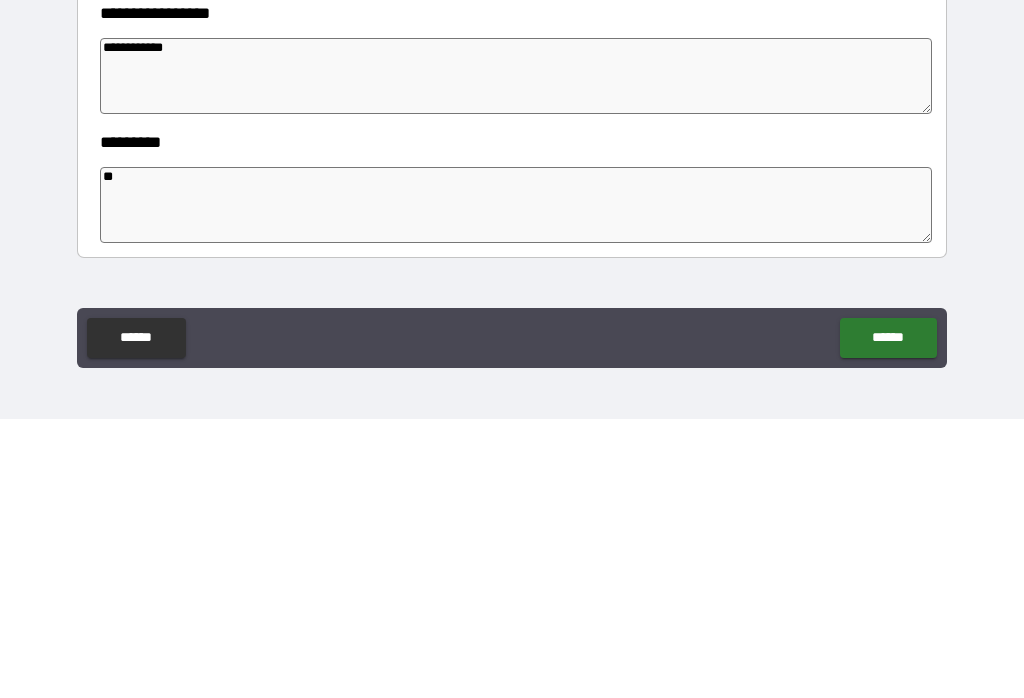 type on "*" 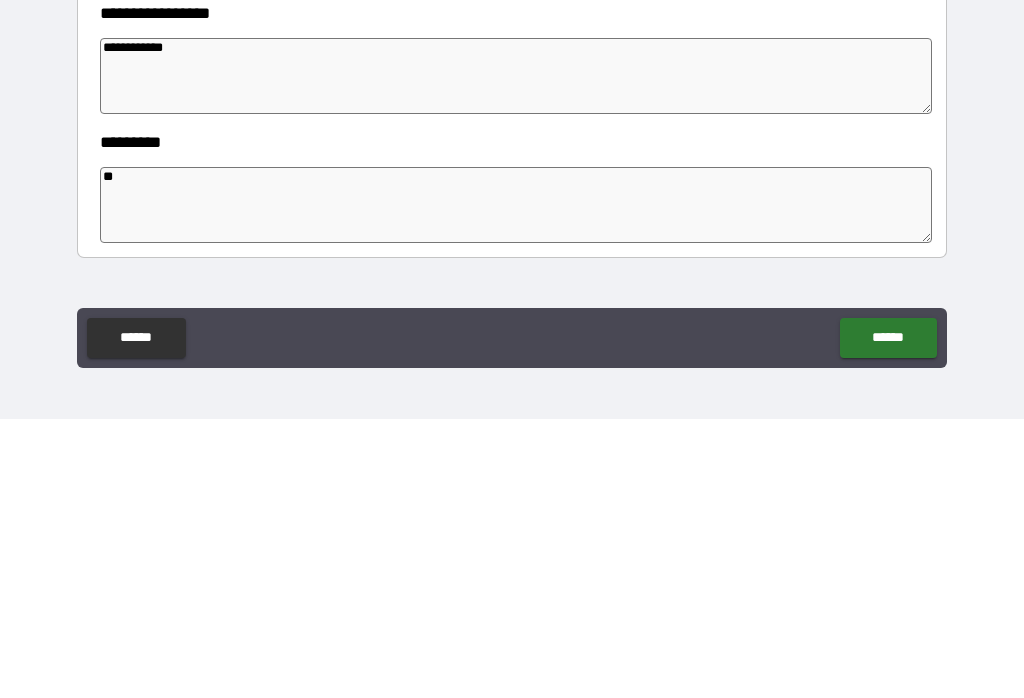 type on "*" 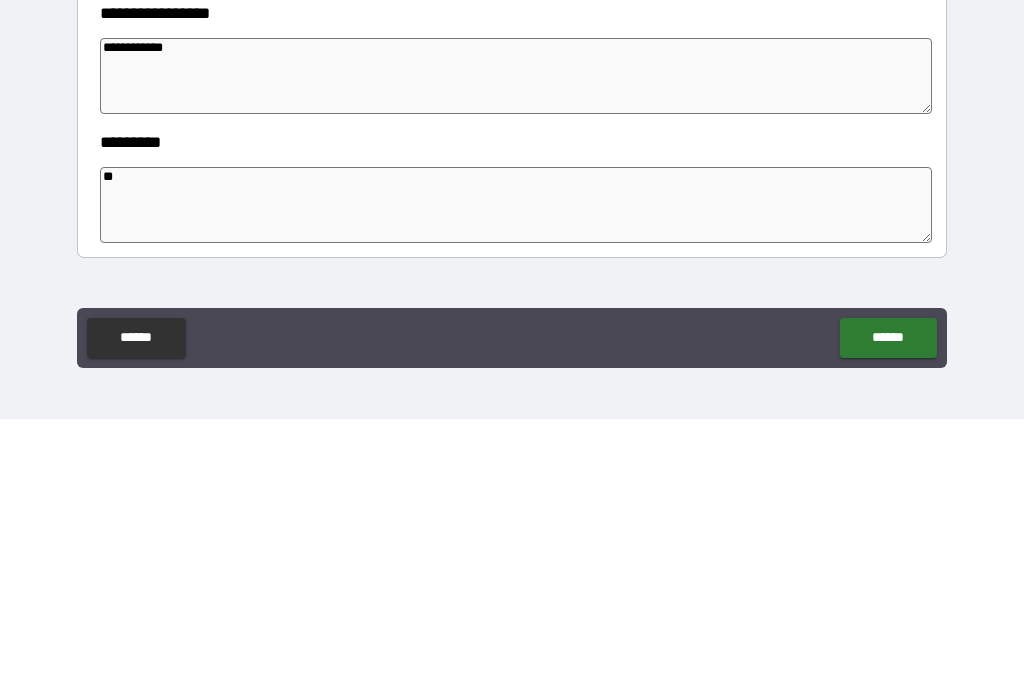 type on "***" 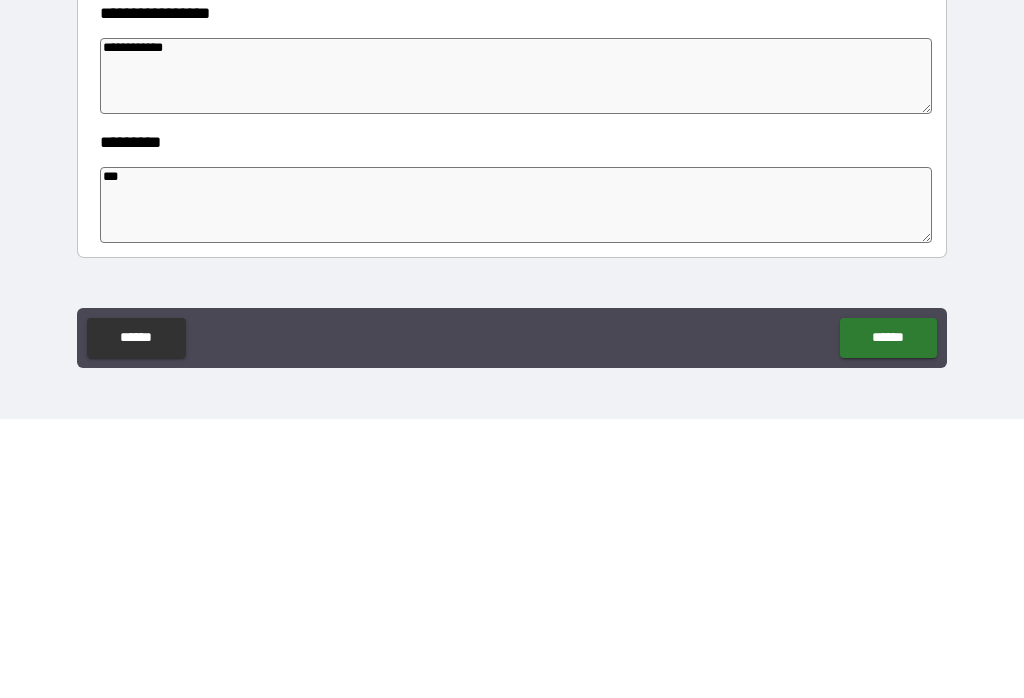 type on "*" 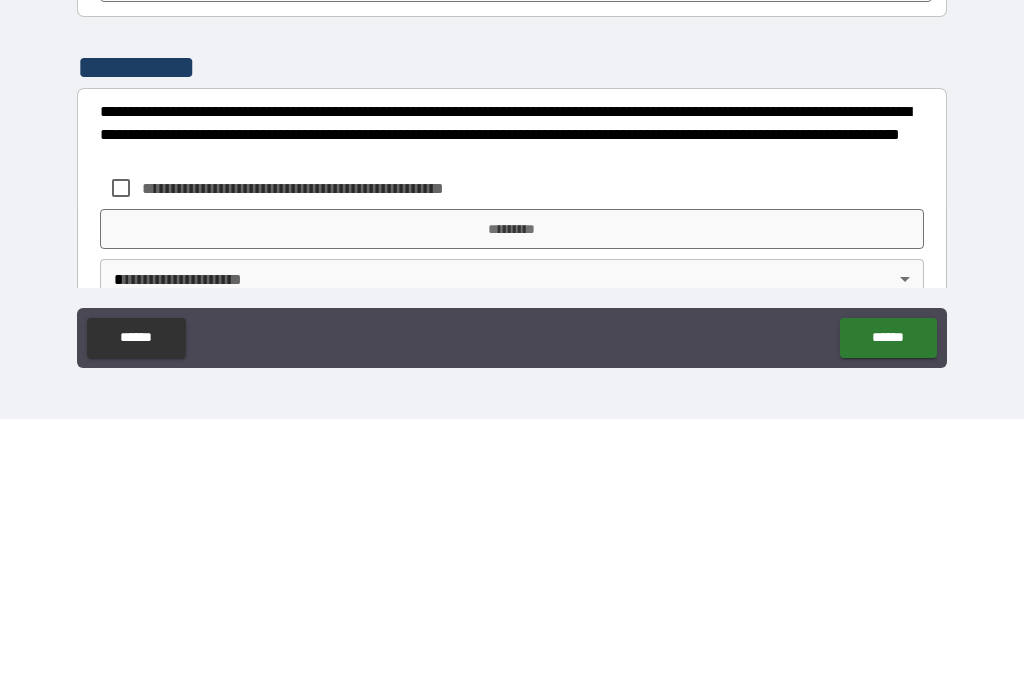 scroll, scrollTop: 569, scrollLeft: 0, axis: vertical 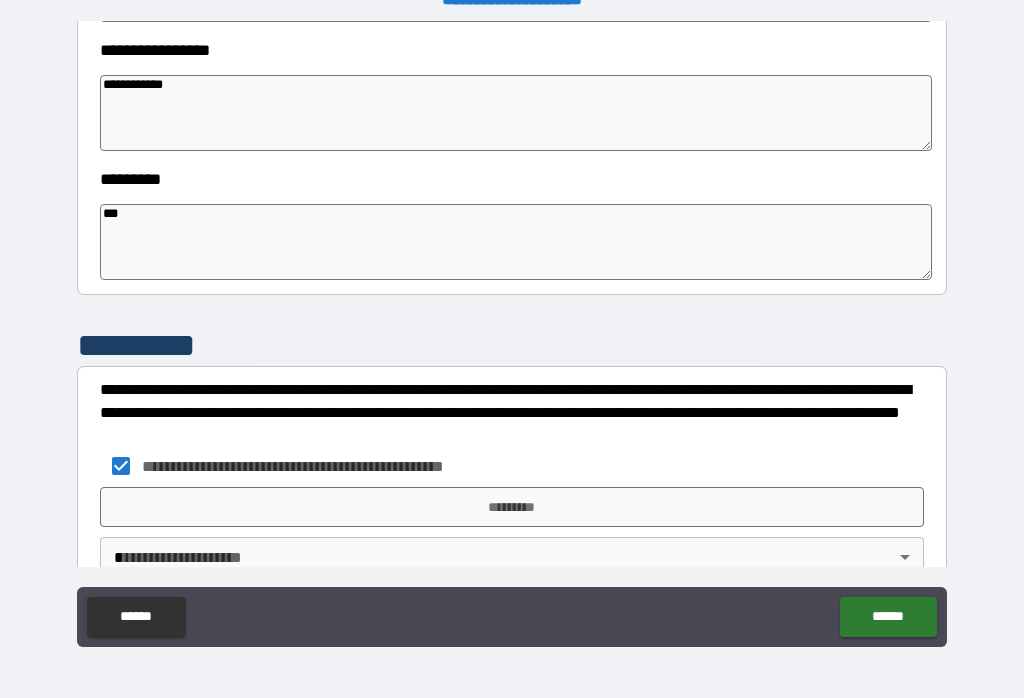 click on "*********" at bounding box center (512, 507) 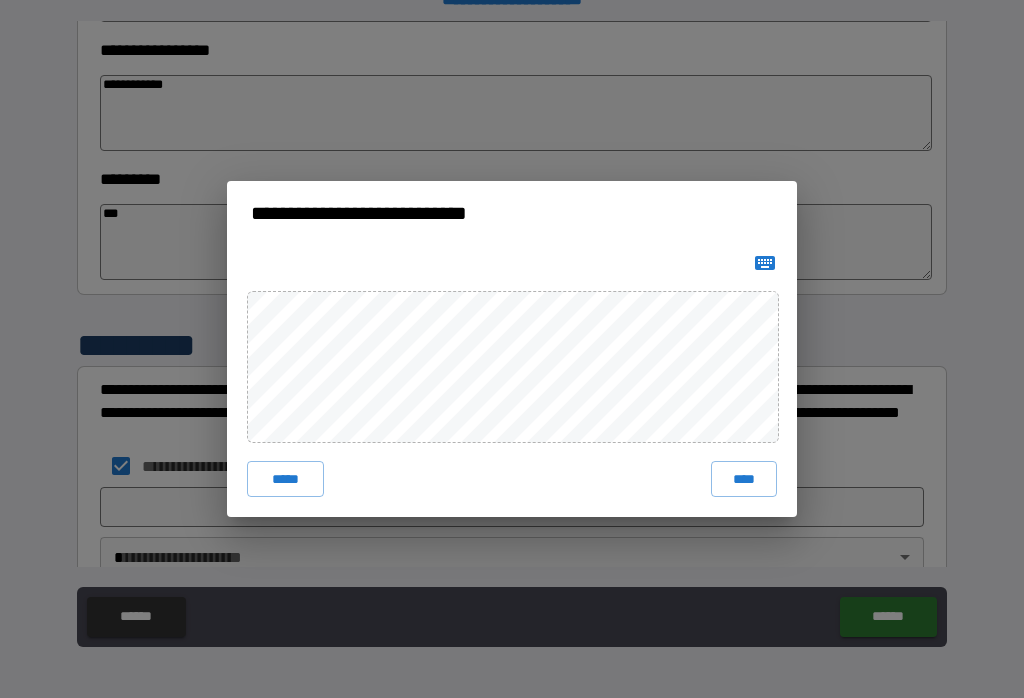 click on "****" at bounding box center (744, 479) 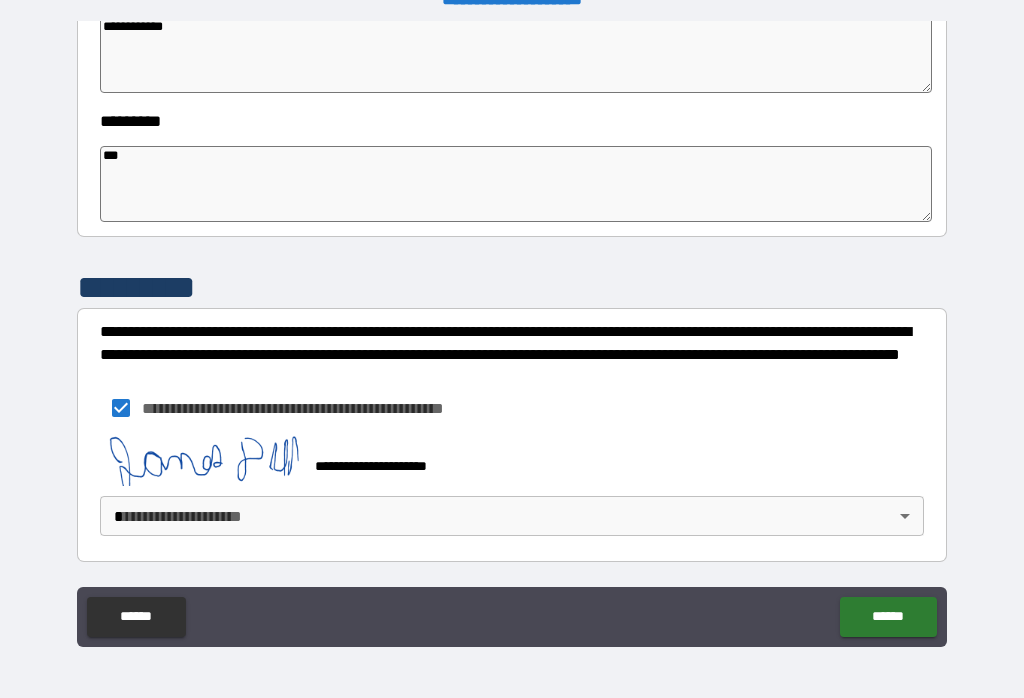scroll, scrollTop: 627, scrollLeft: 0, axis: vertical 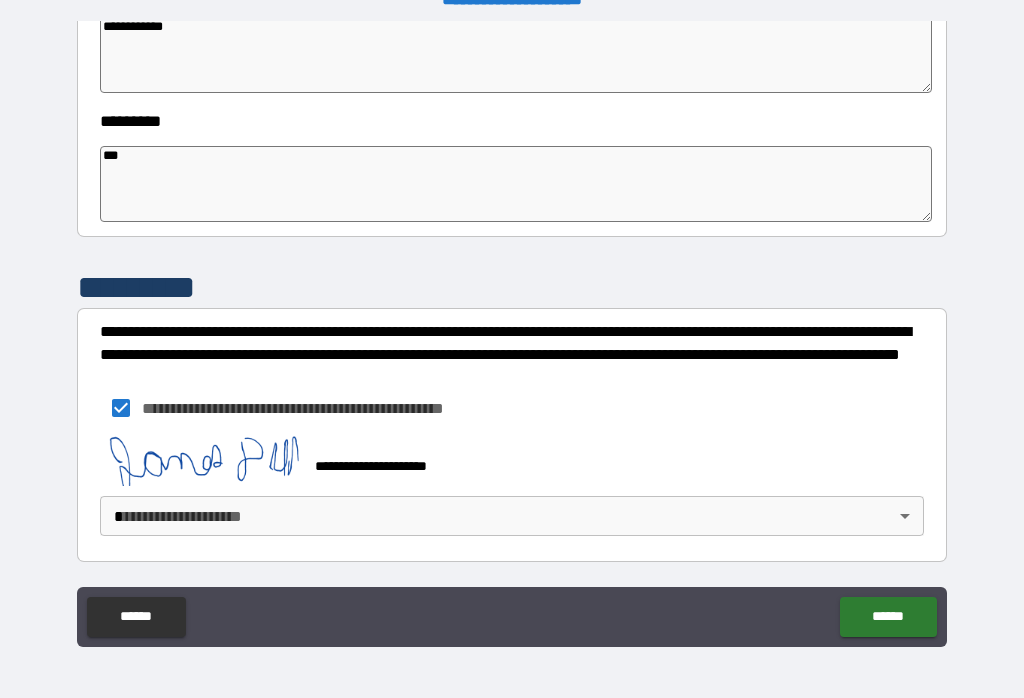 click on "**********" at bounding box center (512, 333) 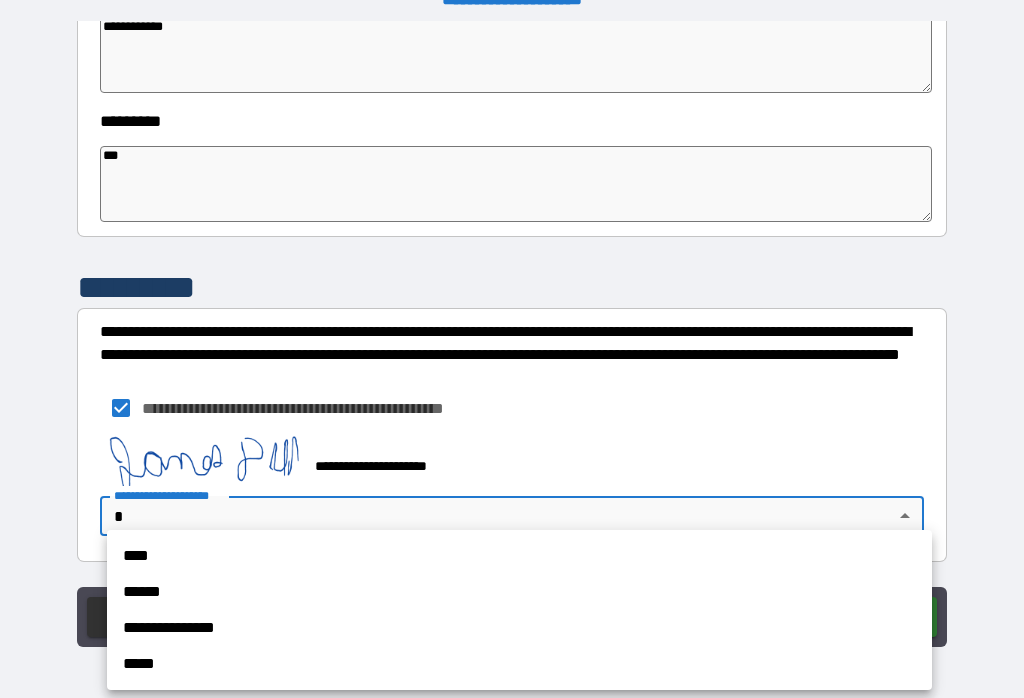 click on "****" at bounding box center (519, 556) 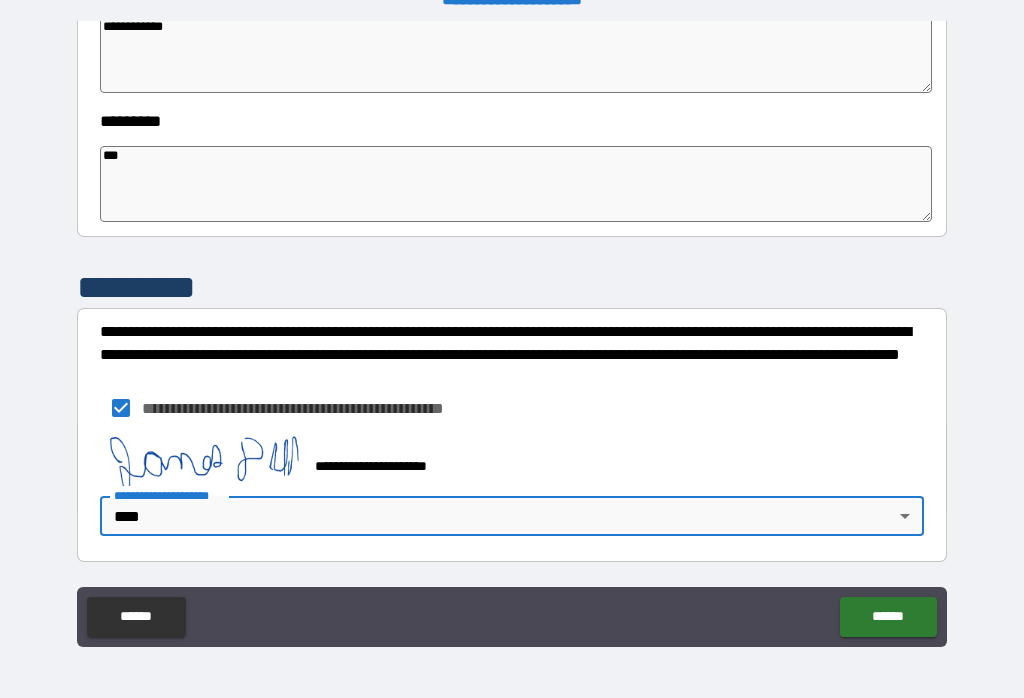 scroll, scrollTop: 629, scrollLeft: 0, axis: vertical 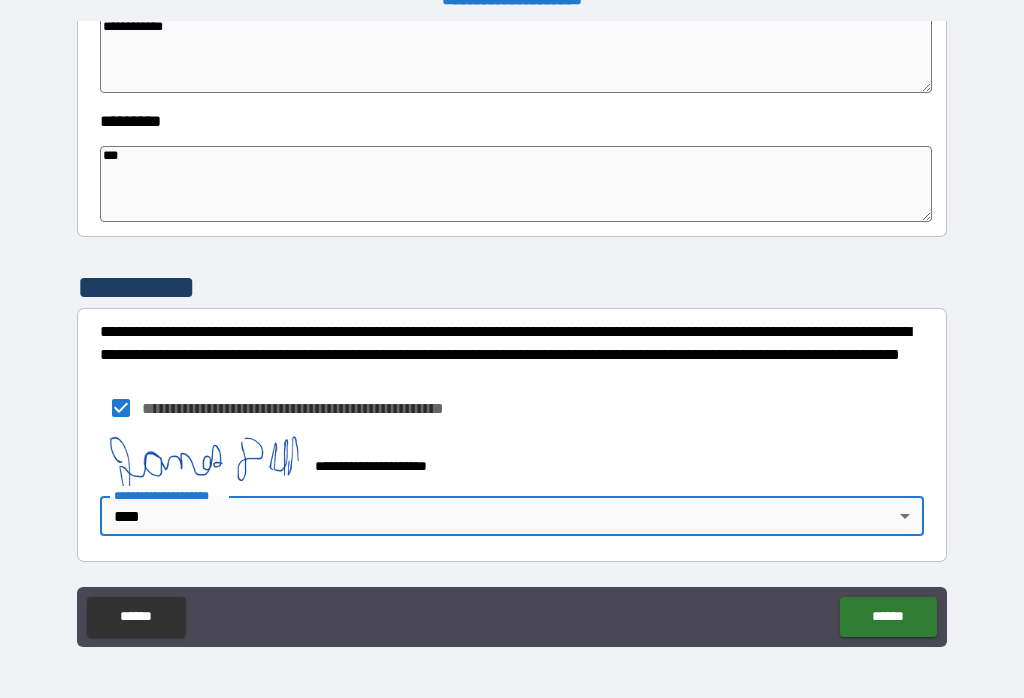 click on "******" at bounding box center (888, 617) 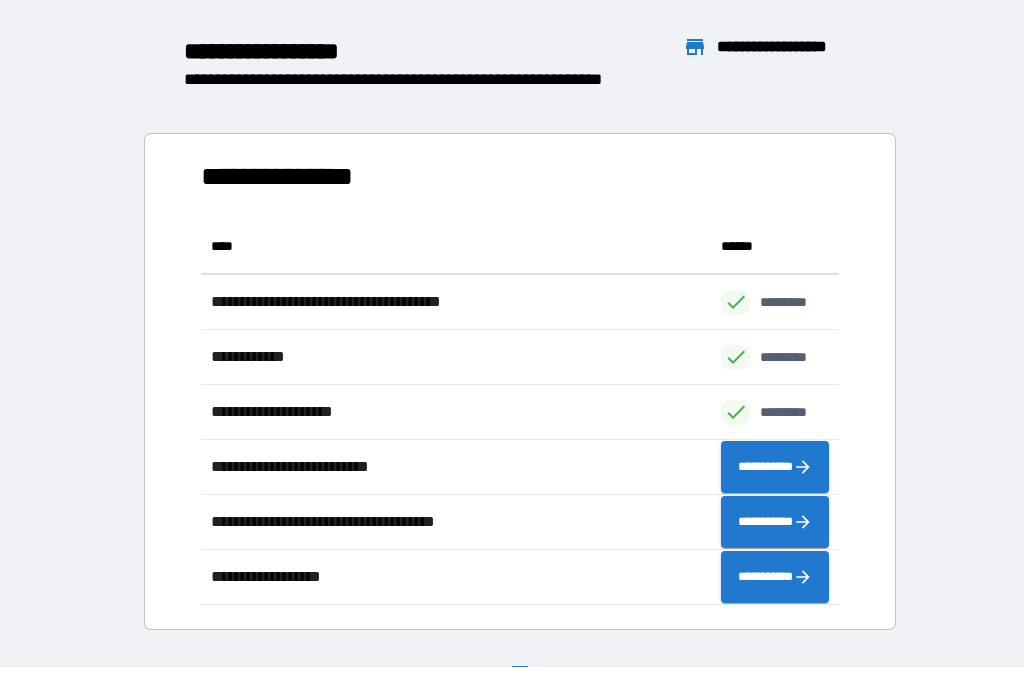 scroll, scrollTop: 386, scrollLeft: 638, axis: both 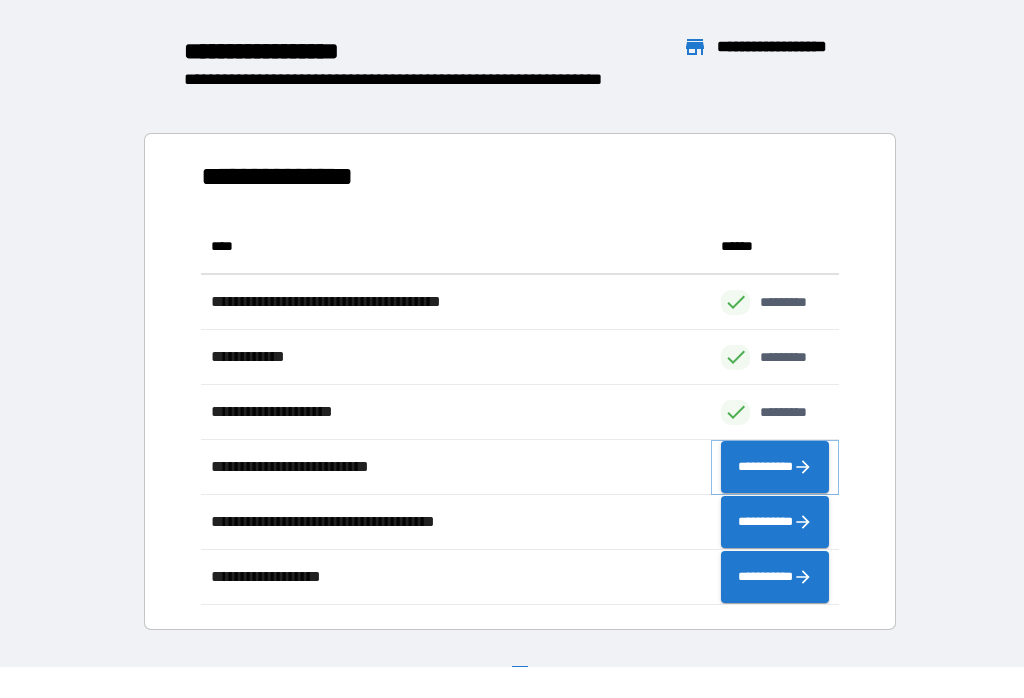 click 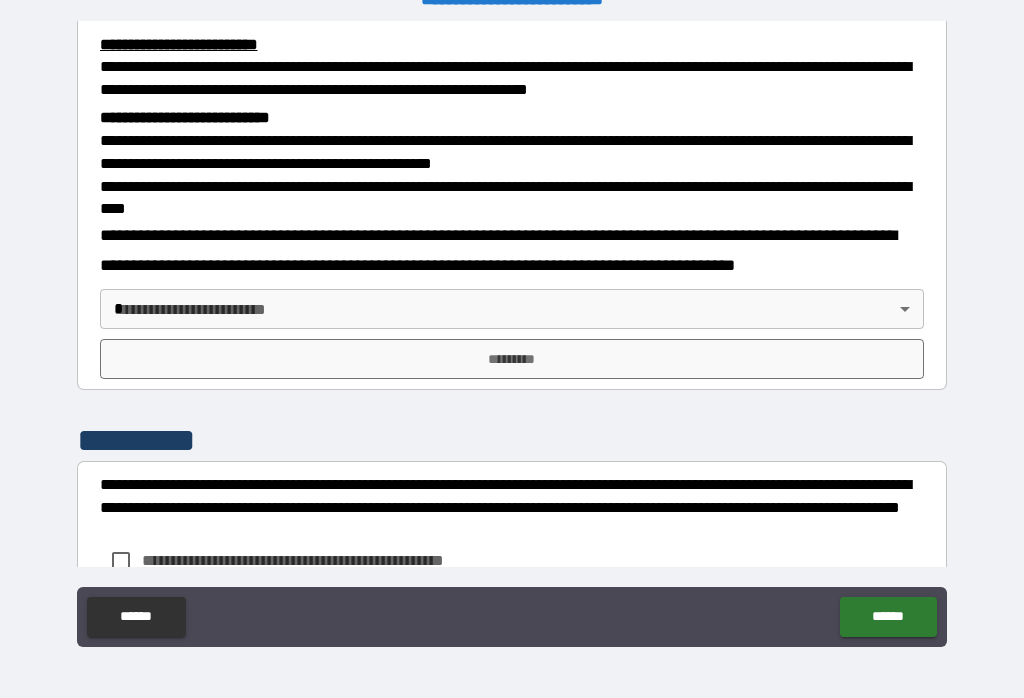 scroll, scrollTop: 594, scrollLeft: 0, axis: vertical 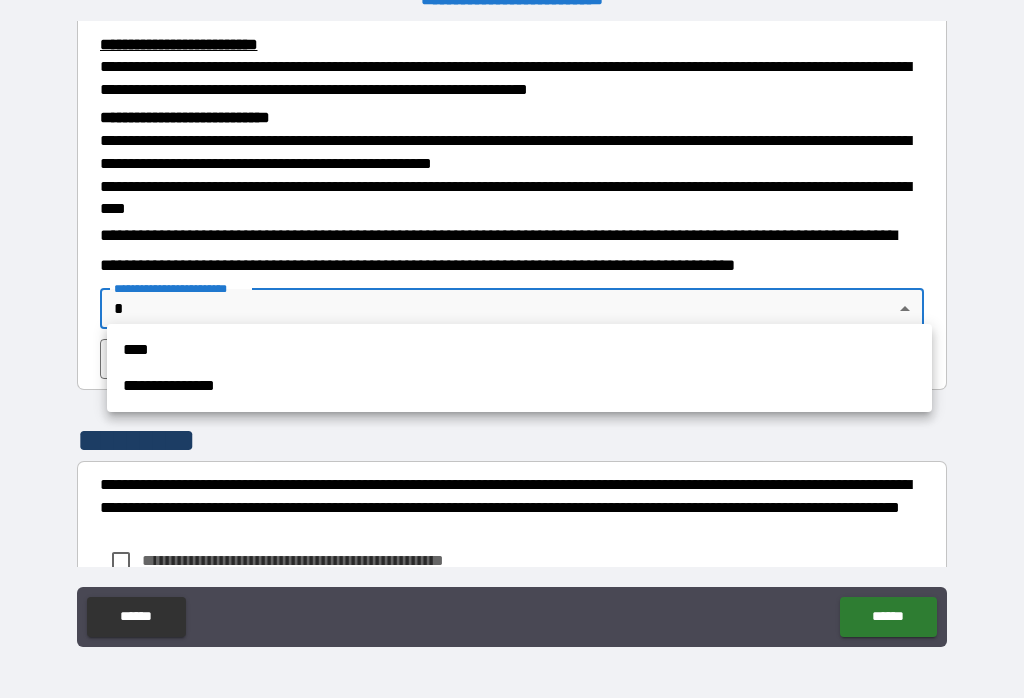 click on "****" at bounding box center [519, 350] 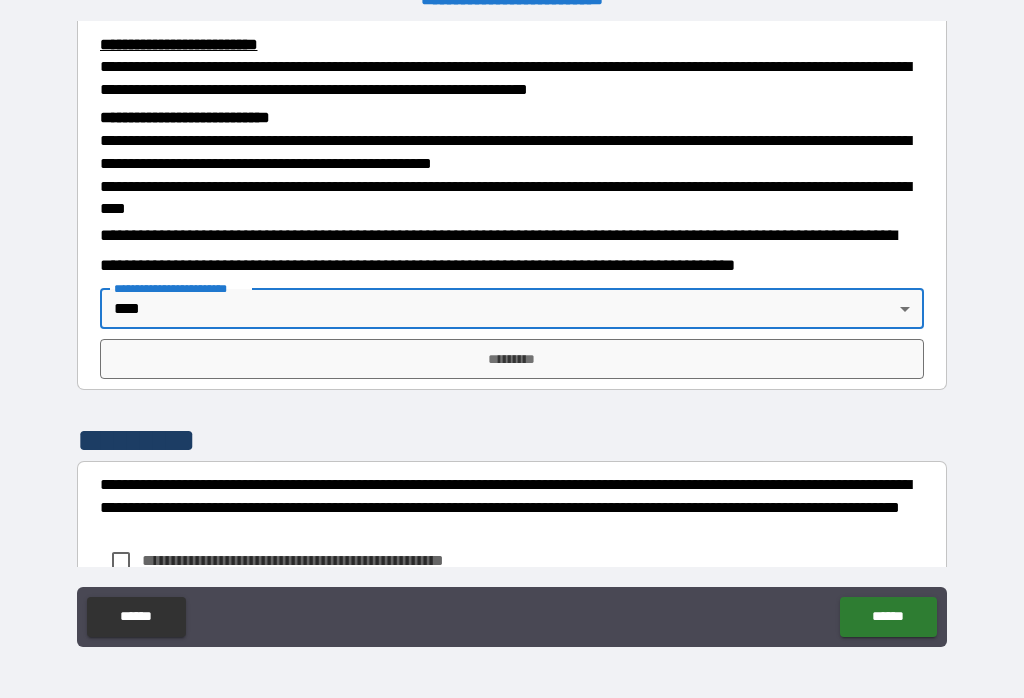 click on "*********" at bounding box center (512, 359) 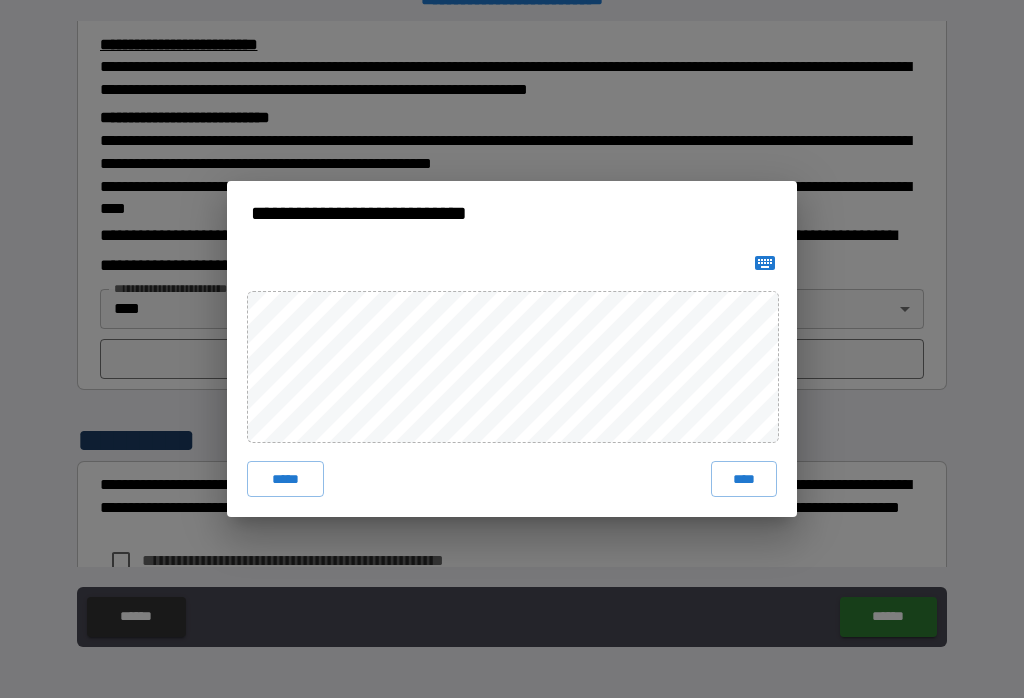 click on "****" at bounding box center (744, 479) 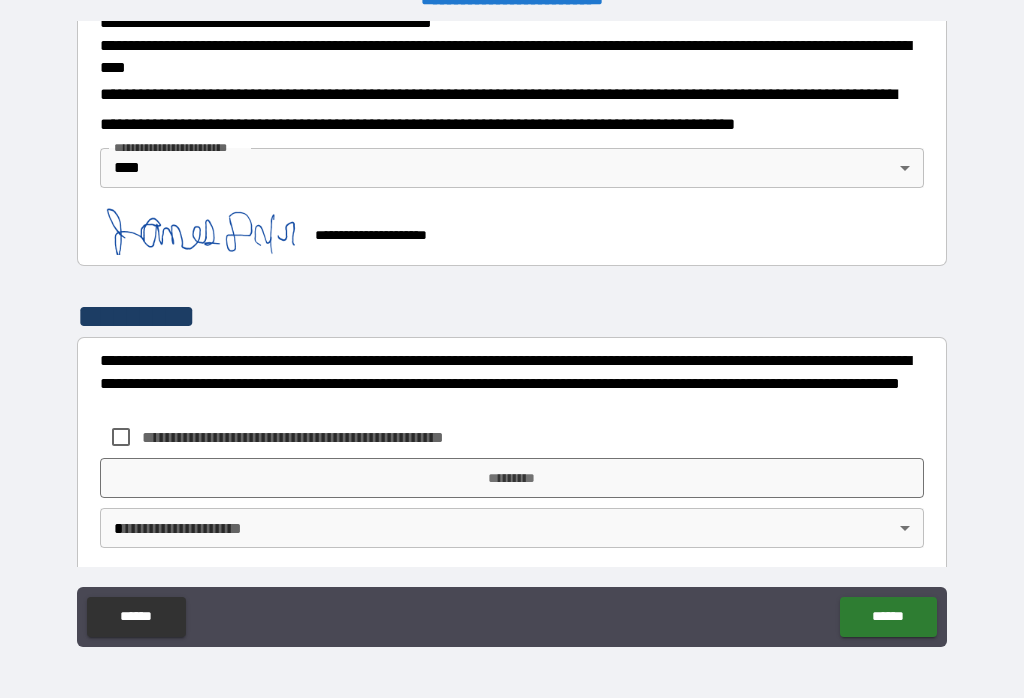 scroll, scrollTop: 734, scrollLeft: 0, axis: vertical 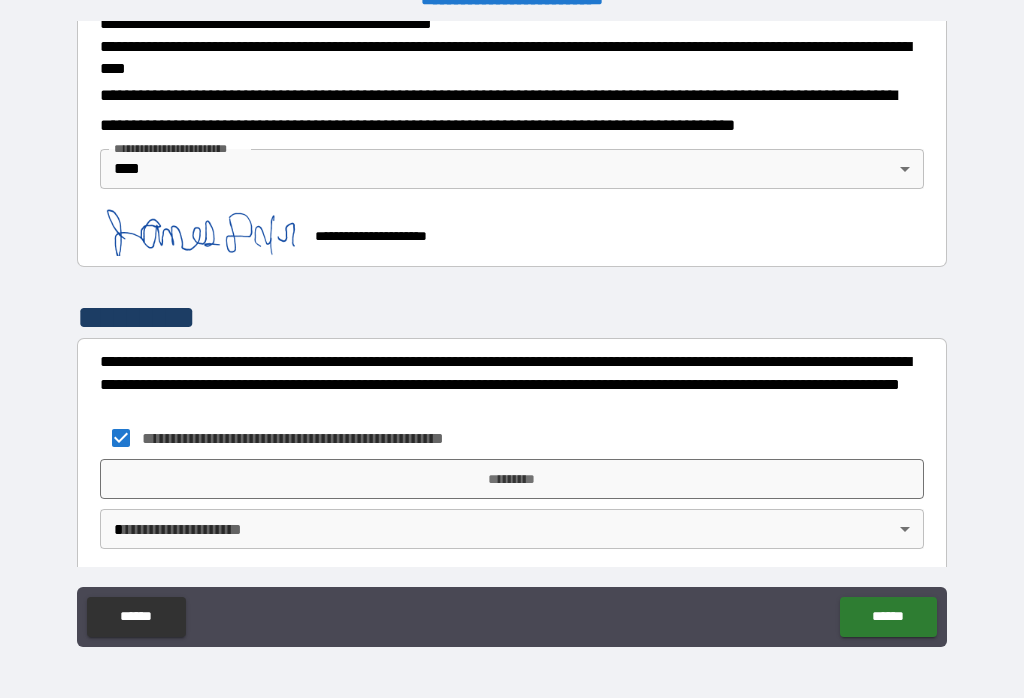 click on "*********" at bounding box center [512, 479] 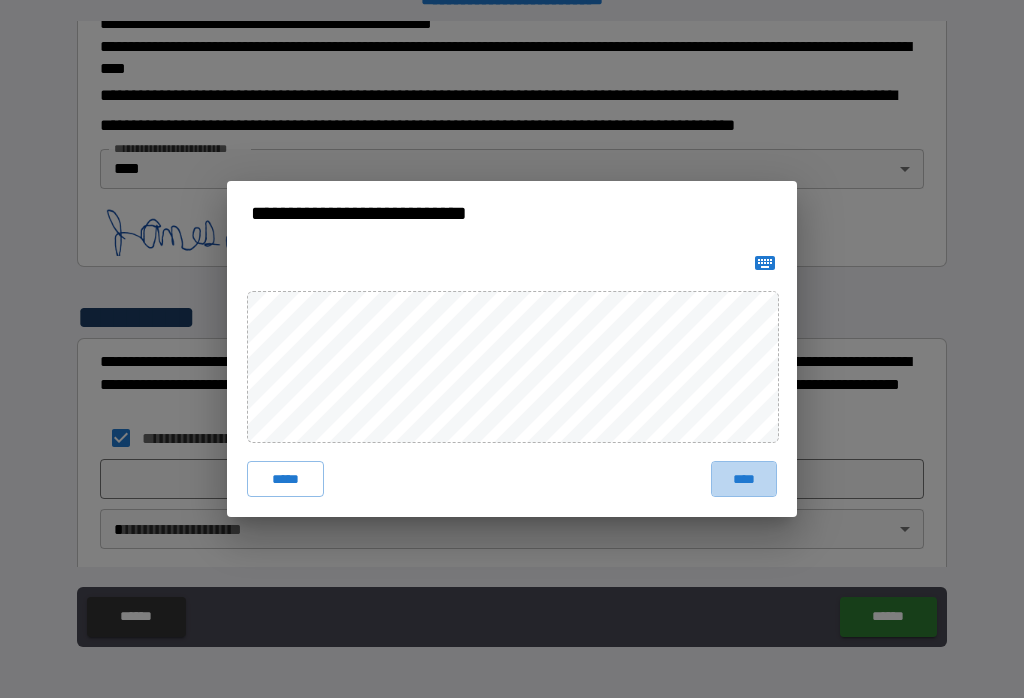 click on "****" at bounding box center [744, 479] 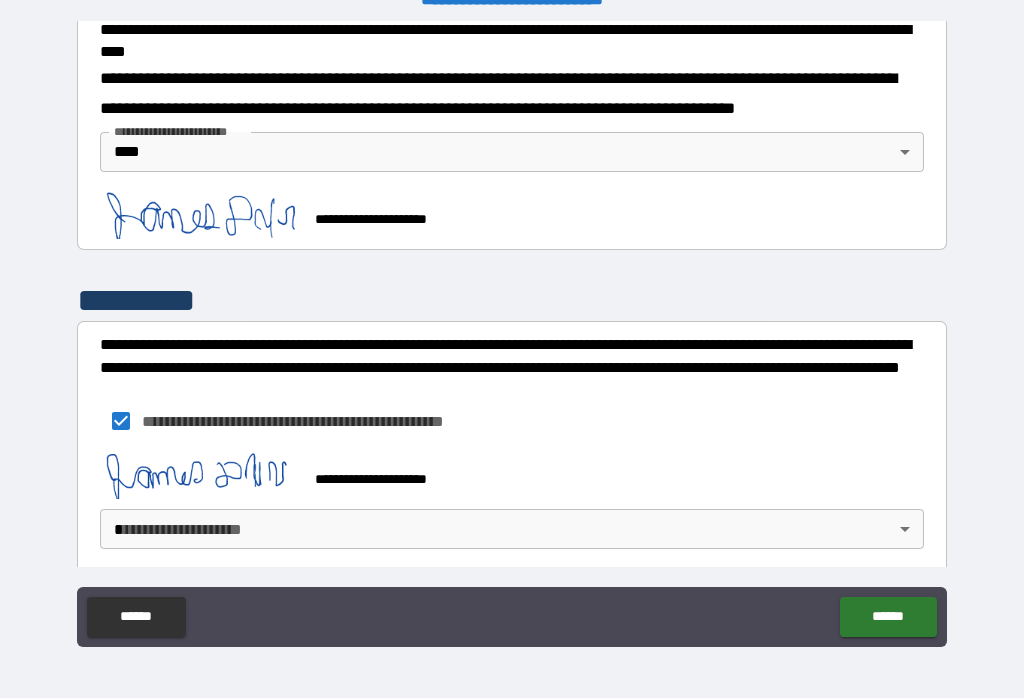 scroll, scrollTop: 751, scrollLeft: 0, axis: vertical 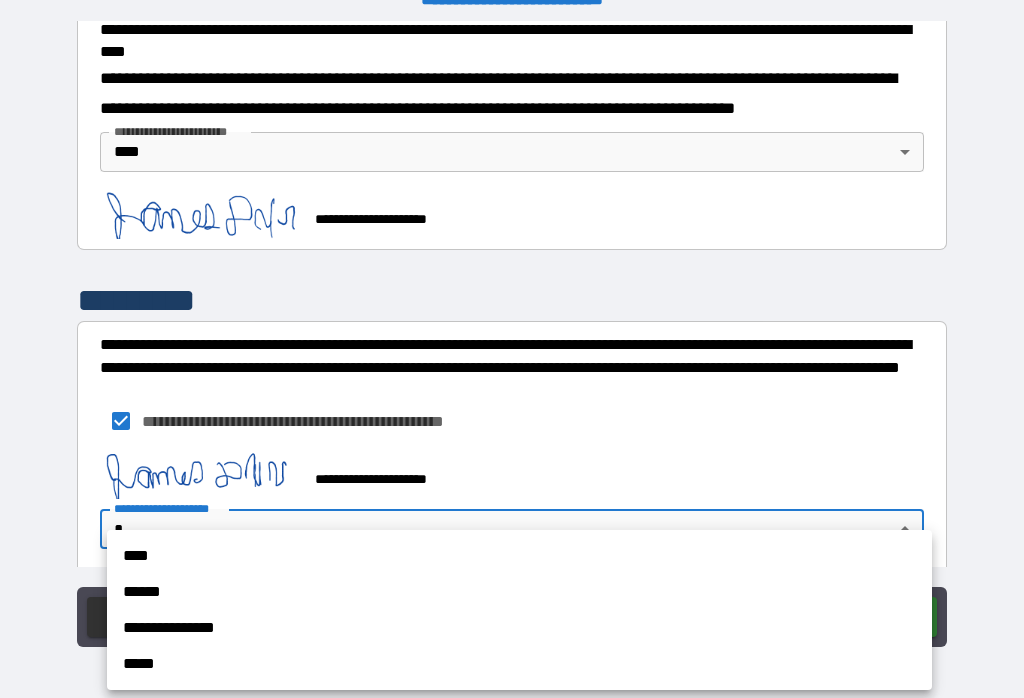 click at bounding box center (512, 349) 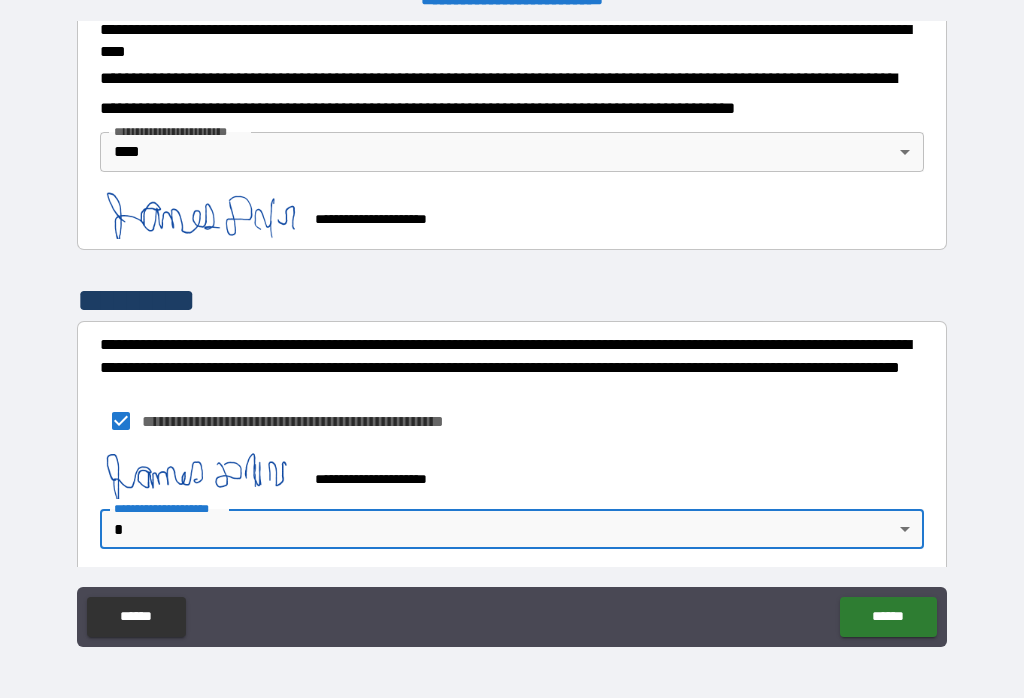 click on "**********" at bounding box center (512, 333) 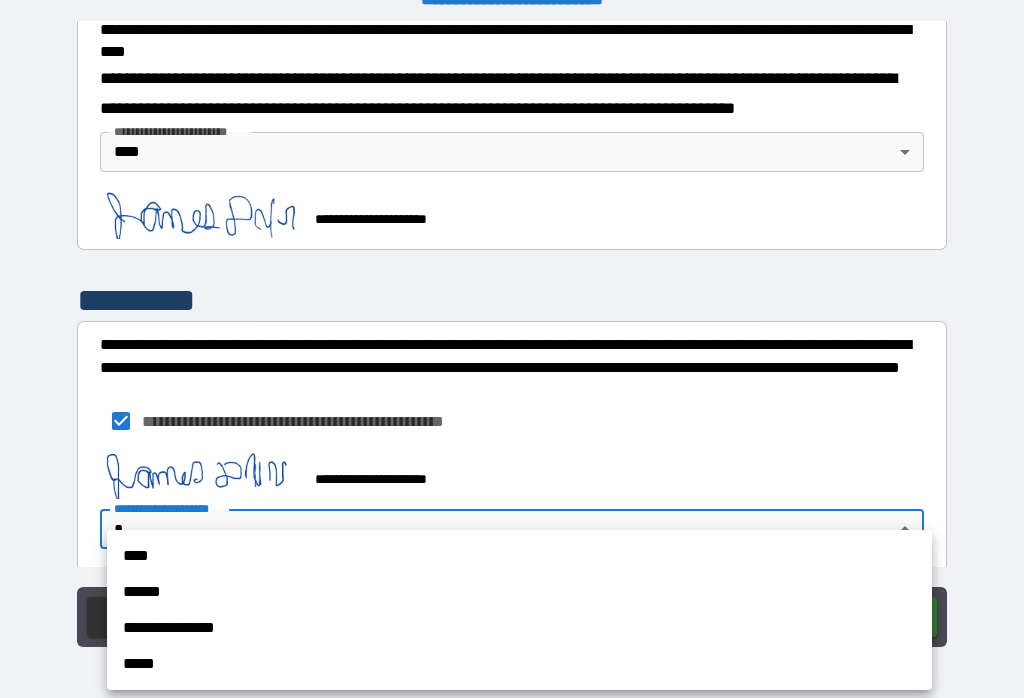 click on "****" at bounding box center (519, 556) 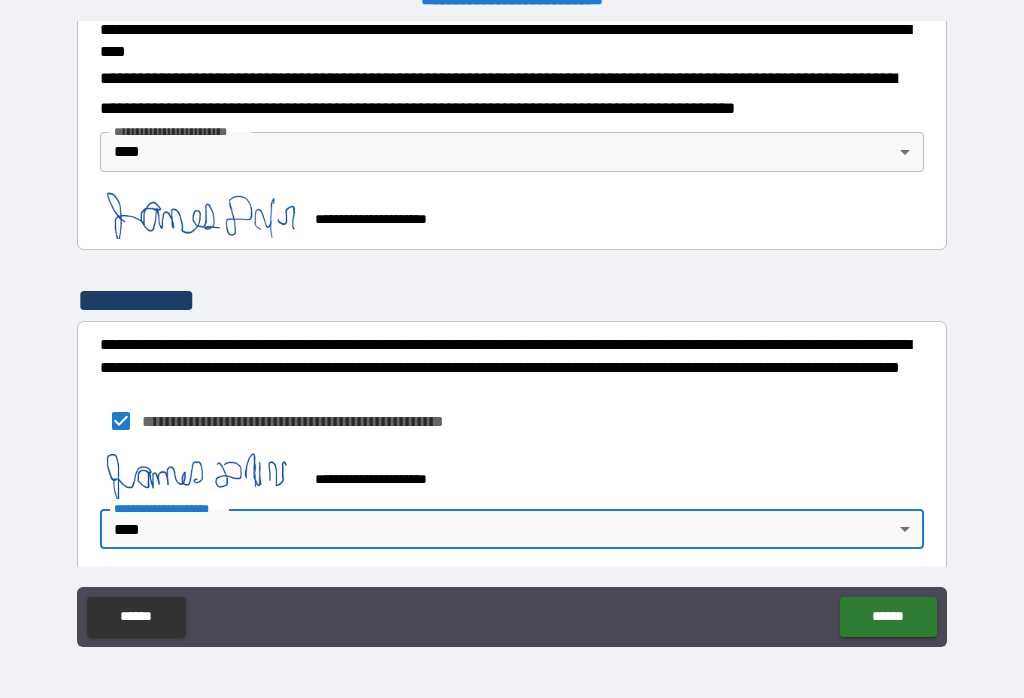 click on "******" at bounding box center (888, 617) 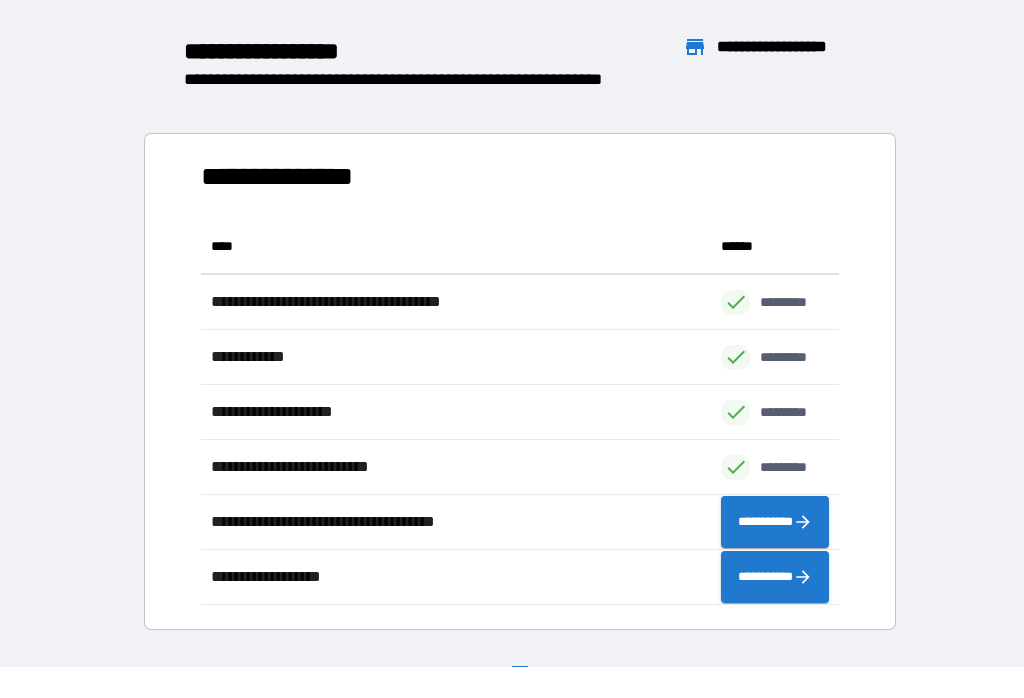 scroll, scrollTop: 386, scrollLeft: 638, axis: both 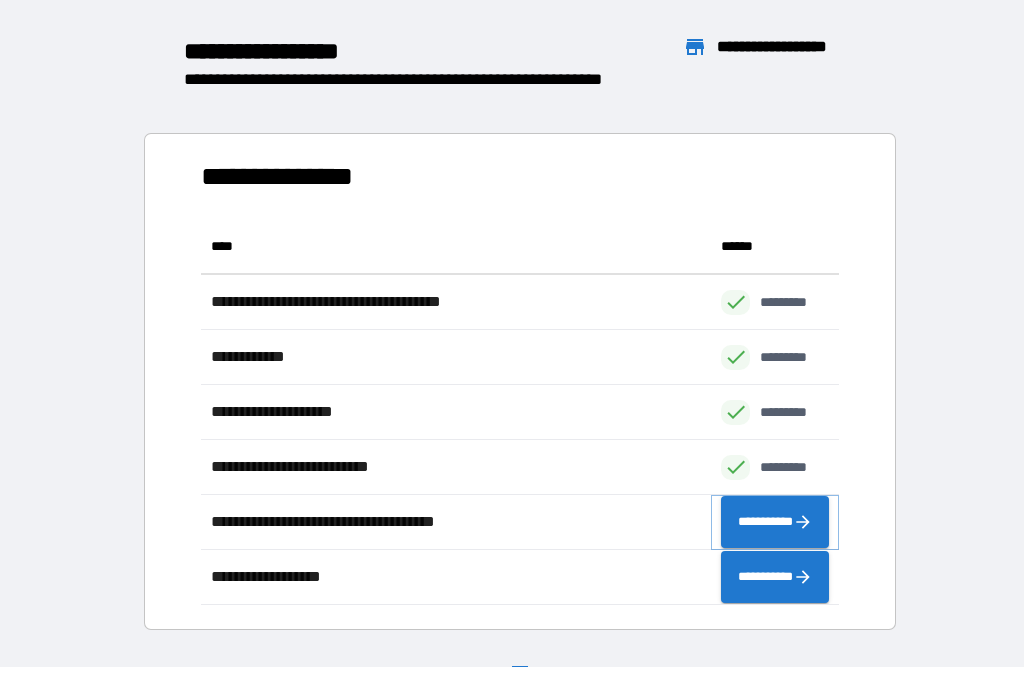 click on "**********" at bounding box center [775, 522] 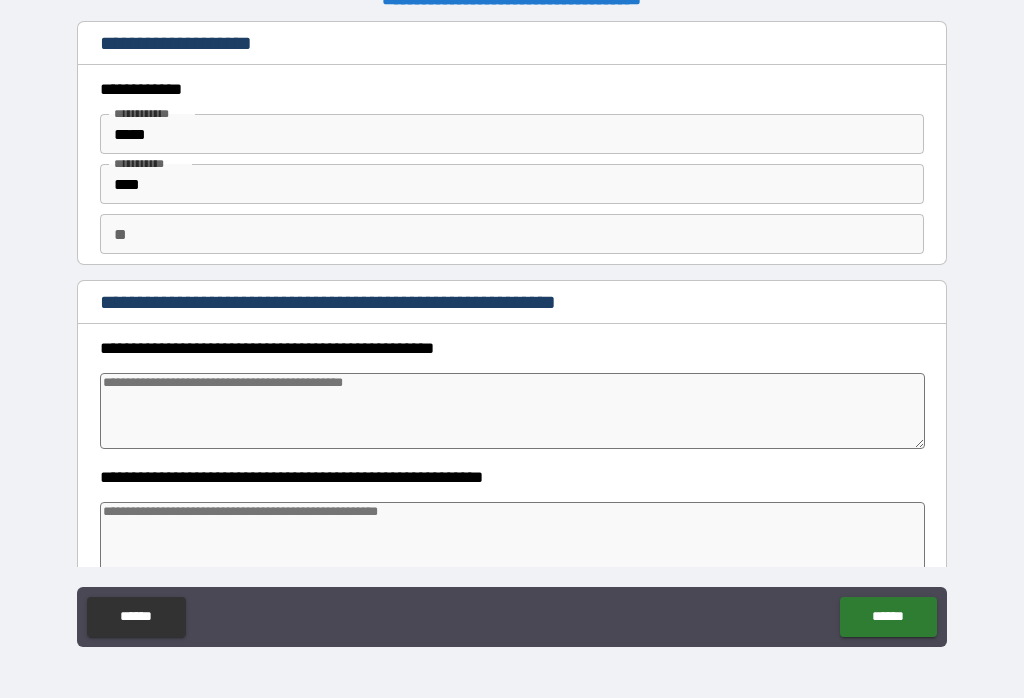 click at bounding box center [513, 411] 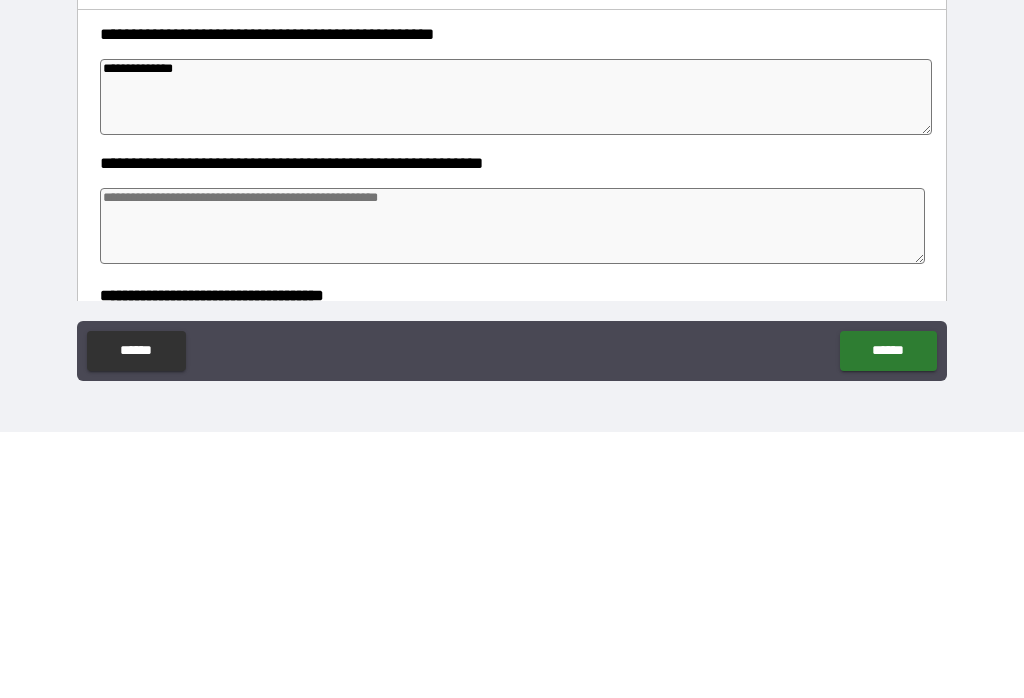 scroll, scrollTop: 46, scrollLeft: 0, axis: vertical 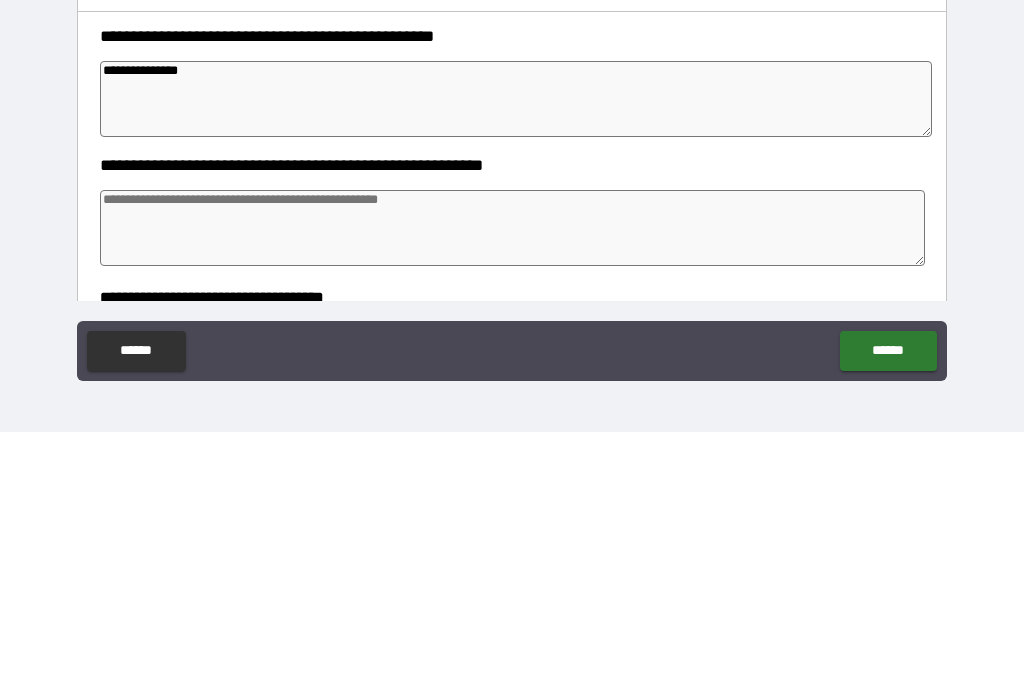 click at bounding box center [513, 494] 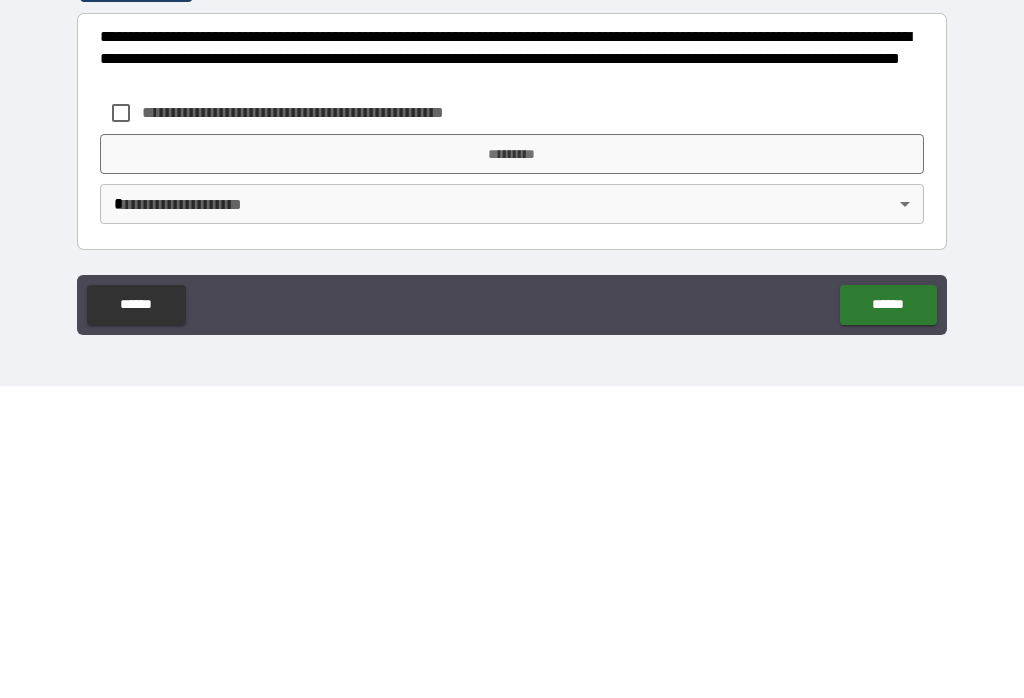 scroll, scrollTop: 544, scrollLeft: 0, axis: vertical 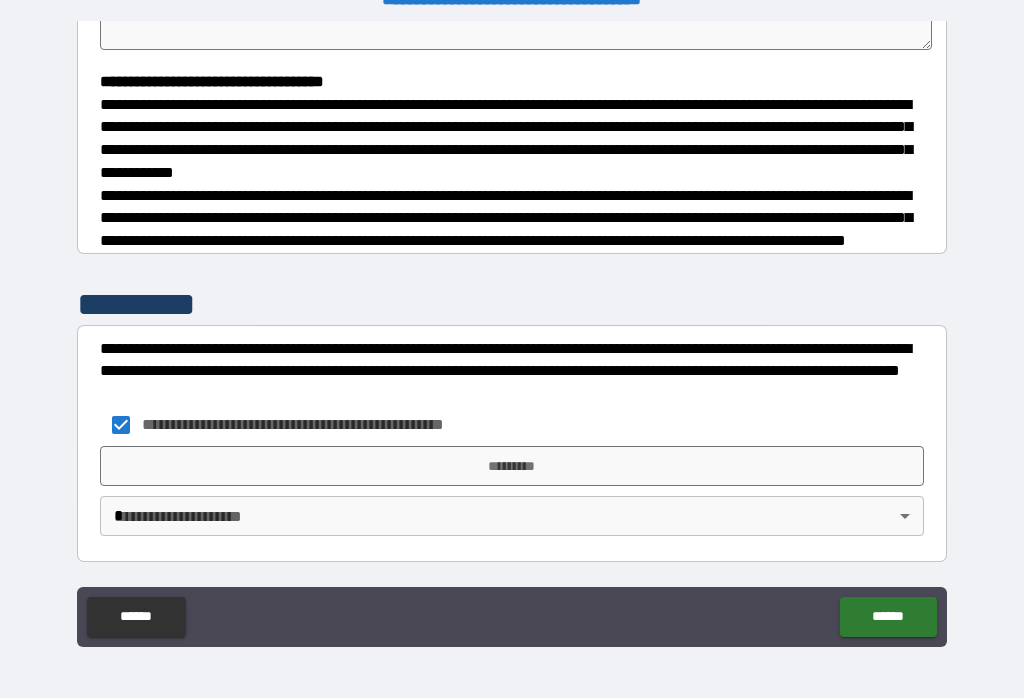 click on "*********" at bounding box center (512, 466) 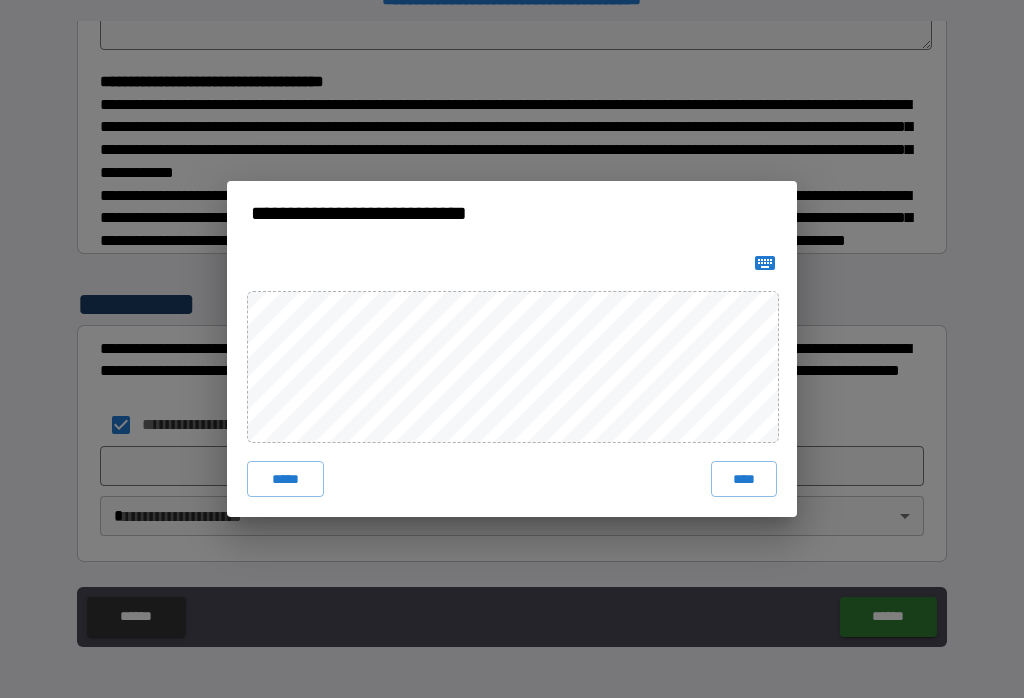 click on "****" at bounding box center (744, 479) 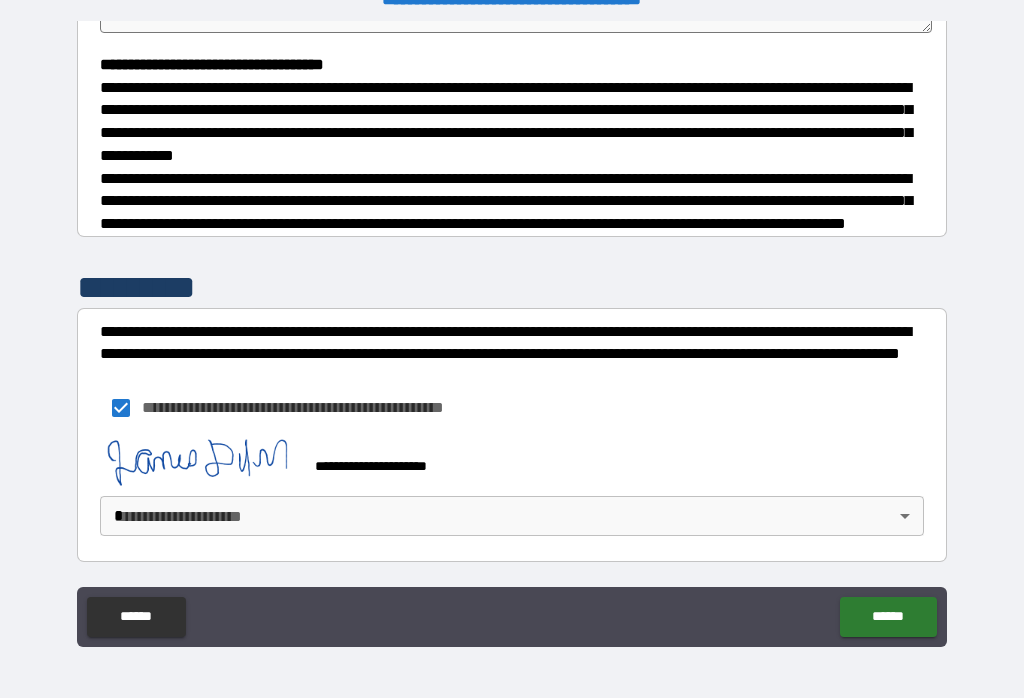 scroll, scrollTop: 561, scrollLeft: 0, axis: vertical 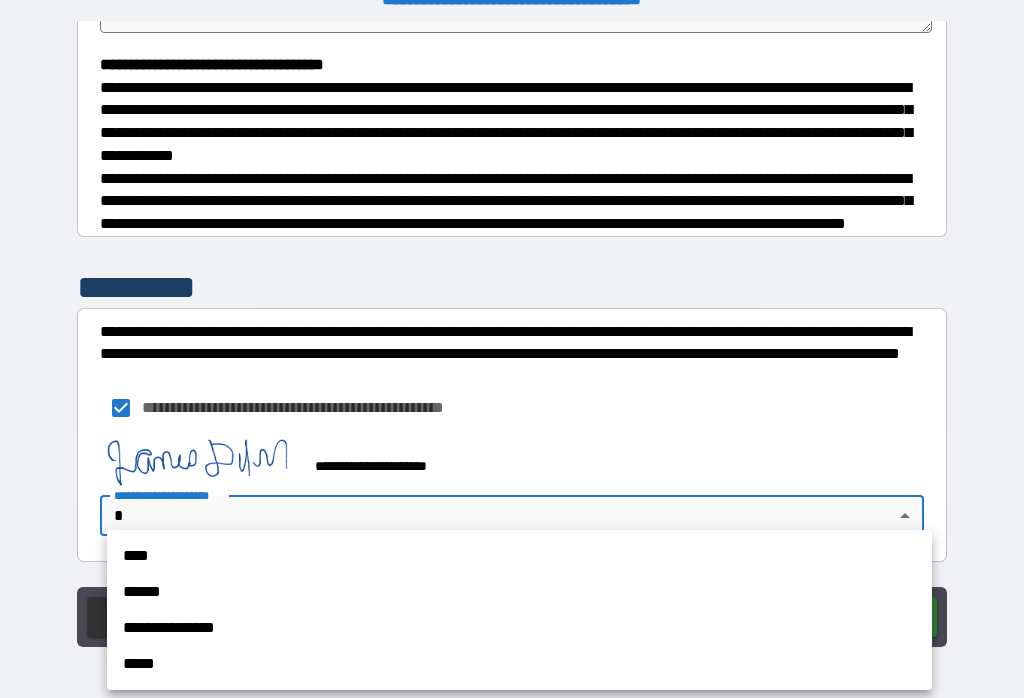 click on "****" at bounding box center [519, 556] 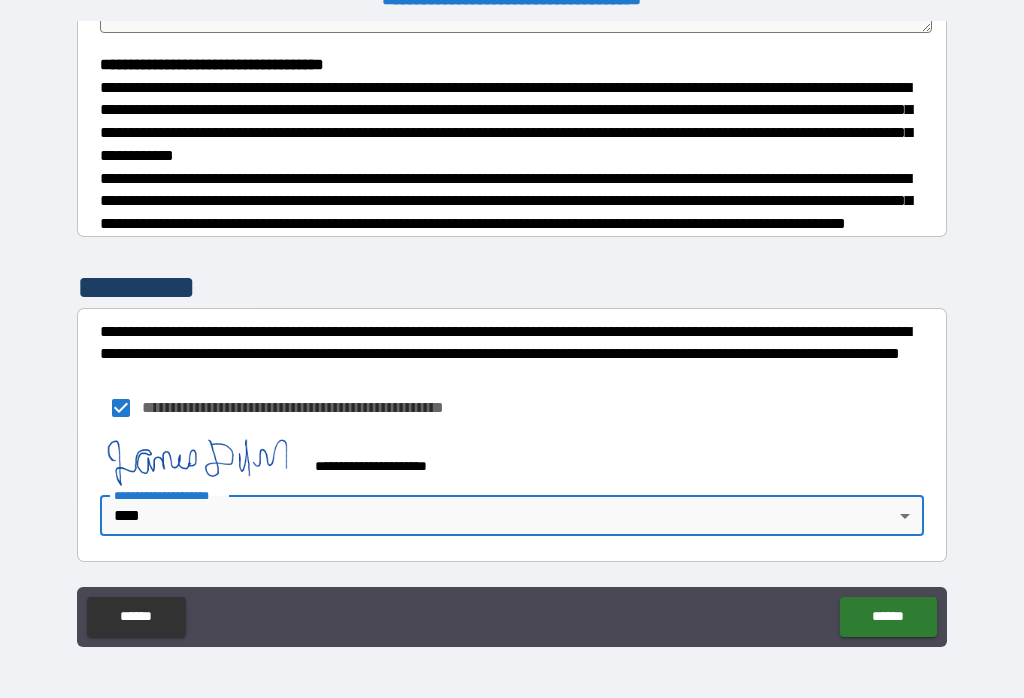 click on "******" at bounding box center (888, 617) 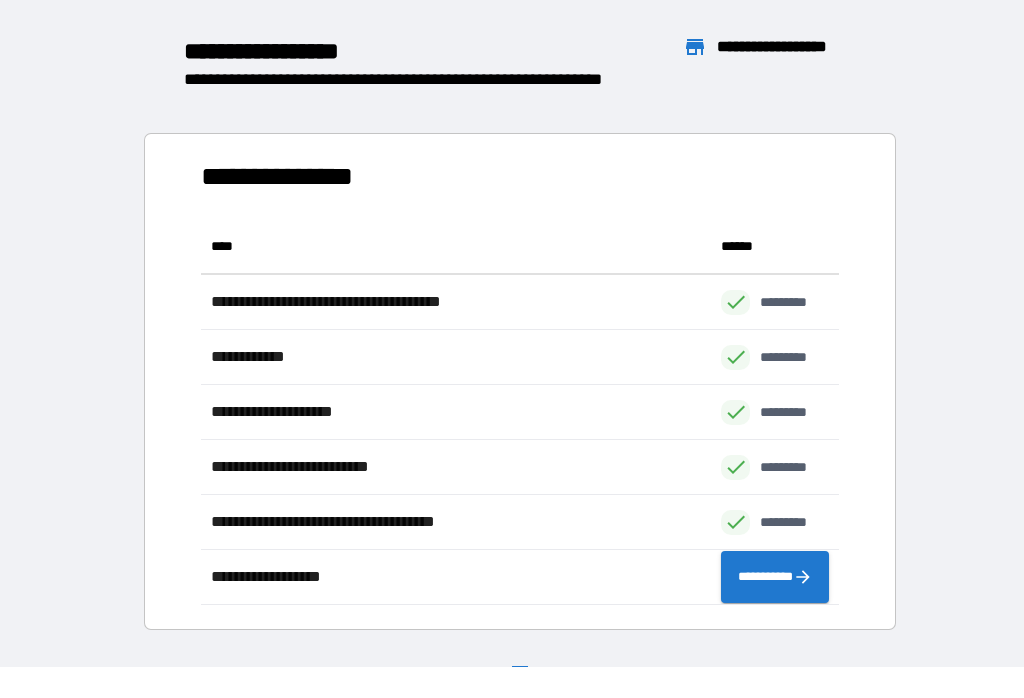 scroll, scrollTop: 1, scrollLeft: 1, axis: both 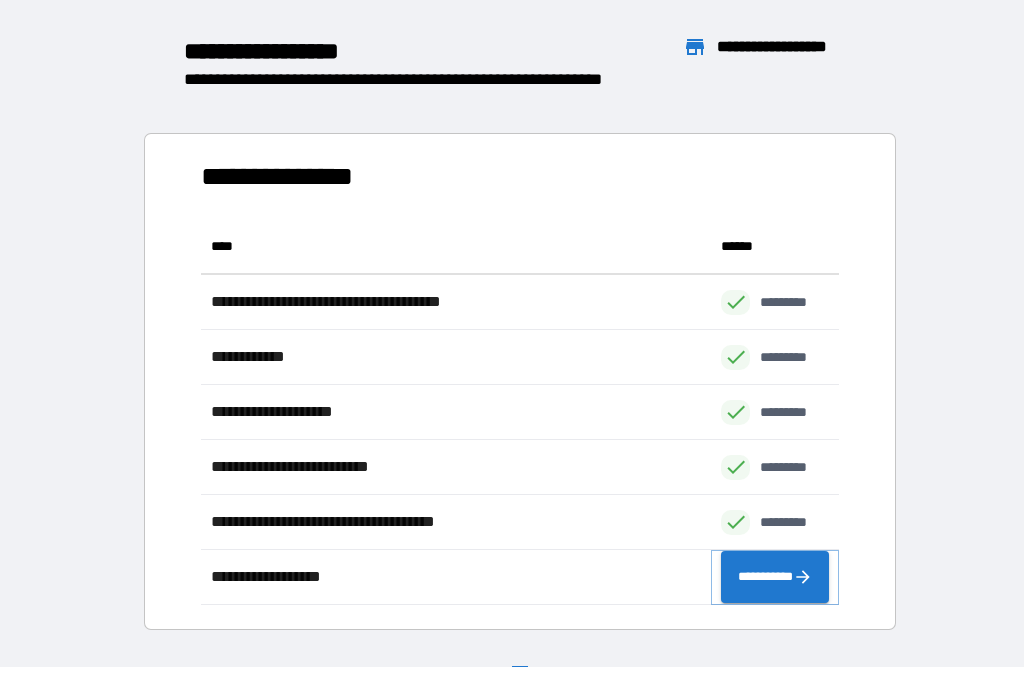 click on "**********" at bounding box center [775, 577] 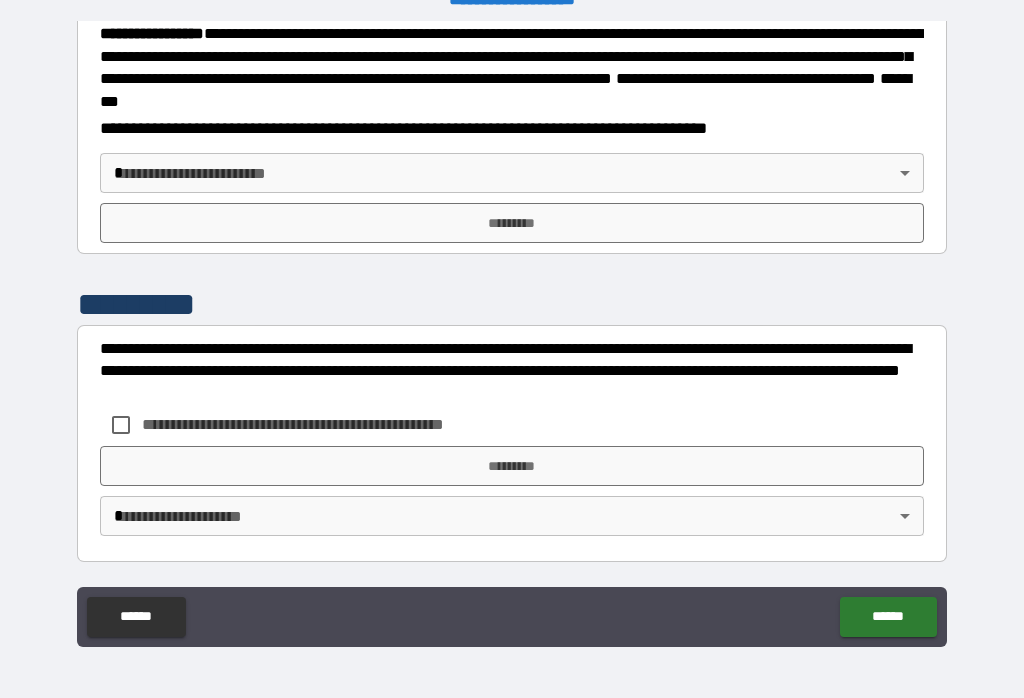 scroll, scrollTop: 2227, scrollLeft: 0, axis: vertical 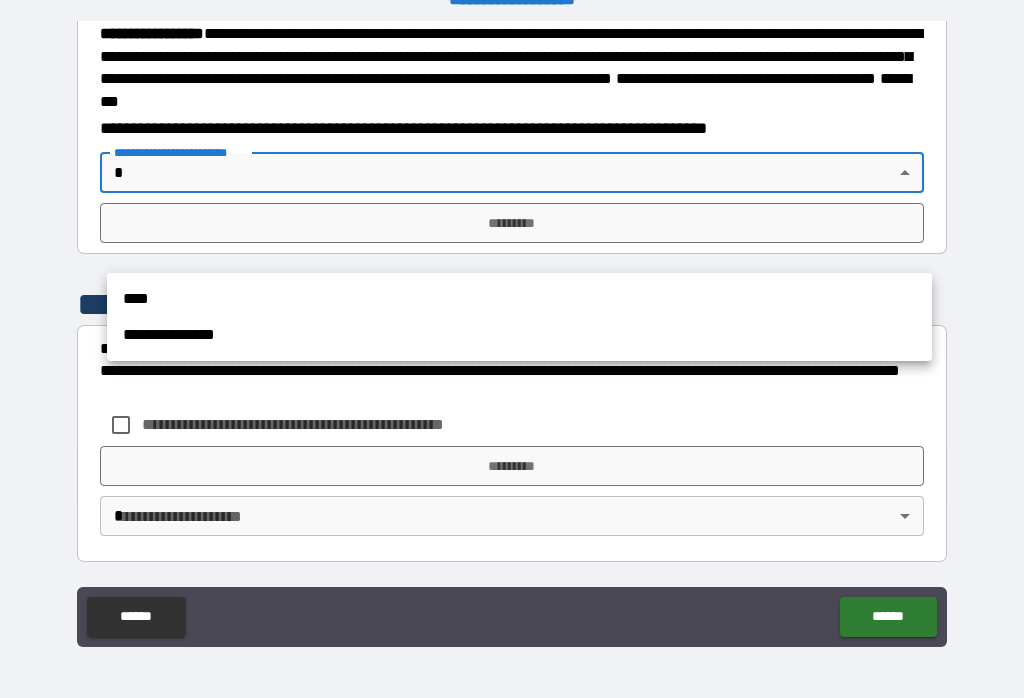 click on "****" at bounding box center [519, 299] 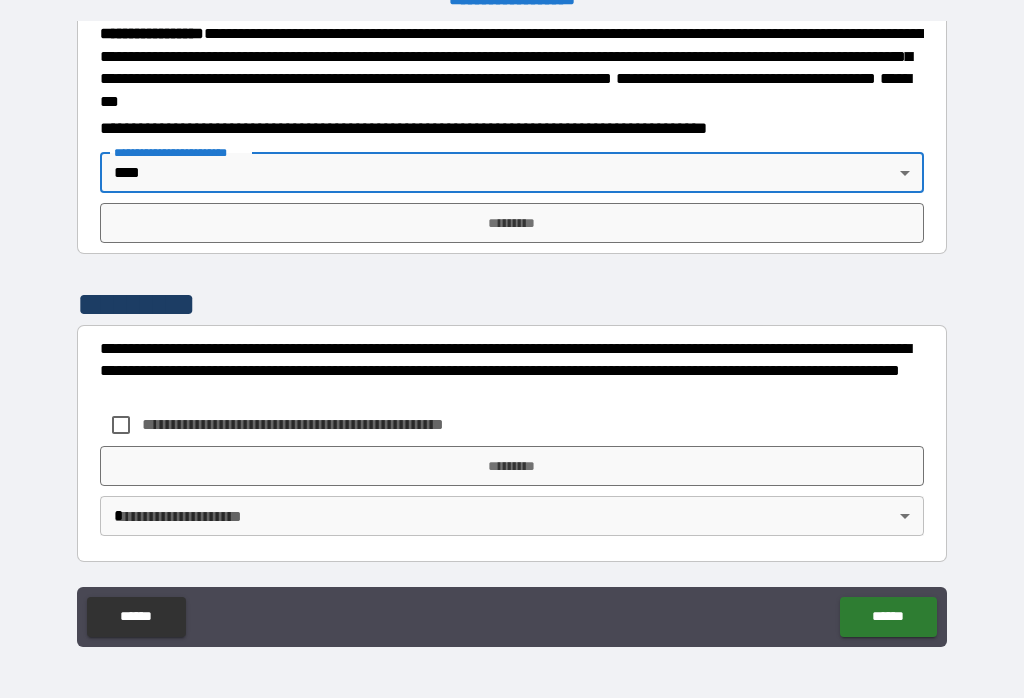click on "*********" at bounding box center (512, 223) 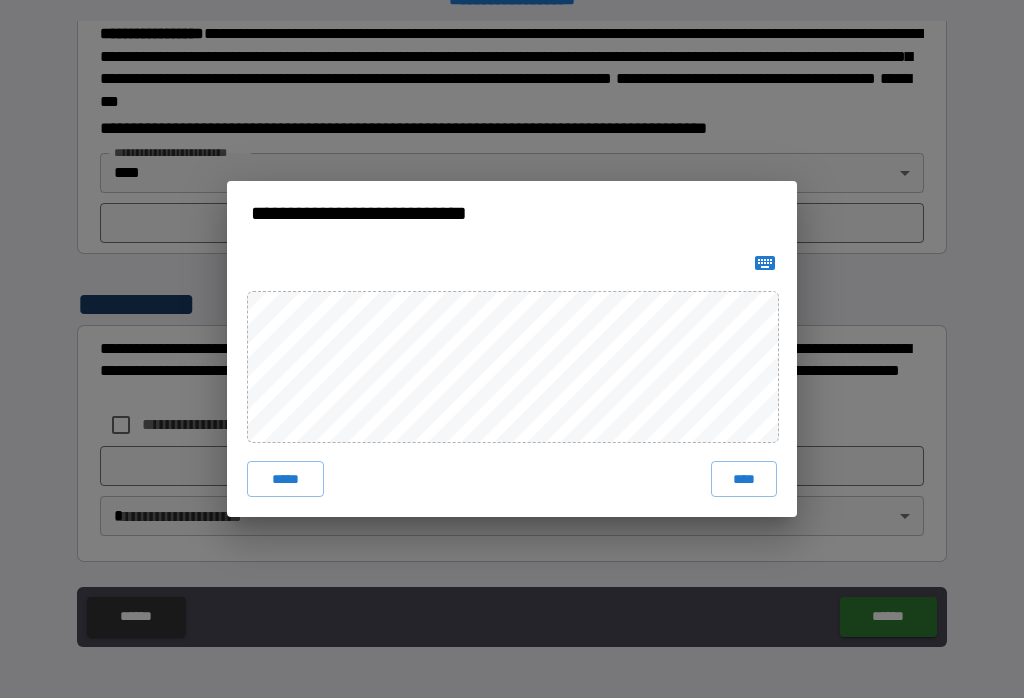 click on "****" at bounding box center [744, 479] 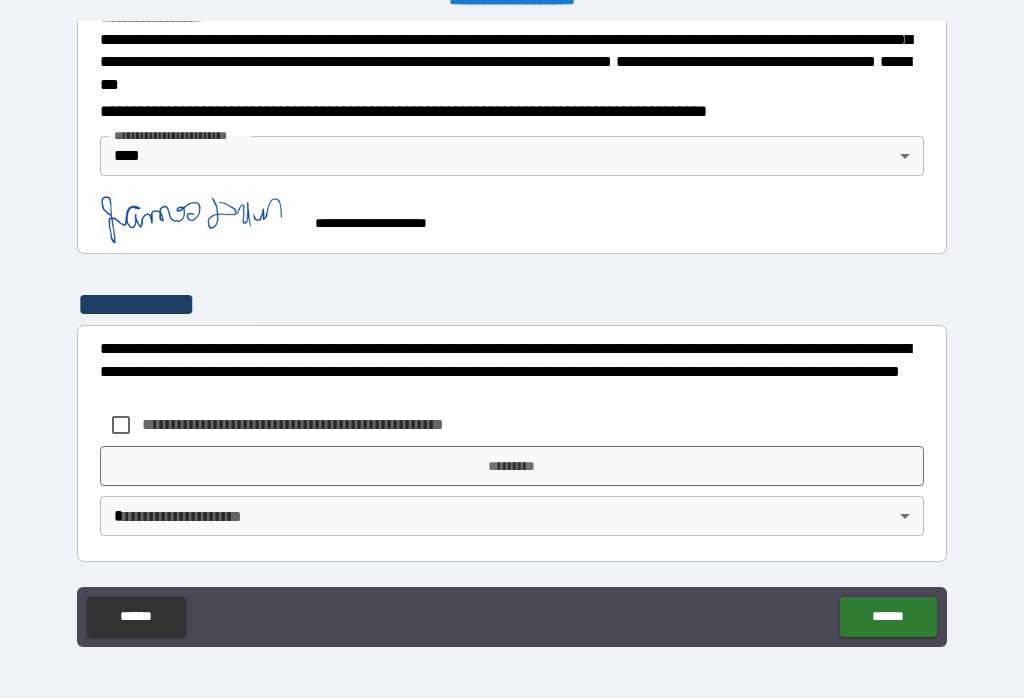 scroll, scrollTop: 2316, scrollLeft: 0, axis: vertical 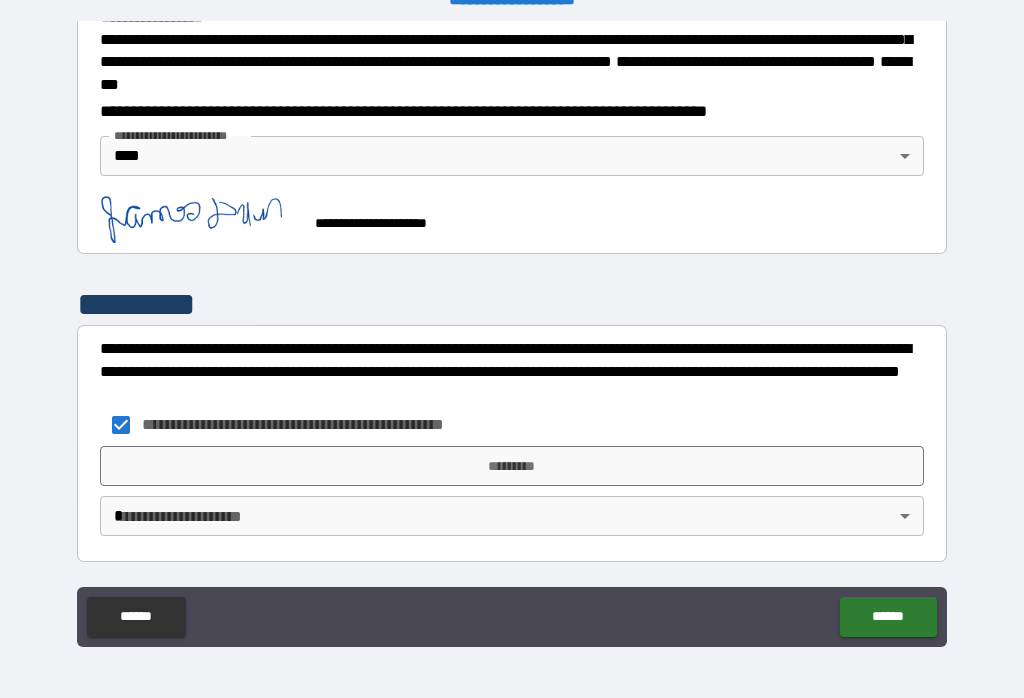 click on "*********" at bounding box center [512, 466] 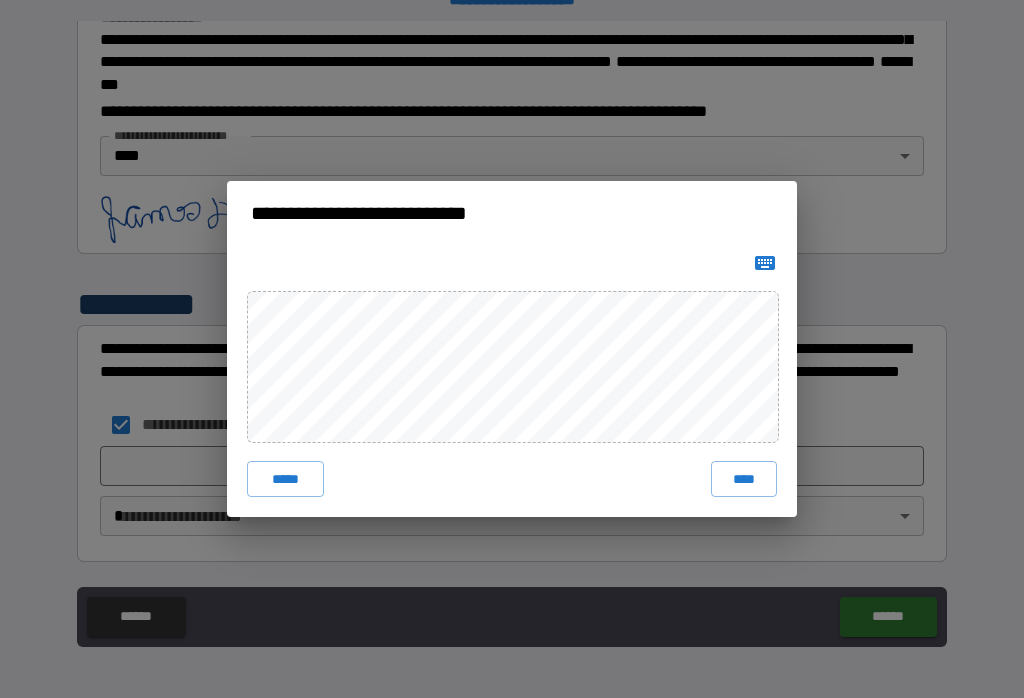 click on "****" at bounding box center [744, 479] 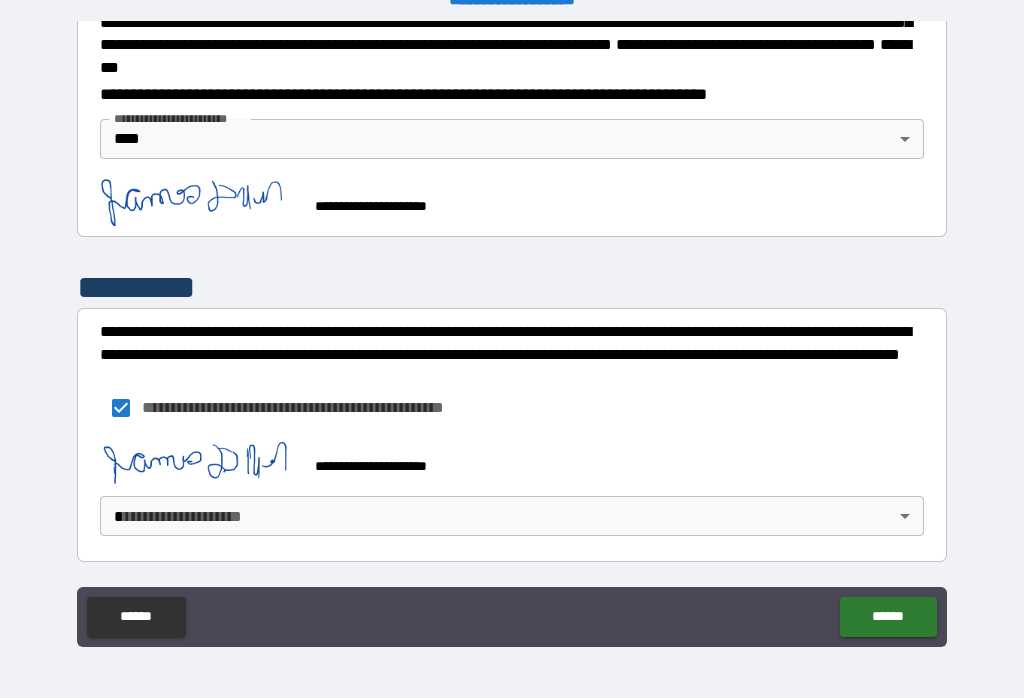 scroll, scrollTop: 2333, scrollLeft: 0, axis: vertical 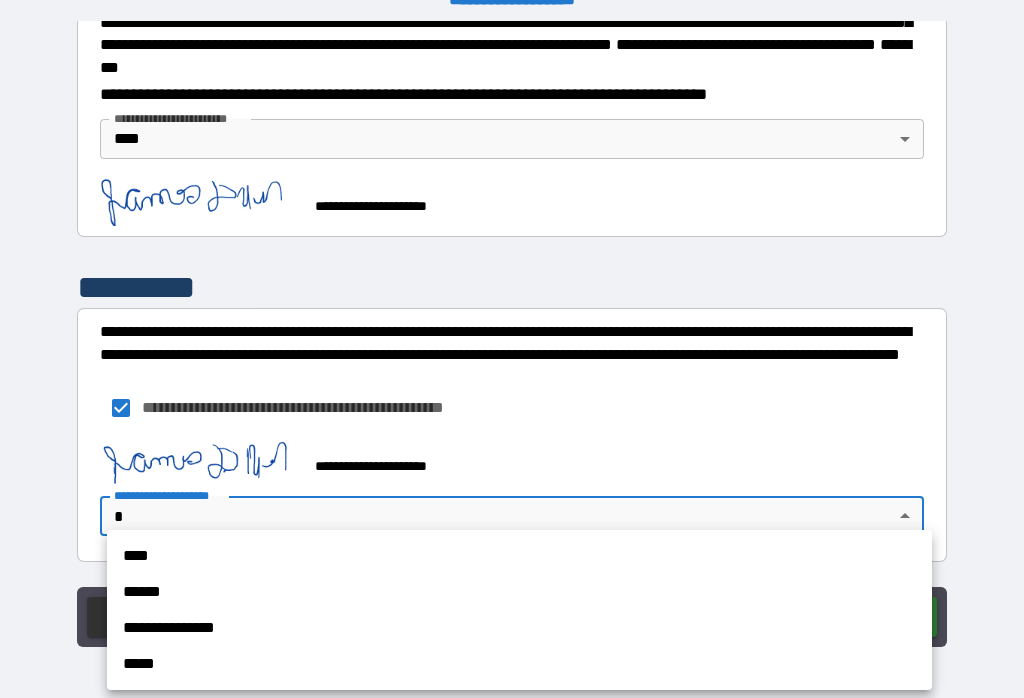 click on "****" at bounding box center [519, 556] 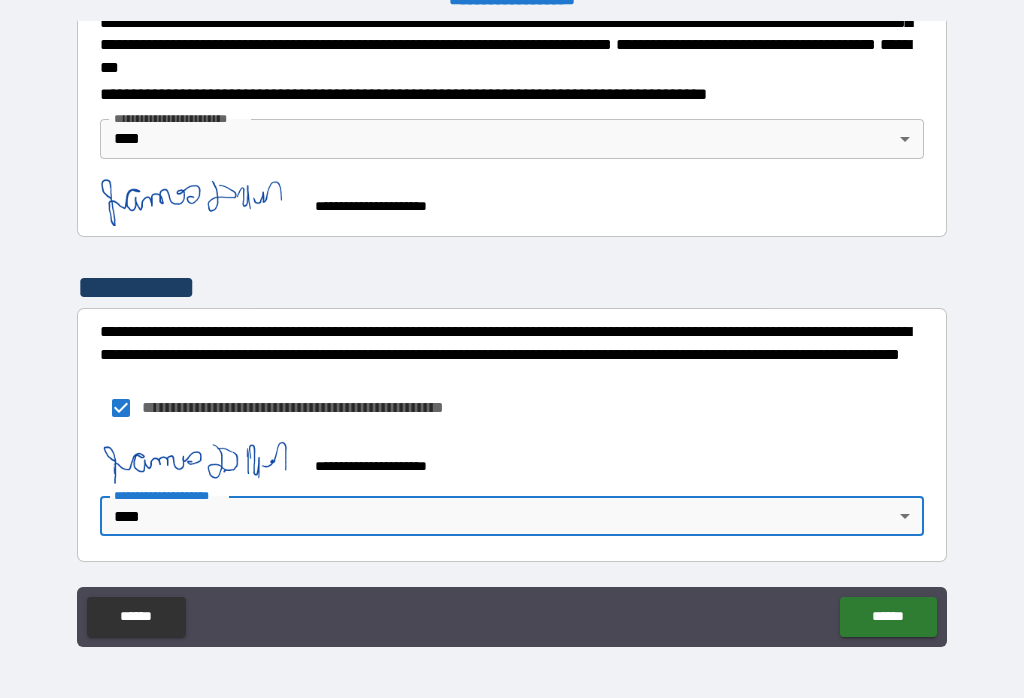 click on "******" at bounding box center (888, 617) 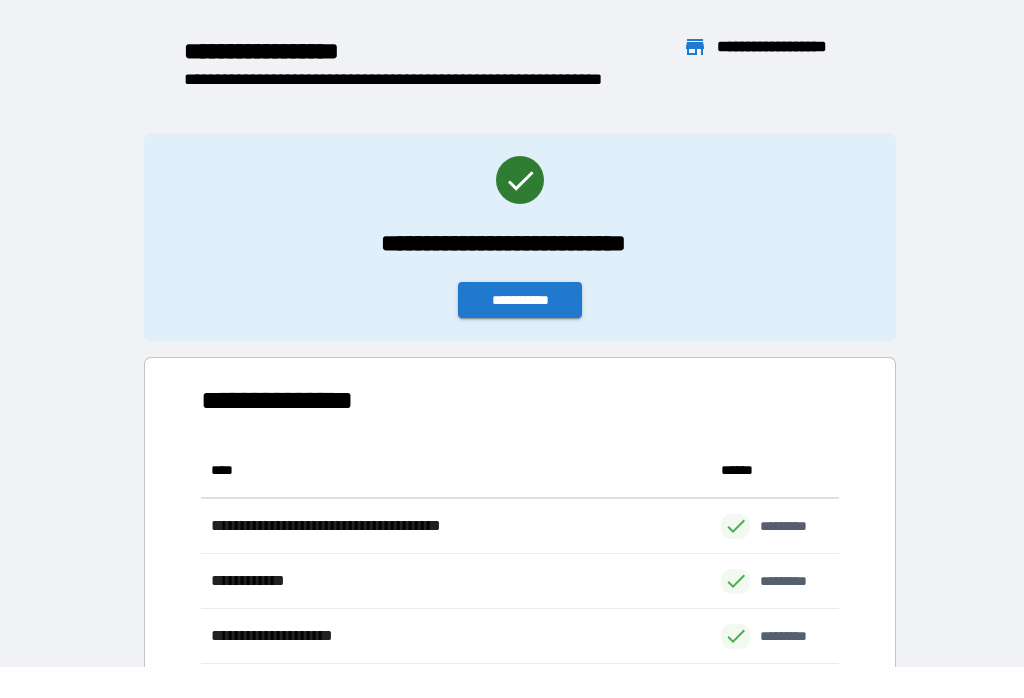 scroll, scrollTop: 386, scrollLeft: 638, axis: both 